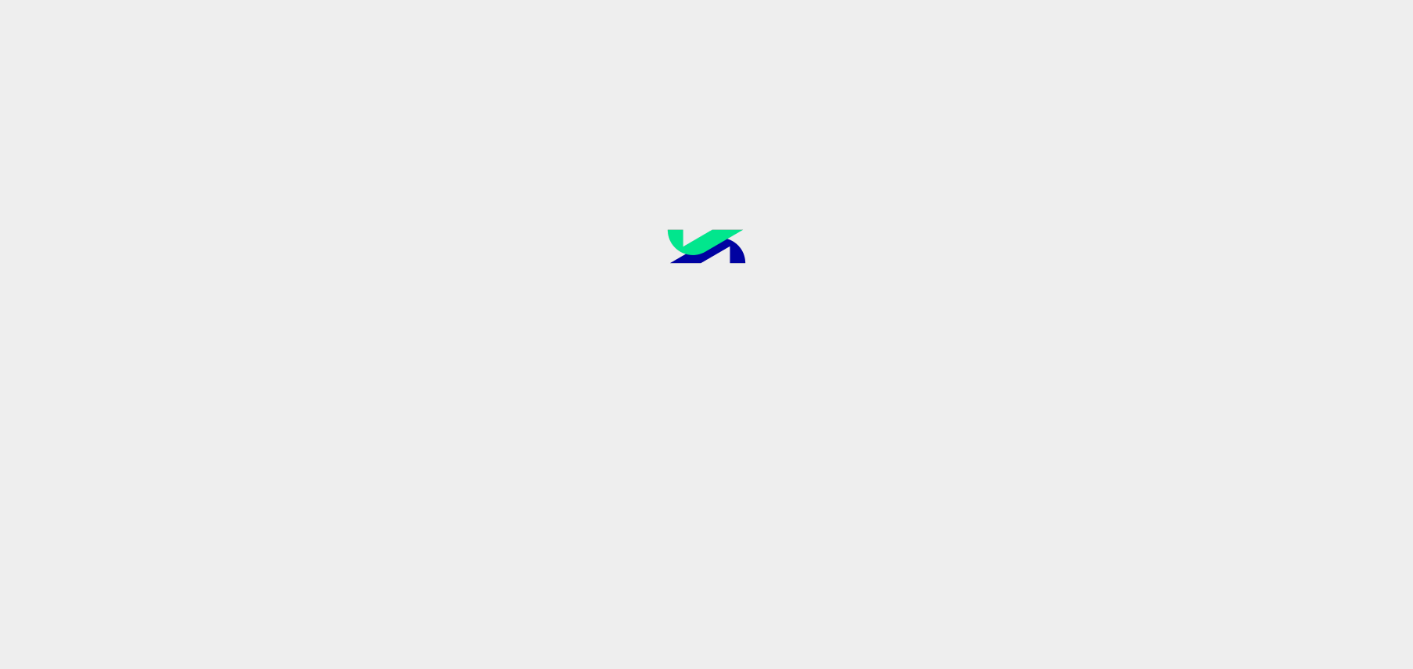 scroll, scrollTop: 0, scrollLeft: 0, axis: both 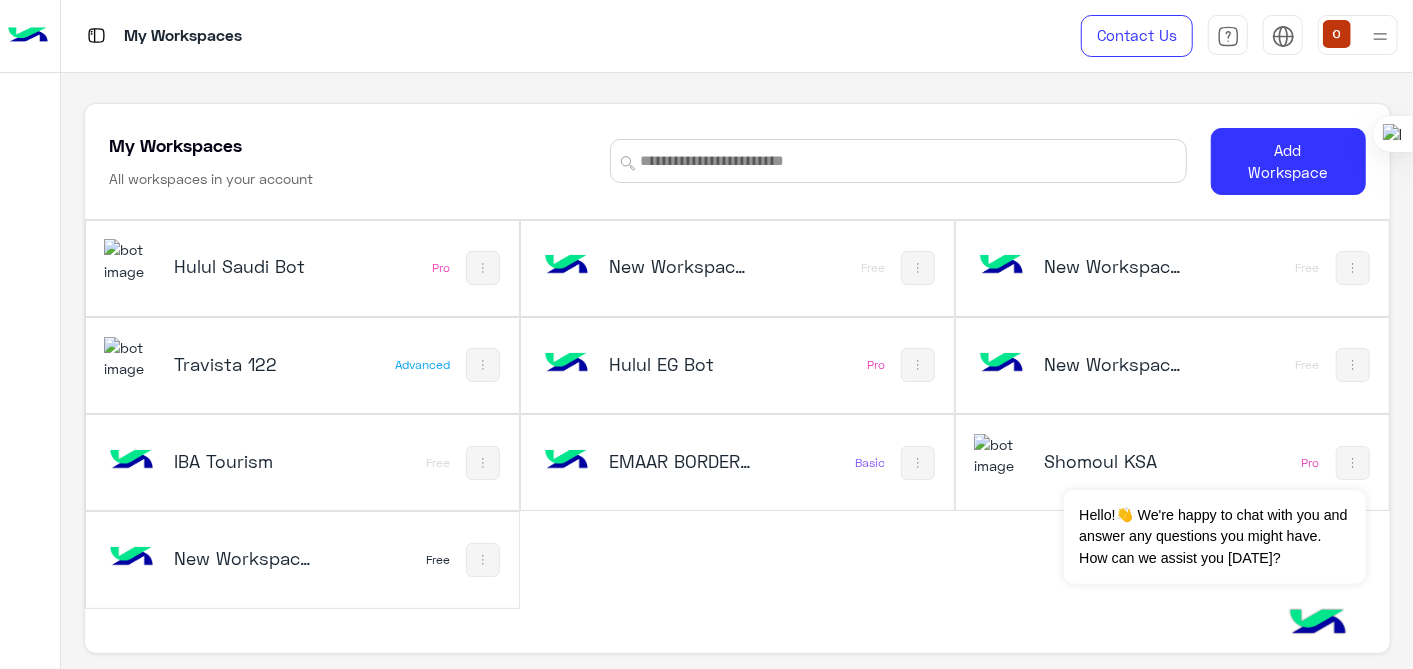 click at bounding box center (131, 260) 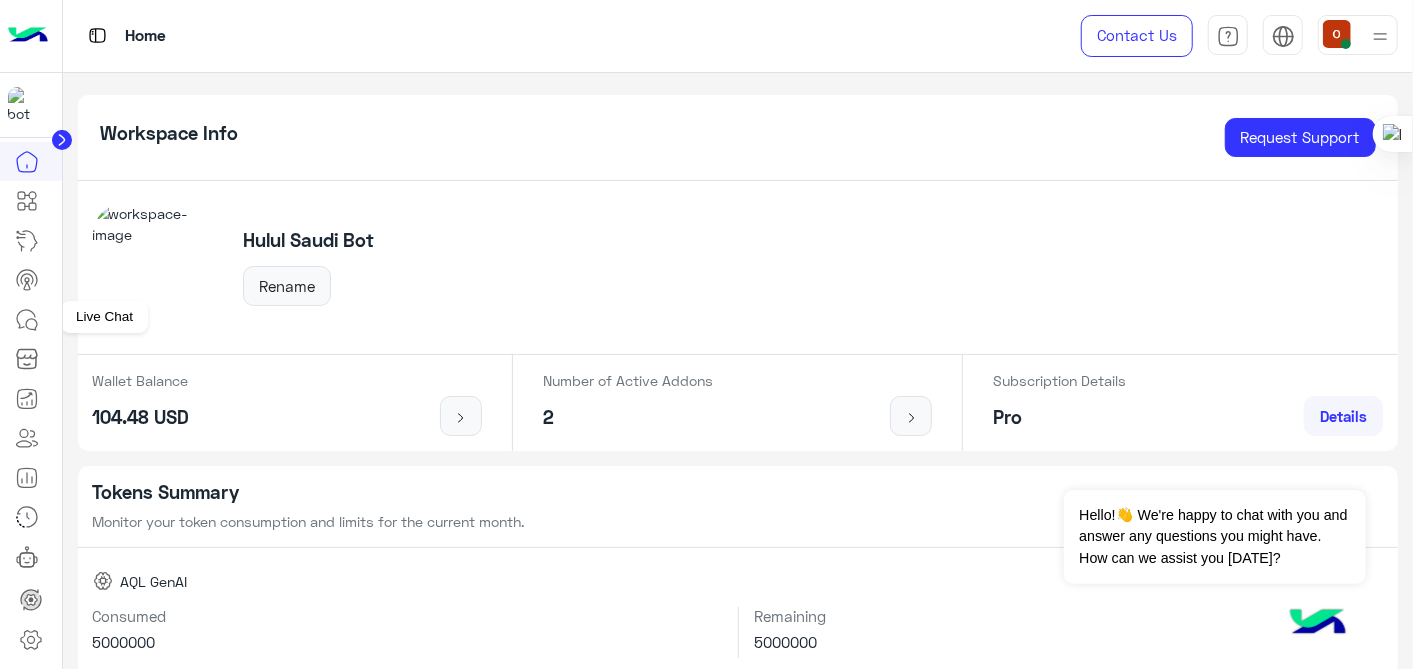click 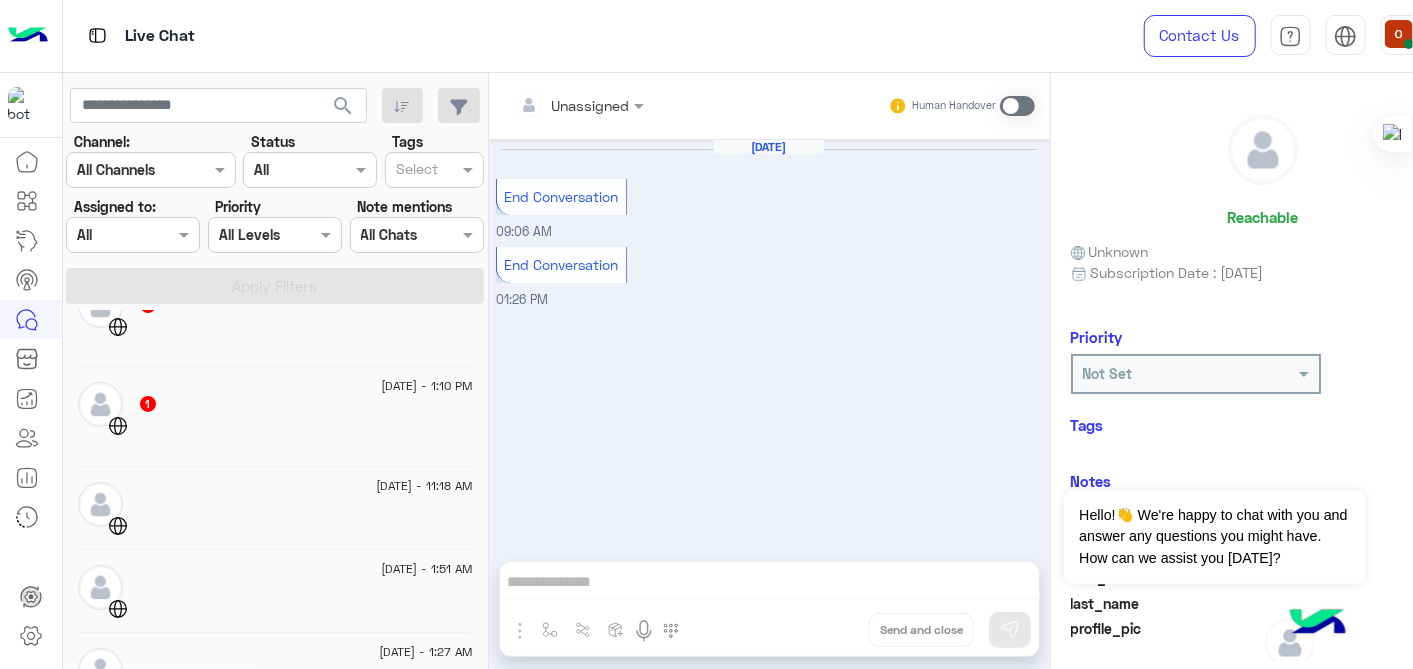 scroll, scrollTop: 188, scrollLeft: 0, axis: vertical 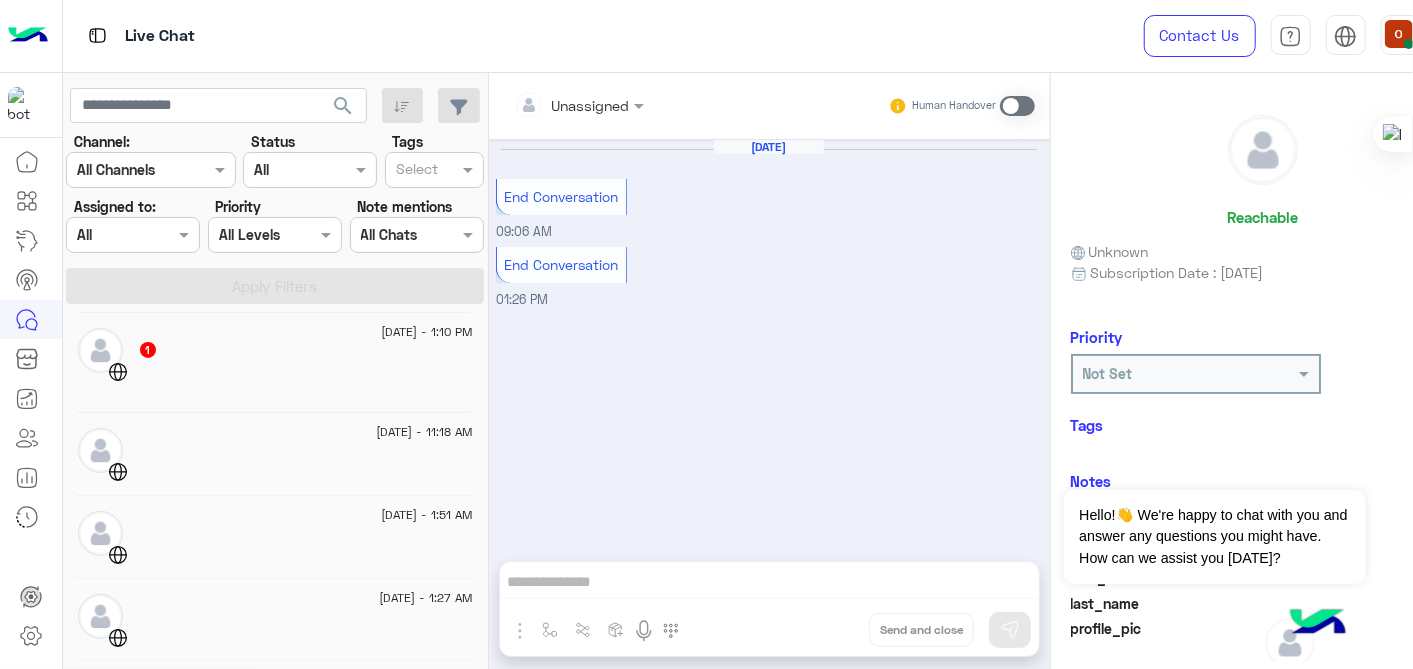 click on "[DATE] - 1:10 PM" 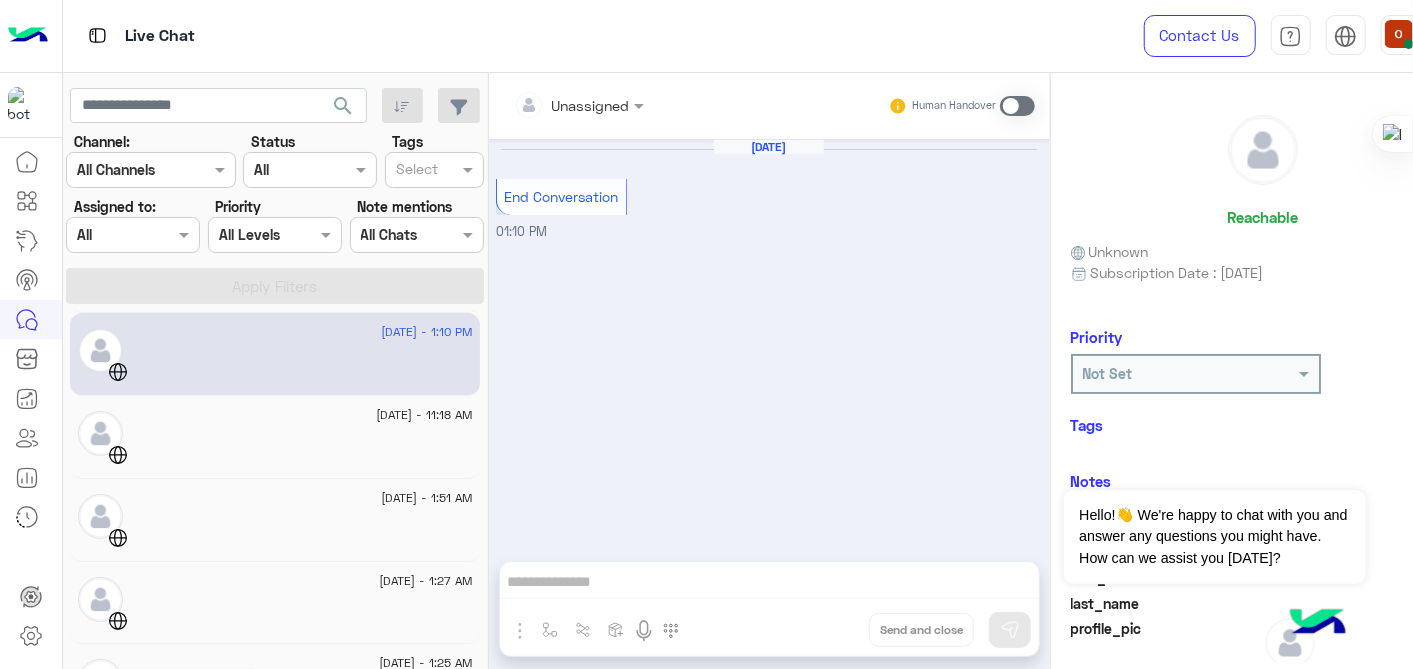 scroll, scrollTop: 0, scrollLeft: 0, axis: both 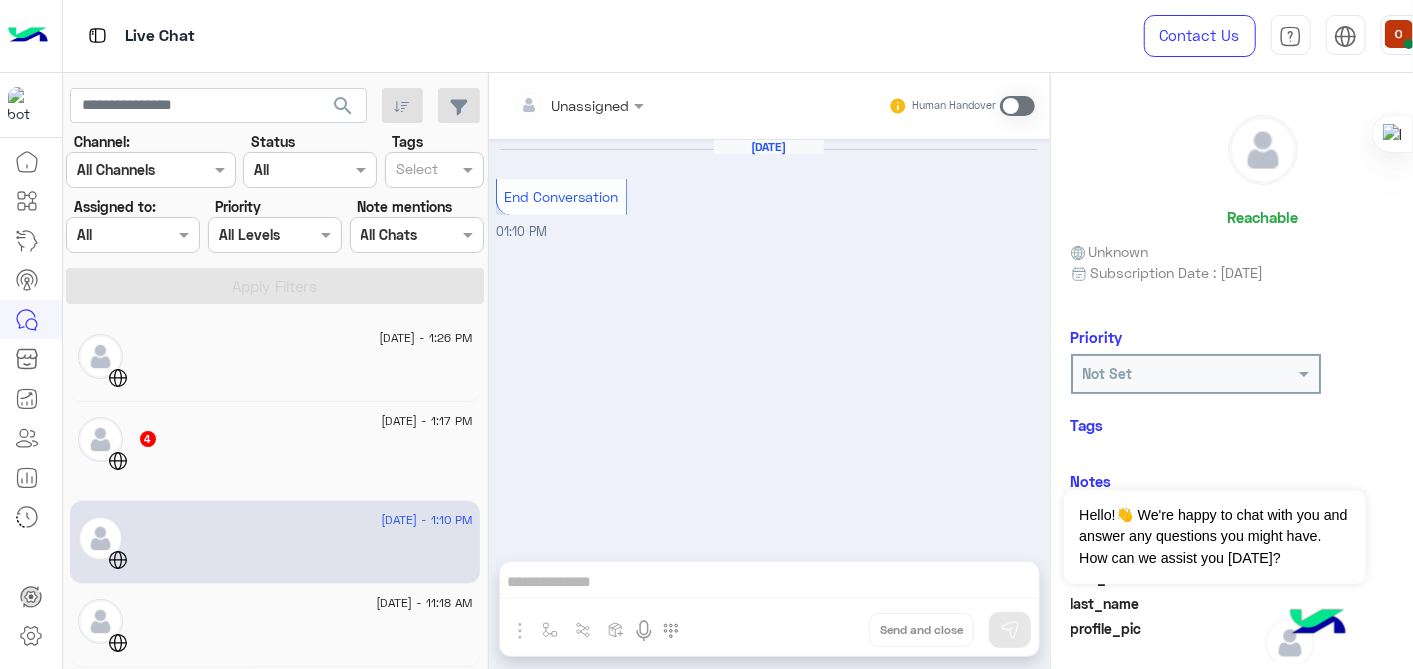 click on "4" 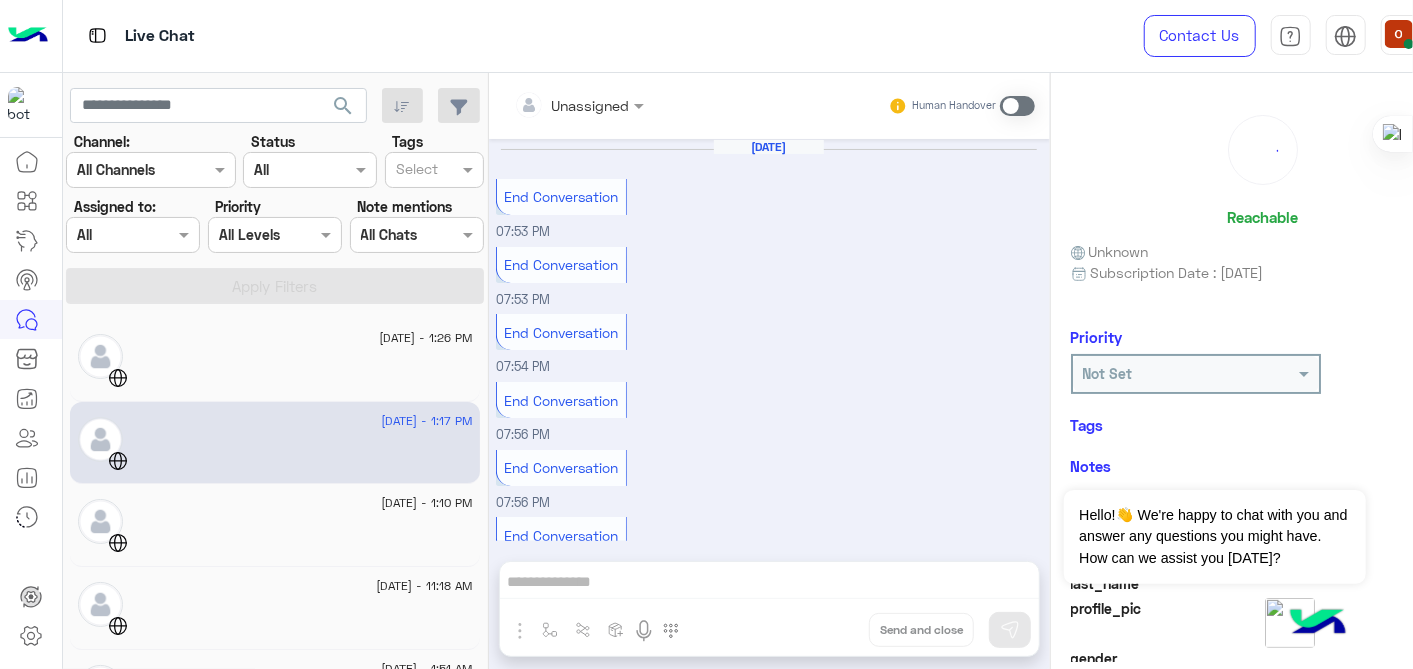 scroll, scrollTop: 341, scrollLeft: 0, axis: vertical 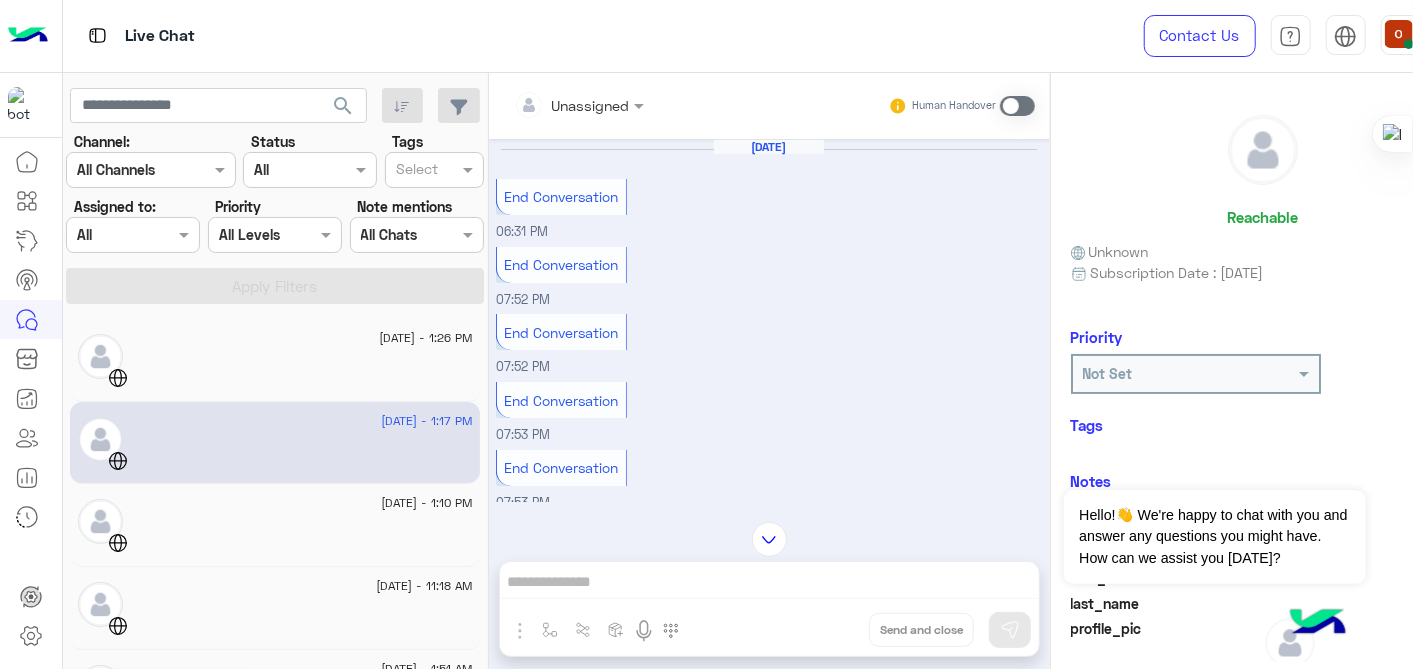 click 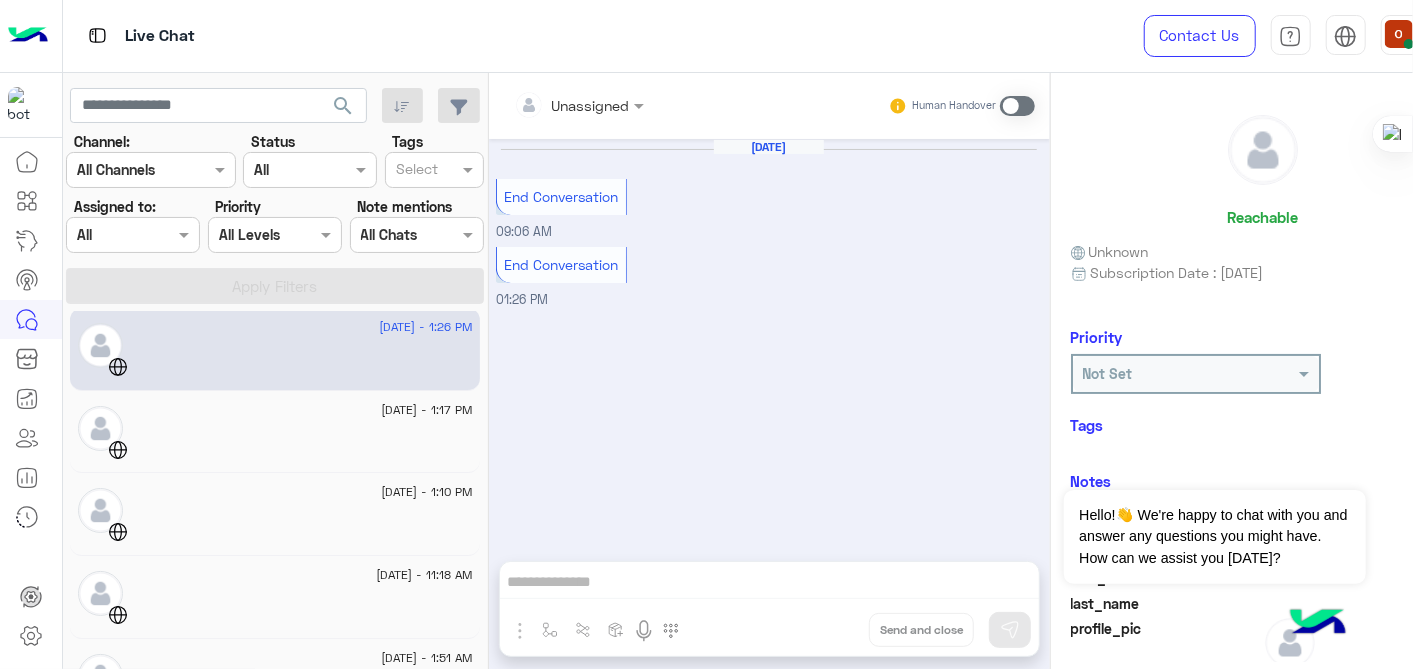 scroll, scrollTop: 0, scrollLeft: 0, axis: both 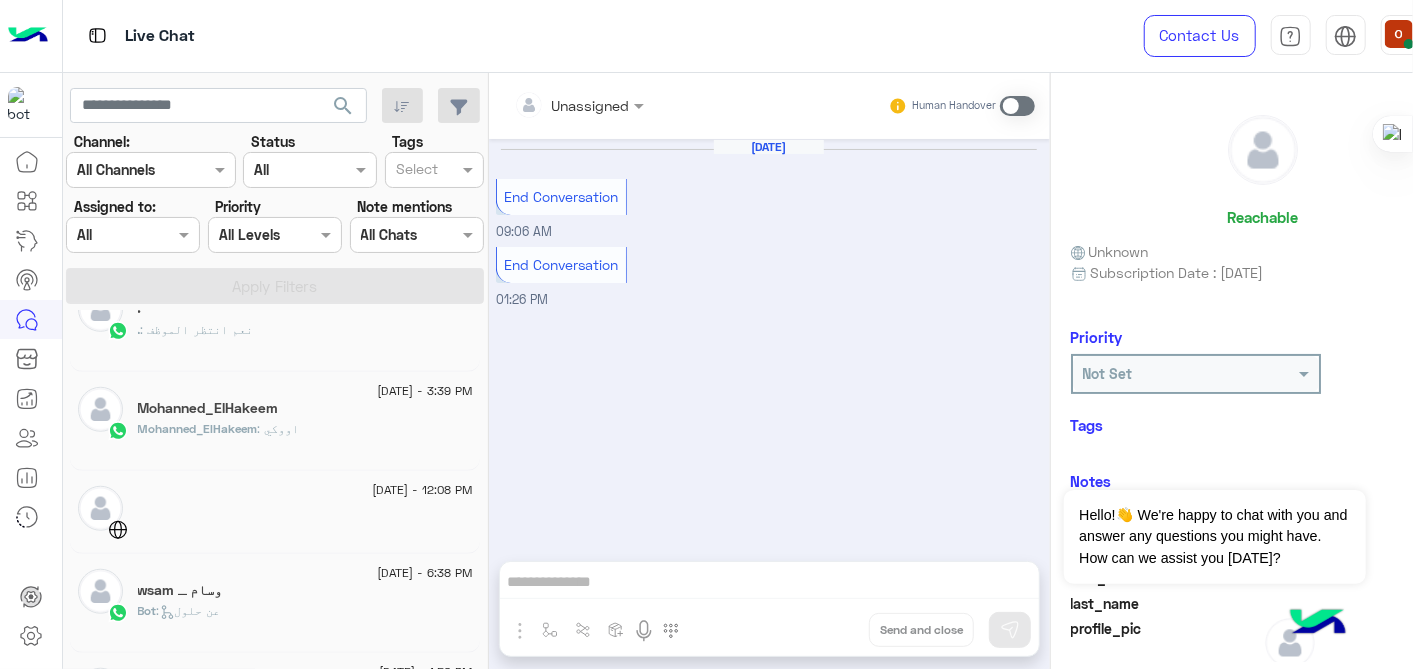 click on ": اووكي" 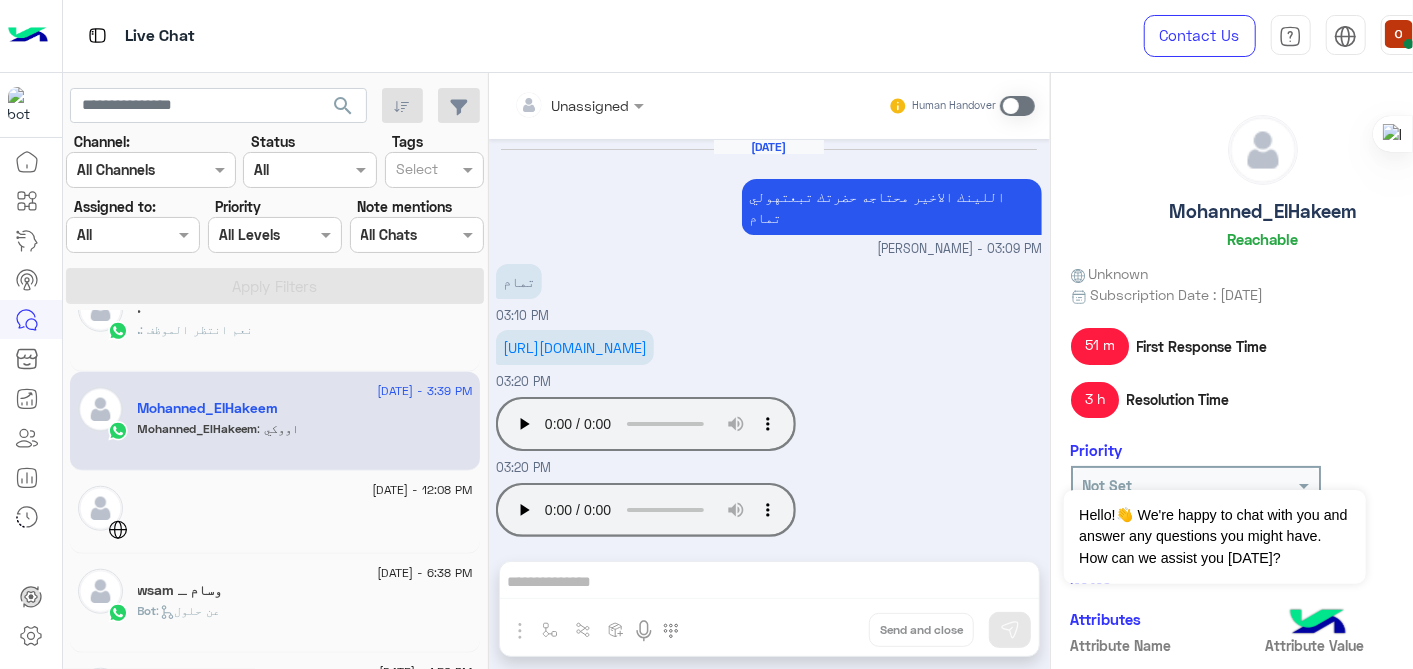 scroll, scrollTop: 799, scrollLeft: 0, axis: vertical 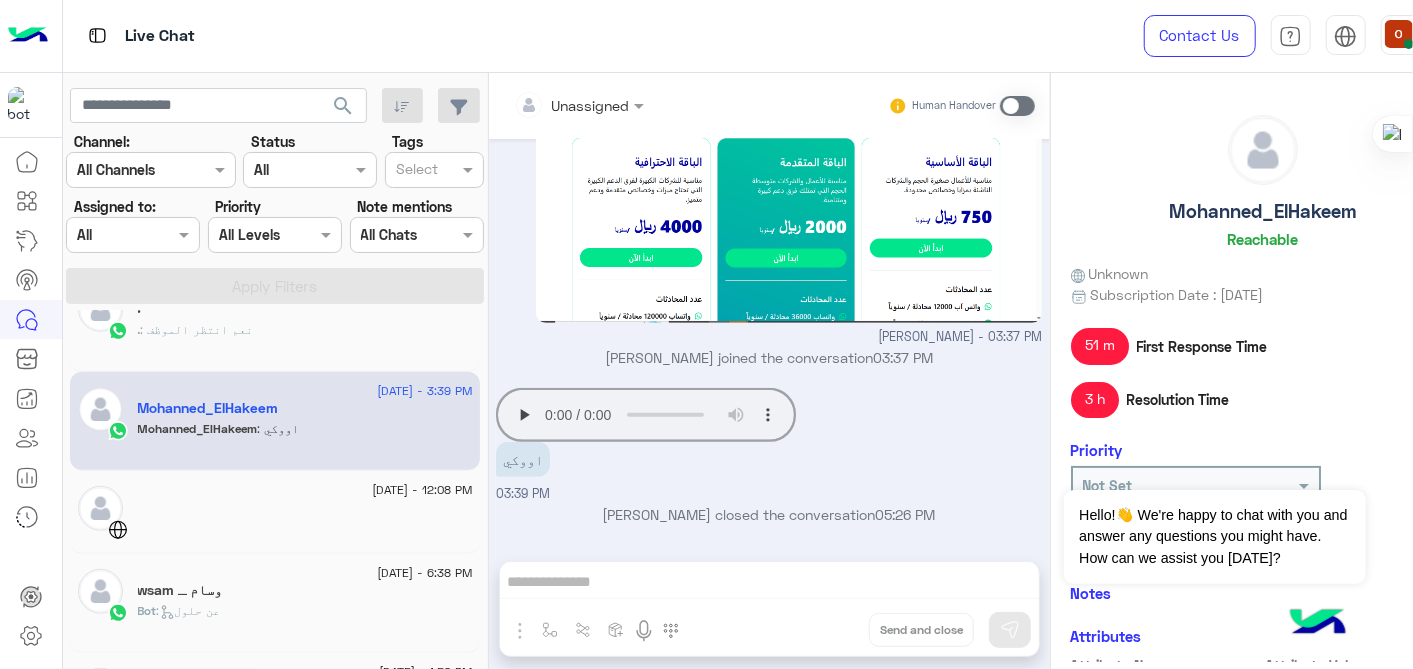 click on "51 m  First Response Time" 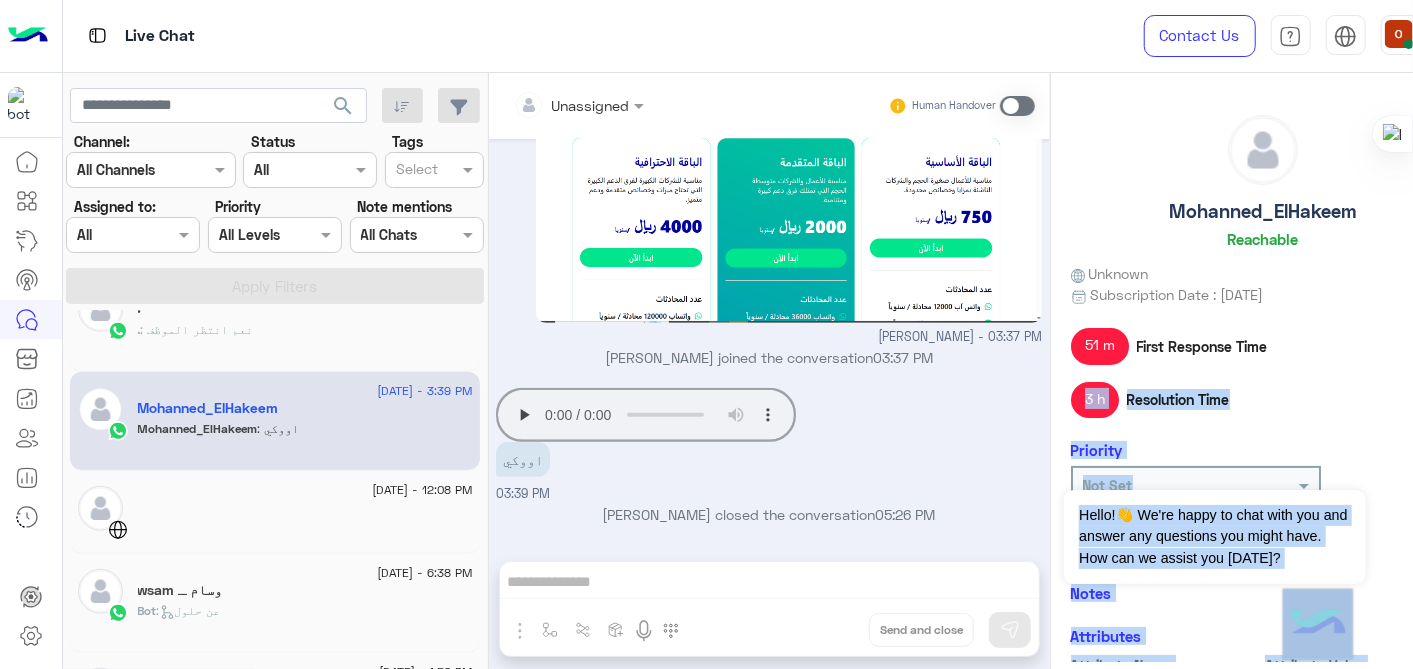 drag, startPoint x: 1324, startPoint y: 331, endPoint x: 1340, endPoint y: 692, distance: 361.3544 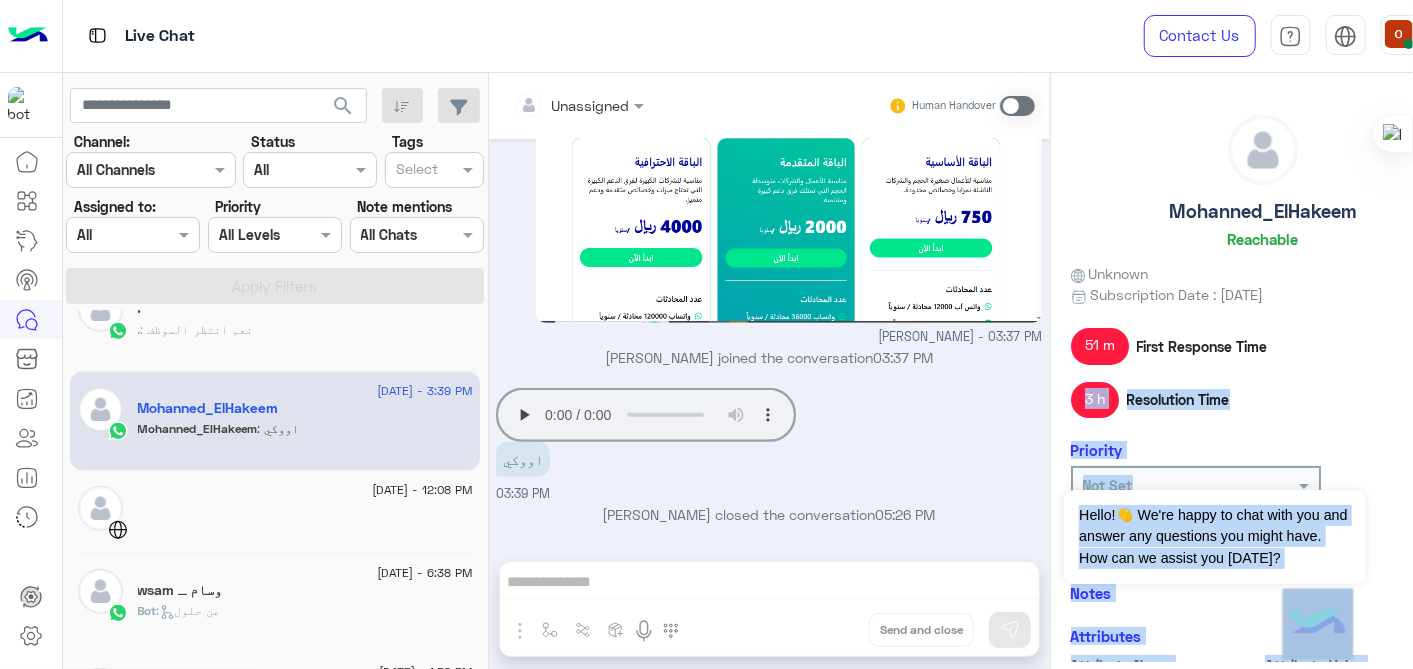 click on "Live Chat   Contact Us  Help Center عربي English search Channel: Channel All Channels Status Channel All Tags Select Assigned to: Assigned on All Priority All Levels All Levels Note mentions Select All Chats Apply Filters [DATE] - 1:26 PM     [DATE] - 1:17 PM     [DATE] - 1:10 PM     [DATE] - 11:18 AM     [DATE] - 1:51 AM     [DATE] - 1:27 AM     [DATE] - 1:25 AM     [DATE] - 11:09 PM     [DATE] - 8:38 PM     [DATE] - 6:09 PM     [DATE] - 6:05 PM     [DATE] - 3:51 PM  .   . : نعم انتظر الموظف [DATE] - 3:39 PM  Mohanned_ElHakeem   Mohanned_ElHakeem : اووكي [DATE] - 12:08 PM     [DATE] - 6:38 PM  وسام ـ wsam  Bot :   عن حلول  [DATE] - 1:58 PM     [DATE] - 8:48 PM     [DATE] - 10:33 AM  ᴇʏᴀᴅ    You  : لو متاح ارسال رقم الهاتف للتواصل اتمني ارساله للتواصل في اقرب وقت  [DATE] - 8:21 PM  الطيب الامين لتفصيل وتنجيد الكنب وتفصيل الستائر  Bot :   مبيعات HANDOVER  Bot" at bounding box center [706, 334] 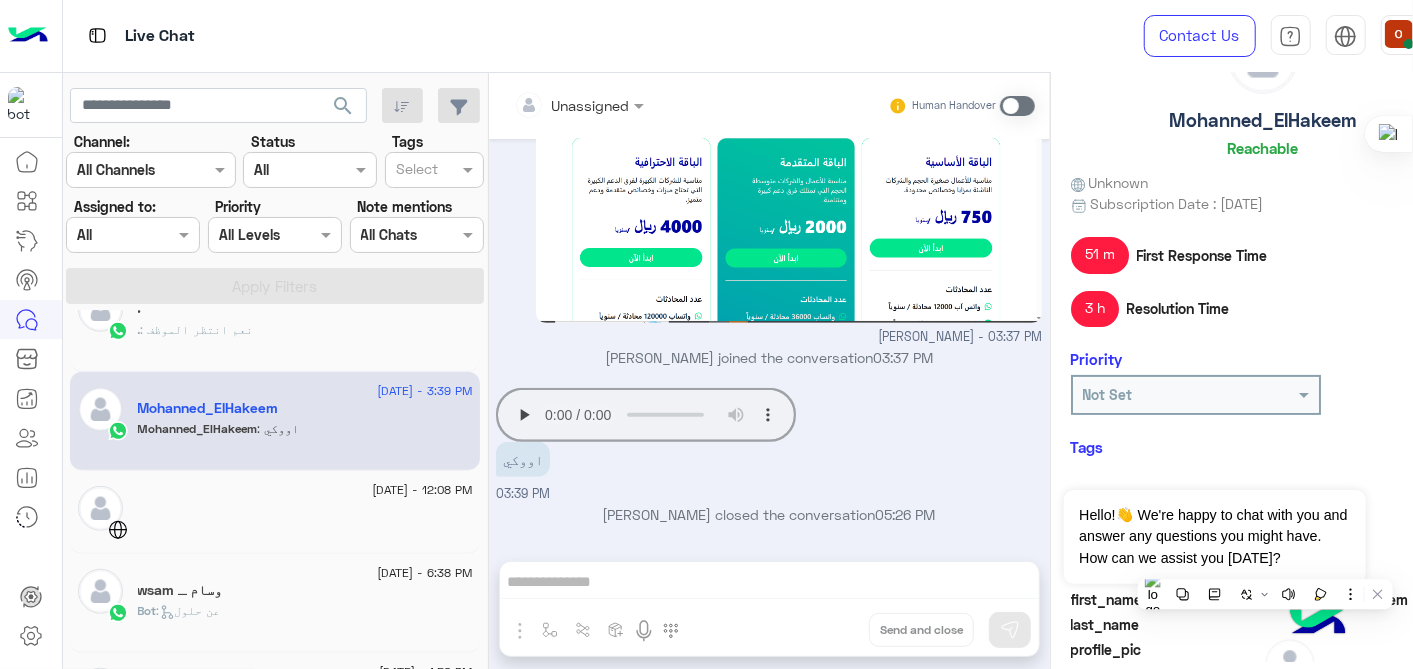 drag, startPoint x: 1340, startPoint y: 692, endPoint x: 1365, endPoint y: 459, distance: 234.33736 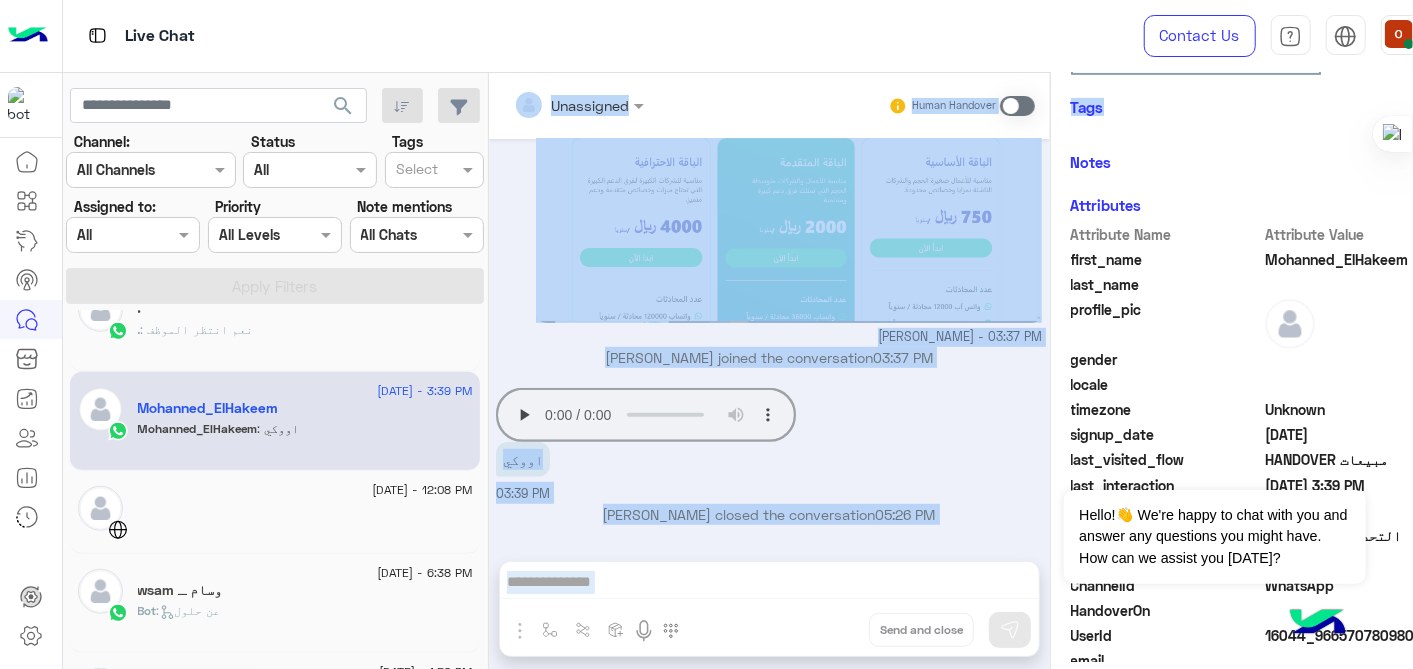 scroll, scrollTop: 513, scrollLeft: 0, axis: vertical 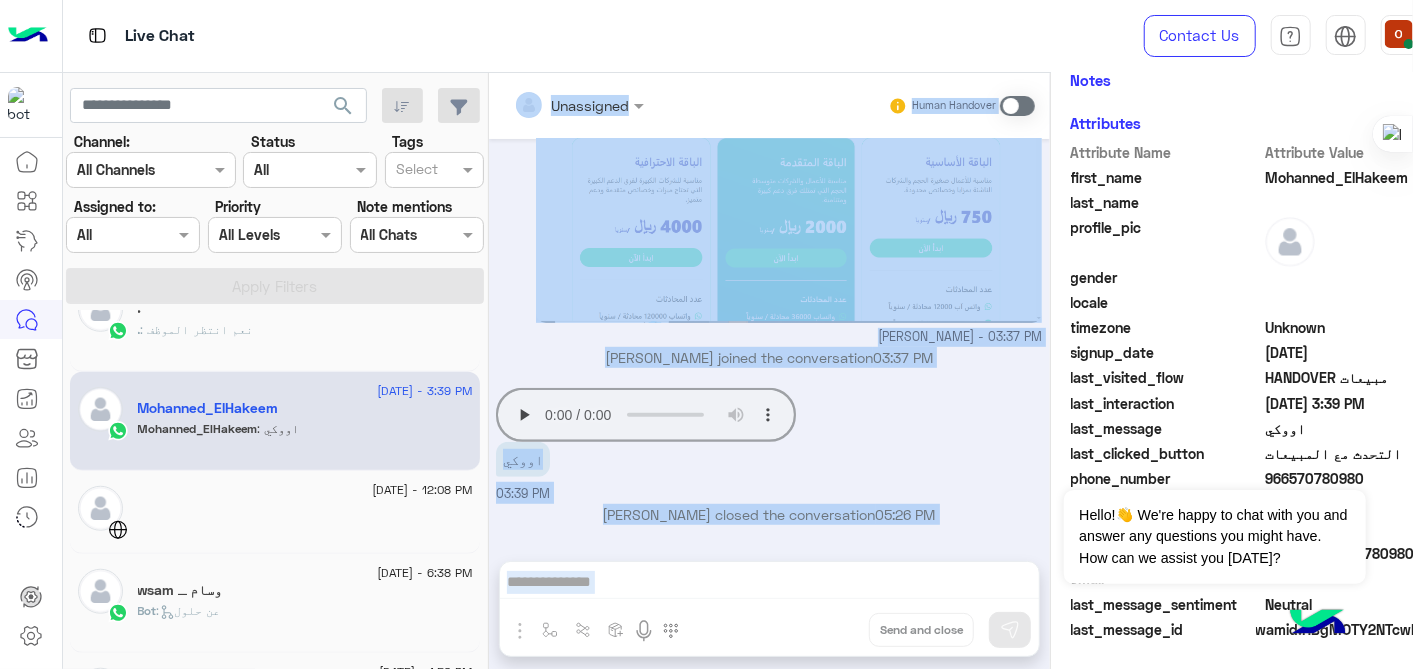 drag, startPoint x: 1365, startPoint y: 459, endPoint x: 1377, endPoint y: 717, distance: 258.27893 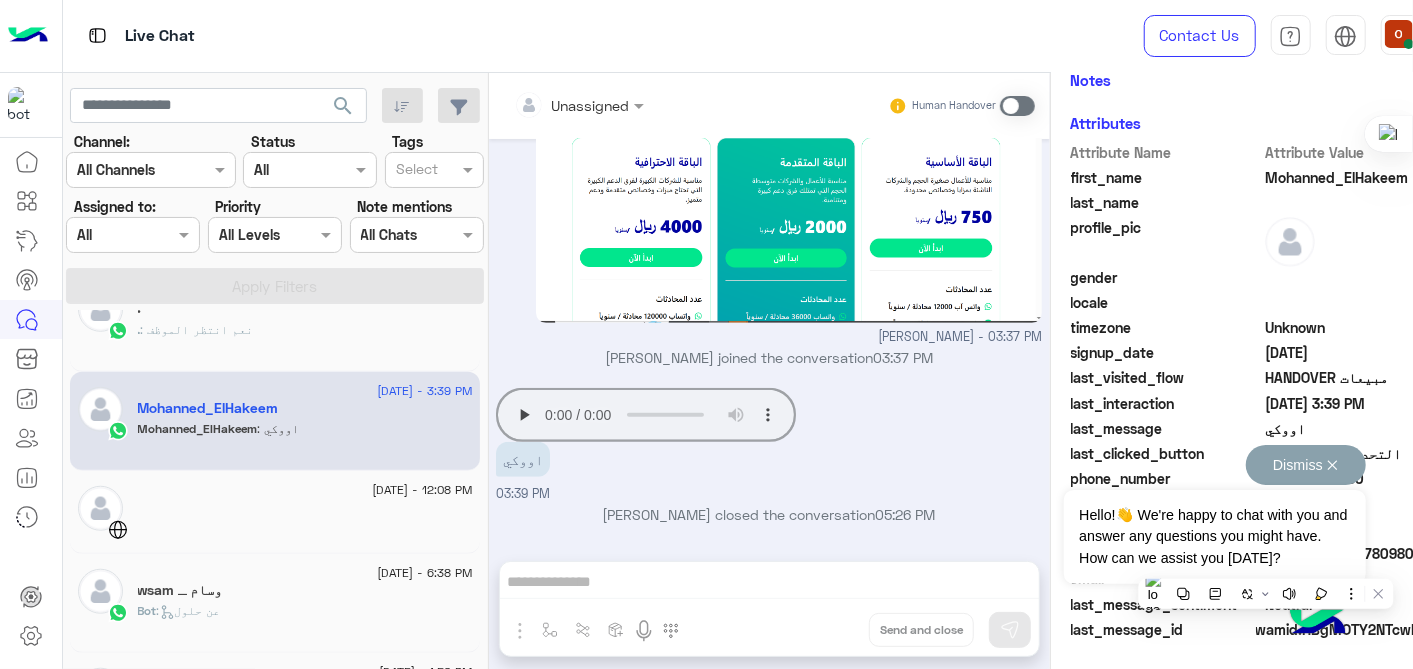 drag, startPoint x: 1377, startPoint y: 717, endPoint x: 1288, endPoint y: 472, distance: 260.66452 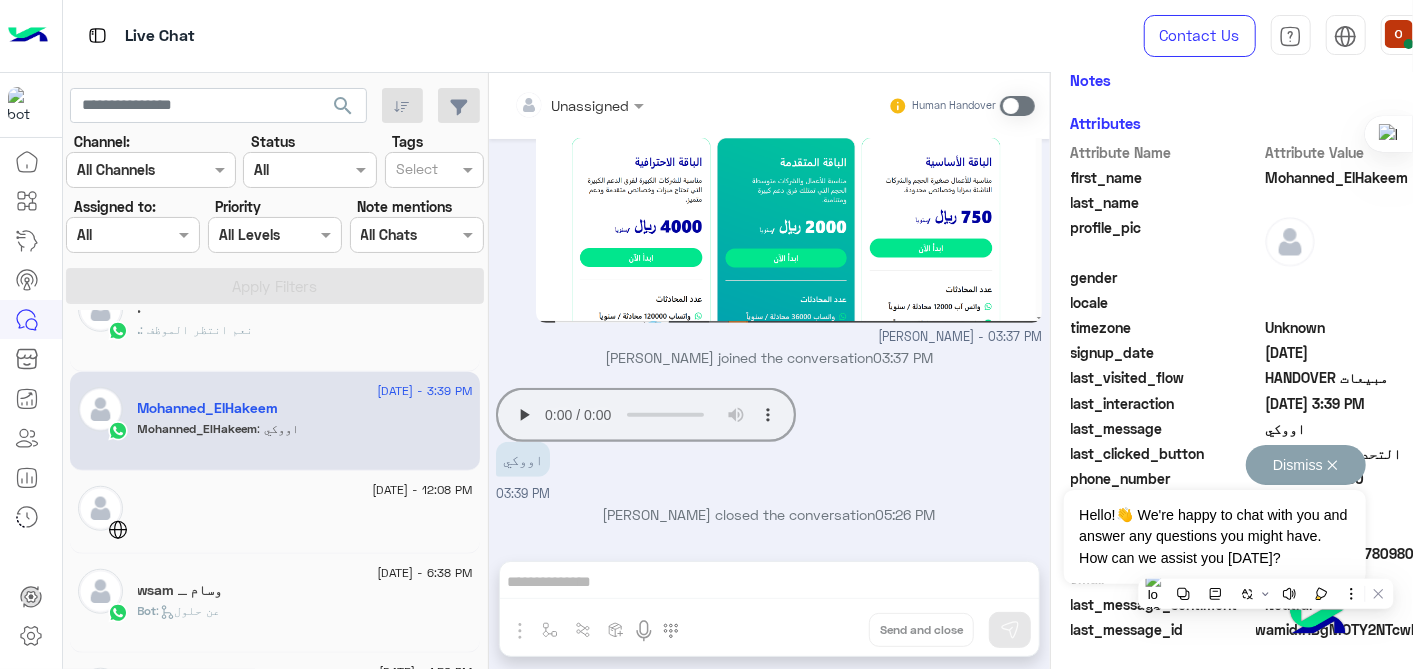 click on "Dismiss ✕ Hello!👋 We're happy to chat with you and answer any questions you might have. How can we assist you [DATE]?" at bounding box center [1214, 514] 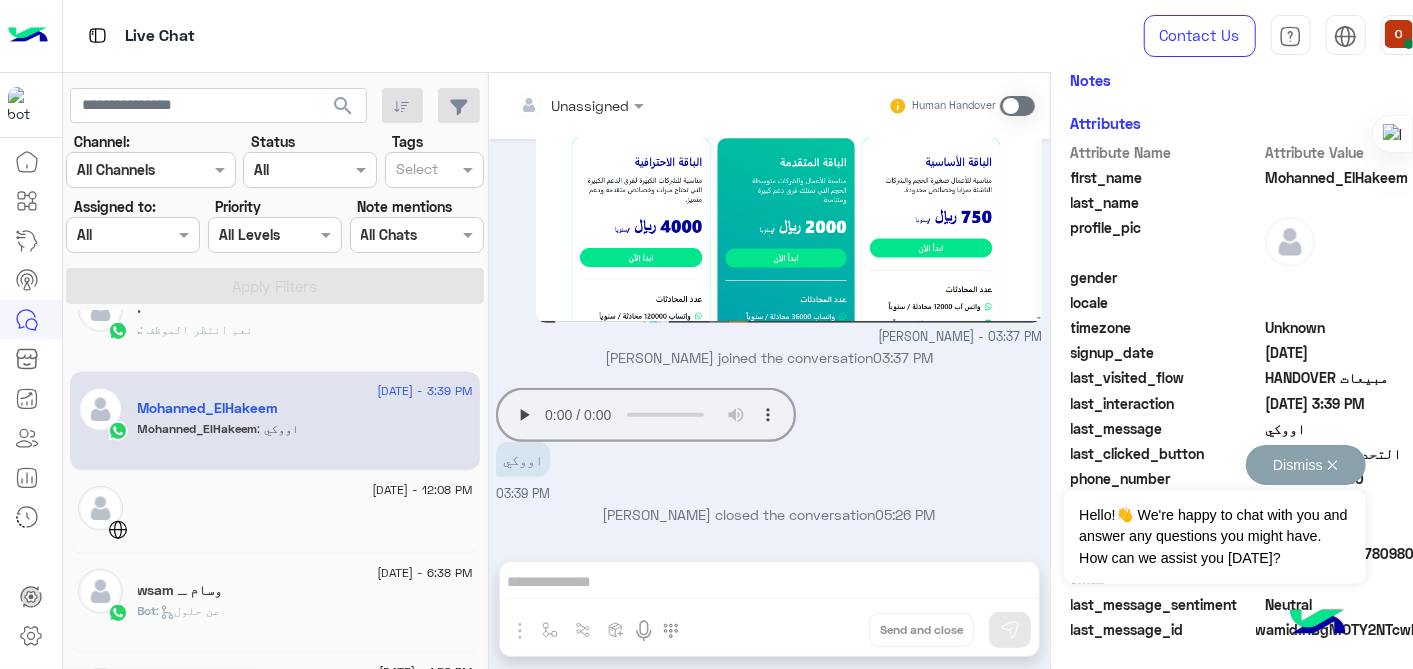 click on "Dismiss ✕" at bounding box center (1306, 465) 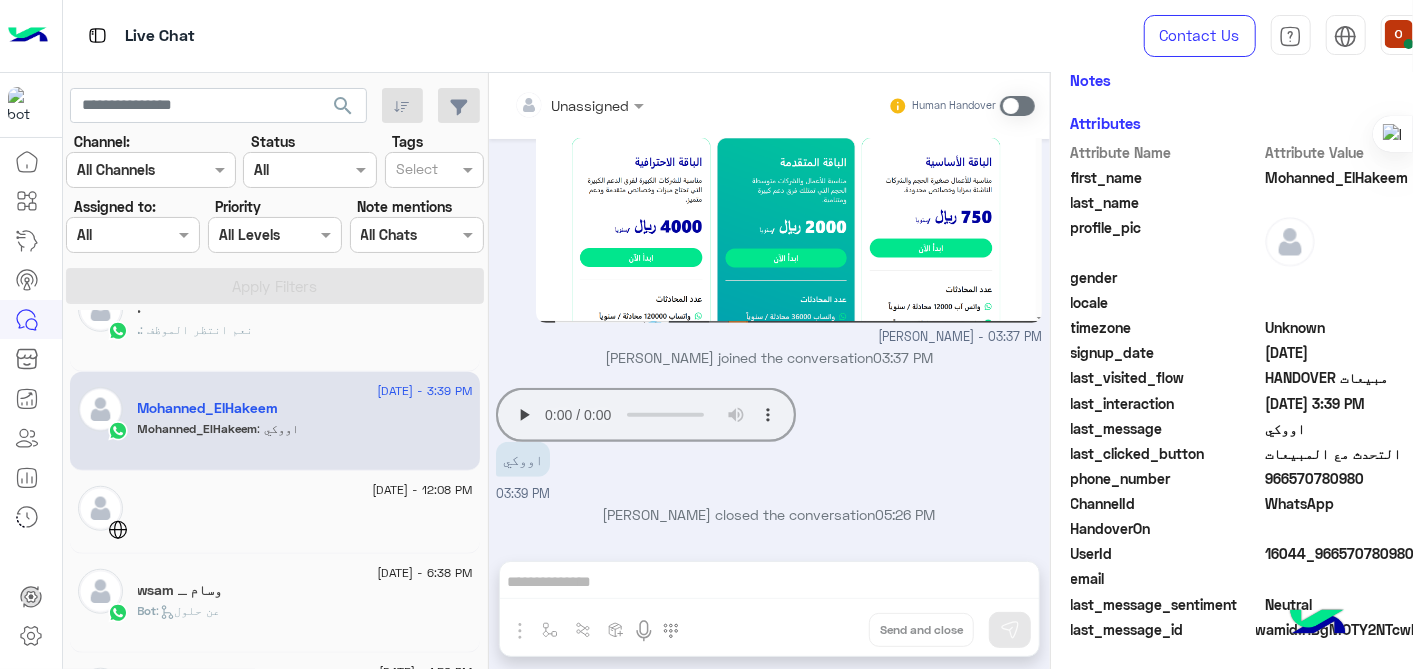 click on "966570780980" 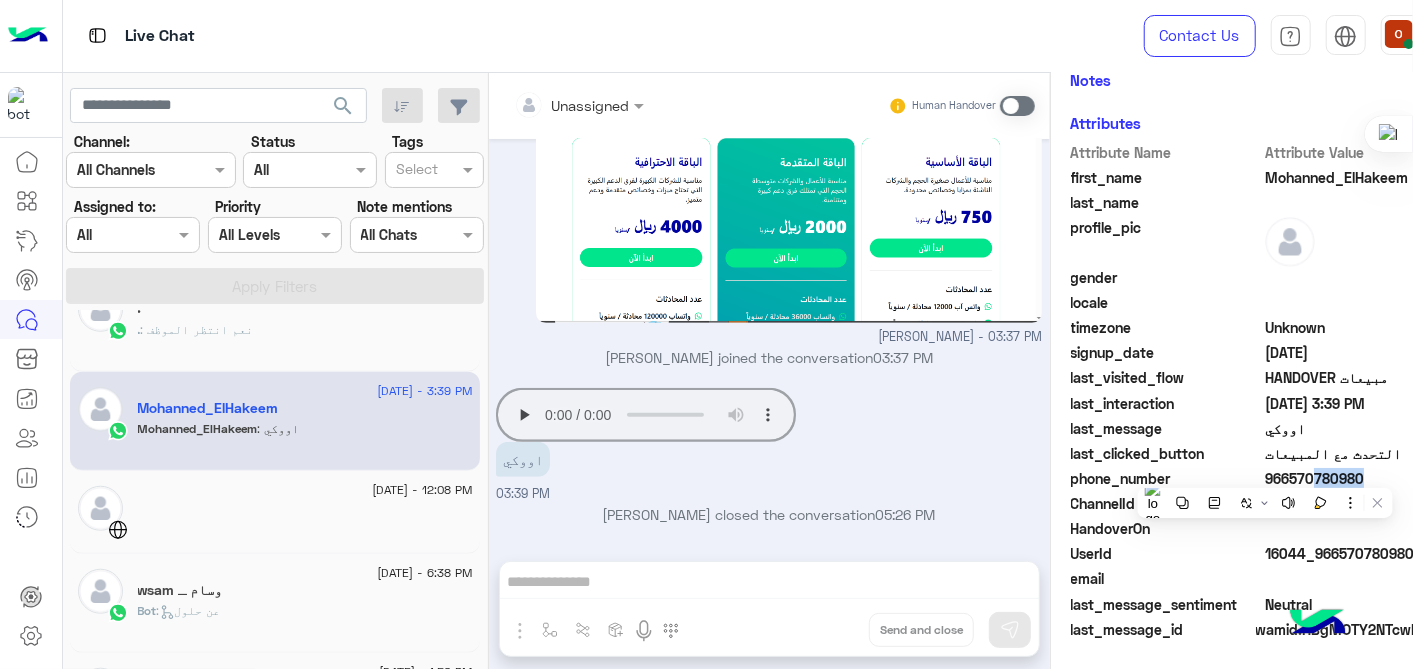 drag, startPoint x: 1288, startPoint y: 472, endPoint x: 1397, endPoint y: 485, distance: 109.77249 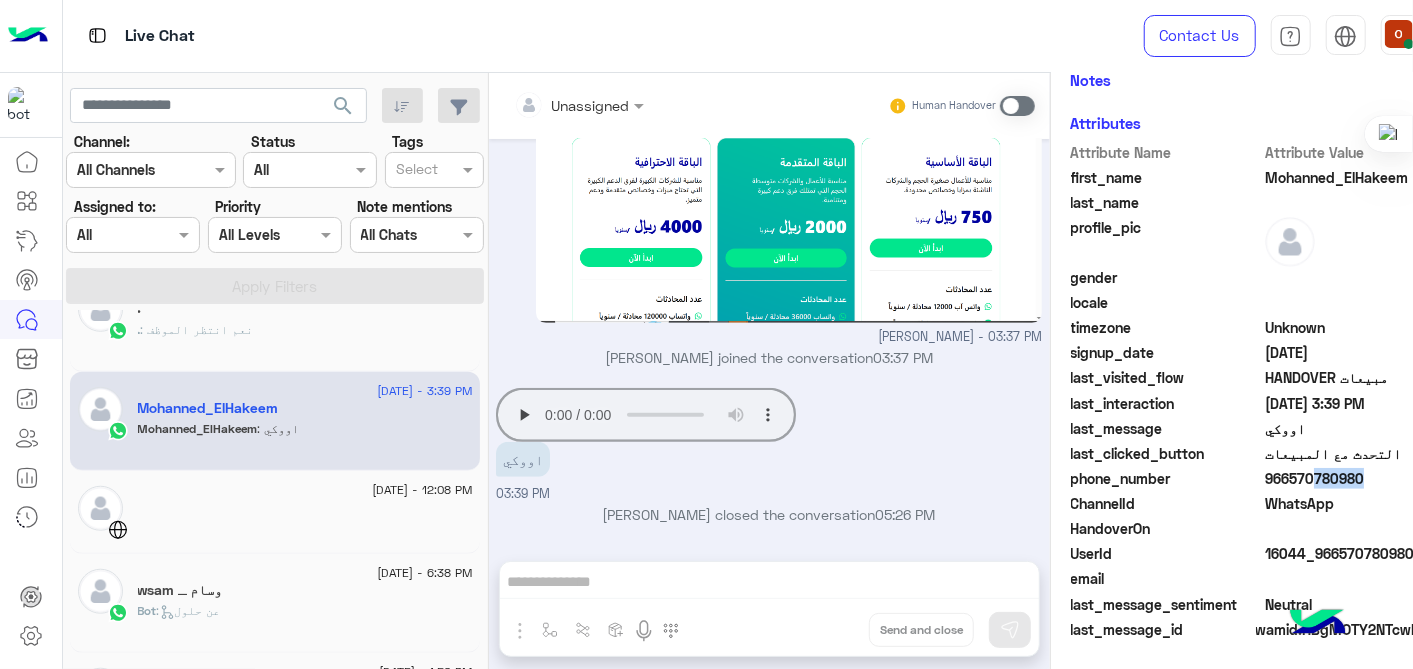 click on "966570780980" 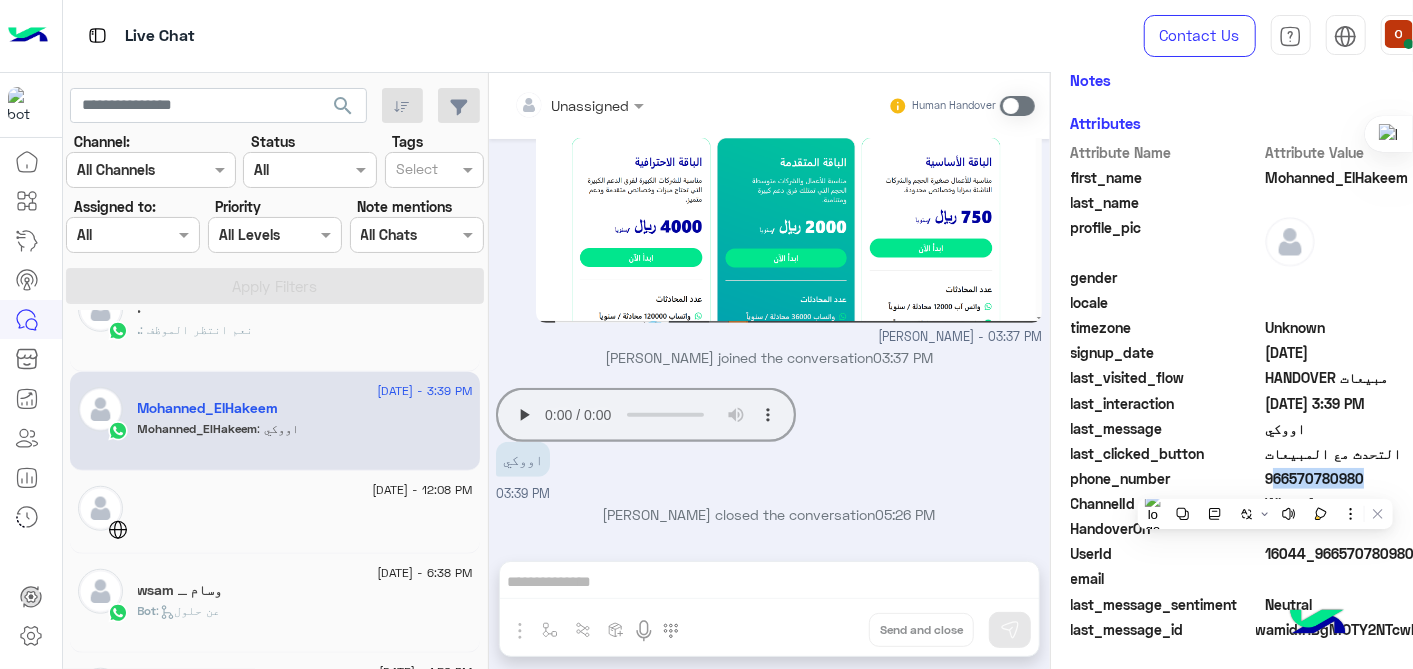 click on "966570780980" 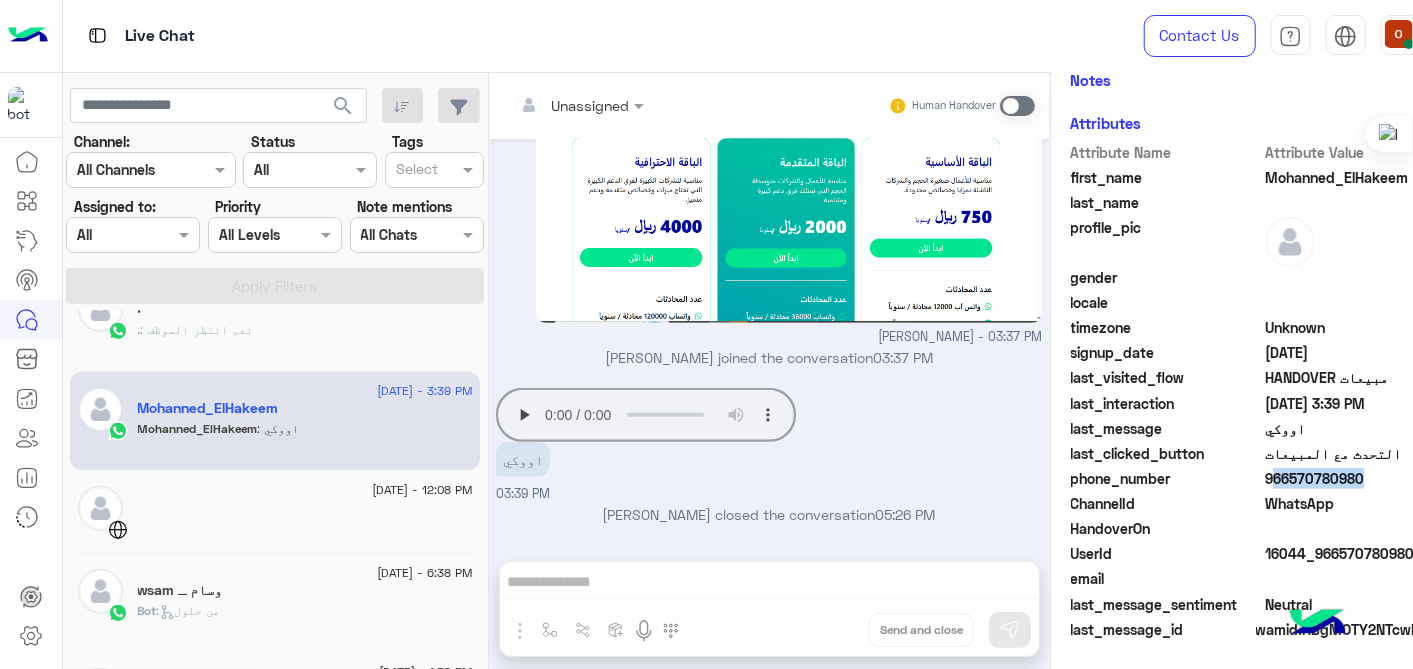 copy on "966570780980" 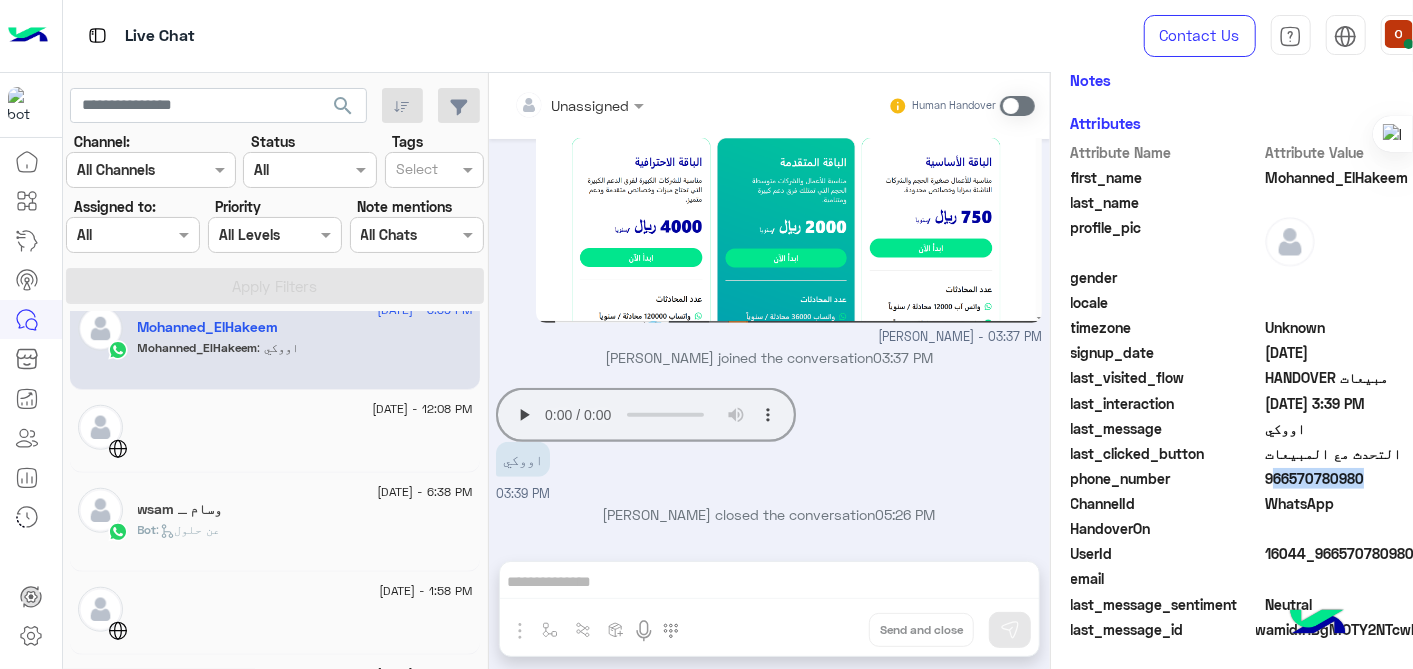 scroll, scrollTop: 1025, scrollLeft: 0, axis: vertical 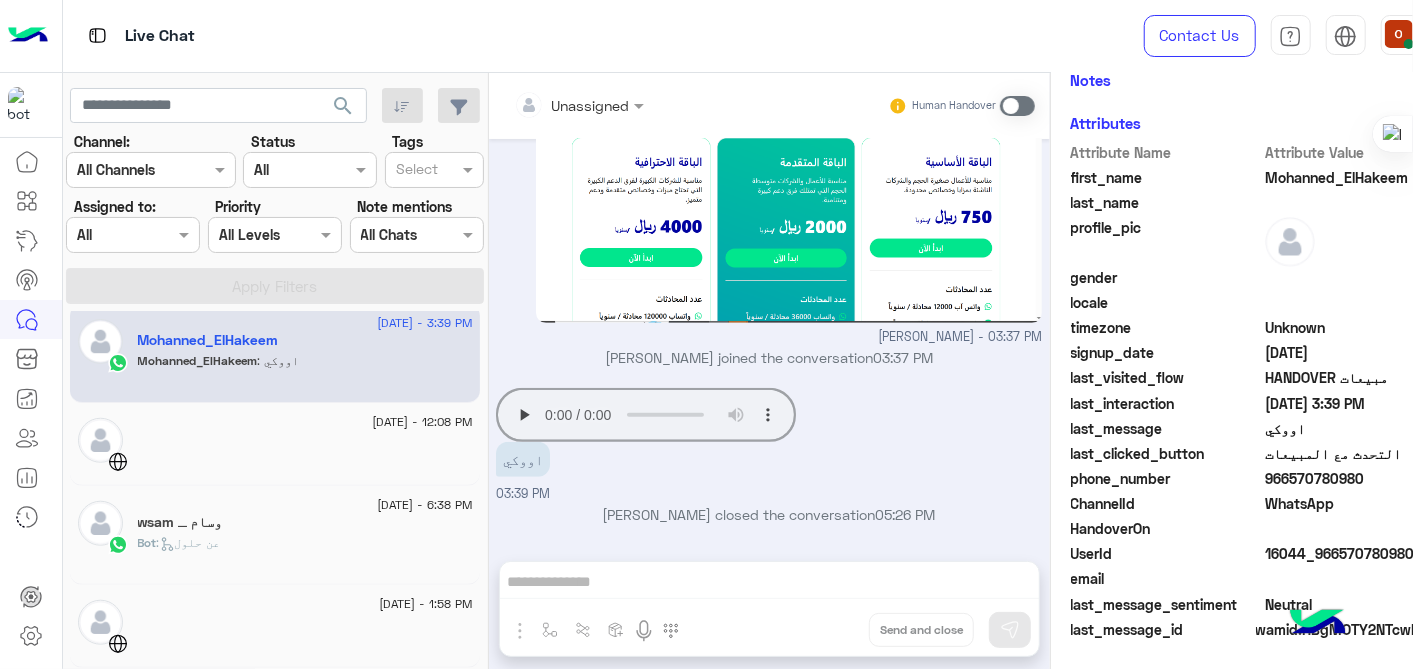 click on "[DATE] - 12:08 PM" 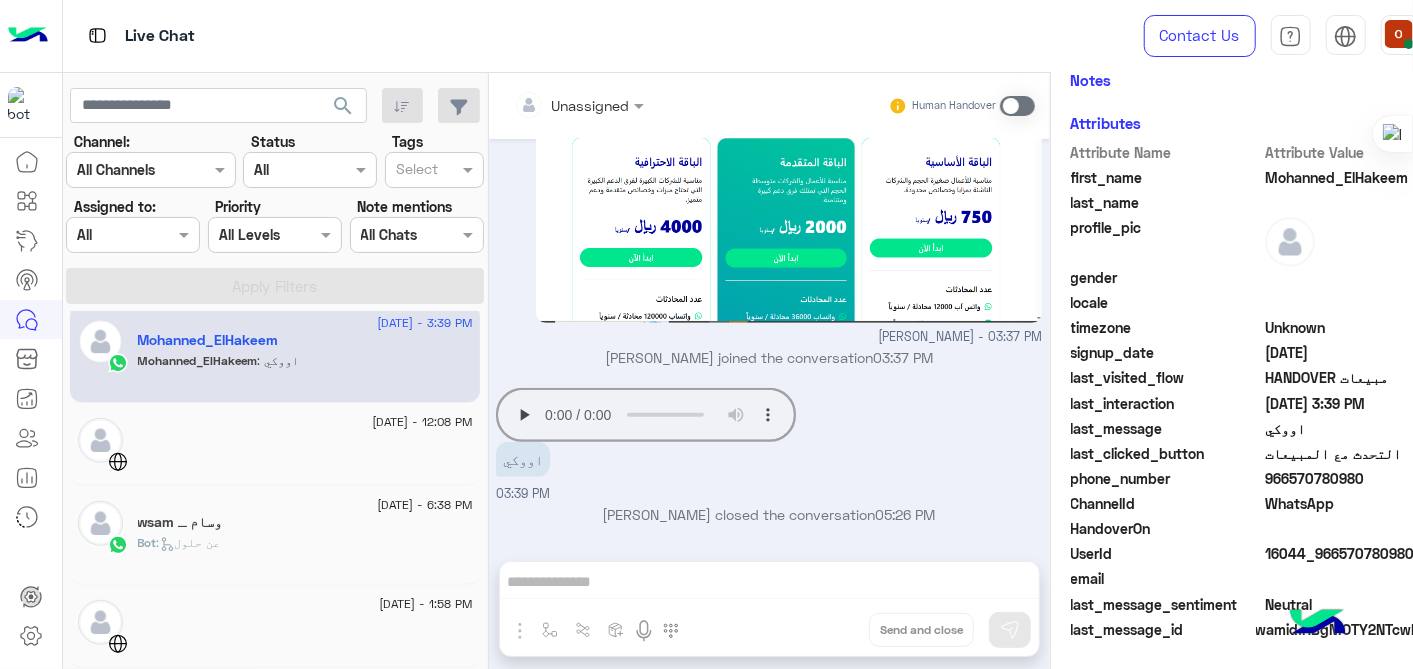 click on "[DATE] - 12:08 PM" 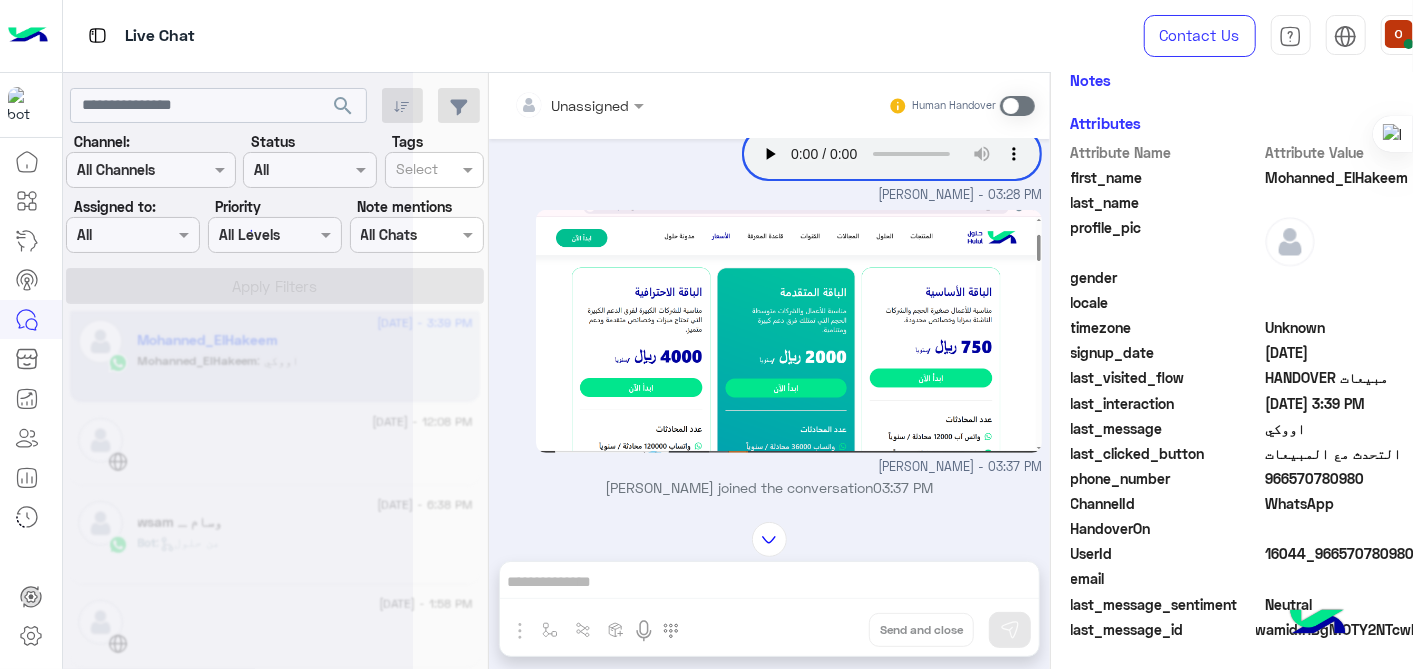 scroll, scrollTop: 0, scrollLeft: 0, axis: both 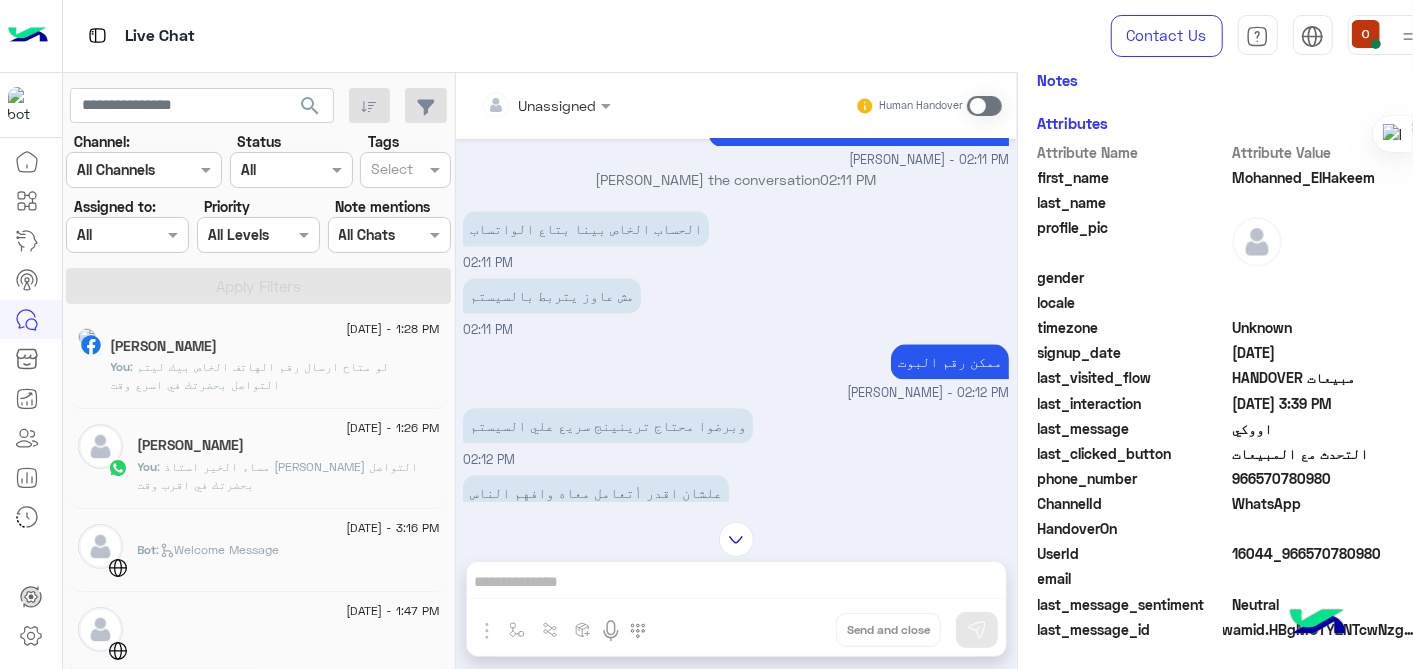click on "You  : لو متاح ارسال رقم الهاتف الخاص بيك ليتم التواصل بحضرتك في اسرع وقت" 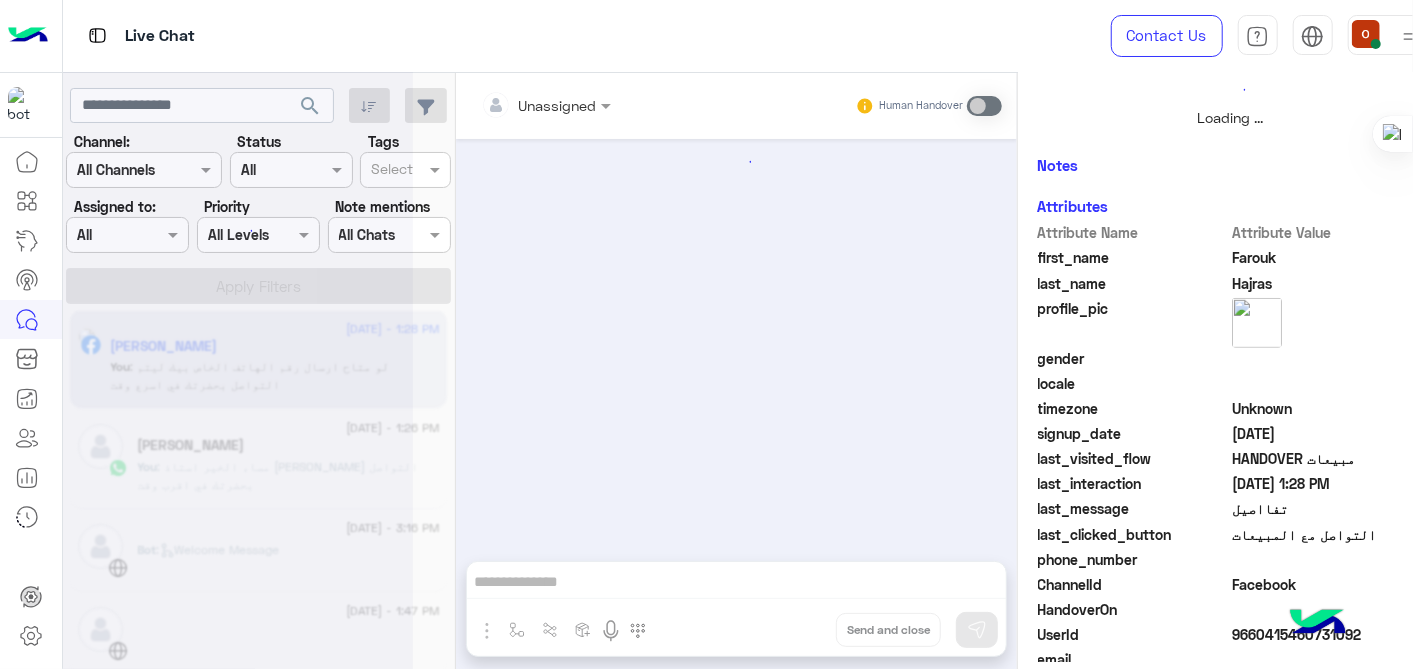 scroll, scrollTop: 595, scrollLeft: 0, axis: vertical 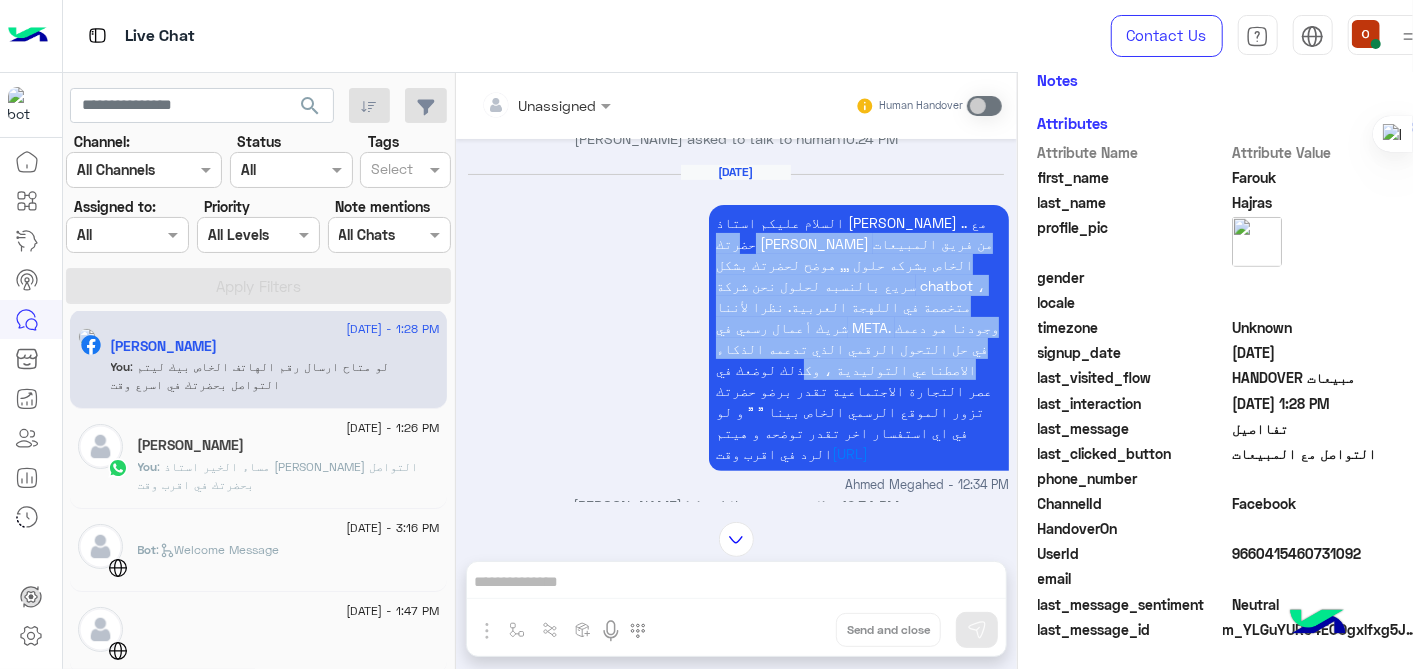drag, startPoint x: 966, startPoint y: 220, endPoint x: 711, endPoint y: 366, distance: 293.83838 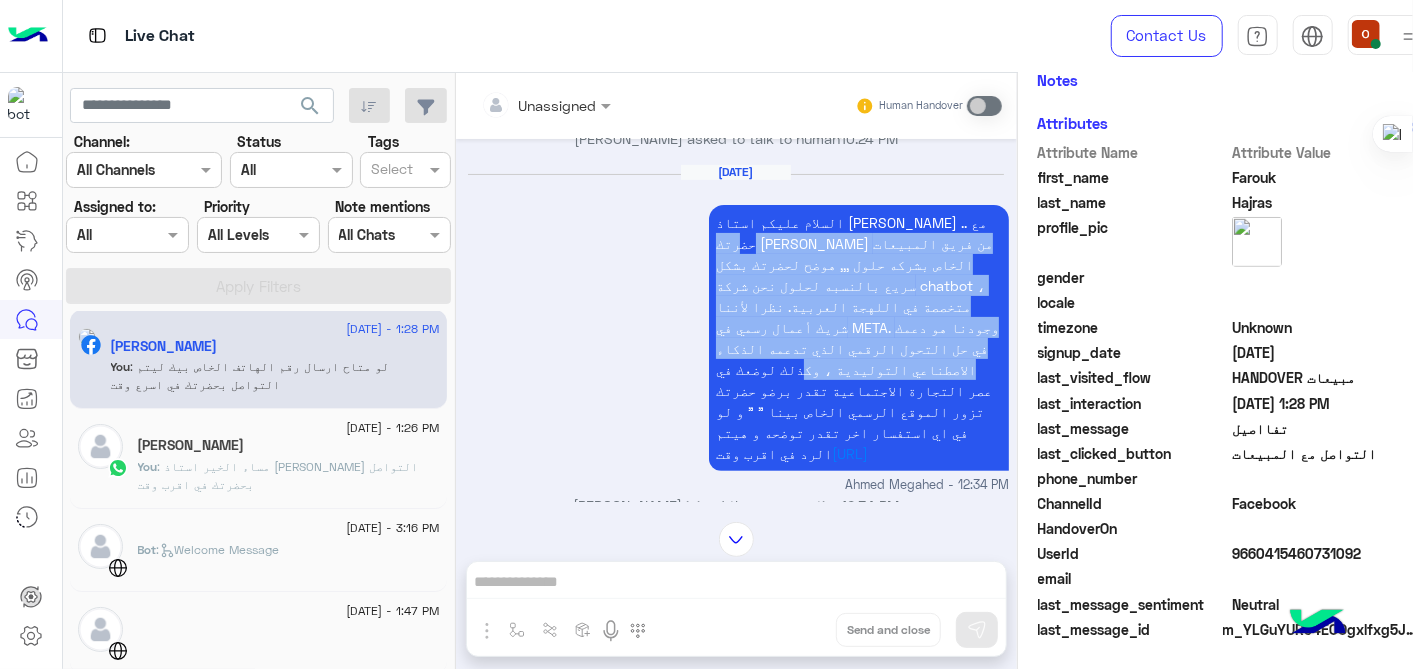 click on "السلام عليكم استاذ [PERSON_NAME] ..
مع حضرتك [PERSON_NAME] من فريق المبيعات الخاص بشركه حلول ,,, هوضح لحضرتك بشكل سريع بالنسبه لحلول
نحن شركة chatbot ، متخصصة في اللهجة العربية.
نظرا لأننا شريك أعمال رسمي في META.
وجودنا هو دعمك في حل التحول الرقمي الذي تدعمه الذكاء الاصطناعي التوليدية ، وكذلك لوضعك في عصر التجارة الاجتماعية تقدر برضو حضرتك تزور الموقع الرسمي الخاص بينا " "
و لو في اي استفسار اخر تقدر توضحه و هيتم الرد في اقرب وقت   [URL]" at bounding box center (859, 338) 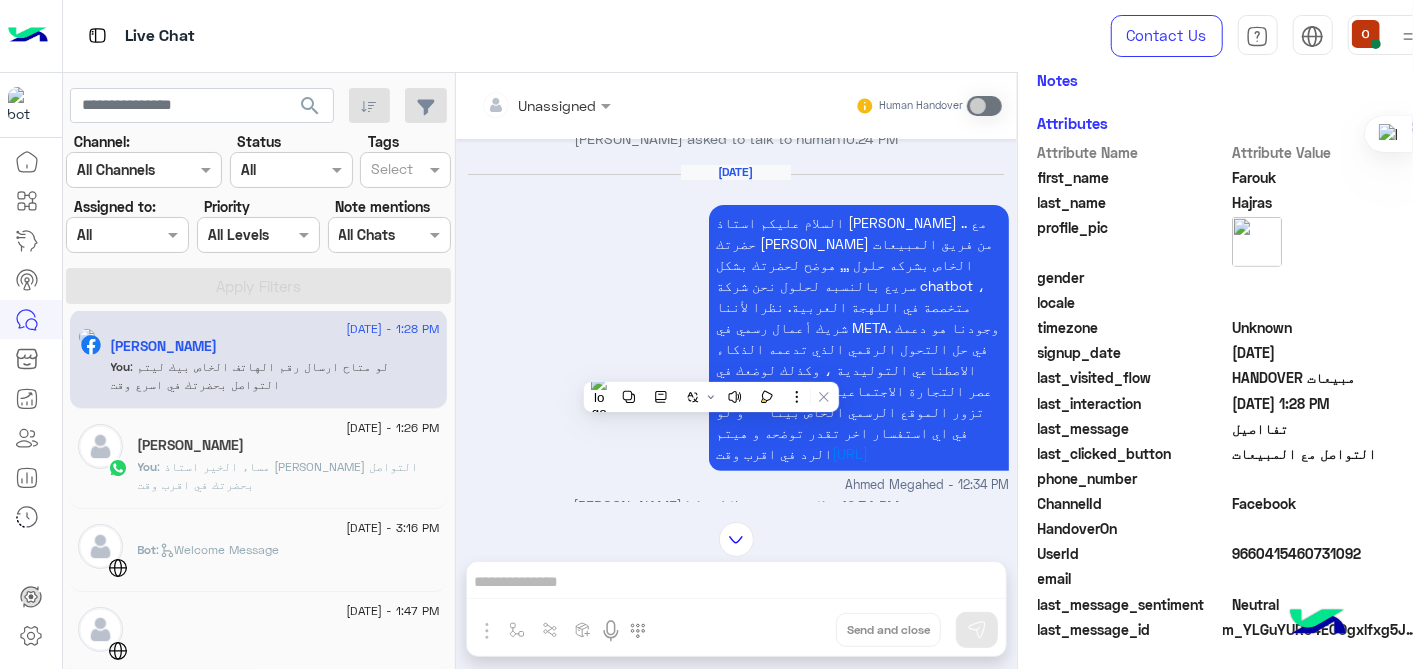 drag, startPoint x: 711, startPoint y: 366, endPoint x: 658, endPoint y: 205, distance: 169.49927 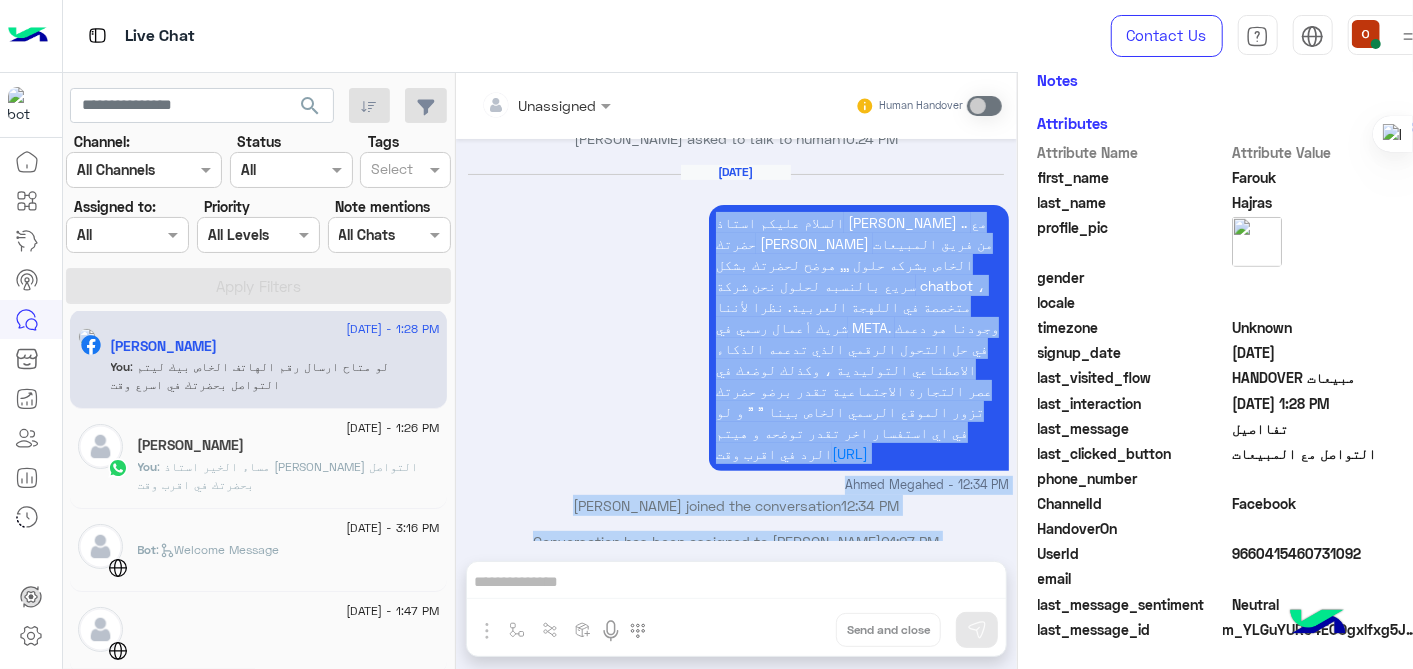 scroll, scrollTop: 381, scrollLeft: 0, axis: vertical 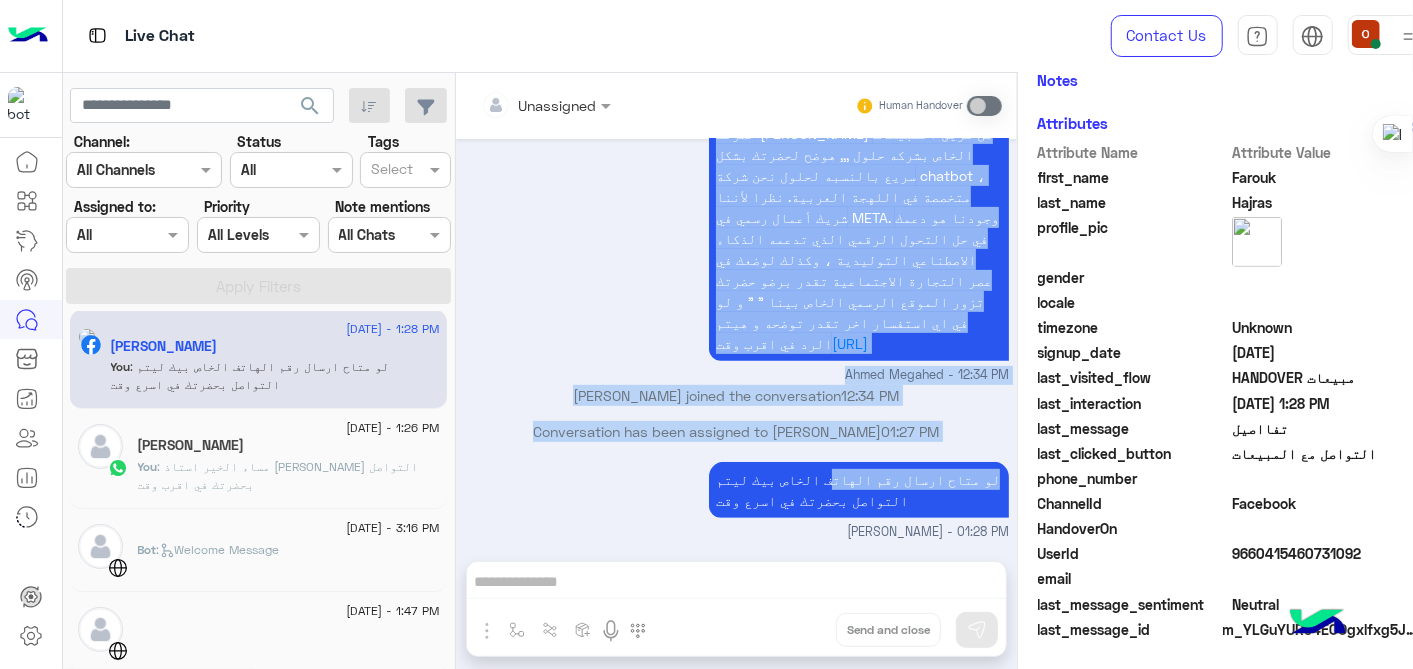 drag, startPoint x: 688, startPoint y: 220, endPoint x: 865, endPoint y: 333, distance: 209.99524 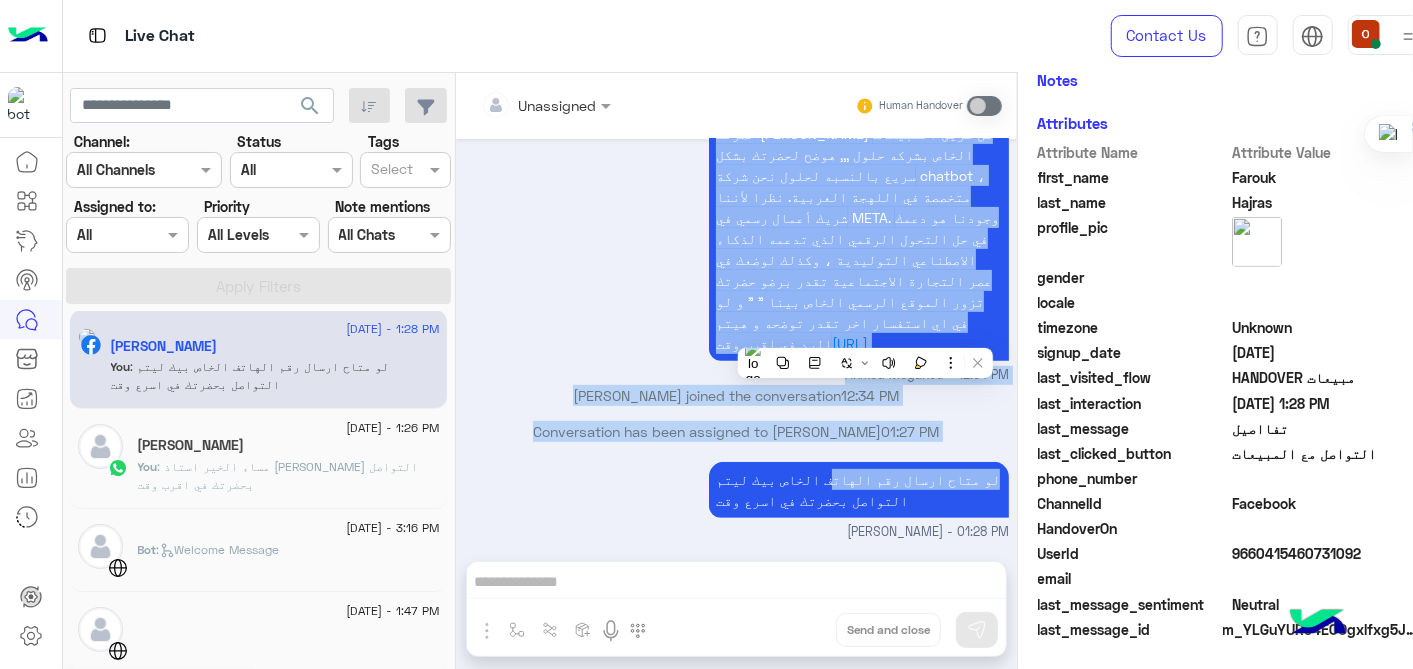copy on "السلام عليكم استاذ [PERSON_NAME] ..
مع حضرتك [PERSON_NAME] من فريق المبيعات الخاص بشركه حلول ,,, هوضح لحضرتك بشكل سريع بالنسبه لحلول
نحن شركة chatbot ، متخصصة في اللهجة العربية.
نظرا لأننا شريك أعمال رسمي في META.
وجودنا هو دعمك في حل التحول الرقمي الذي تدعمه الذكاء الاصطناعي التوليدية ، وكذلك لوضعك في عصر التجارة الاجتماعية تقدر برضو حضرتك تزور الموقع الرسمي الخاص بينا " "
و لو في اي استفسار اخر تقدر توضحه و هيتم الرد في اقرب وقت   [URL]" 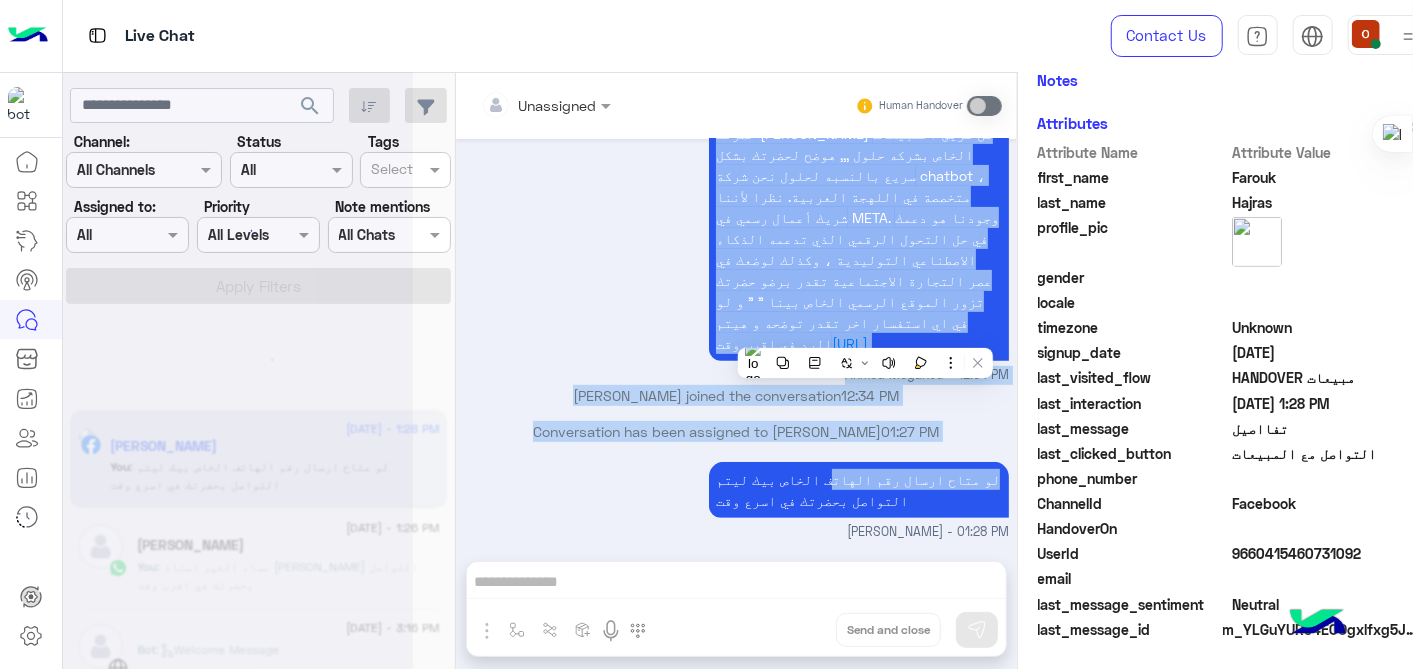scroll, scrollTop: 0, scrollLeft: 0, axis: both 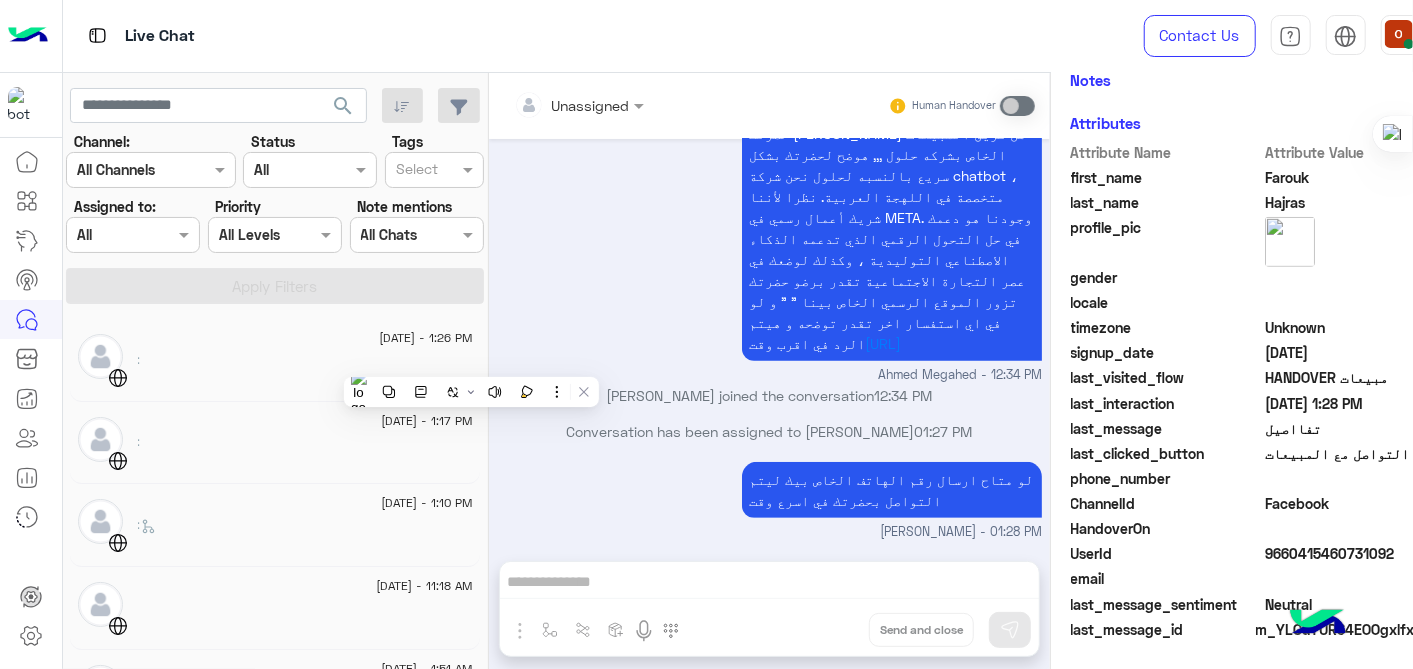 click 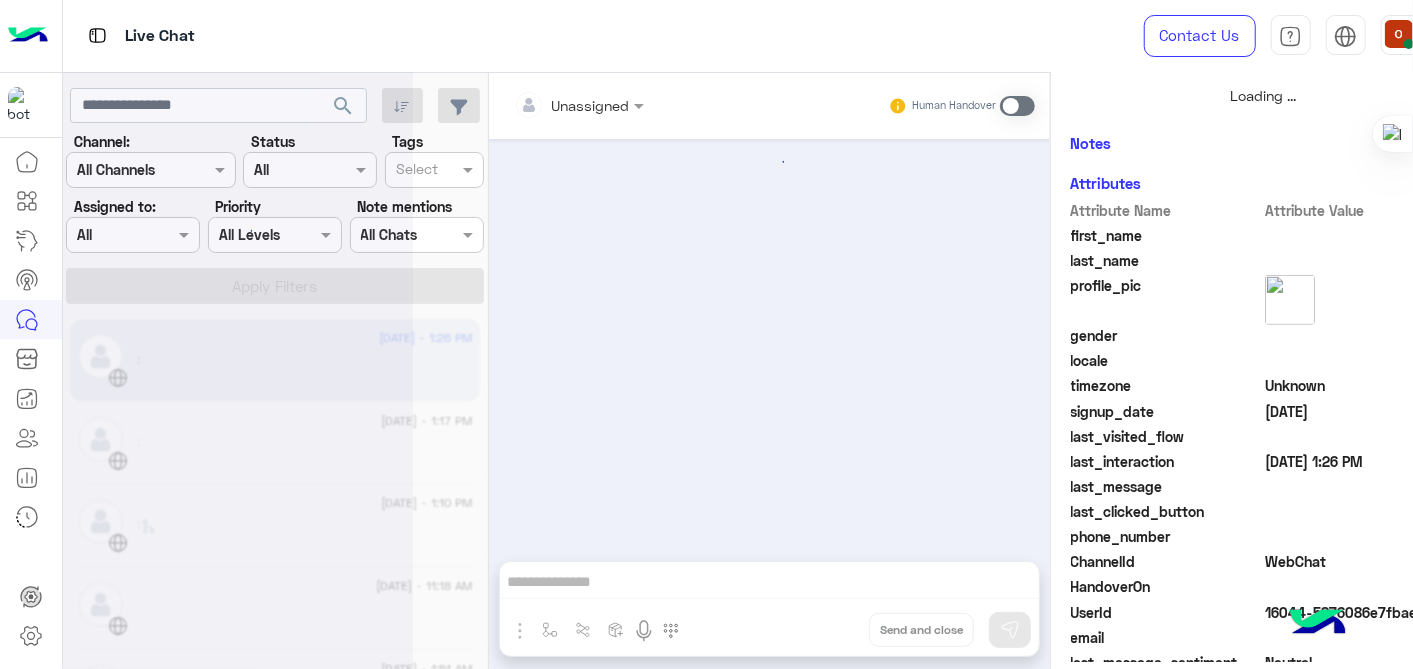 scroll, scrollTop: 572, scrollLeft: 0, axis: vertical 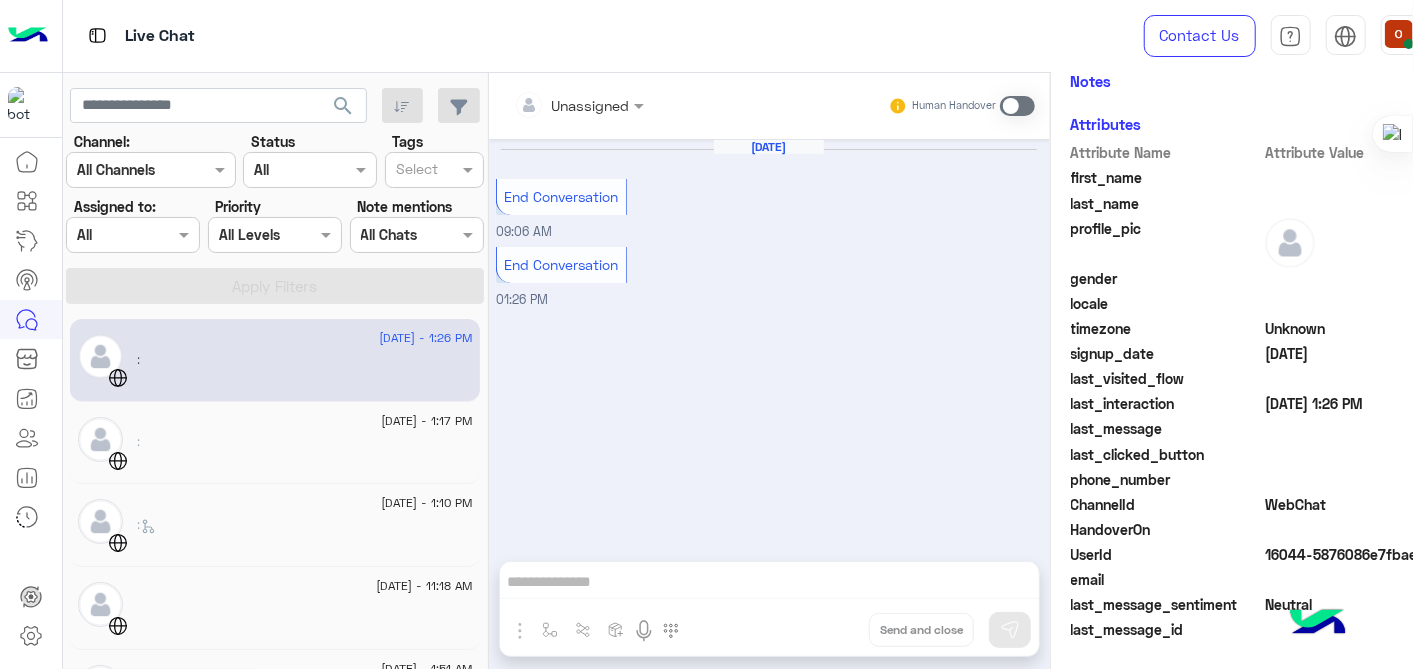 click at bounding box center [1017, 106] 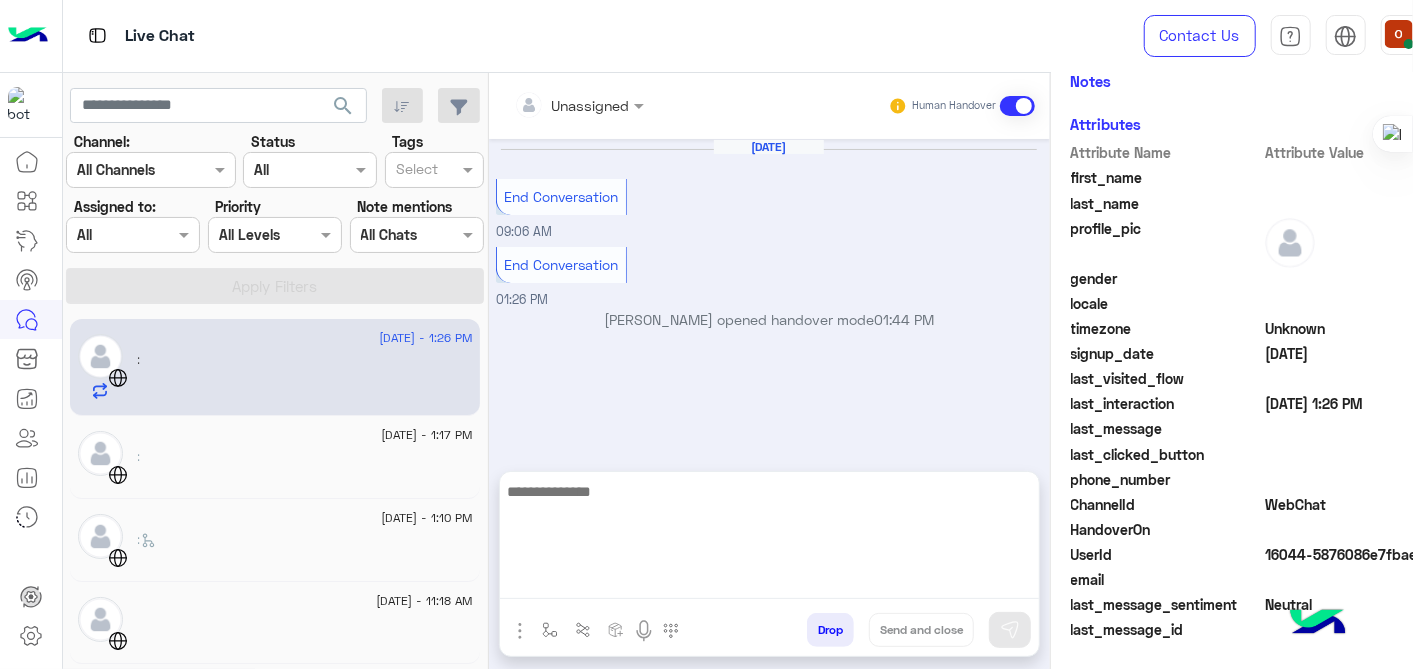 click at bounding box center (769, 539) 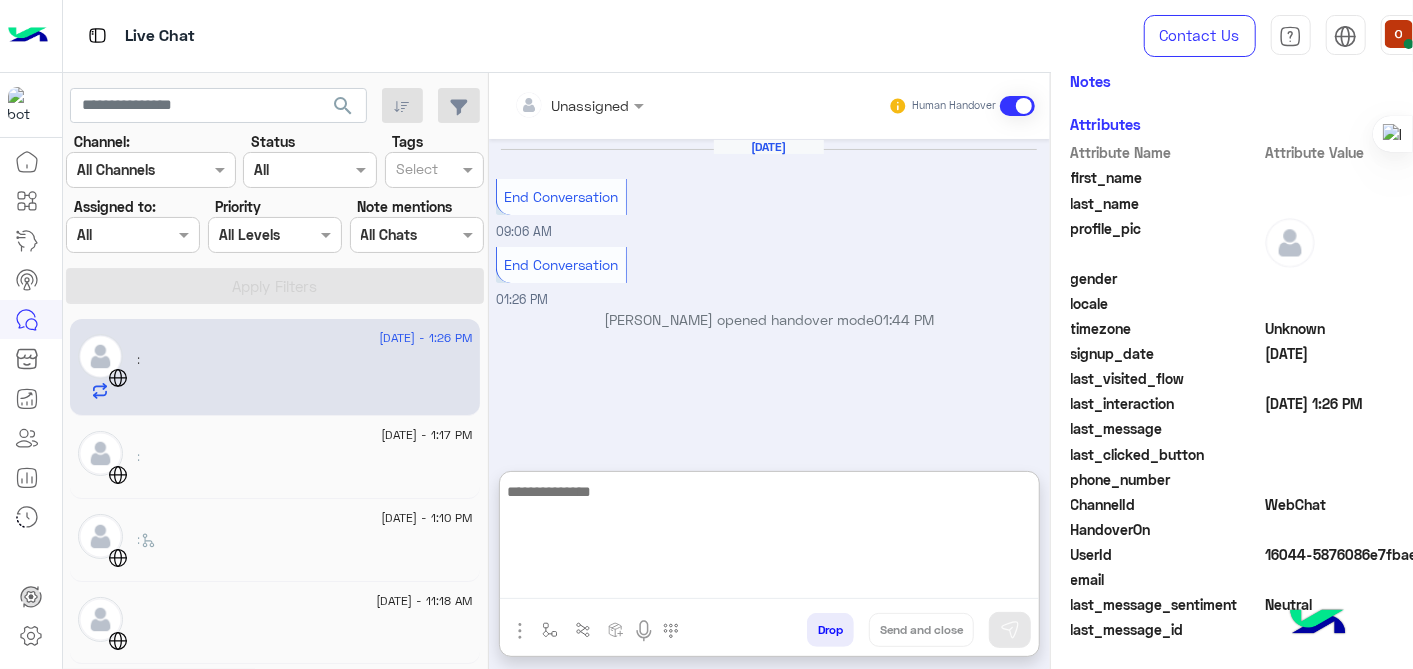 paste on "**********" 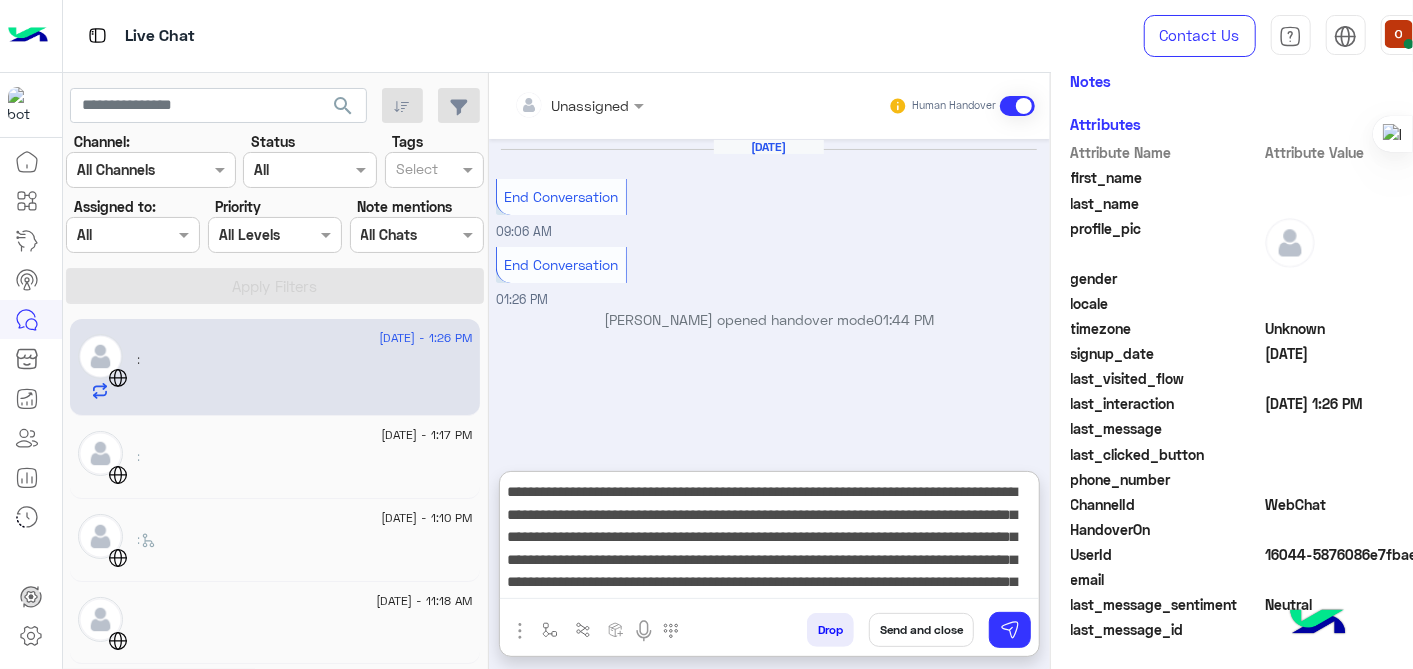 scroll, scrollTop: 37, scrollLeft: 0, axis: vertical 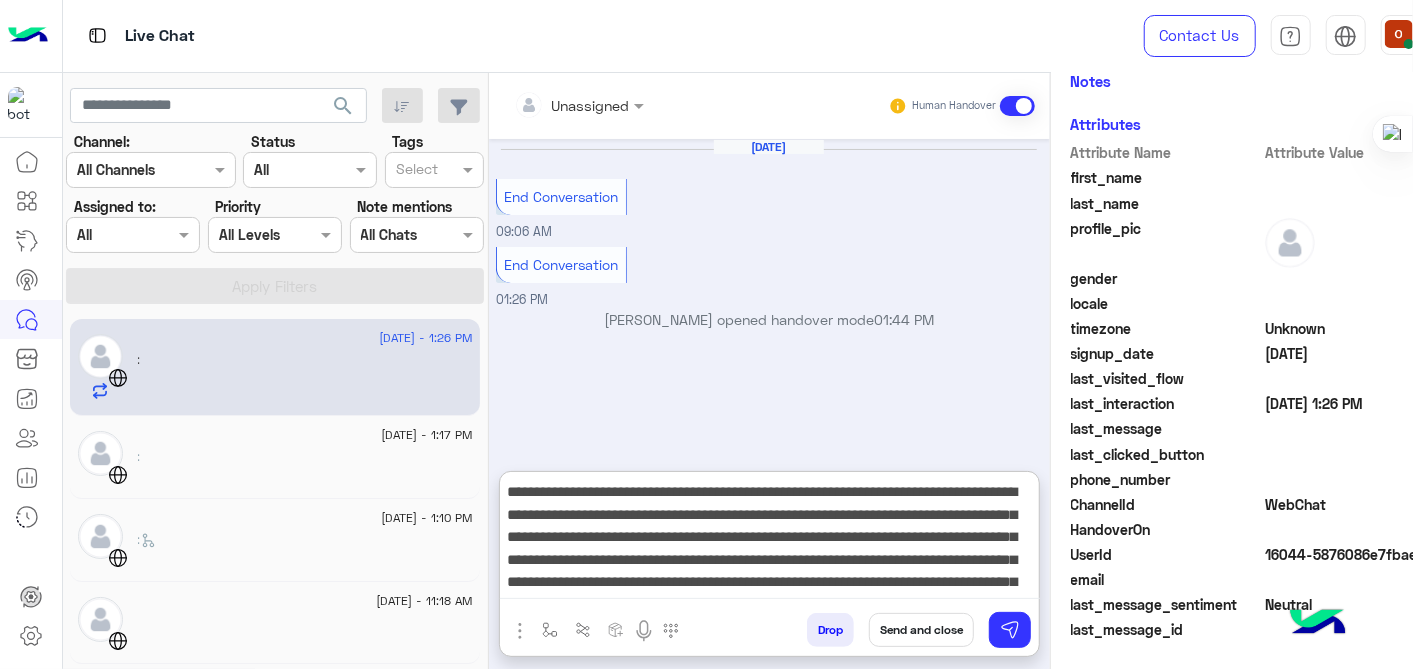 click on "**********" at bounding box center [770, 539] 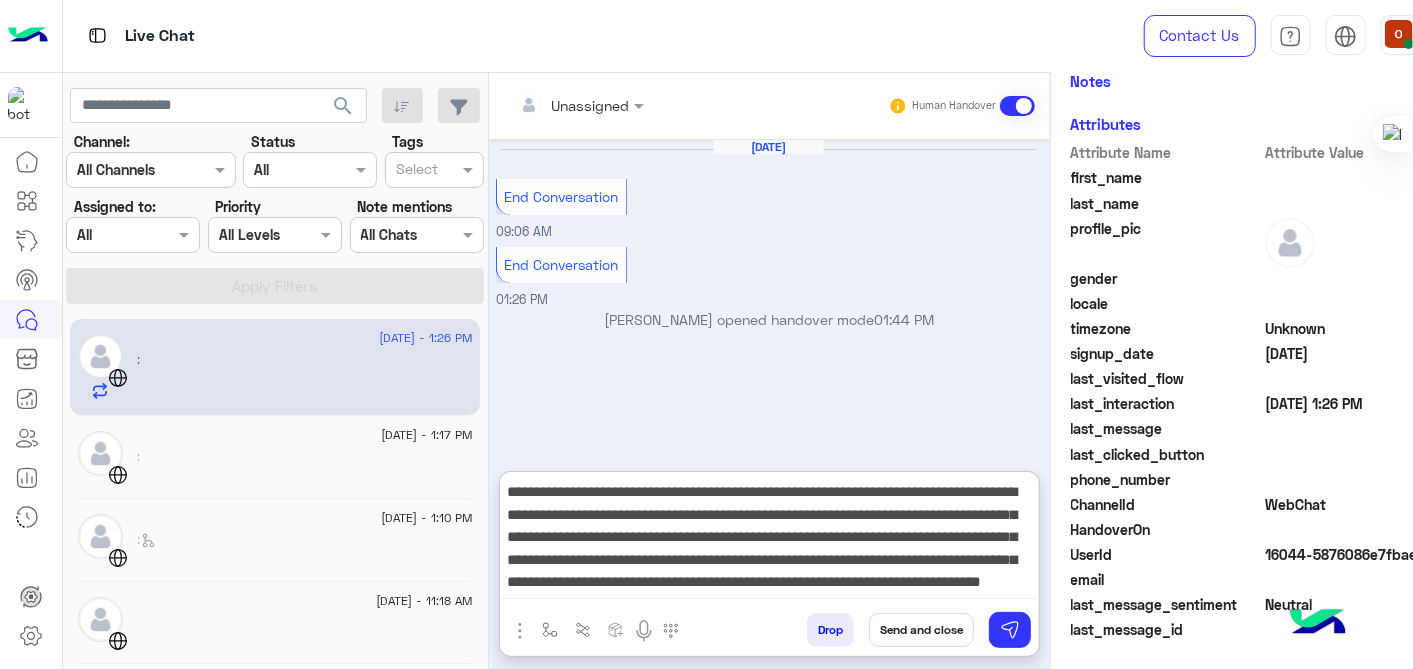 type on "**********" 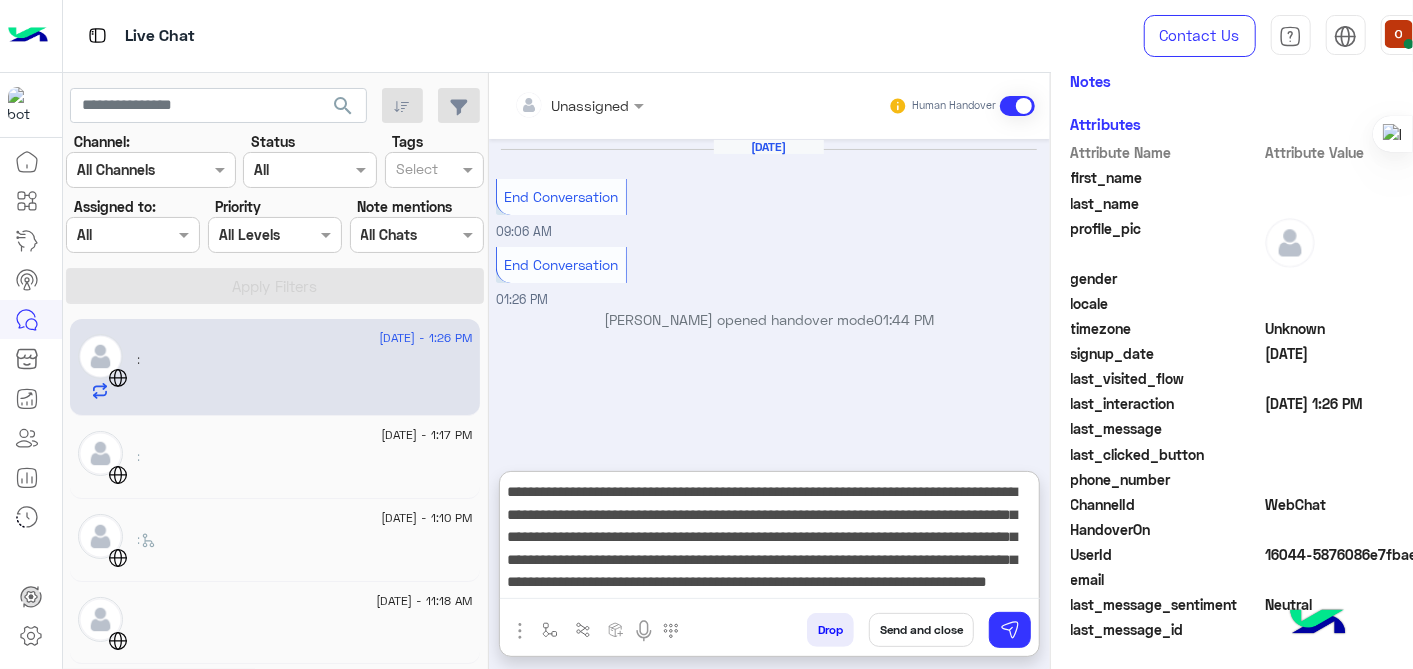 scroll, scrollTop: 19, scrollLeft: 0, axis: vertical 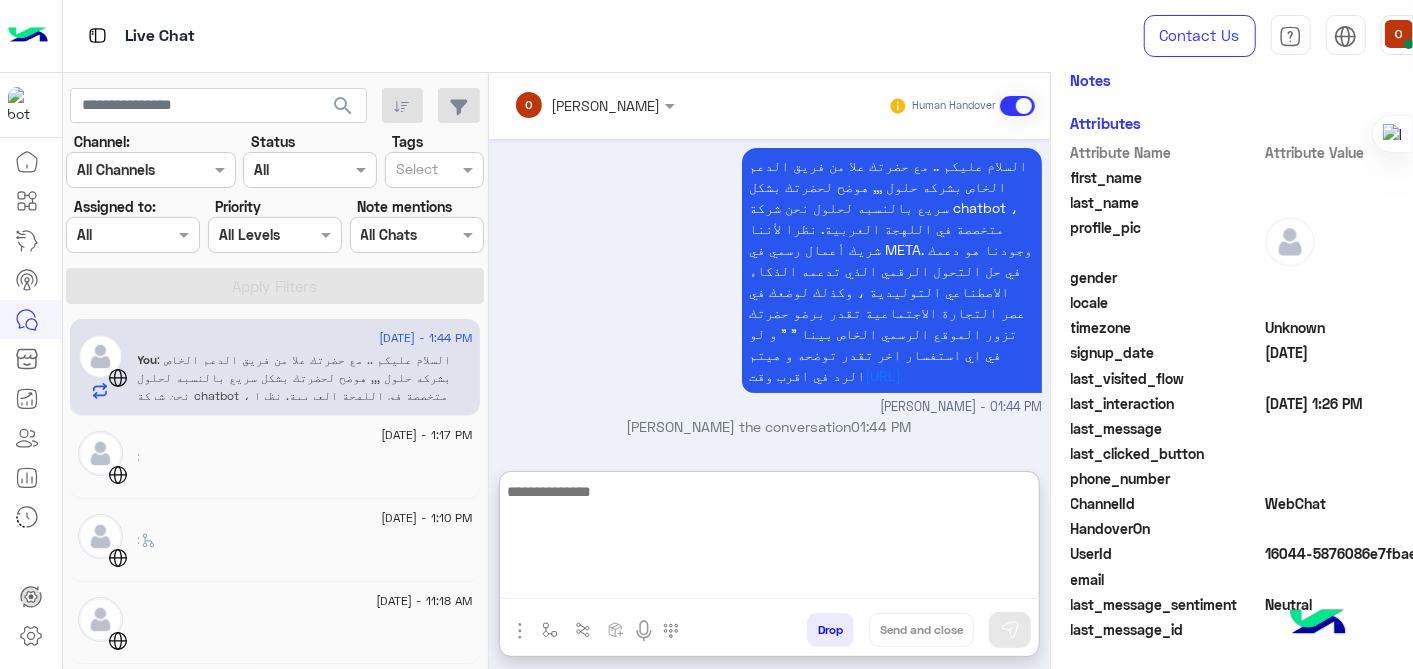 click on ":" 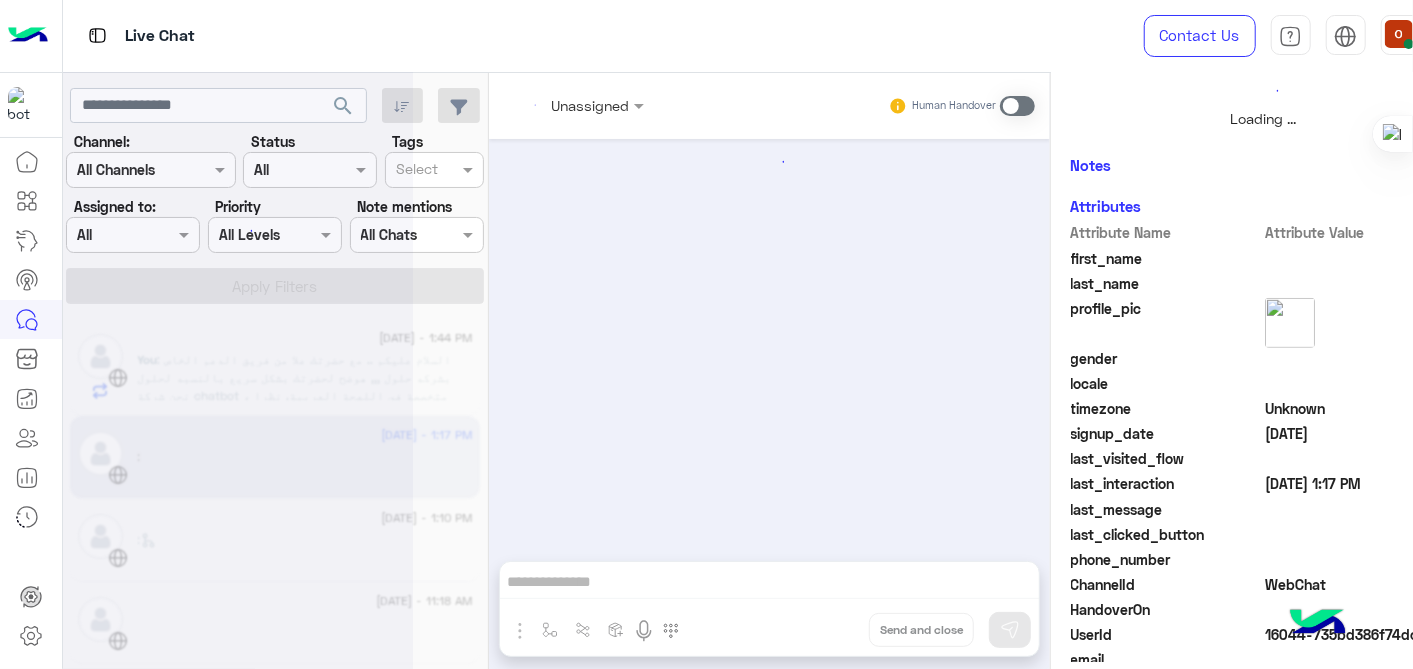 scroll, scrollTop: 0, scrollLeft: 0, axis: both 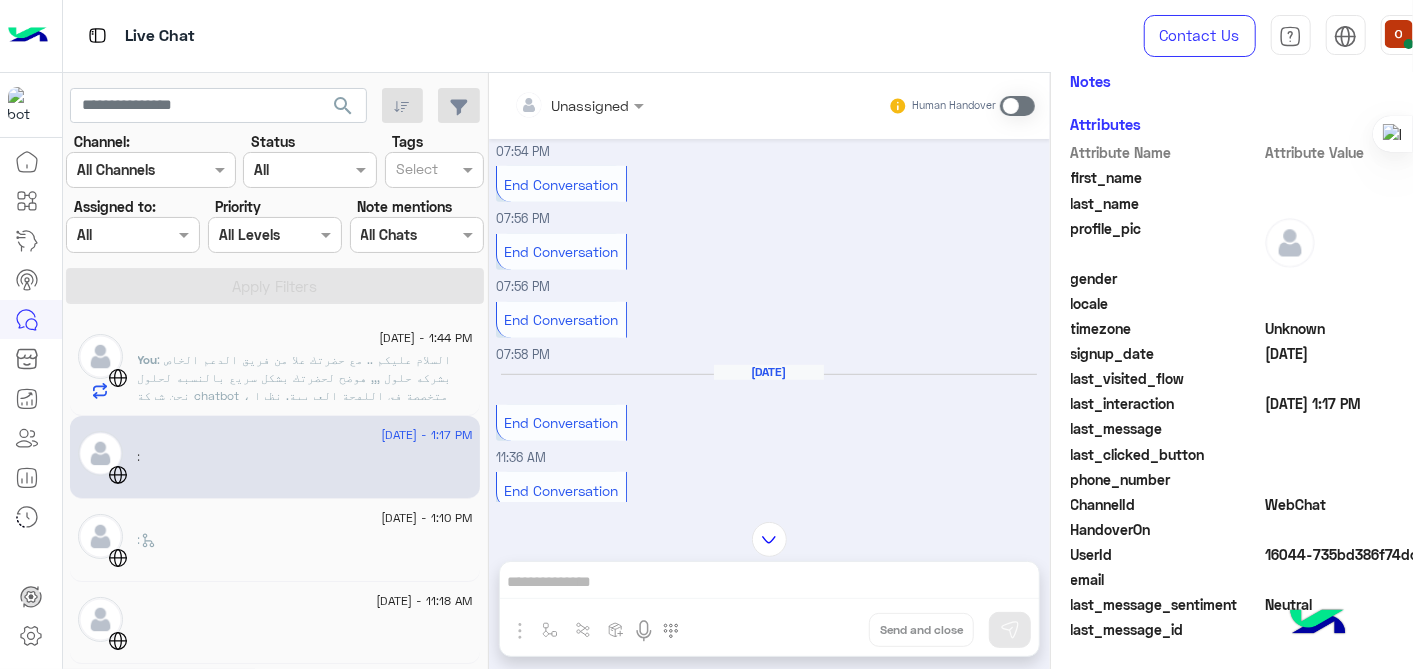 click on ": السلام عليكم .. مع حضرتك علا من فريق الدعم  الخاص بشركه حلول ,,, هوضح لحضرتك بشكل سريع بالنسبه لحلول نحن شركة chatbot ، متخصصة في اللهجة العربية. نظرا لأننا شريك أعمال رسمي في META. وجودنا هو دعمك في حل التحول الرقمي الذي تدعمه الذكاء الاصطناعي التوليدية ، وكذلك لوضعك في عصر التجارة الاجتماعية تقدر برضو حضرتك تزور الموقع الرسمي الخاص بينا " " و لو في اي استفسار اخر تقدر توضحه و هيتم الرد في اقرب وقت [URL]" 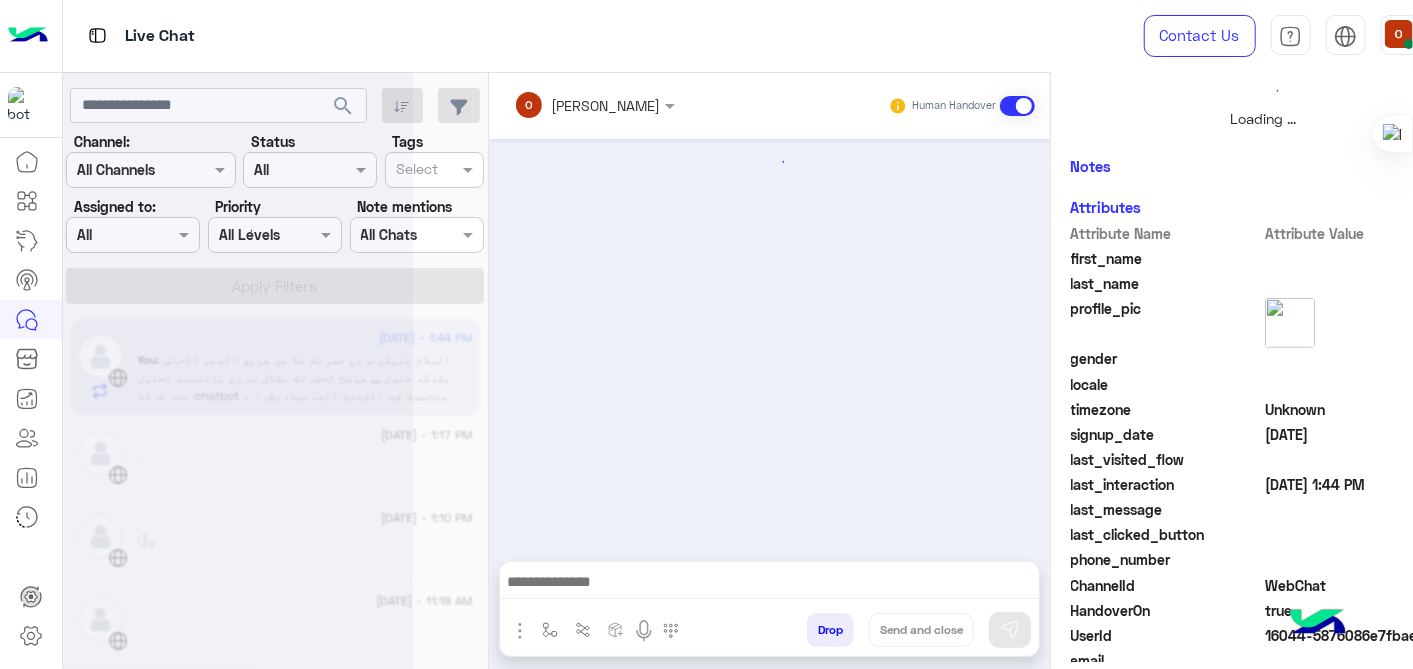 scroll, scrollTop: 482, scrollLeft: 0, axis: vertical 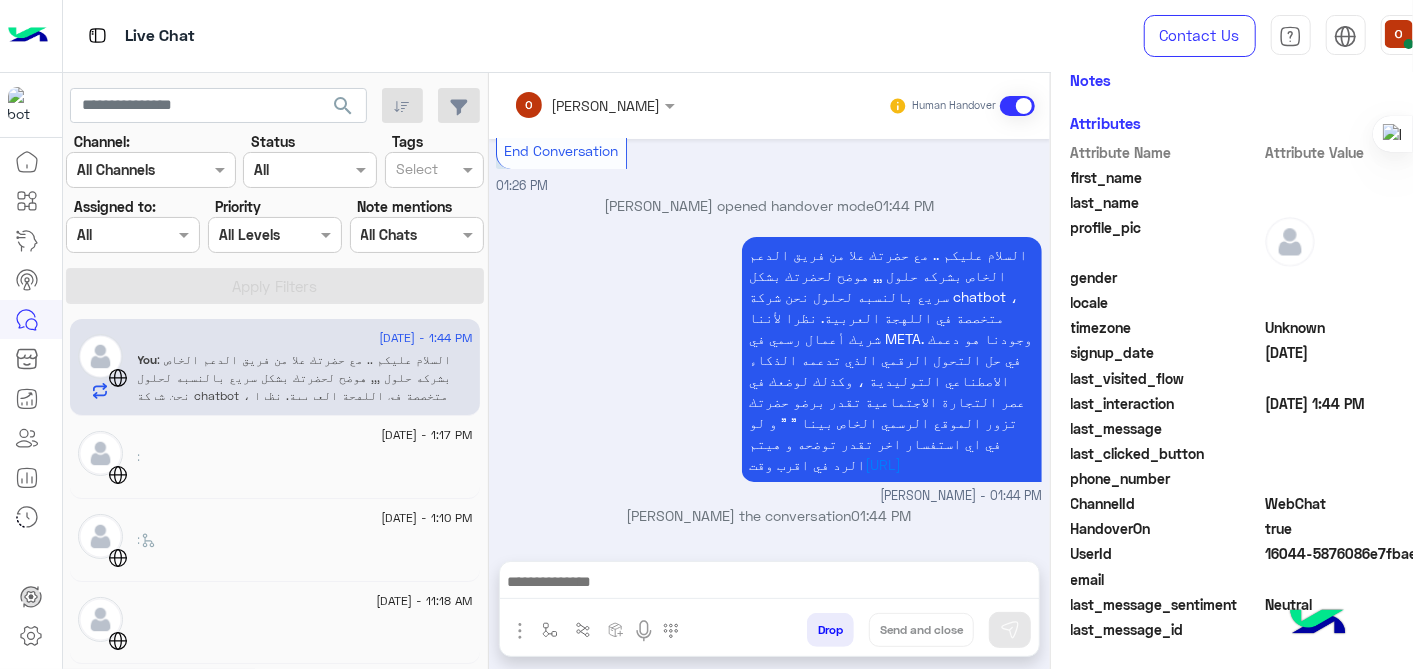 click on "[DATE] - 1:17 PM     :" 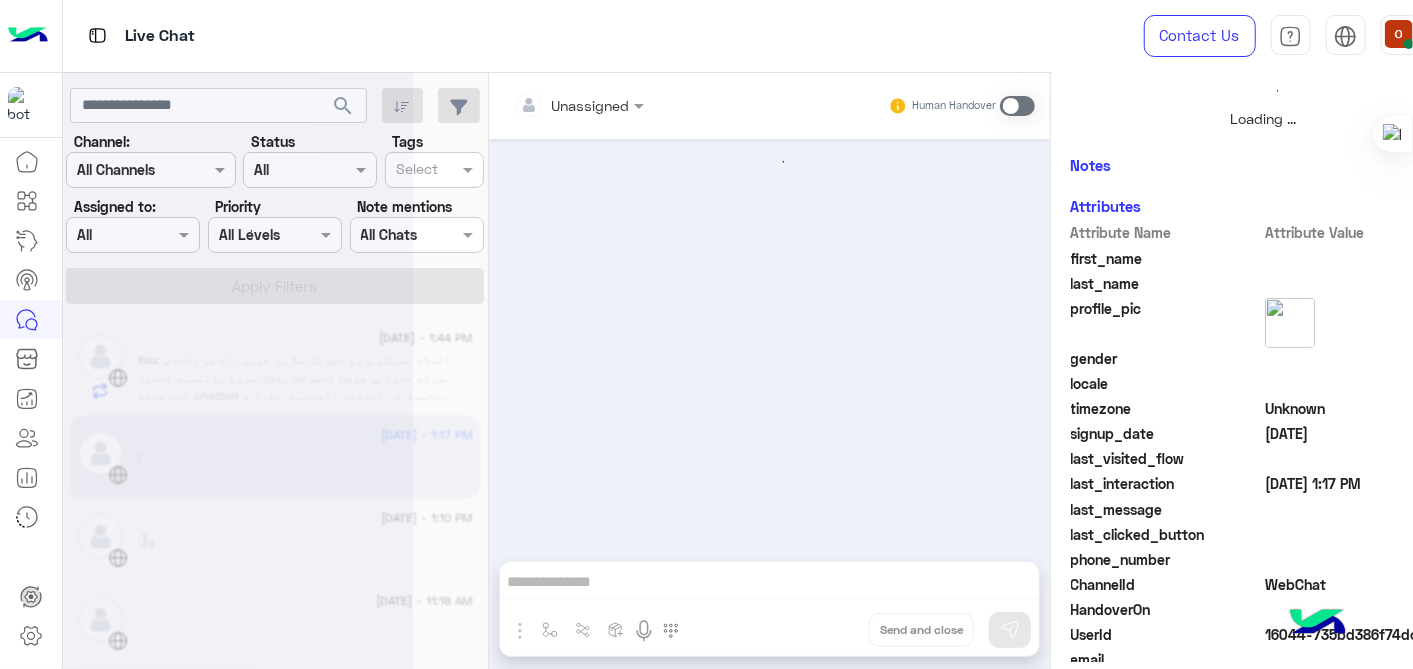 scroll, scrollTop: 519, scrollLeft: 0, axis: vertical 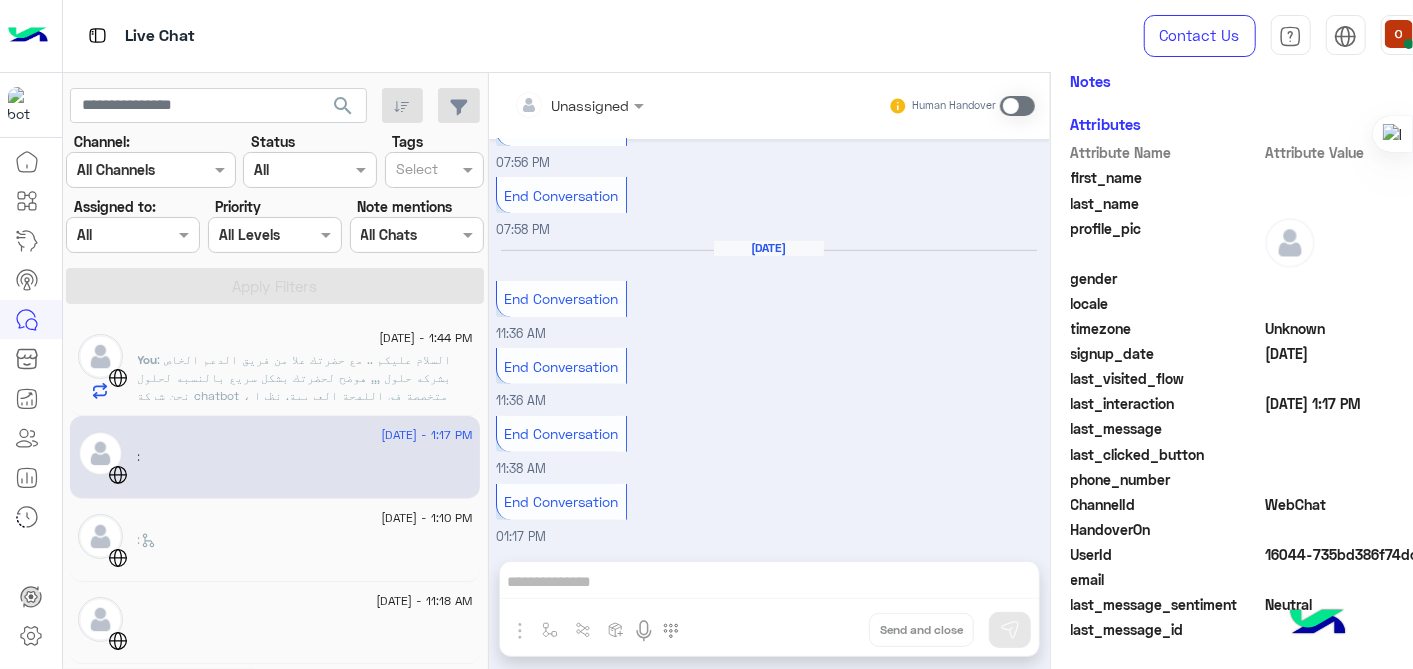 click at bounding box center [1017, 106] 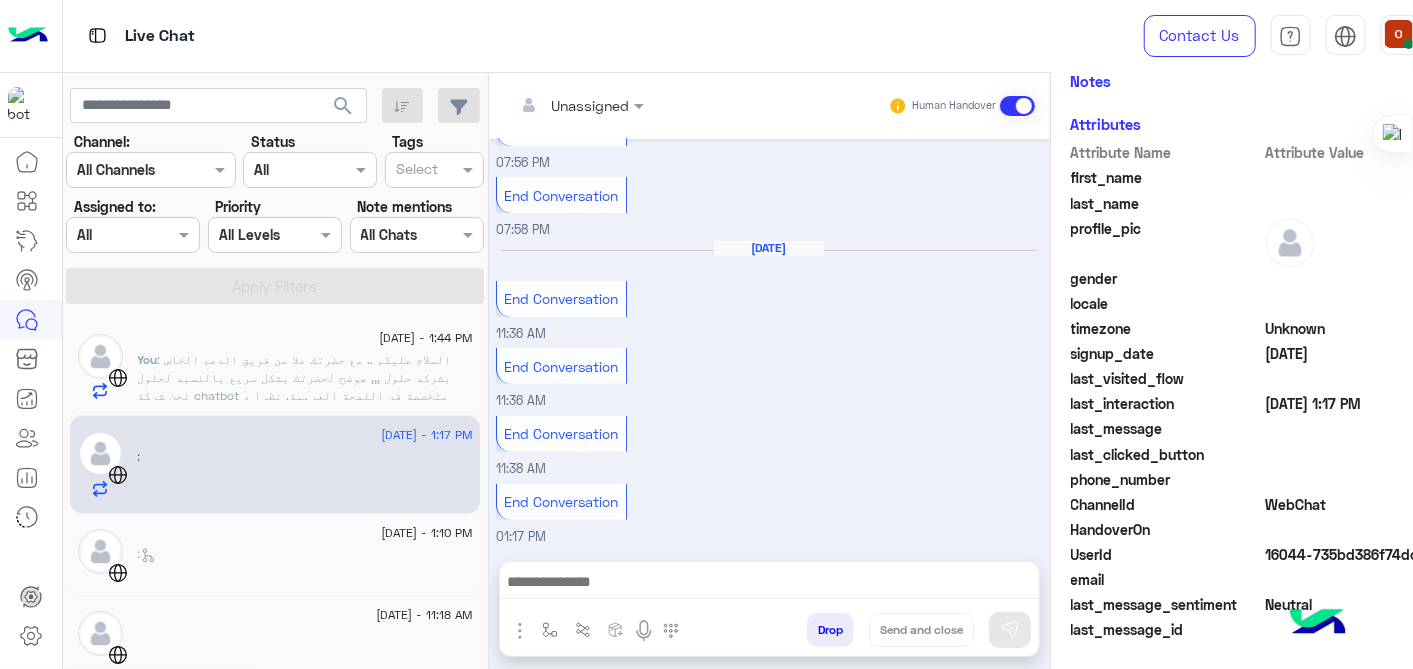 scroll, scrollTop: 377, scrollLeft: 0, axis: vertical 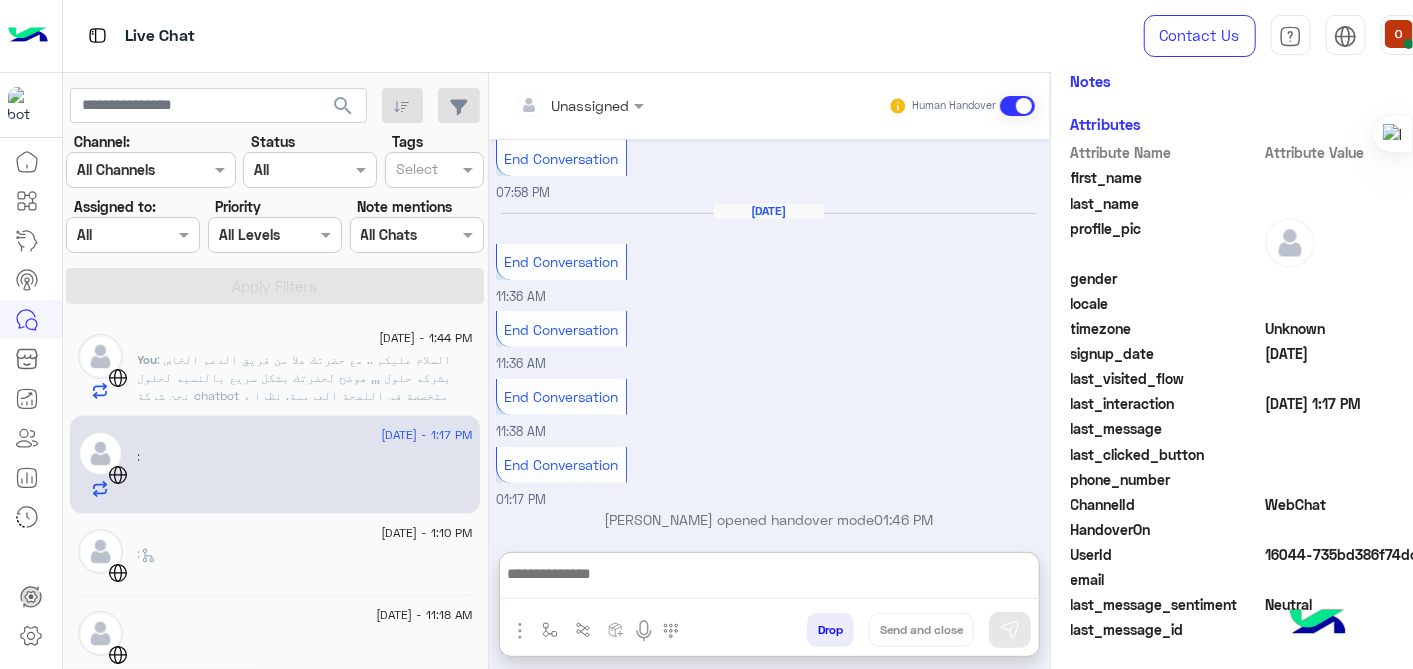 click at bounding box center [770, 580] 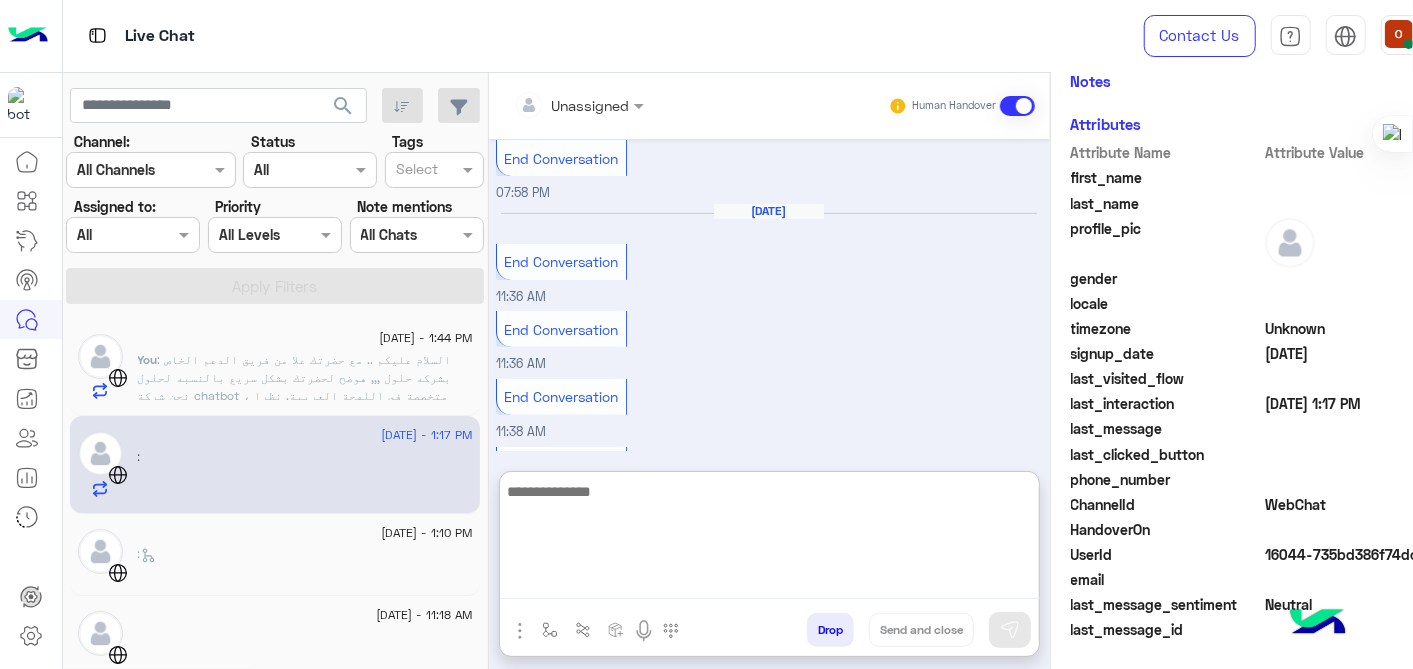 paste on "**********" 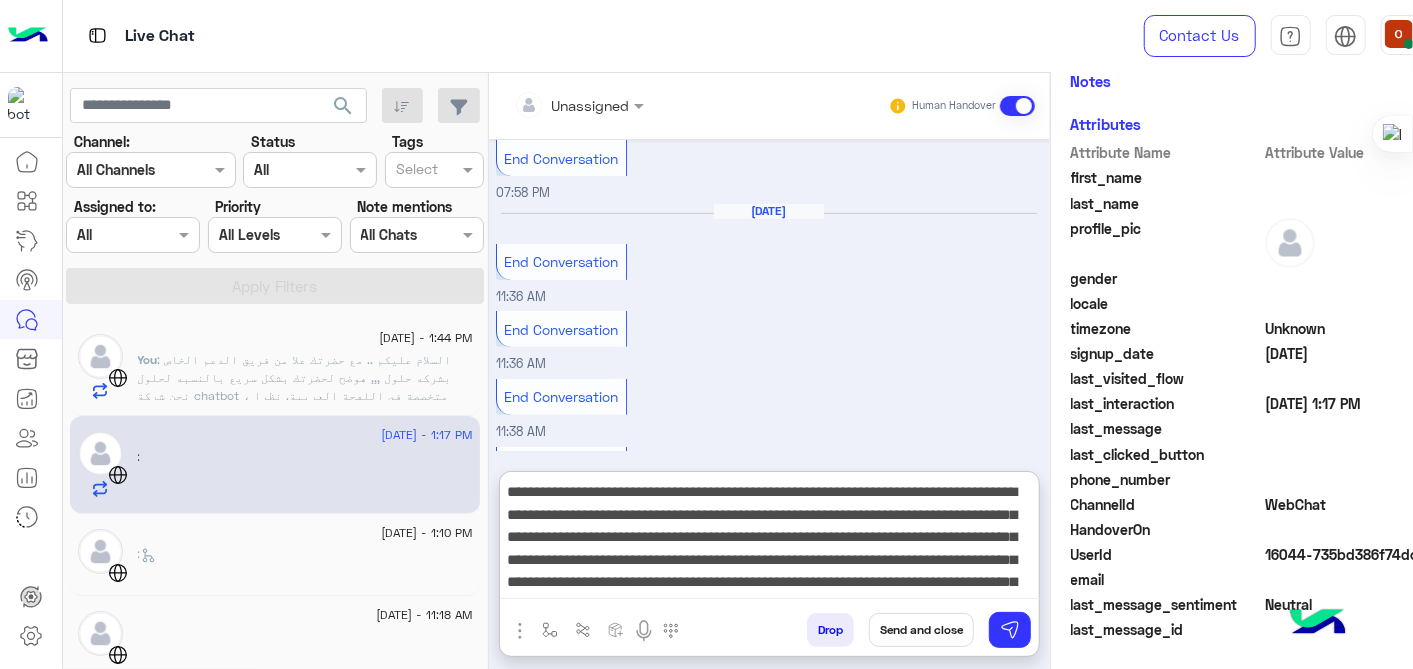 scroll, scrollTop: 37, scrollLeft: 0, axis: vertical 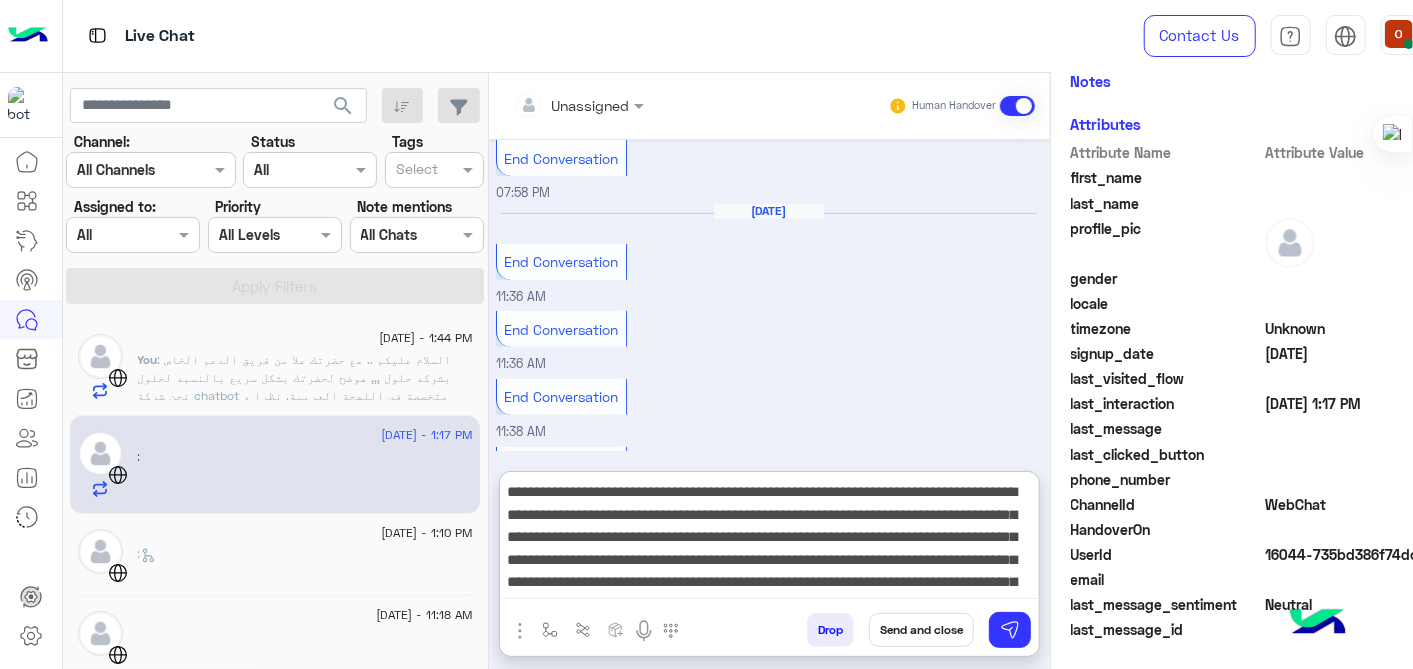 click on "**********" at bounding box center (770, 539) 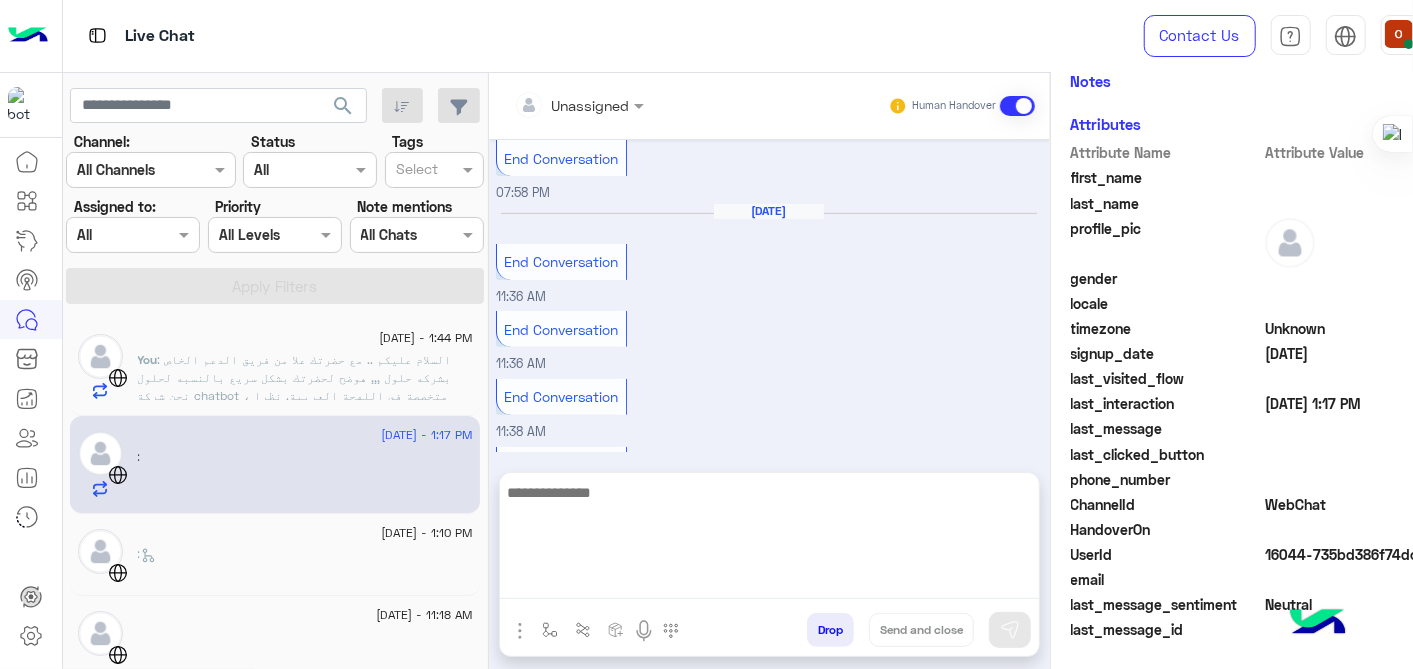click on "You  : السلام عليكم .. مع حضرتك علا من فريق الدعم  الخاص بشركه حلول ,,, هوضح لحضرتك بشكل سريع بالنسبه لحلول نحن شركة chatbot ، متخصصة في اللهجة العربية. نظرا لأننا شريك أعمال رسمي في META. وجودنا هو دعمك في حل التحول الرقمي الذي تدعمه الذكاء الاصطناعي التوليدية ، وكذلك لوضعك في عصر التجارة الاجتماعية تقدر برضو حضرتك تزور الموقع الرسمي الخاص بينا " " و لو في اي استفسار اخر تقدر توضحه و هيتم الرد في اقرب وقت [URL]" 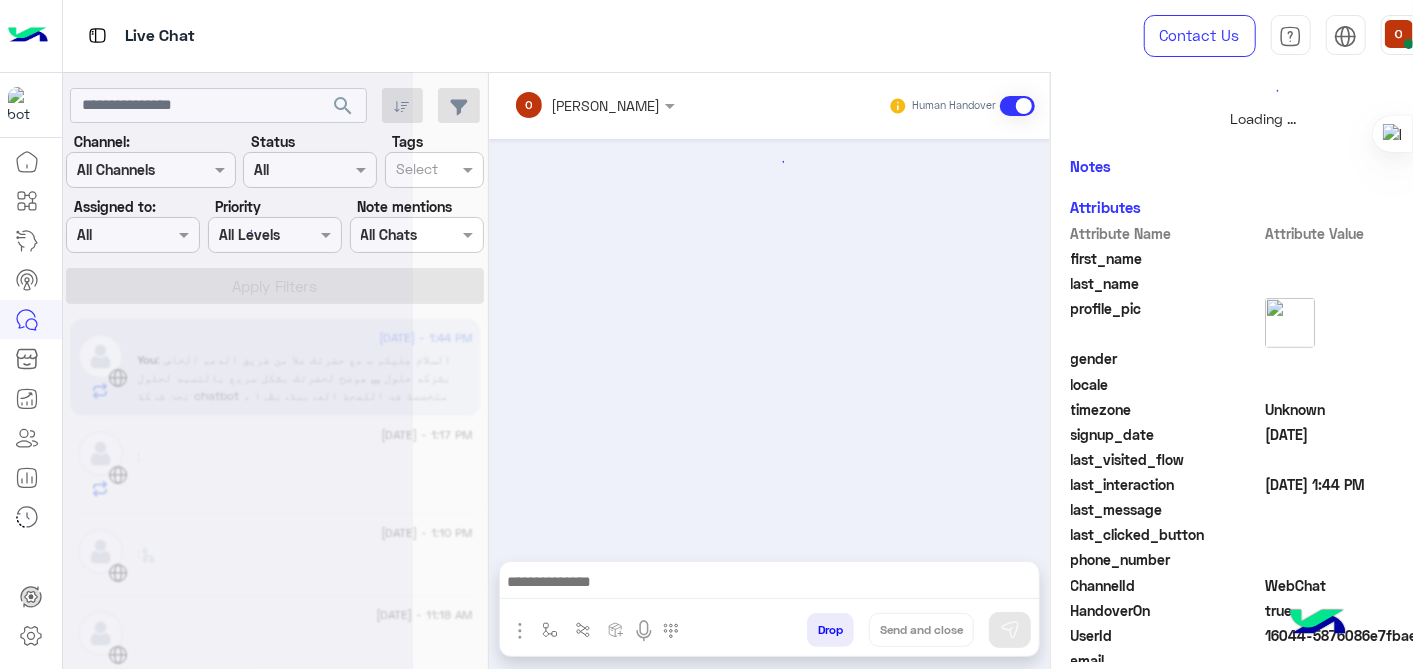 scroll, scrollTop: 519, scrollLeft: 0, axis: vertical 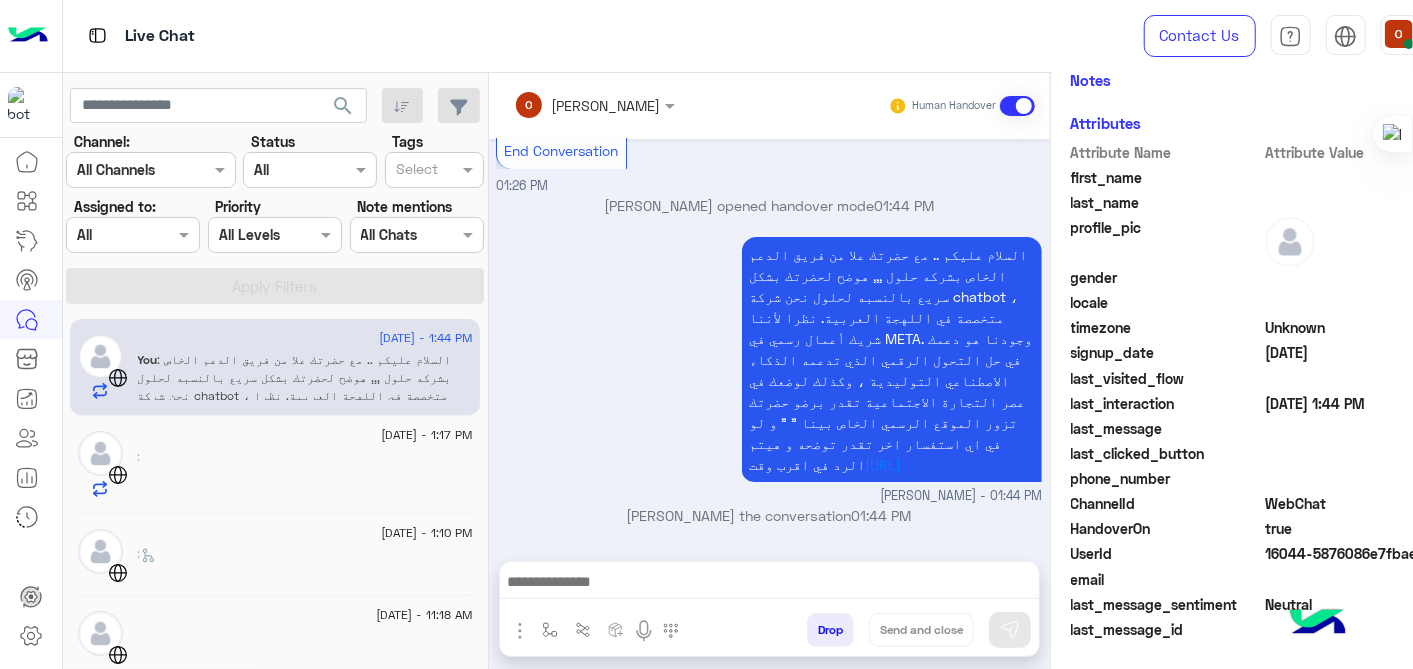 click on "السلام عليكم .. مع حضرتك علا من فريق الدعم  الخاص بشركه حلول ,,, هوضح لحضرتك بشكل سريع بالنسبه لحلول نحن شركة chatbot ، متخصصة في اللهجة العربية. نظرا لأننا شريك أعمال رسمي في META. وجودنا هو دعمك في حل التحول الرقمي الذي تدعمه الذكاء الاصطناعي التوليدية ، وكذلك لوضعك في عصر التجارة الاجتماعية تقدر برضو حضرتك تزور الموقع الرسمي الخاص بينا " " و لو في اي استفسار اخر تقدر توضحه و هيتم الرد في اقرب وقت" at bounding box center [890, 359] 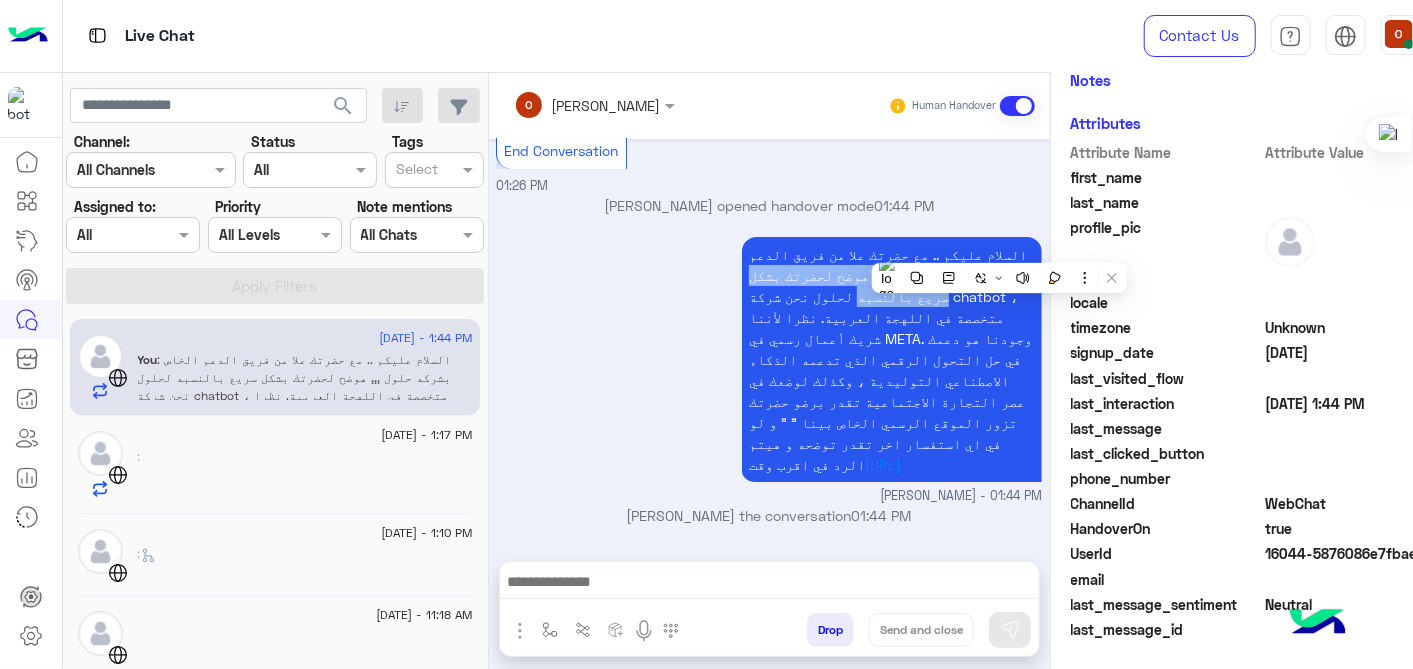 drag, startPoint x: 999, startPoint y: 248, endPoint x: 869, endPoint y: 305, distance: 141.94717 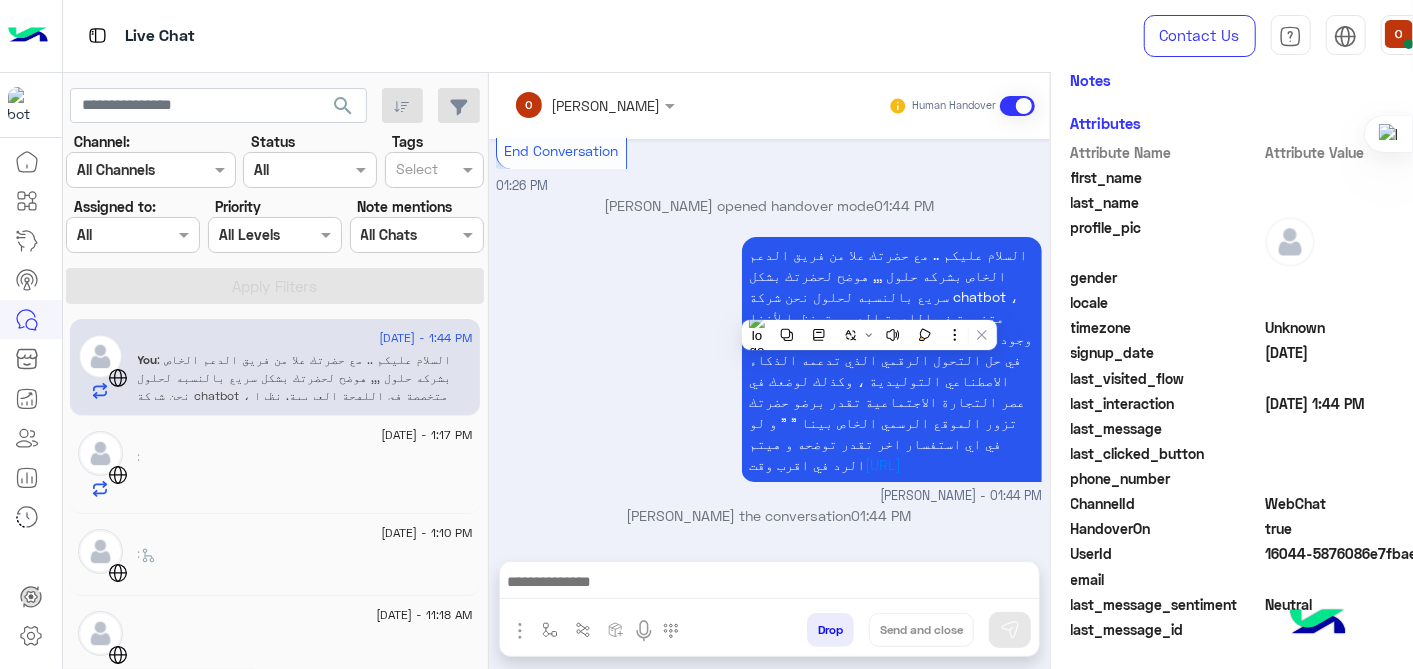 click on "السلام عليكم .. مع حضرتك علا من فريق الدعم  الخاص بشركه حلول ,,, هوضح لحضرتك بشكل سريع بالنسبه لحلول نحن شركة chatbot ، متخصصة في اللهجة العربية. نظرا لأننا شريك أعمال رسمي في META. وجودنا هو دعمك في حل التحول الرقمي الذي تدعمه الذكاء الاصطناعي التوليدية ، وكذلك لوضعك في عصر التجارة الاجتماعية تقدر برضو حضرتك تزور الموقع الرسمي الخاص بينا " " و لو في اي استفسار اخر تقدر توضحه و هيتم الرد في اقرب وقت   [URL]  ola mohsen -  01:44 PM" at bounding box center [769, 369] 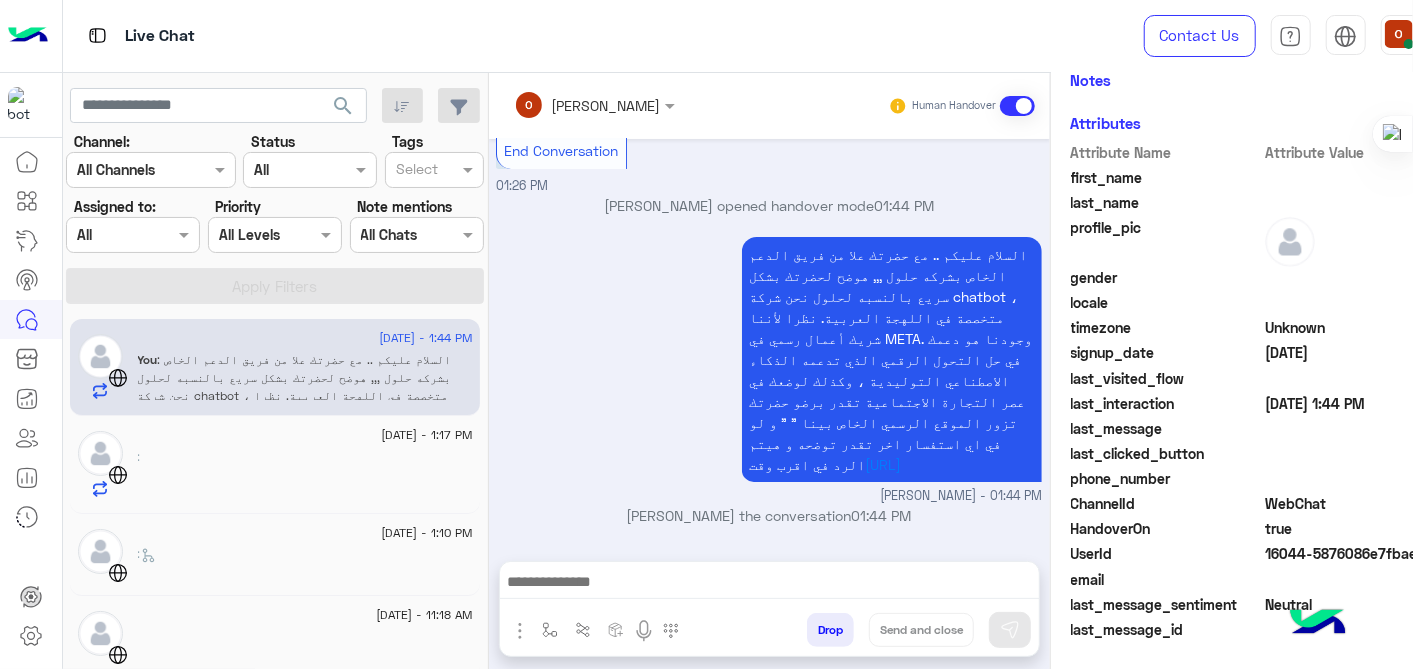drag, startPoint x: 728, startPoint y: 254, endPoint x: 860, endPoint y: 470, distance: 253.14027 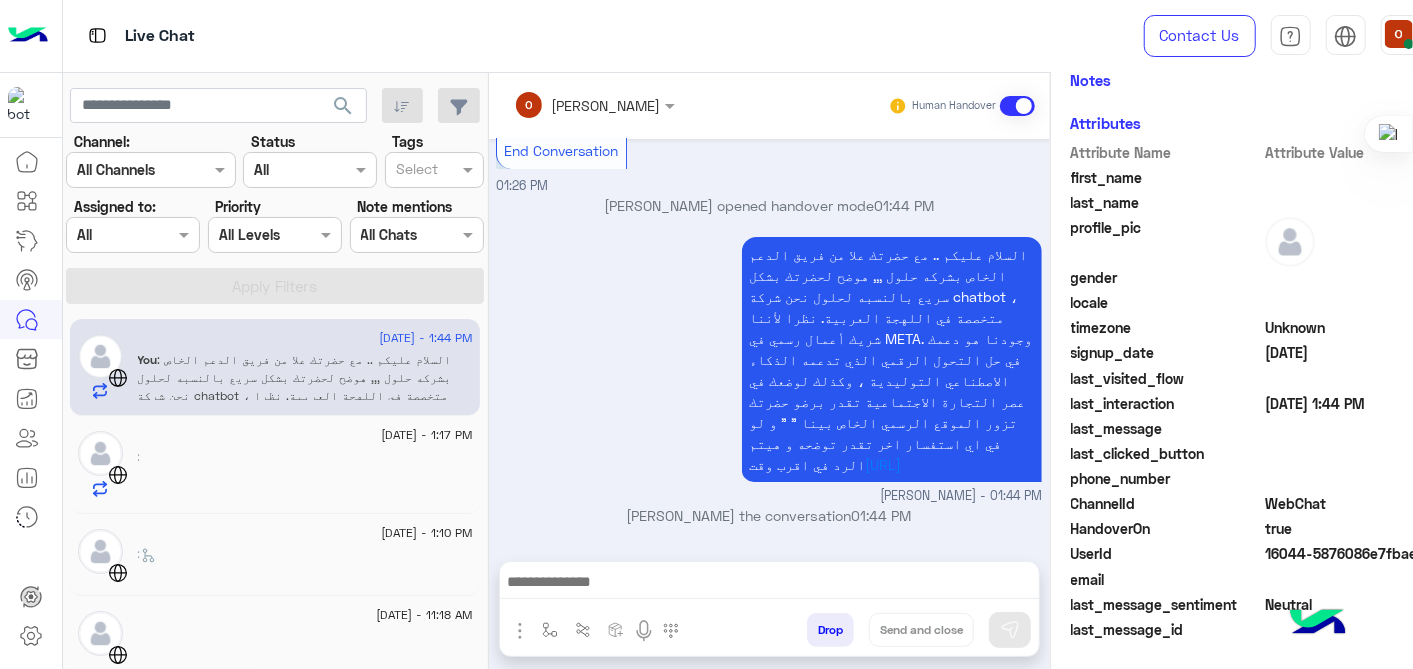 copy on "السلام عليكم .. مع حضرتك علا من فريق الدعم  الخاص بشركه حلول ,,, هوضح لحضرتك بشكل سريع بالنسبه لحلول نحن شركة chatbot ، متخصصة في اللهجة العربية. نظرا لأننا شريك أعمال رسمي في META. وجودنا هو دعمك في حل التحول الرقمي الذي تدعمه الذكاء الاصطناعي التوليدية ، وكذلك لوضعك في عصر التجارة الاجتماعية تقدر برضو حضرتك تزور الموقع الرسمي الخاص بينا " " و لو في اي استفسار اخر تقدر توضحه و هيتم الرد في اقرب وقت   [URL]" 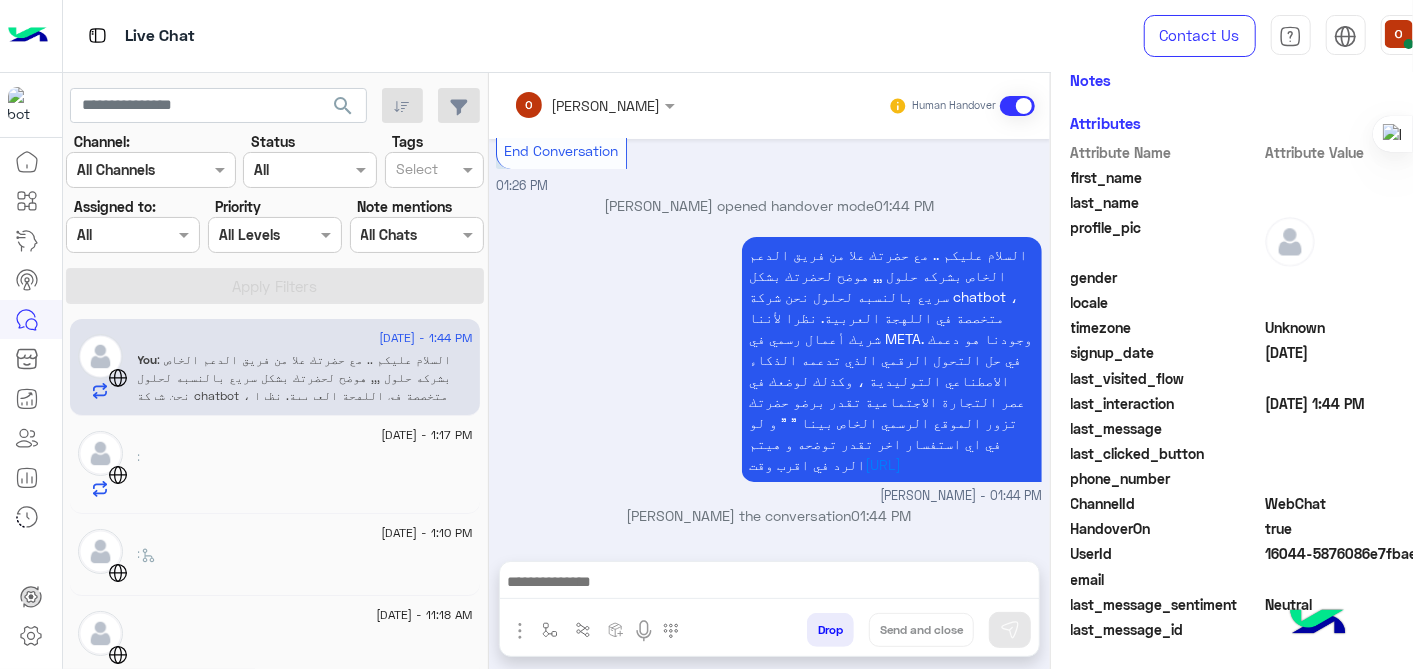 click on ":" 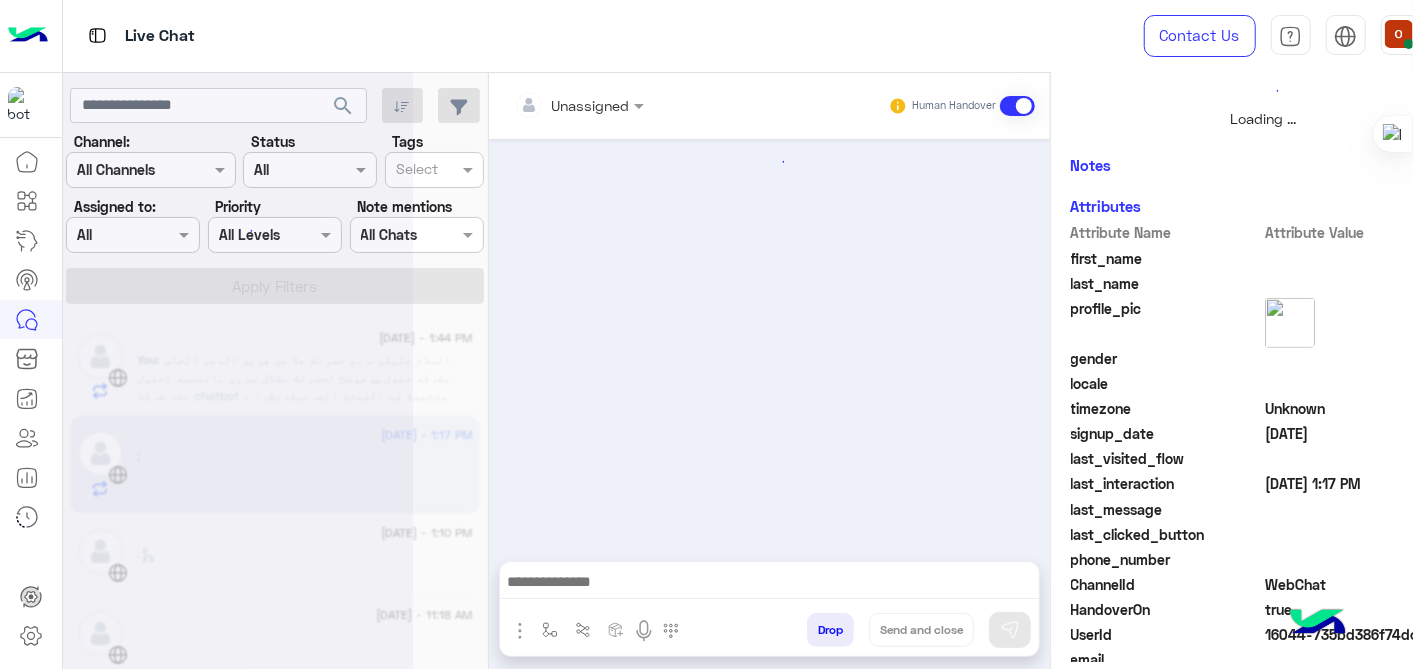 scroll, scrollTop: 519, scrollLeft: 0, axis: vertical 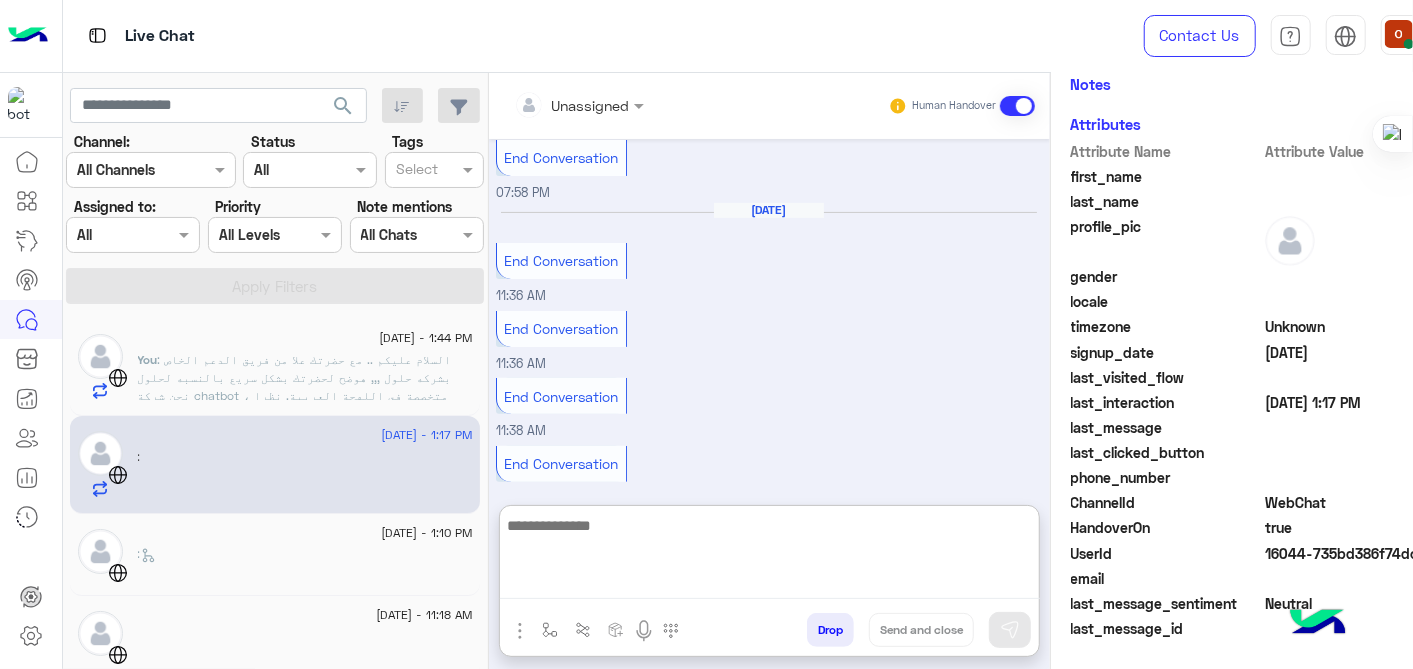 click at bounding box center [770, 556] 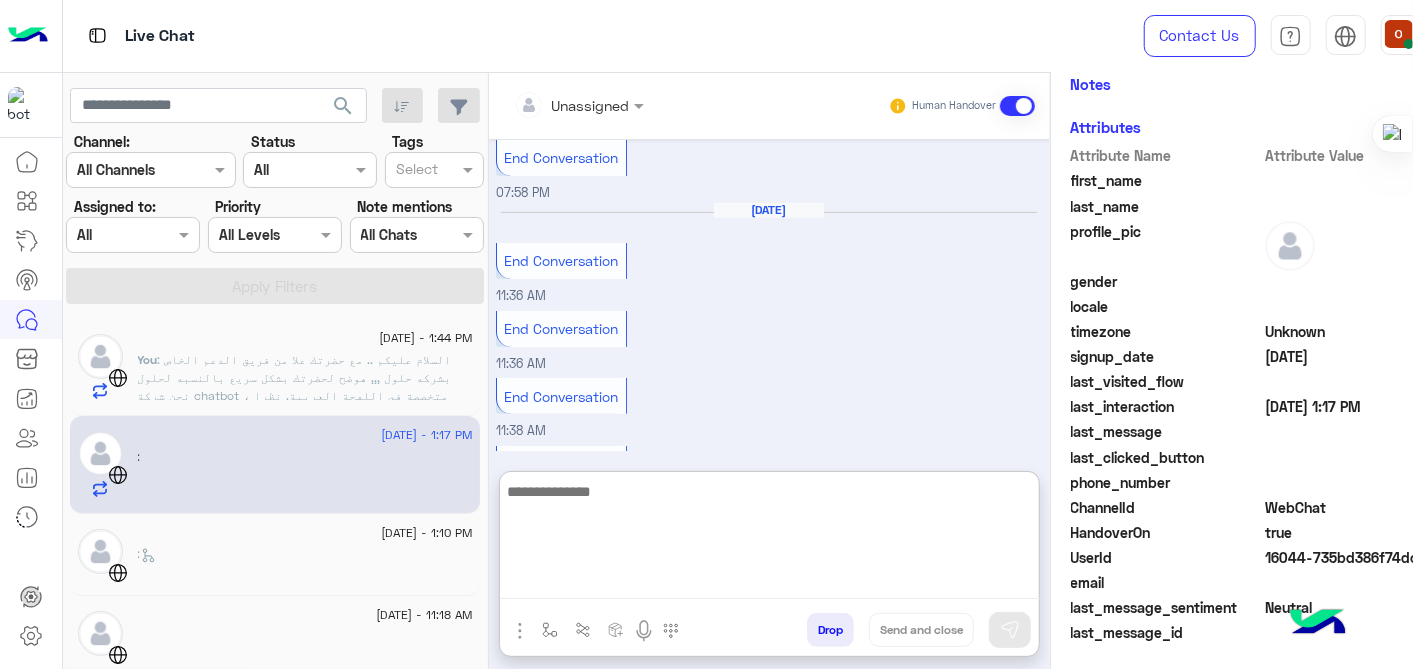 scroll, scrollTop: 400, scrollLeft: 0, axis: vertical 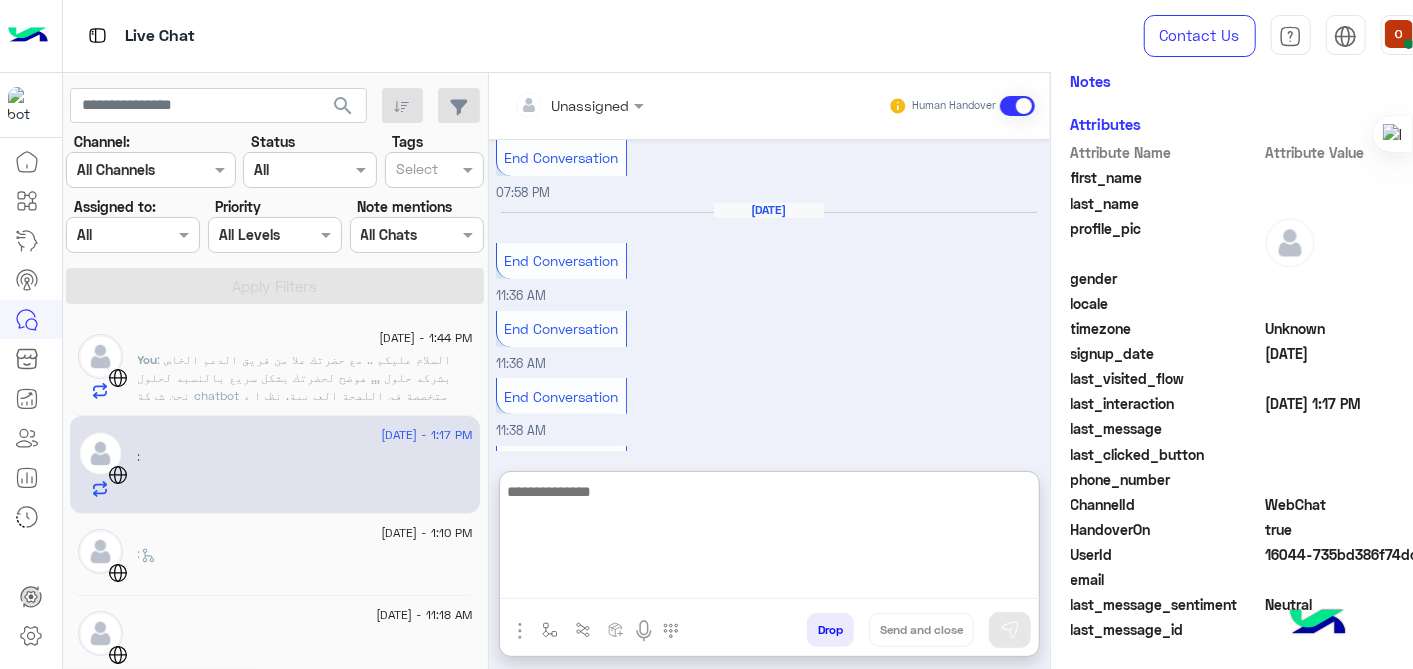 paste on "**********" 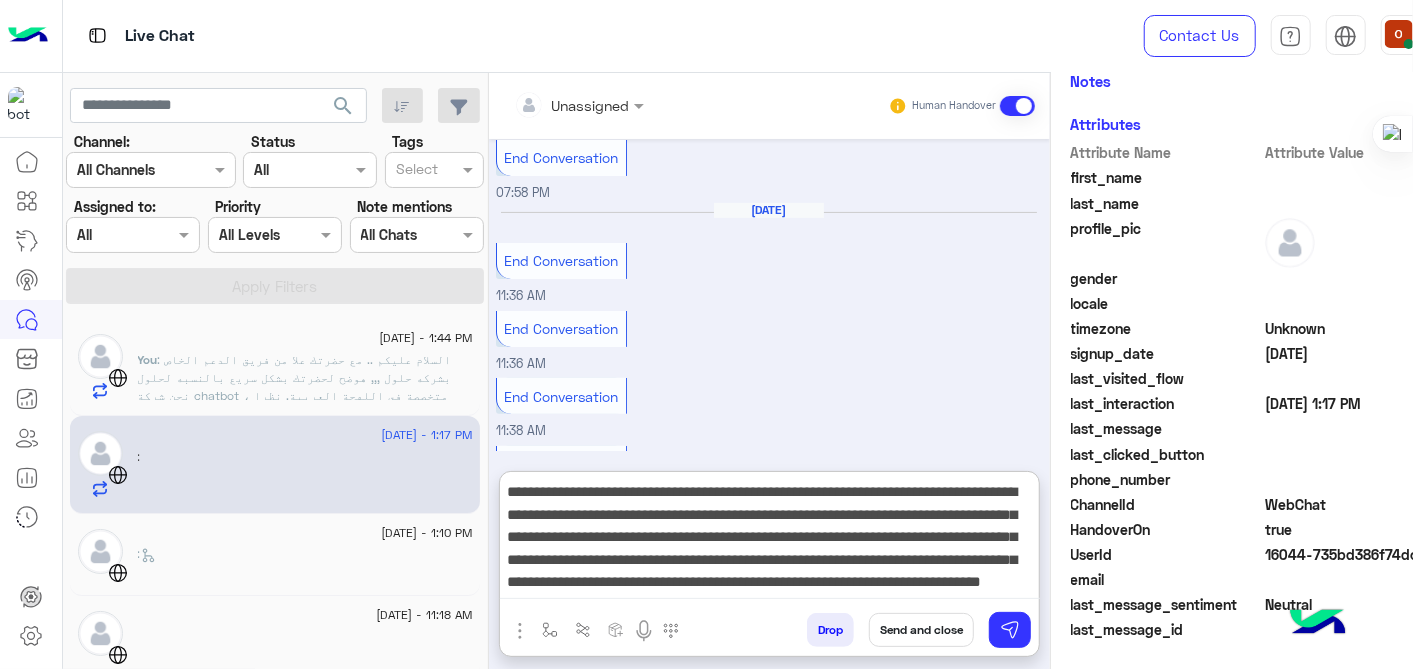 scroll, scrollTop: 0, scrollLeft: 0, axis: both 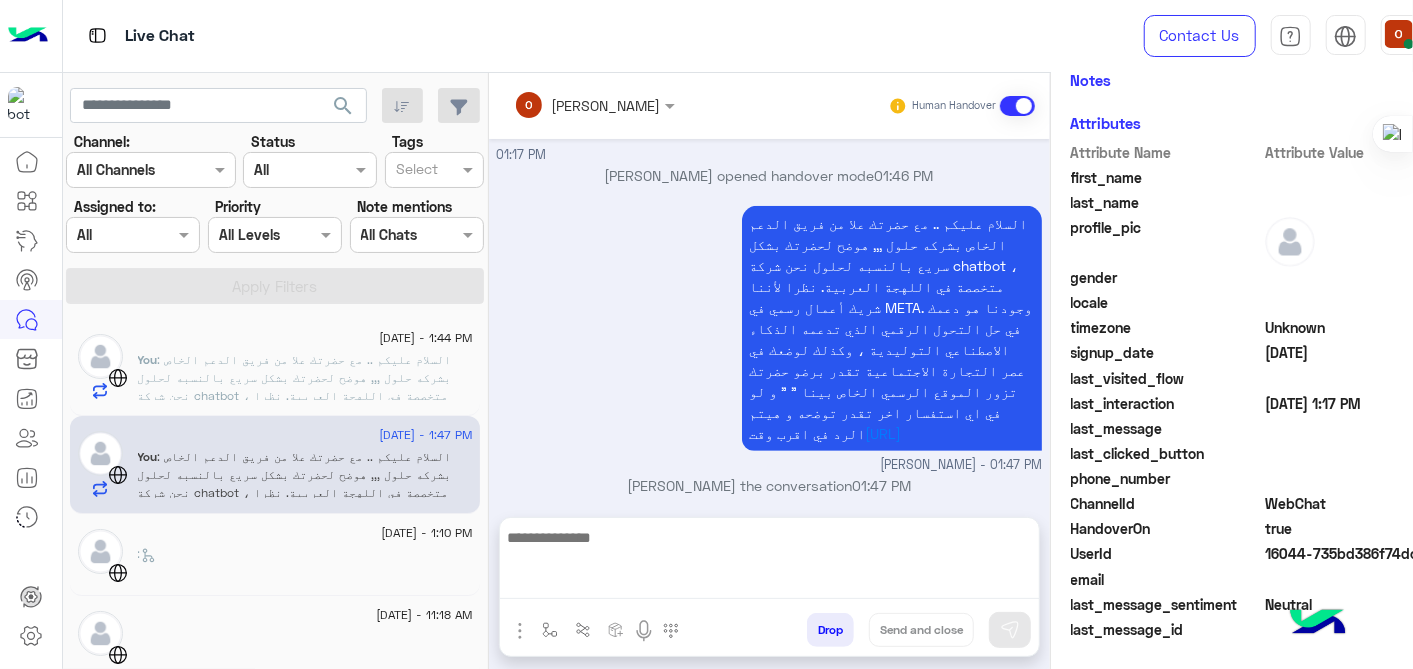 click on ":" 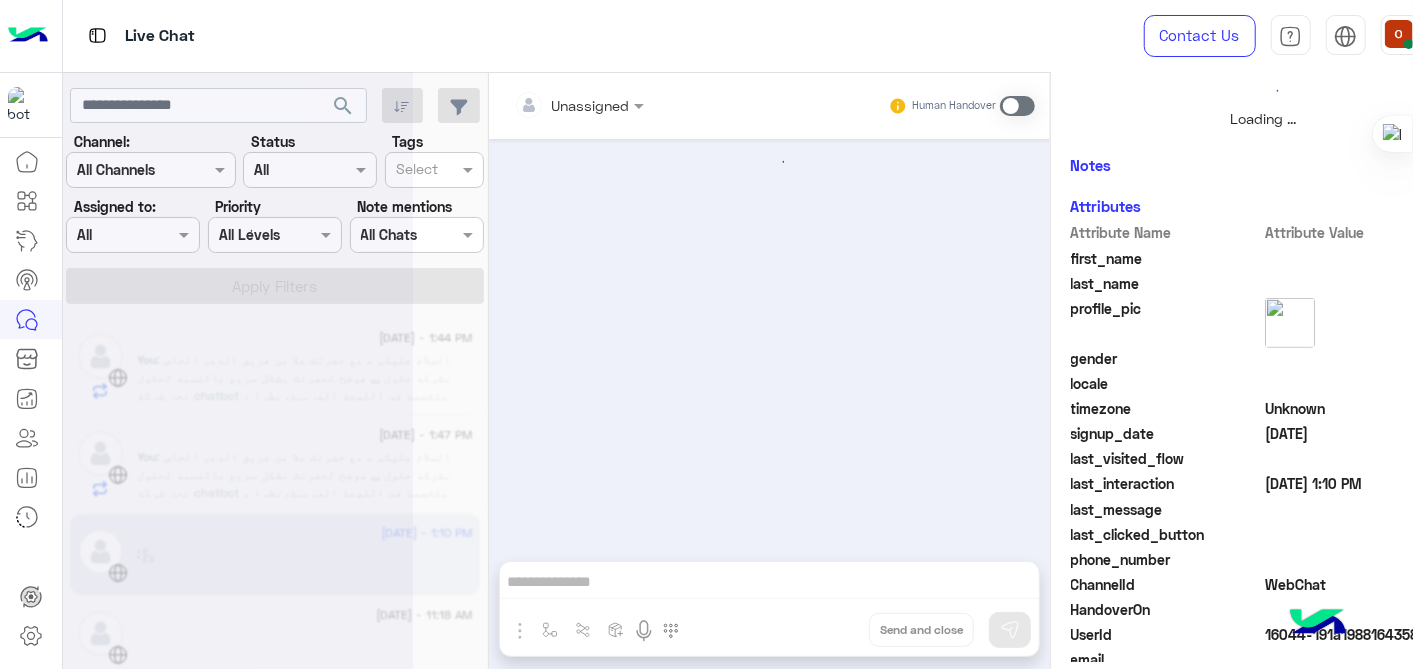 scroll, scrollTop: 0, scrollLeft: 0, axis: both 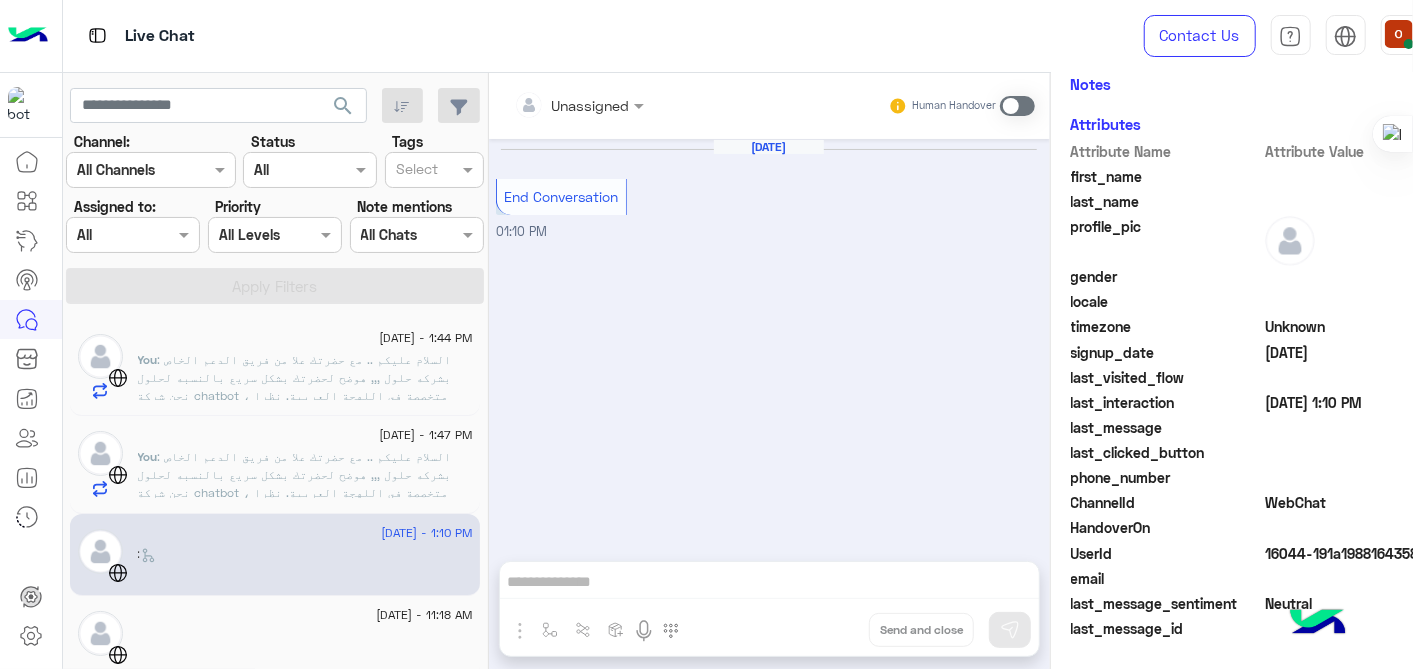 click at bounding box center (1017, 106) 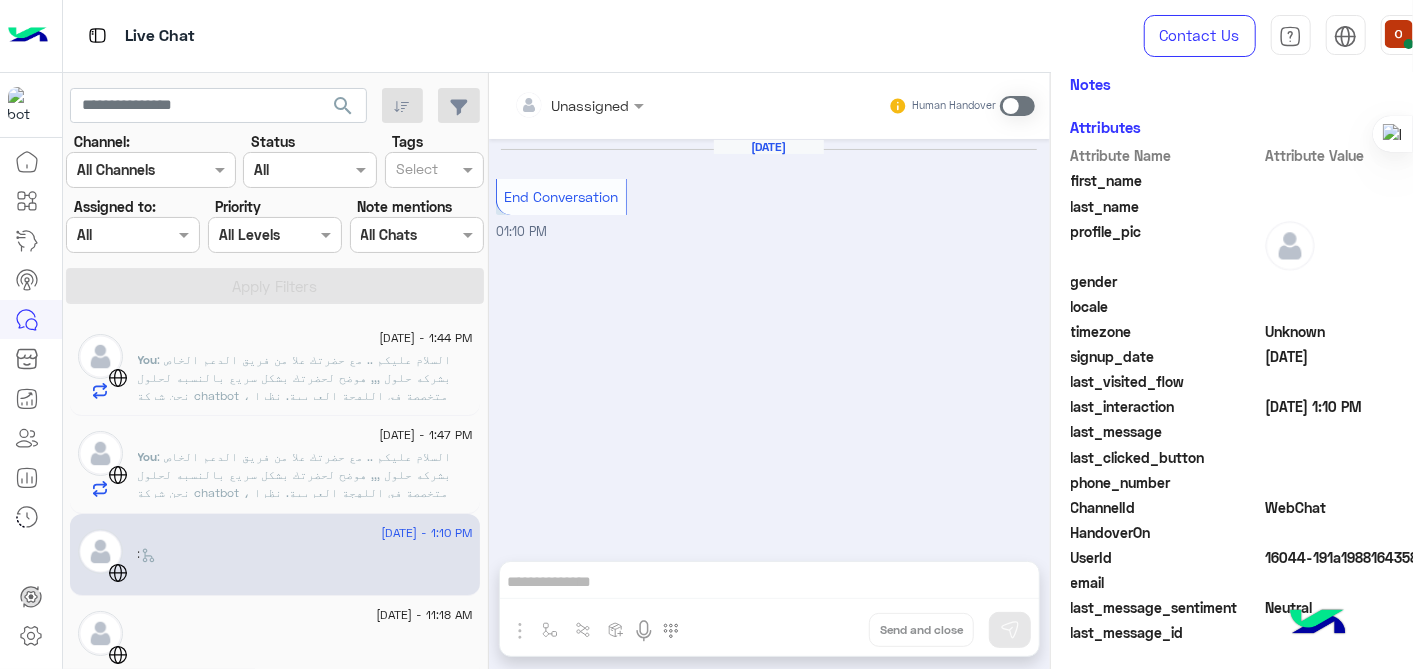 scroll, scrollTop: 400, scrollLeft: 0, axis: vertical 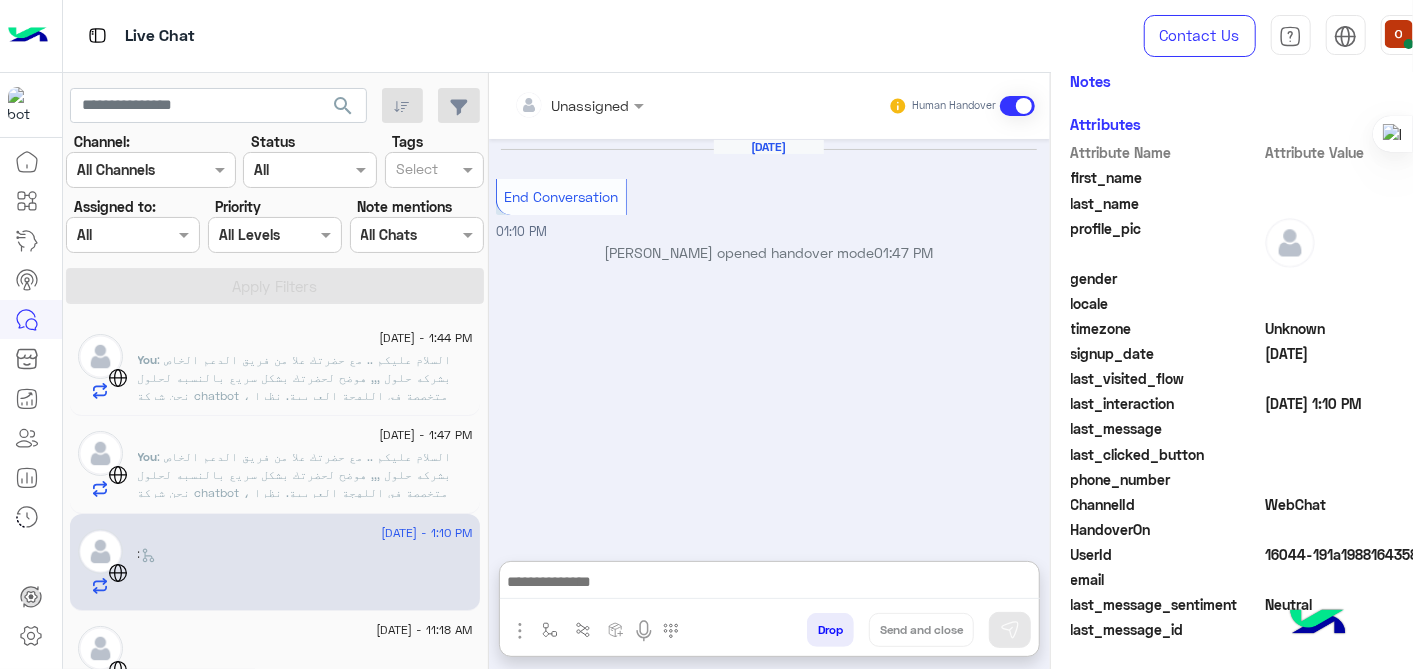 click at bounding box center [770, 584] 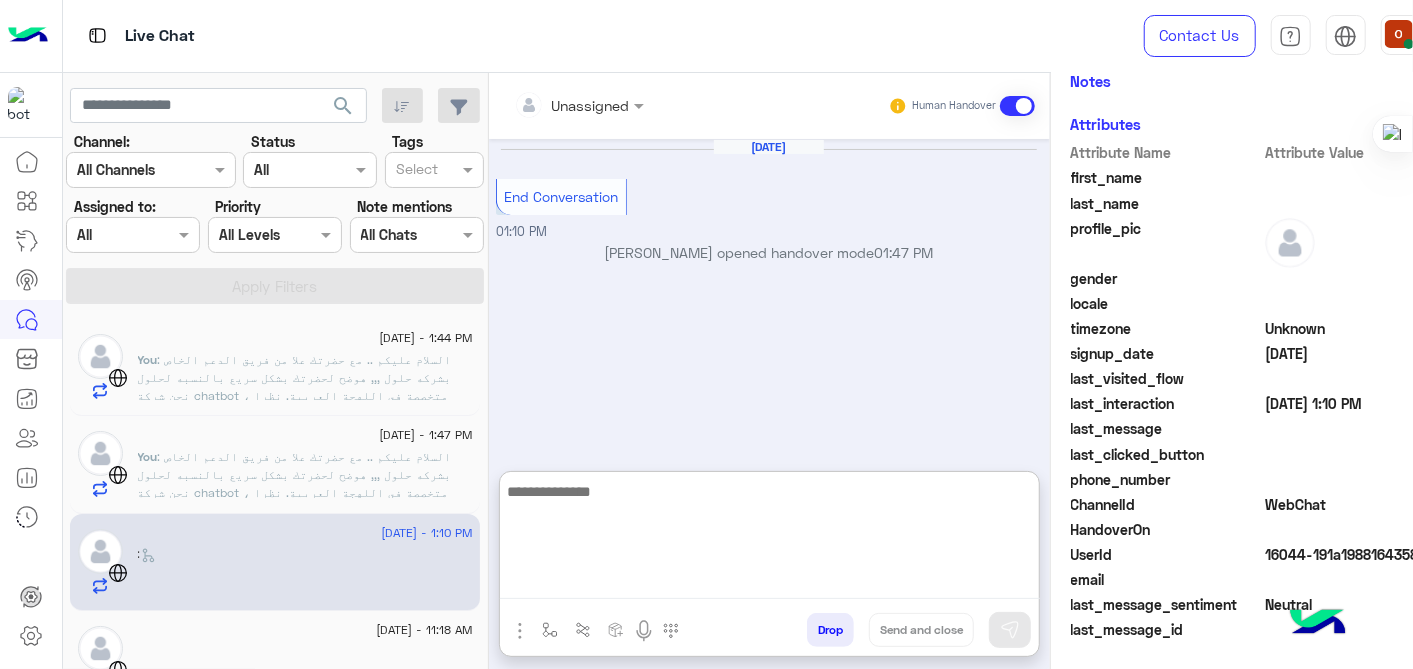paste on "**********" 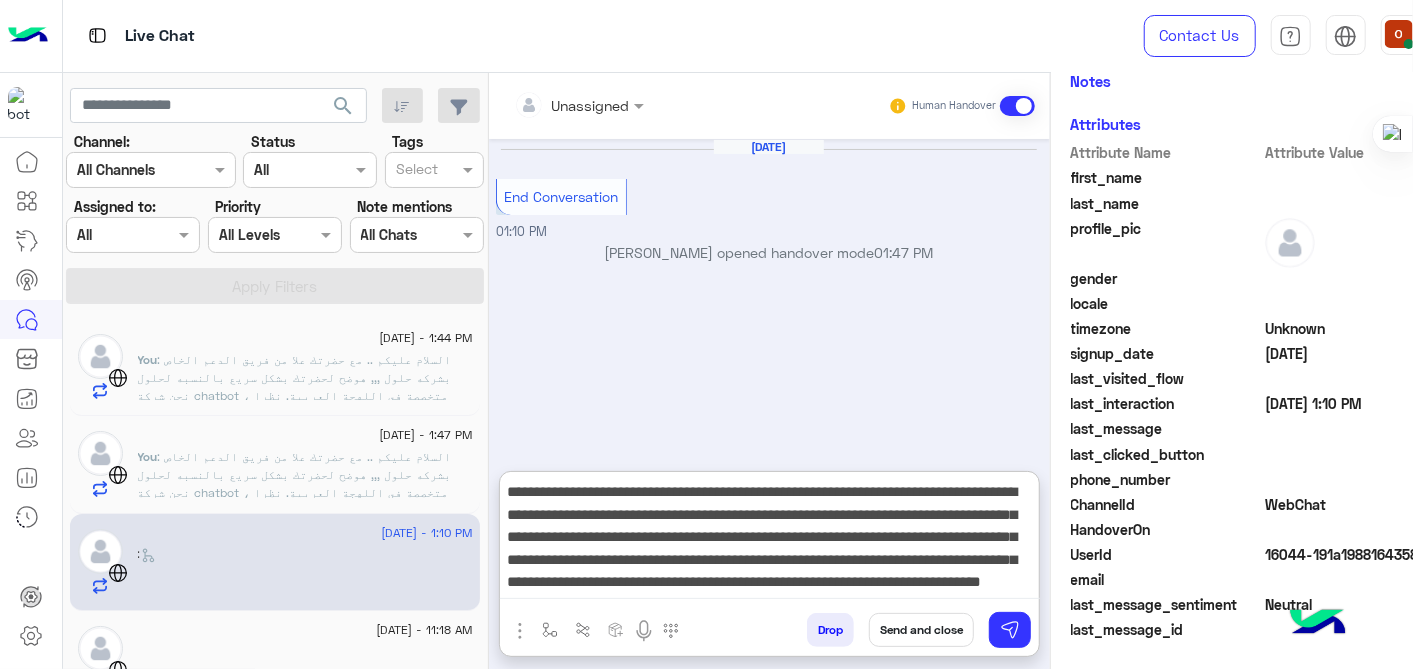 scroll, scrollTop: 0, scrollLeft: 0, axis: both 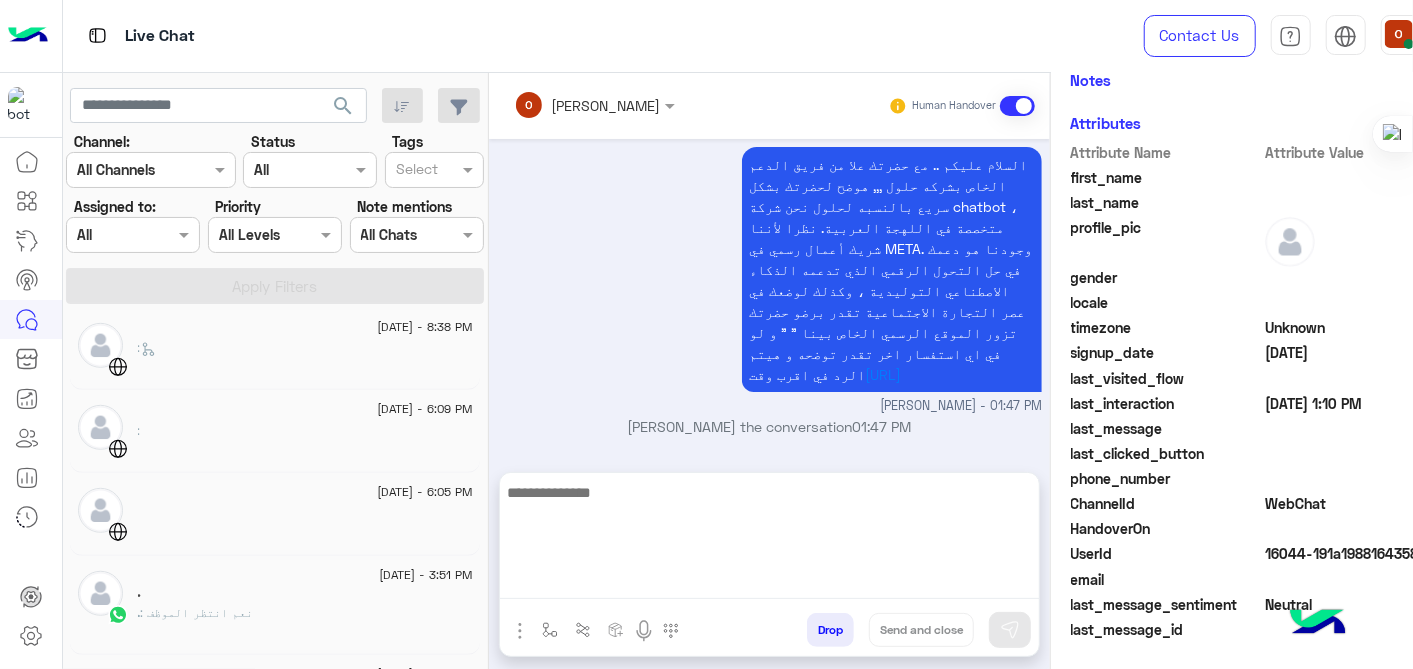 click 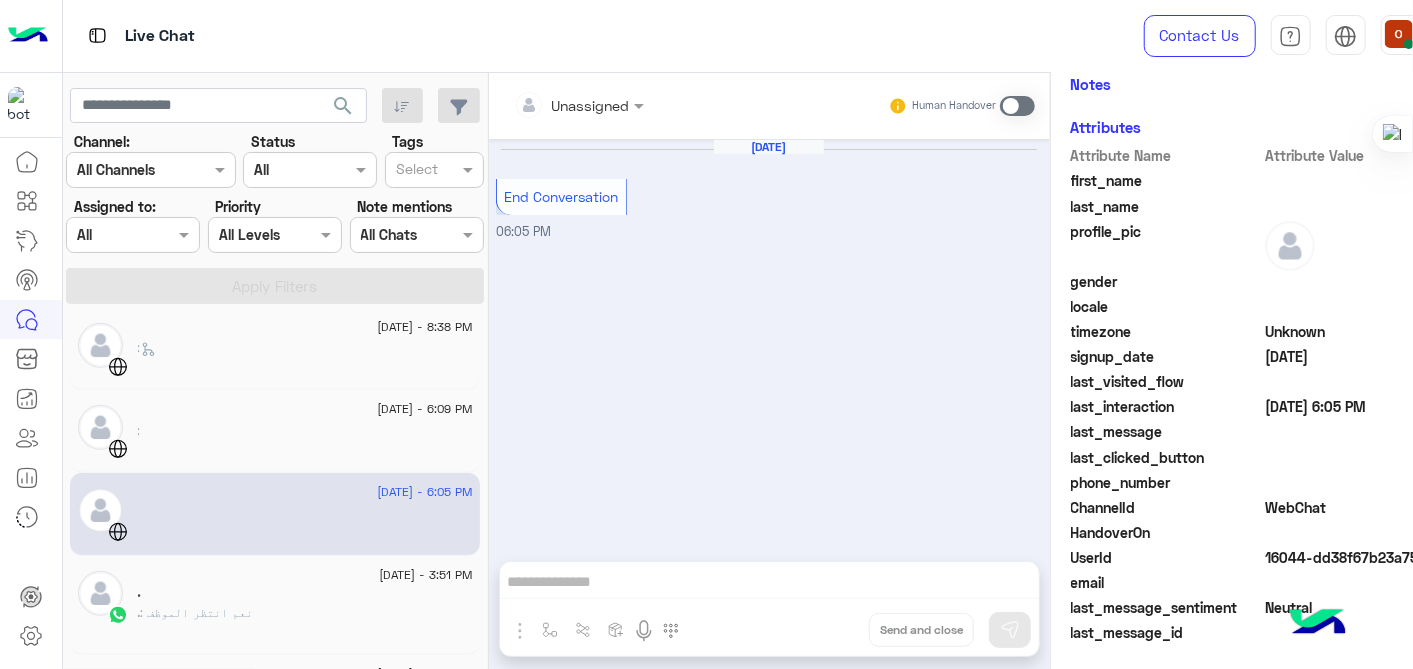 scroll, scrollTop: 400, scrollLeft: 0, axis: vertical 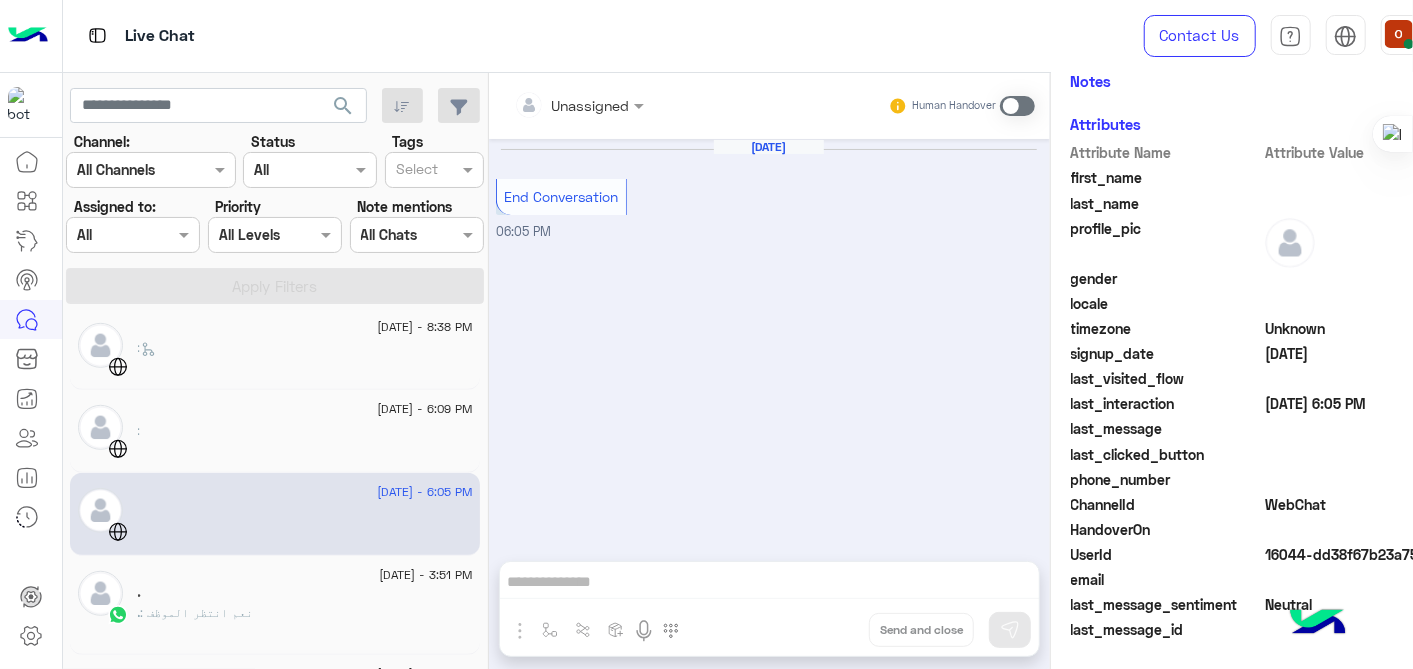 click at bounding box center (1017, 106) 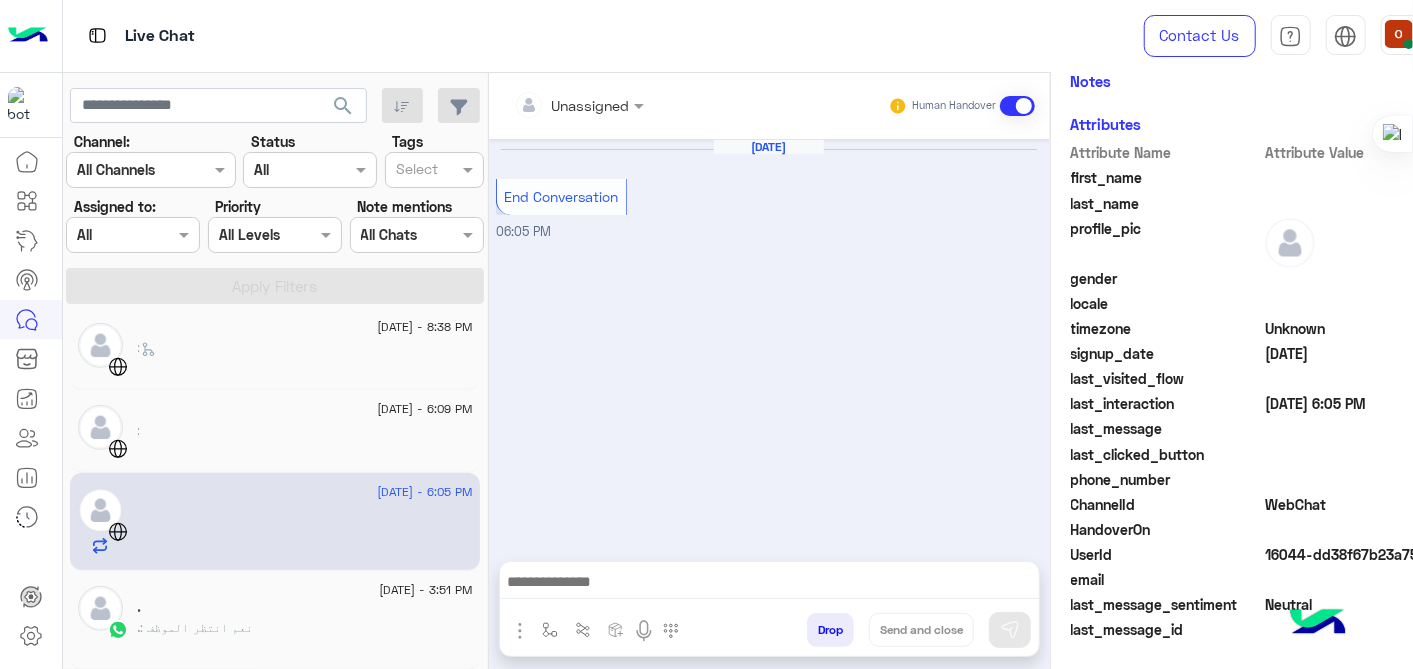 click at bounding box center [770, 584] 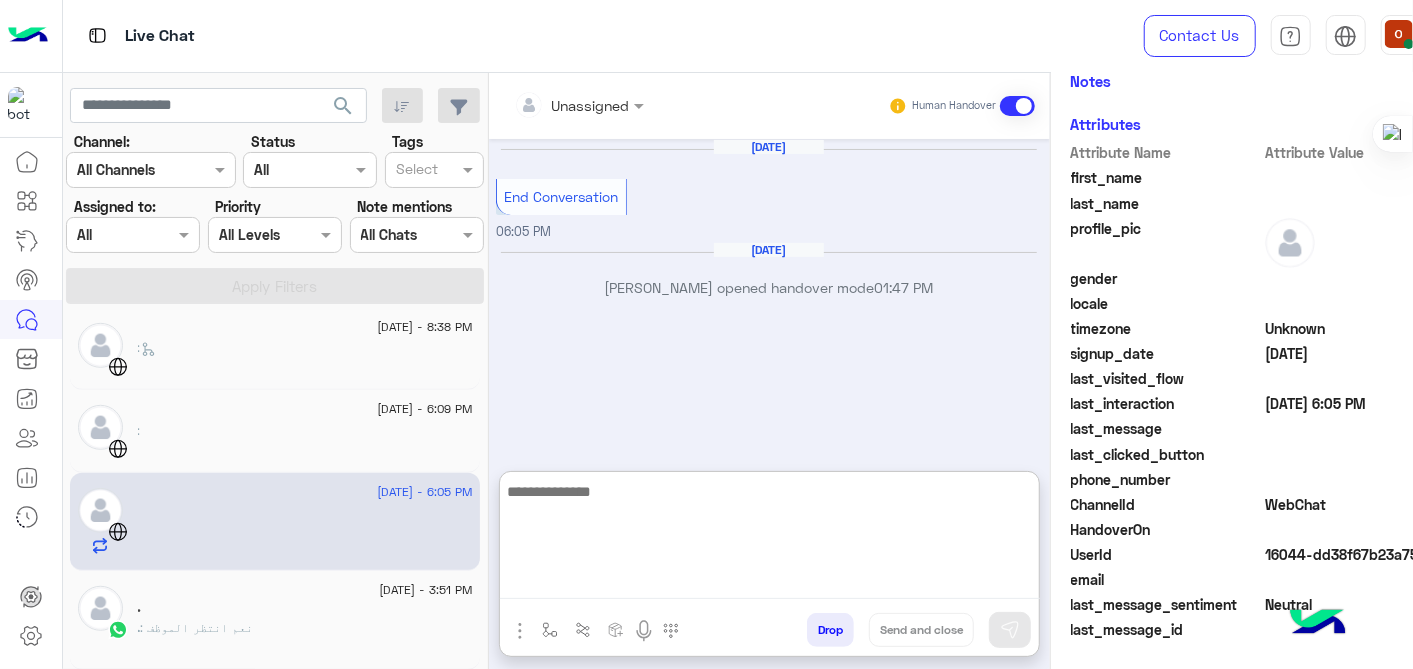 paste on "**********" 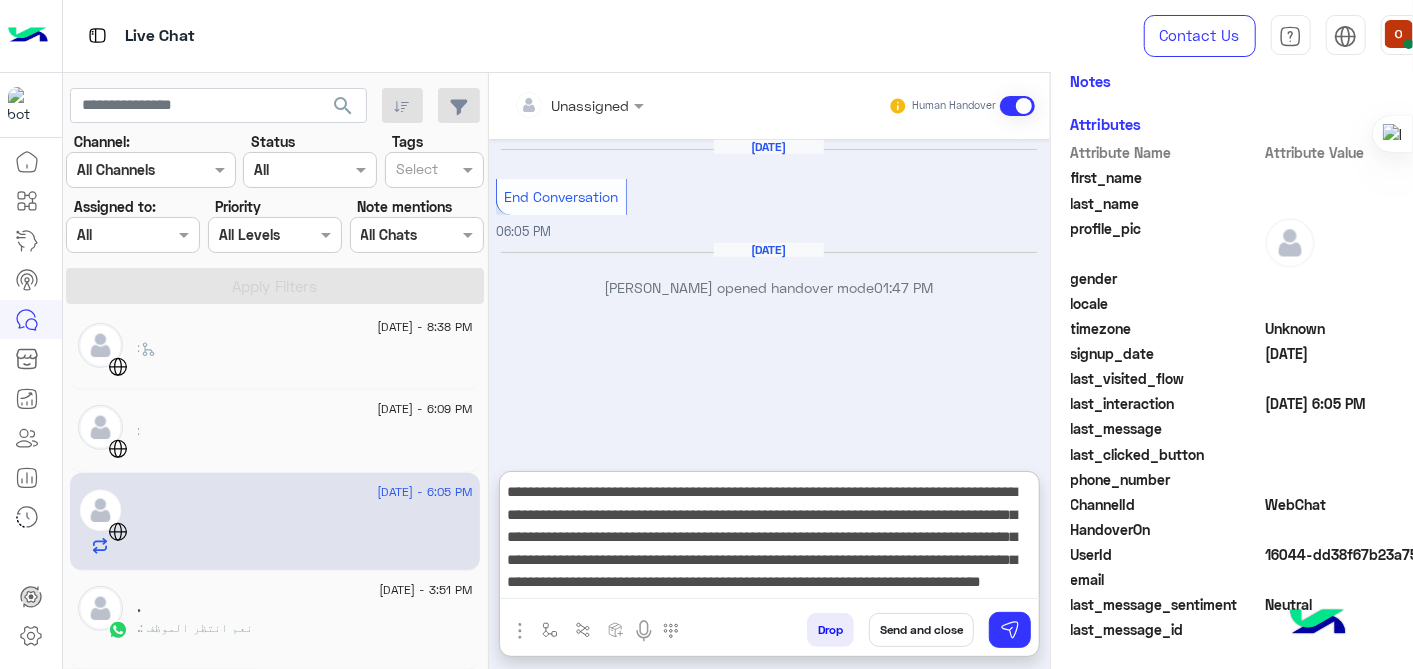 scroll, scrollTop: 0, scrollLeft: 0, axis: both 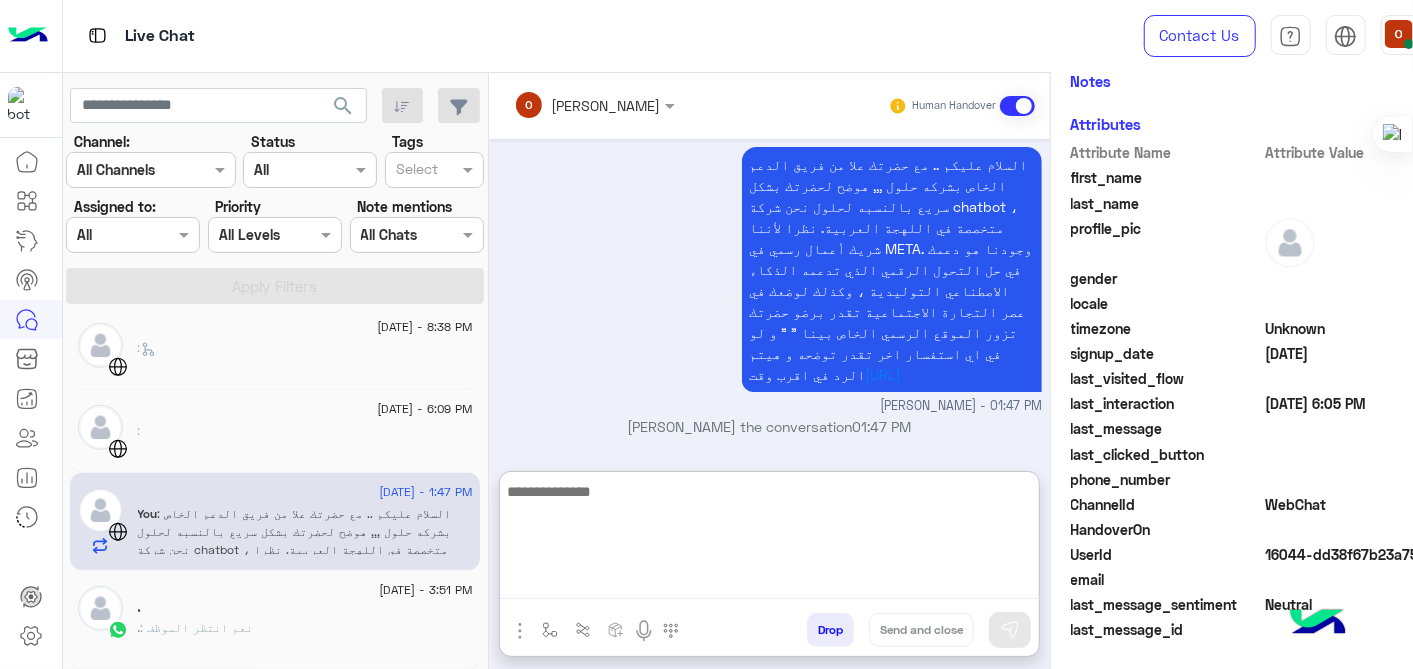 click on ":" 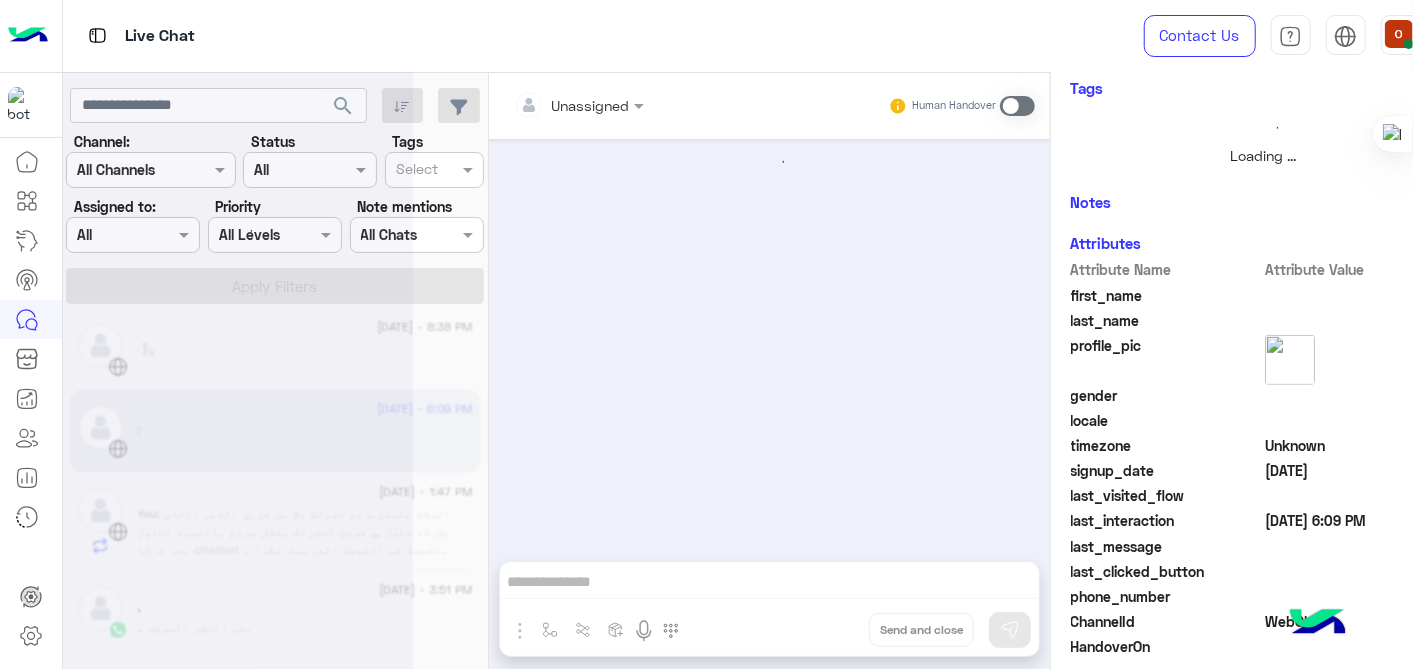 scroll, scrollTop: 0, scrollLeft: 0, axis: both 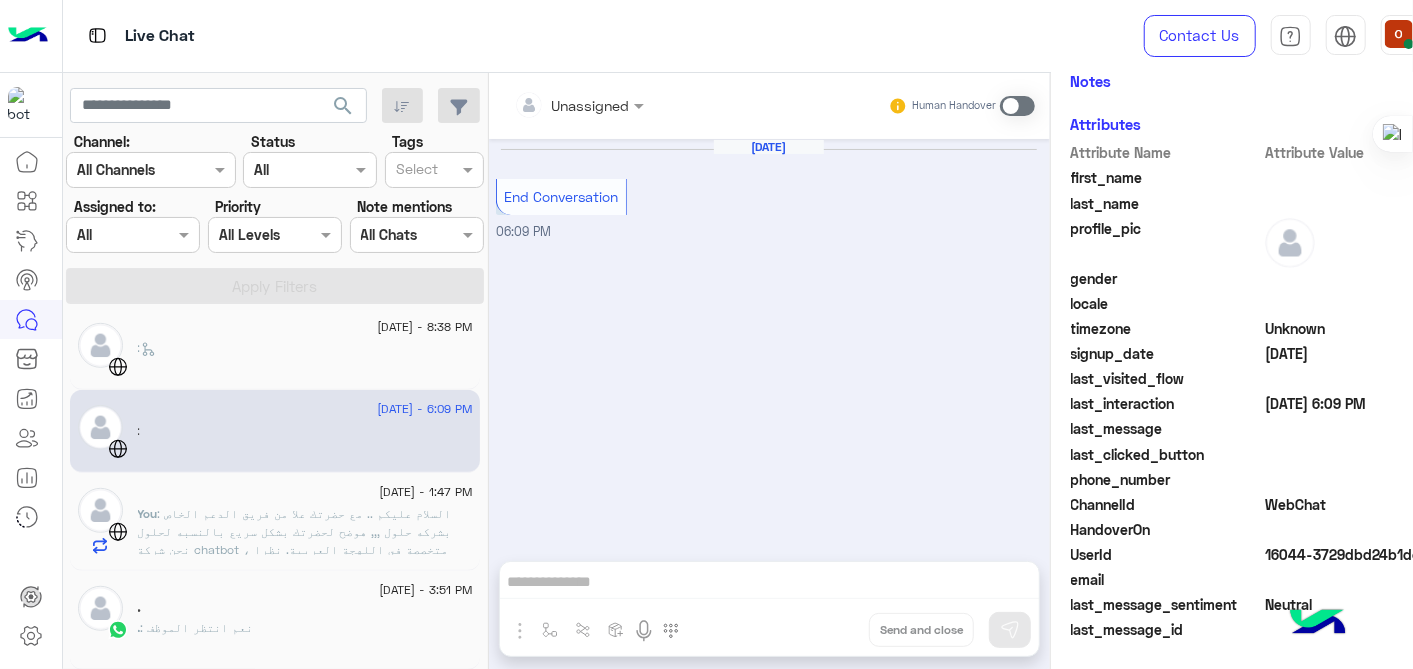 click at bounding box center [1017, 106] 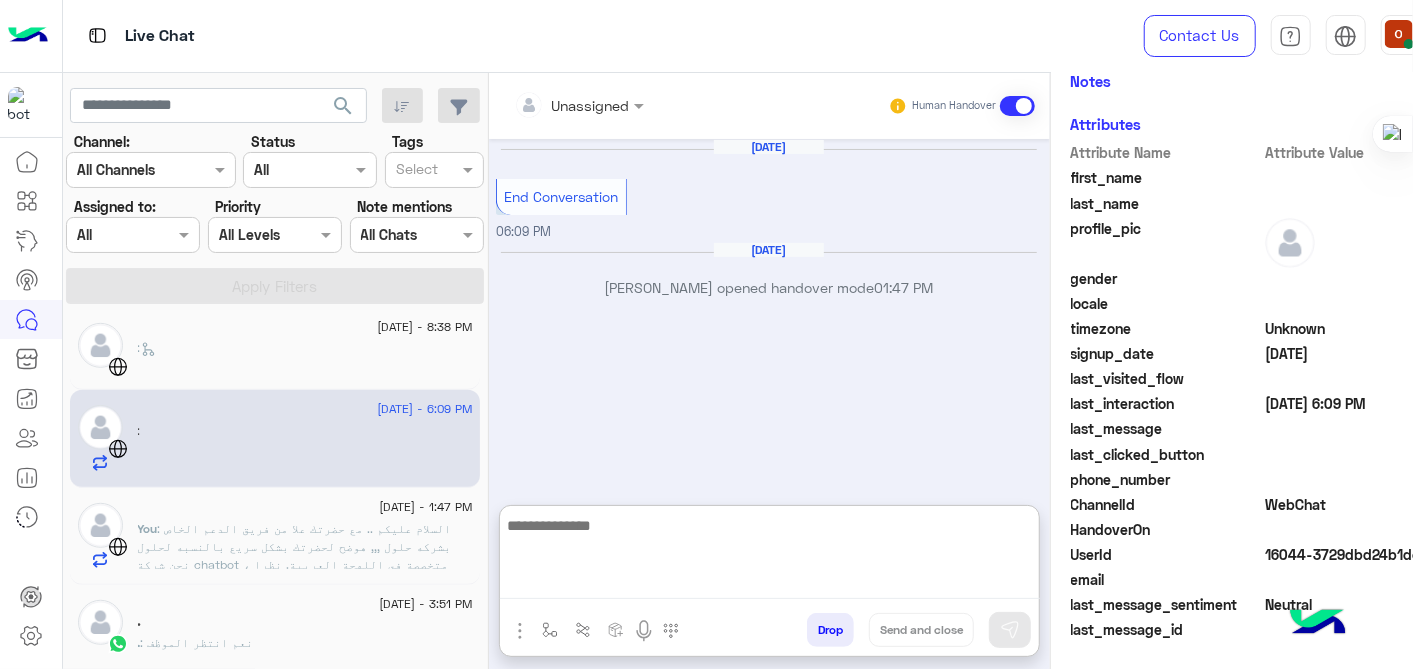 click at bounding box center (770, 556) 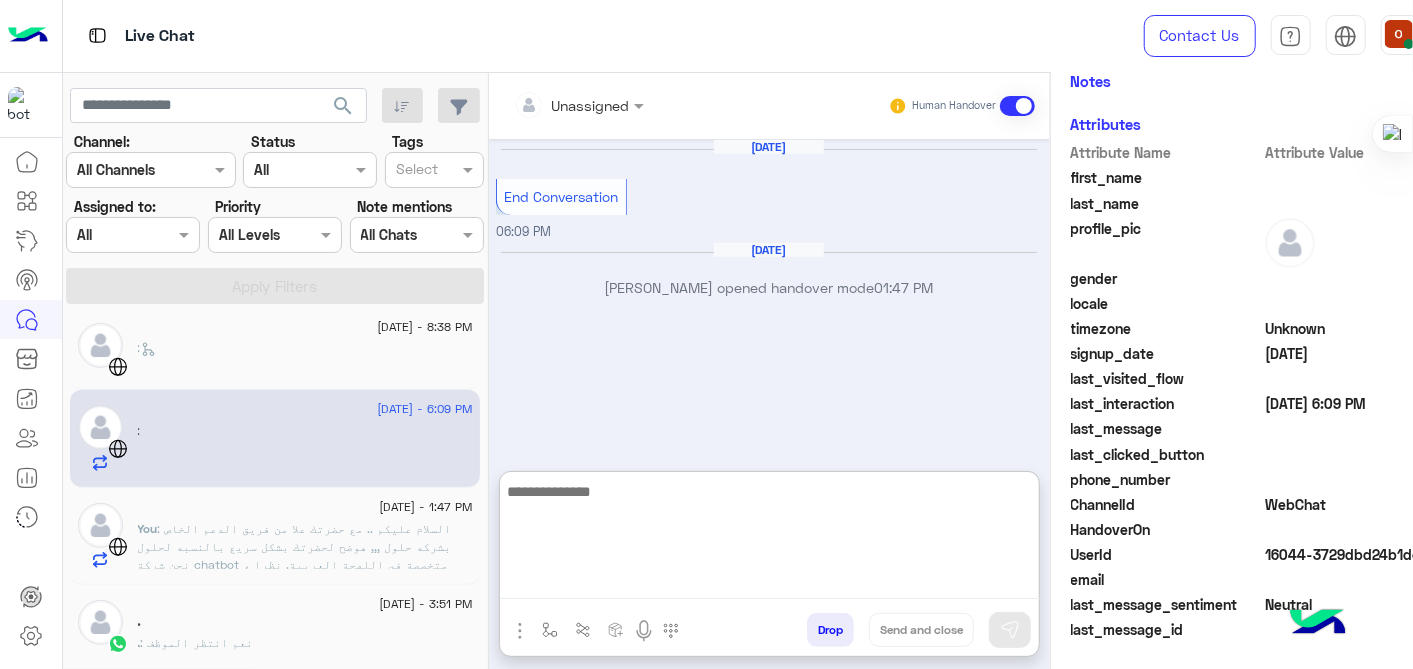 paste on "**********" 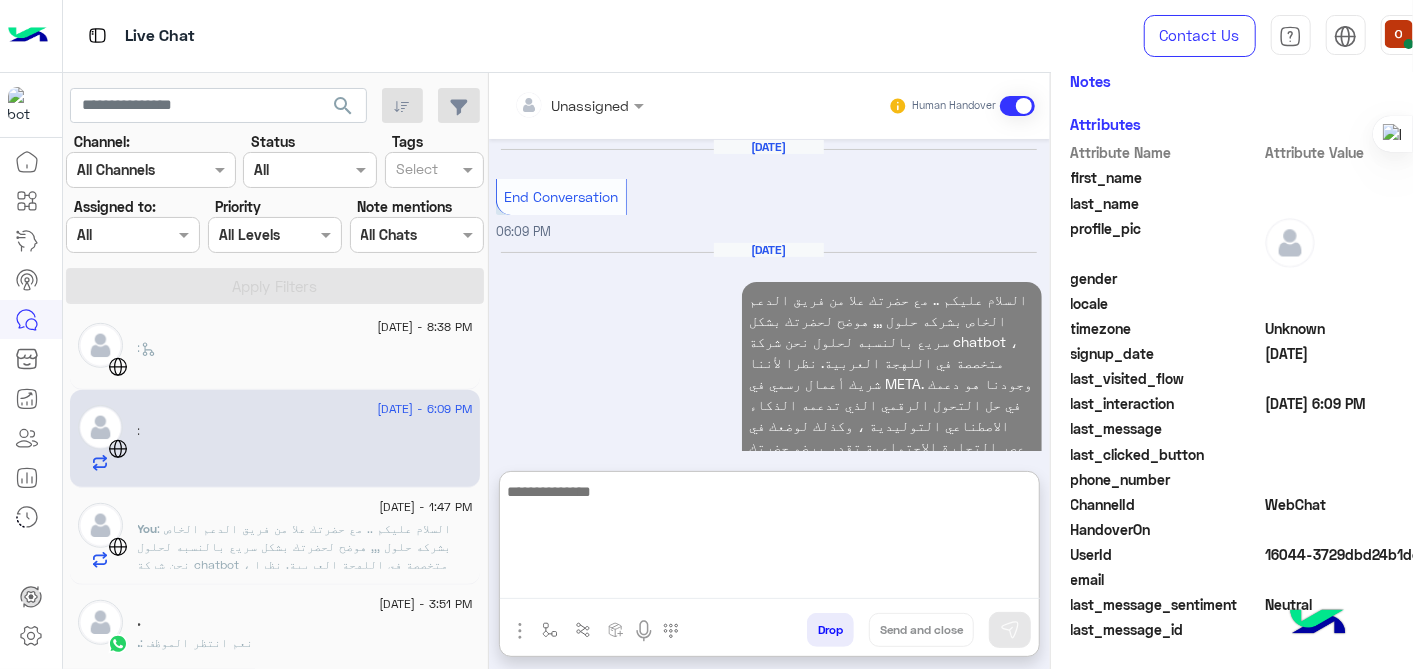scroll, scrollTop: 0, scrollLeft: 0, axis: both 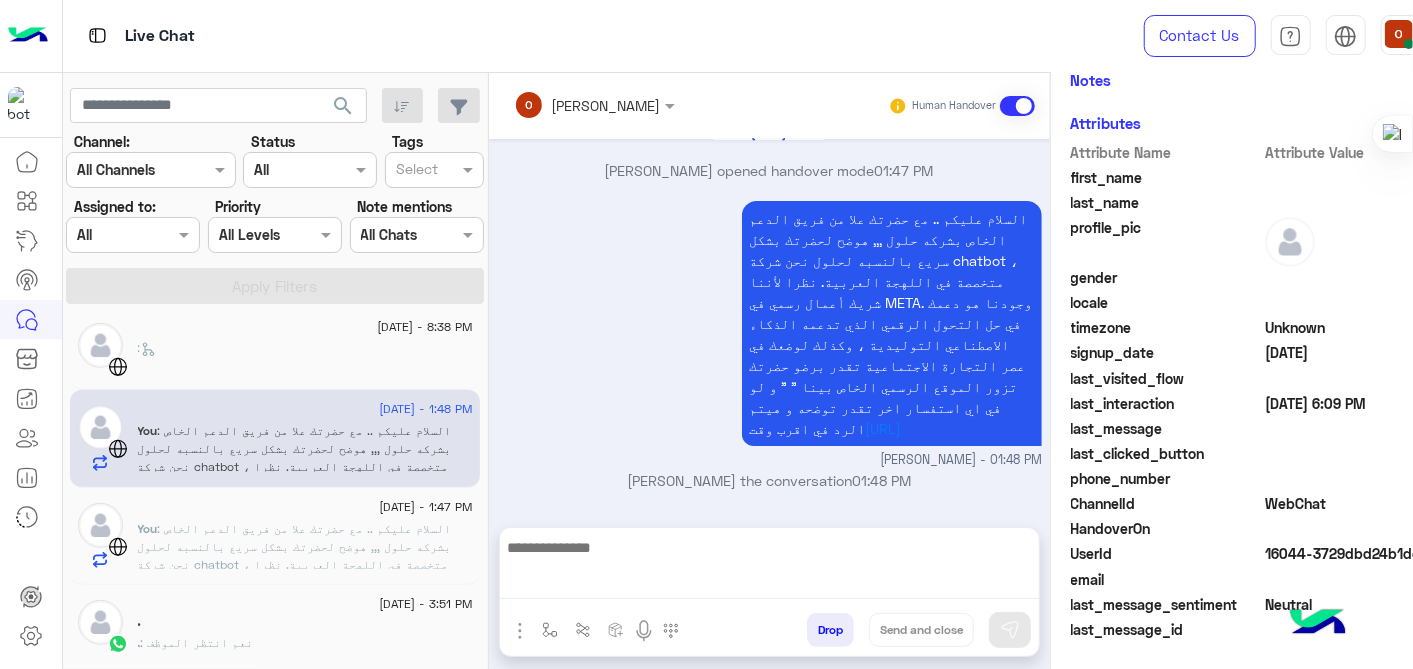 click on ":" 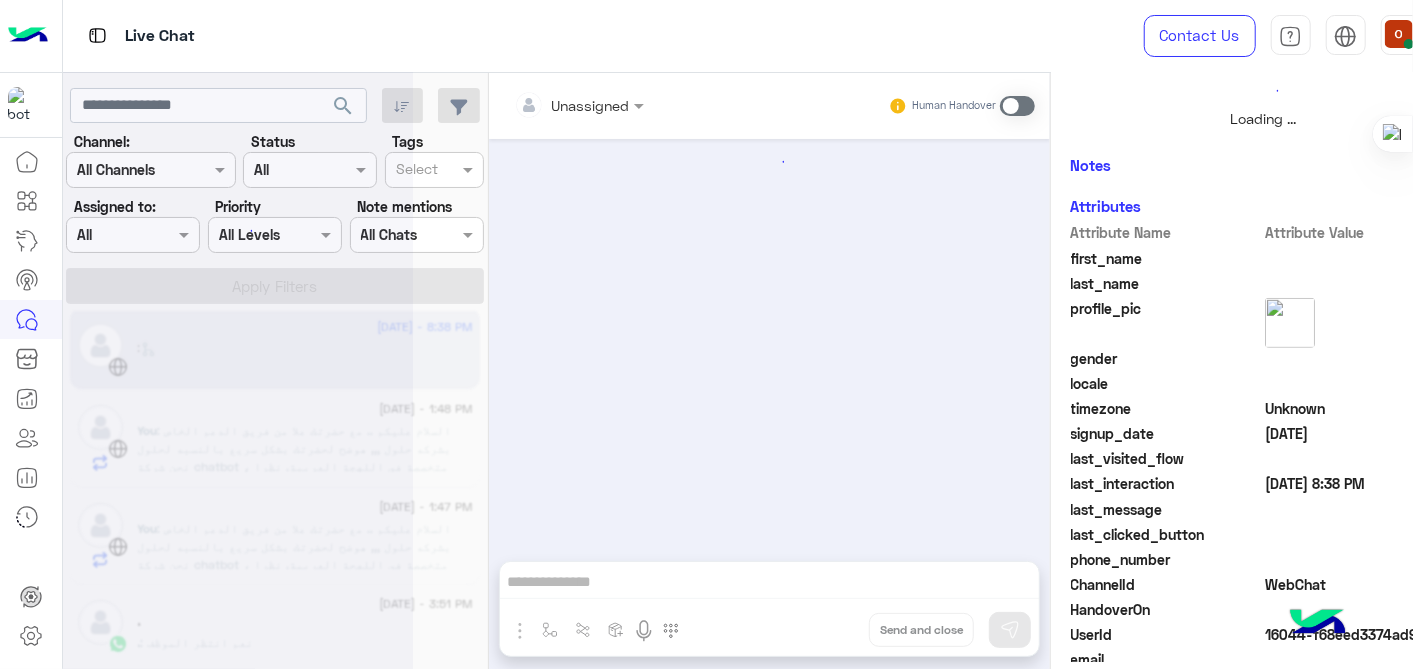 scroll, scrollTop: 0, scrollLeft: 0, axis: both 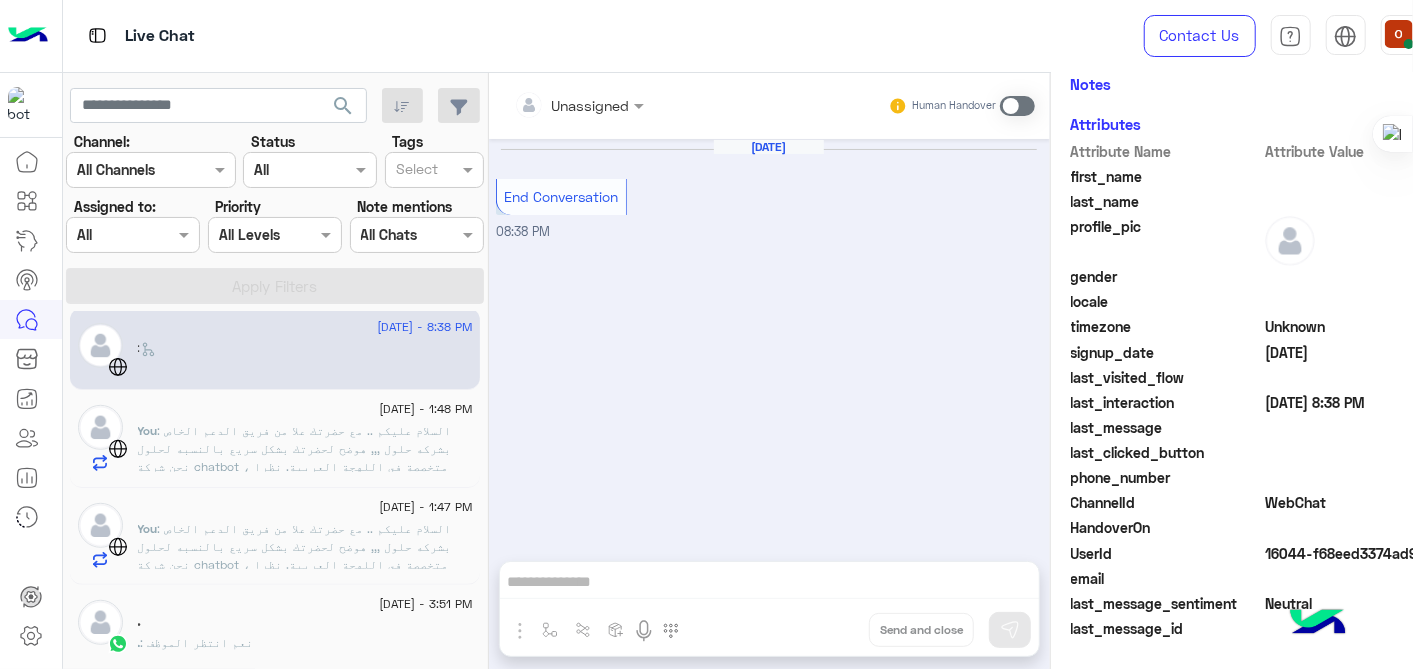 click at bounding box center [1017, 106] 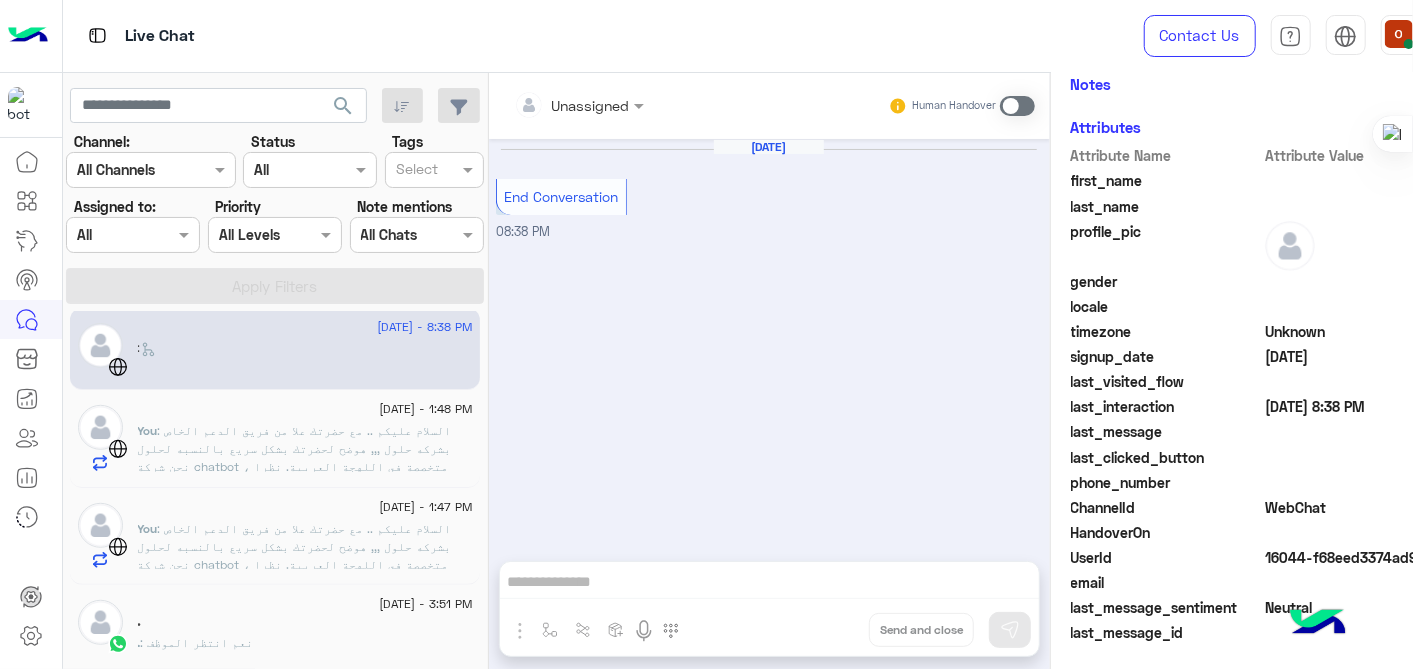 scroll, scrollTop: 400, scrollLeft: 0, axis: vertical 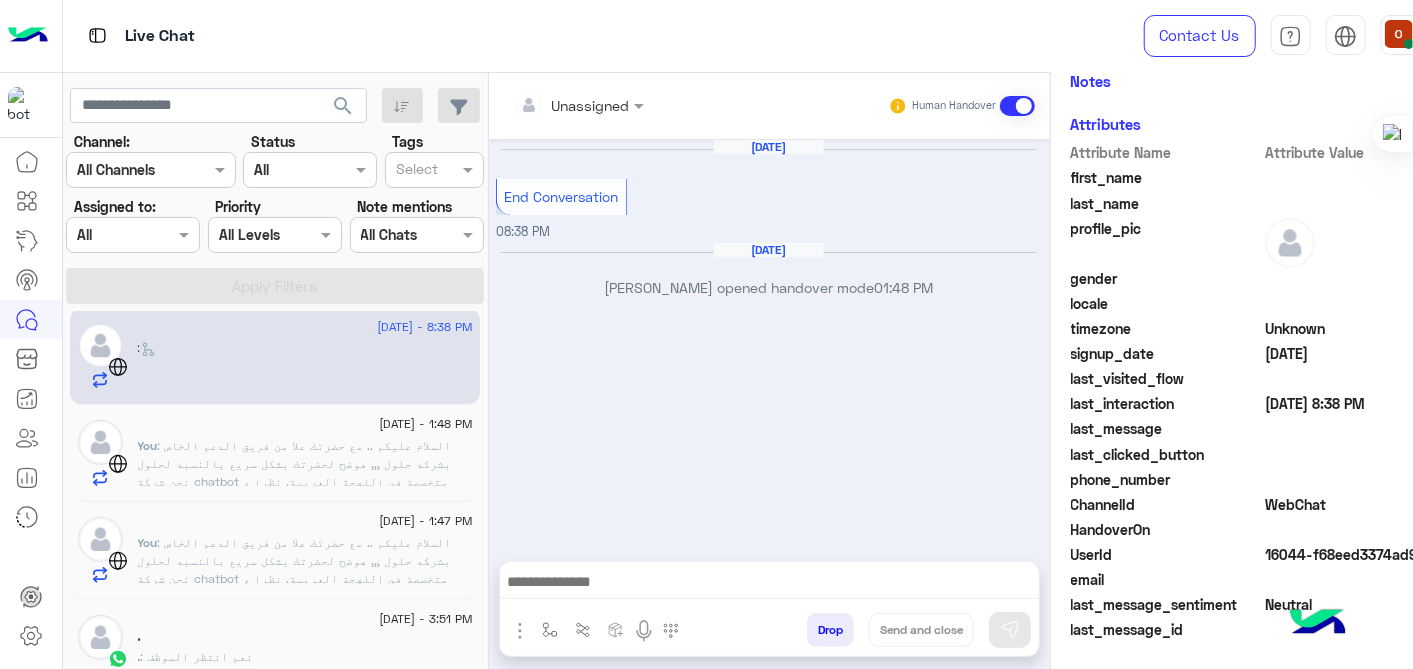click at bounding box center [770, 584] 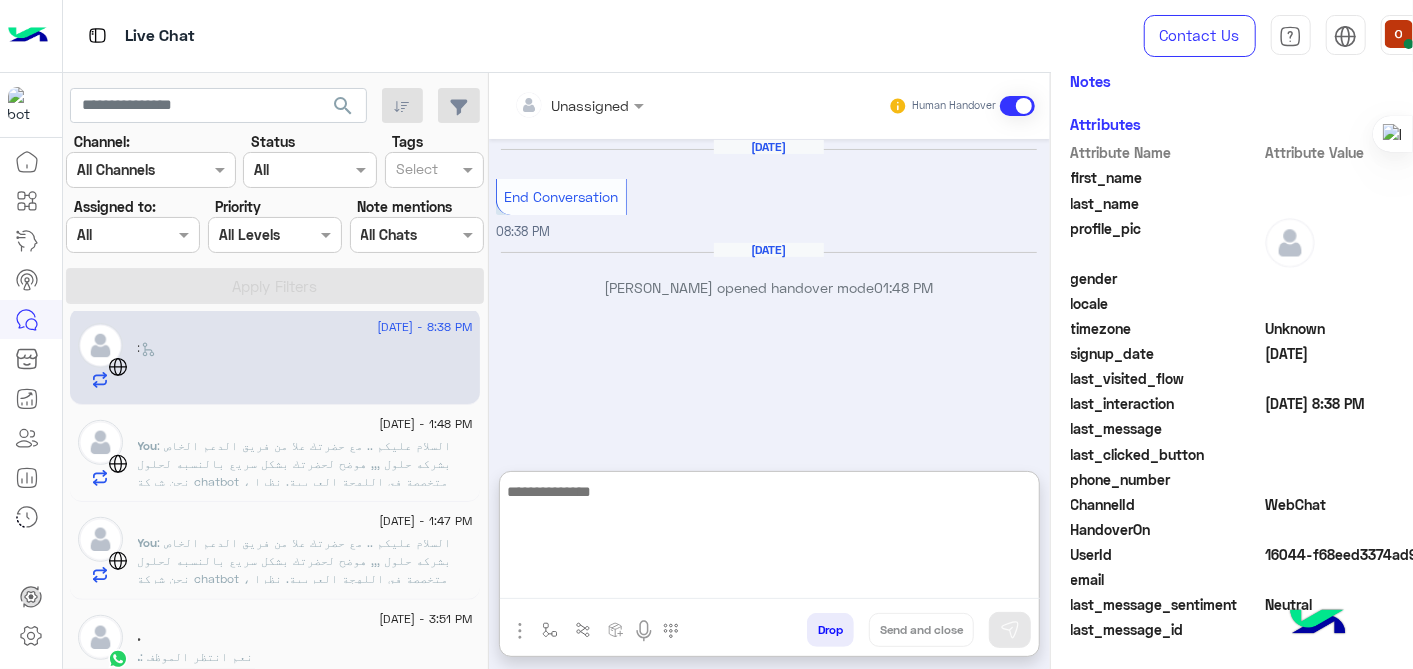 paste on "**********" 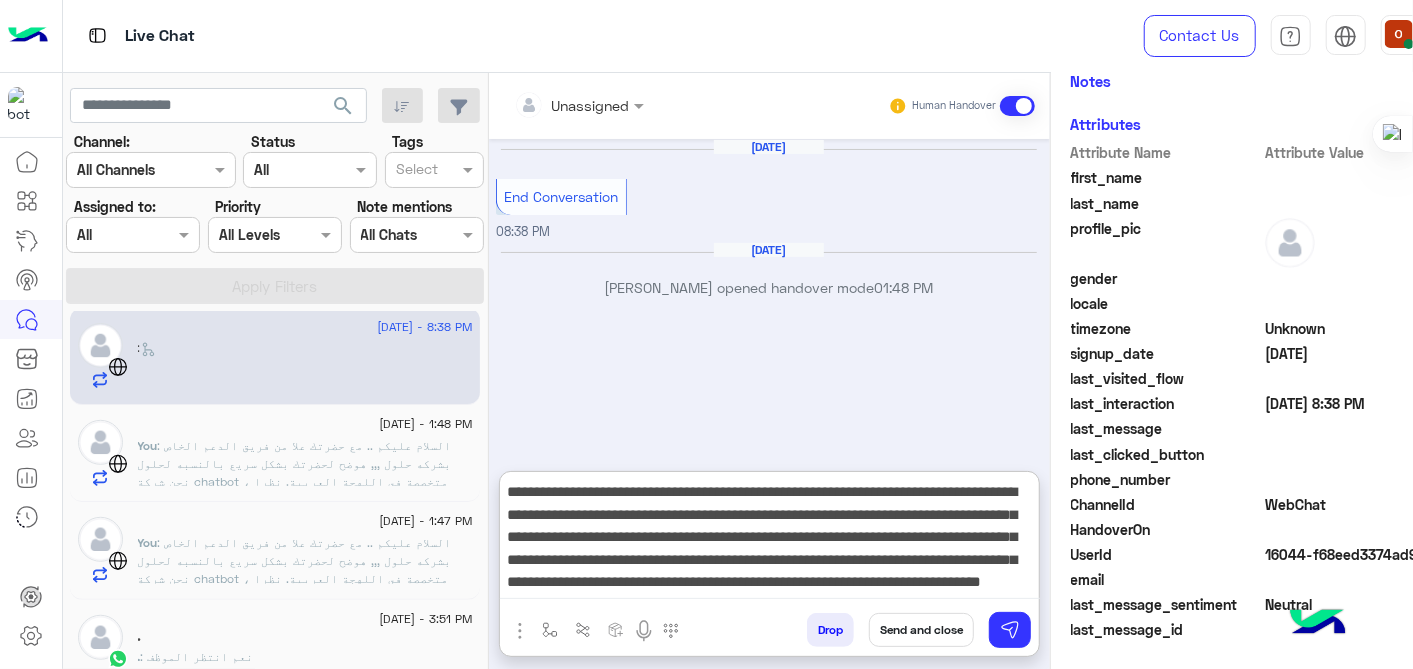 scroll, scrollTop: 0, scrollLeft: 0, axis: both 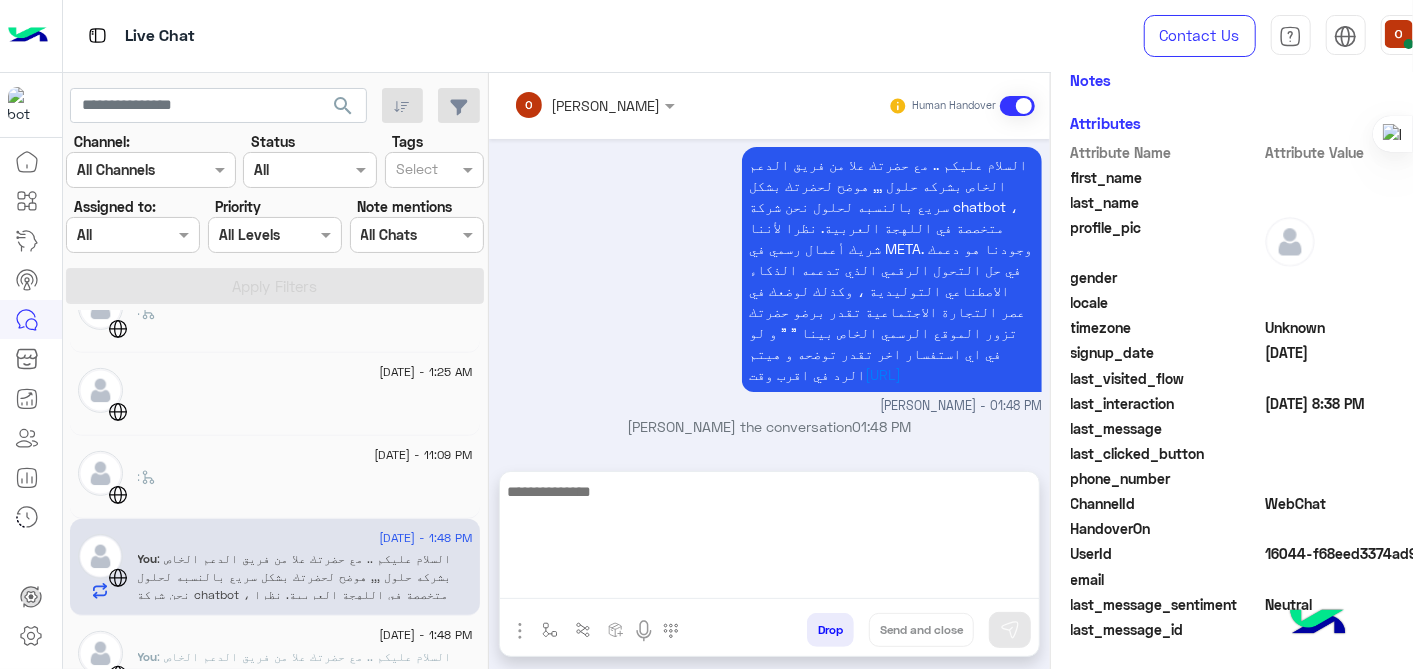 click on ":" 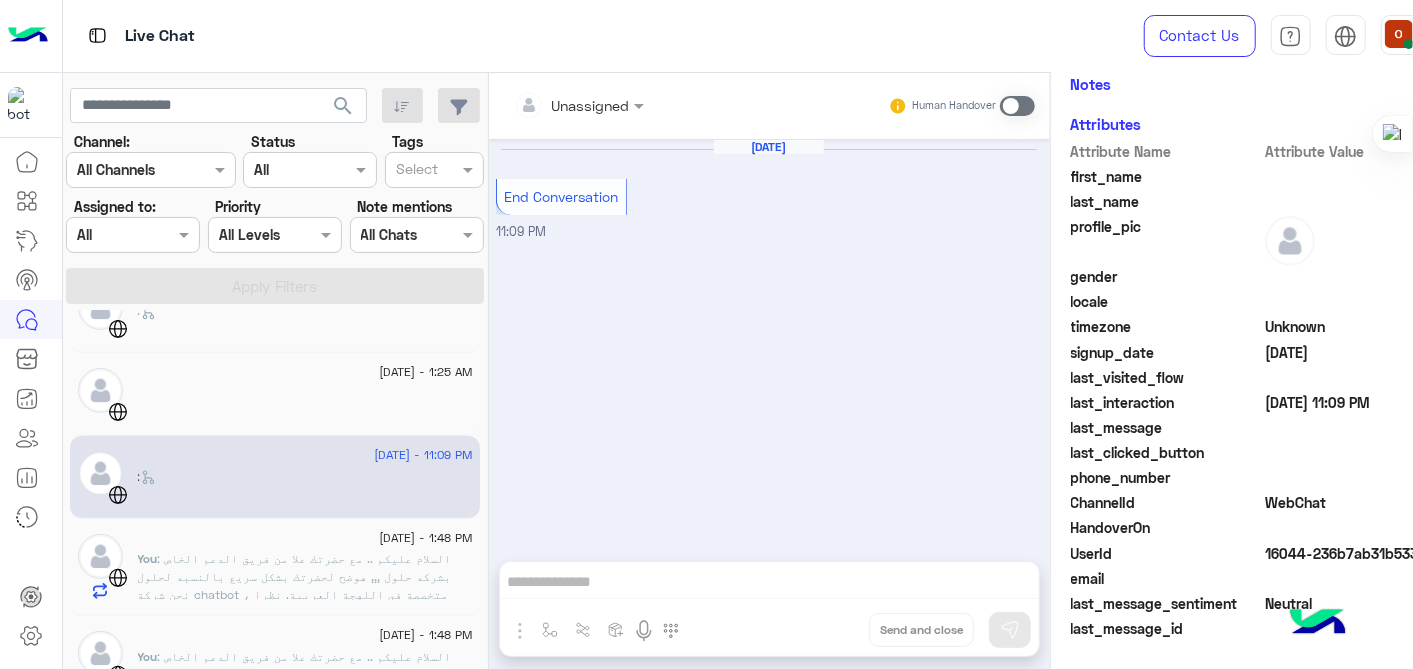 scroll, scrollTop: 400, scrollLeft: 0, axis: vertical 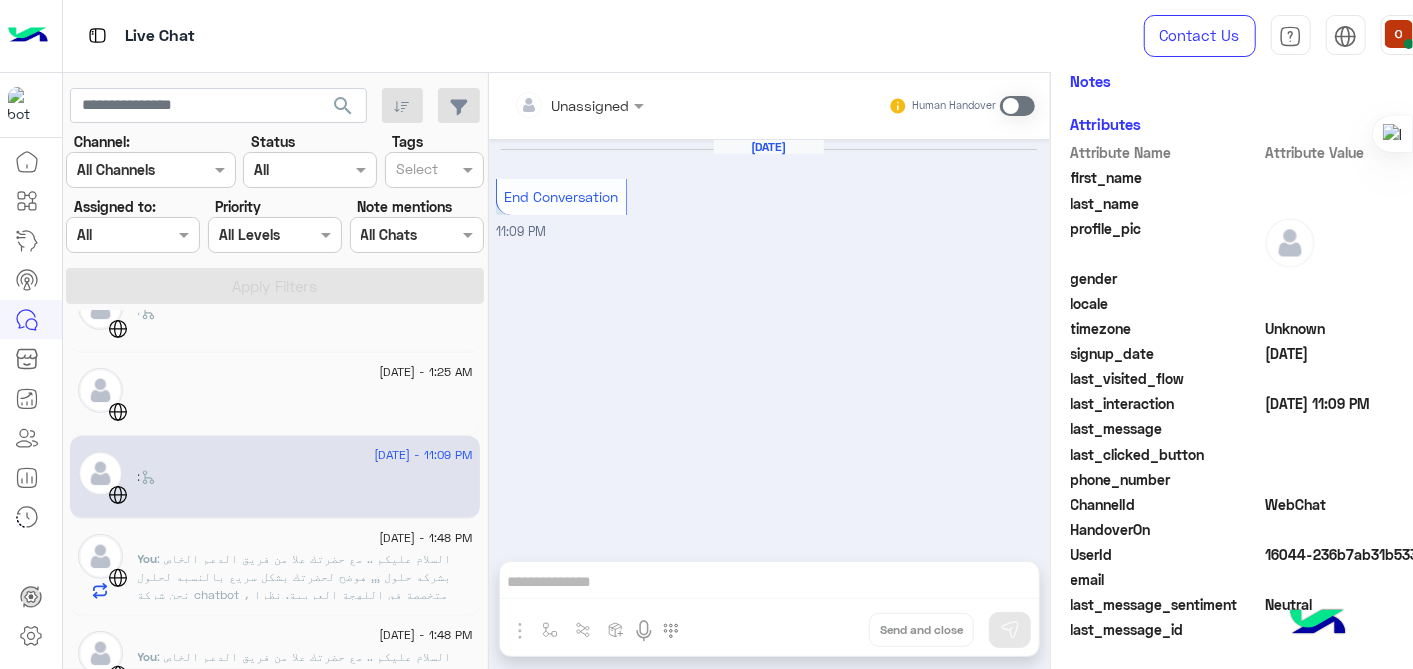 click at bounding box center (1017, 106) 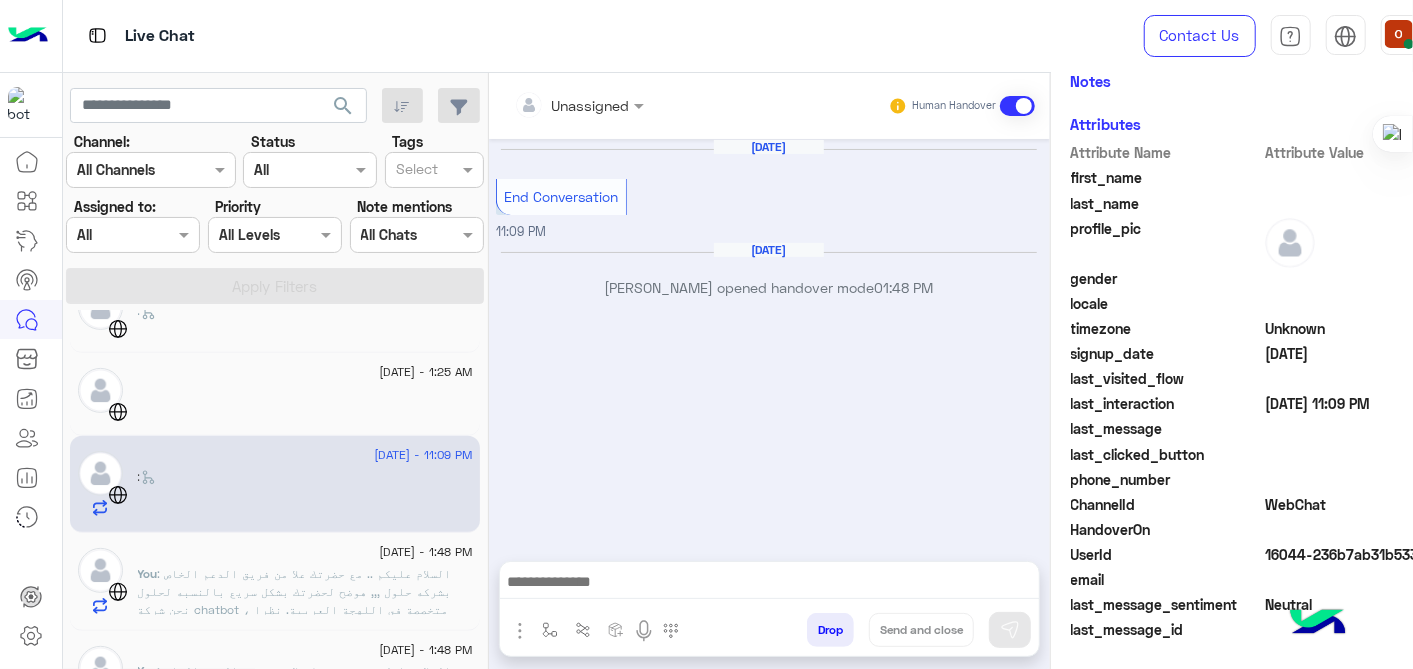 click at bounding box center [770, 584] 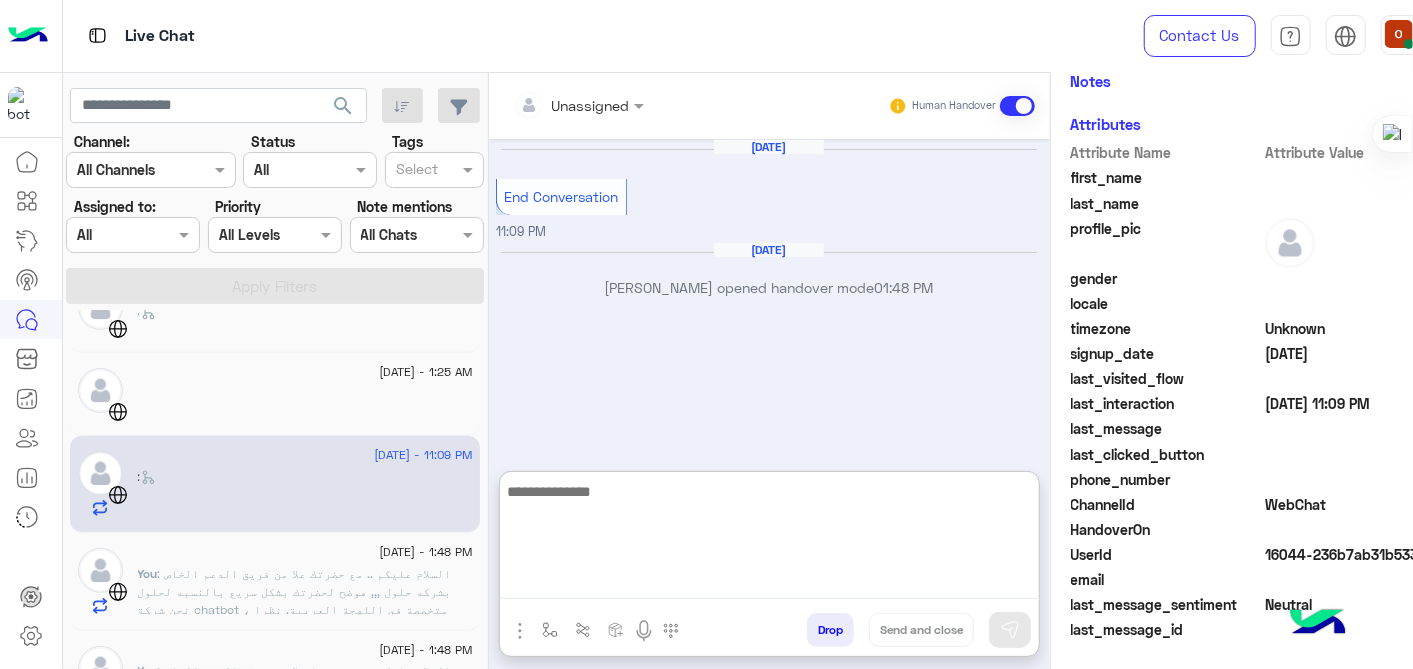 paste on "**********" 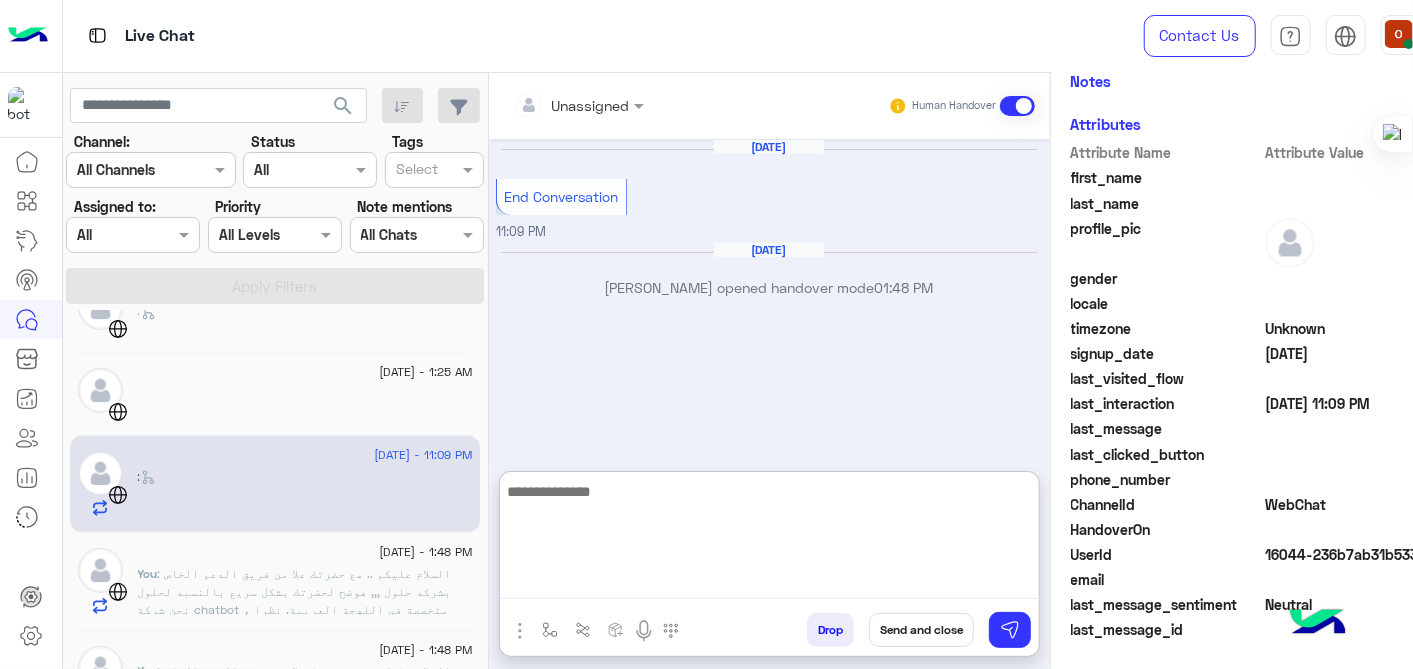 type on "**********" 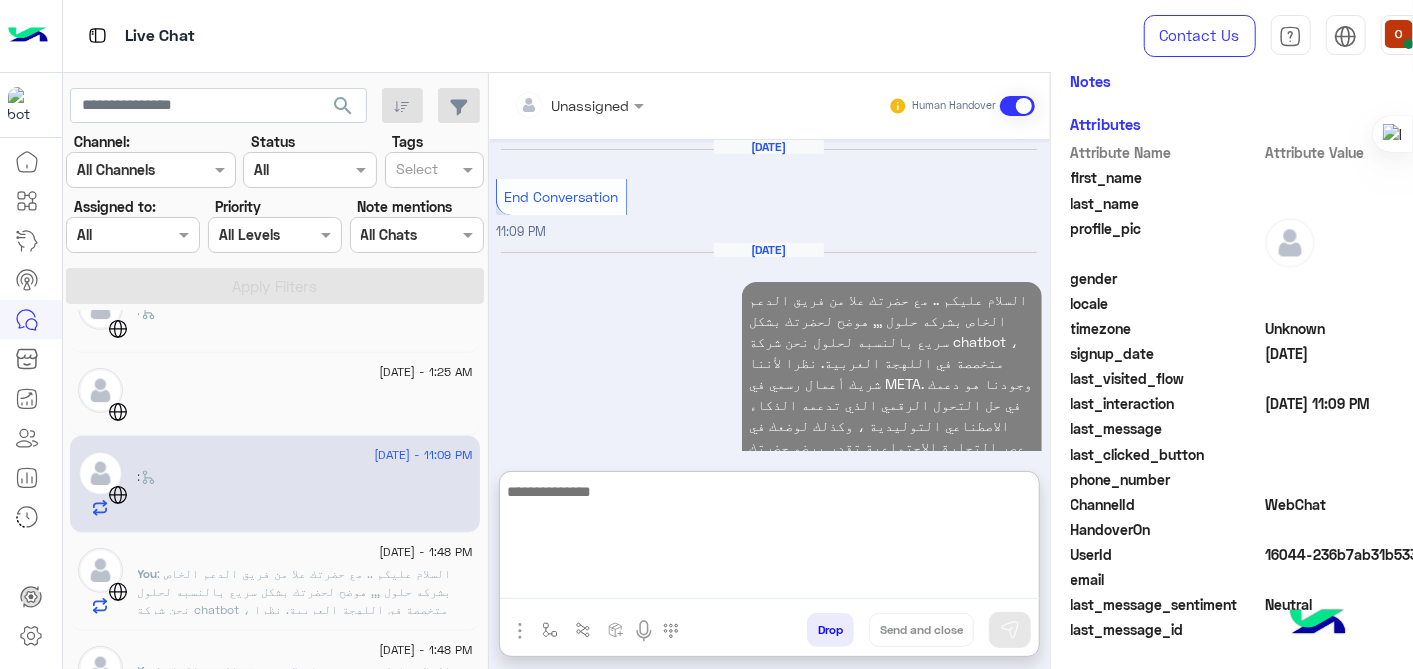 scroll, scrollTop: 0, scrollLeft: 0, axis: both 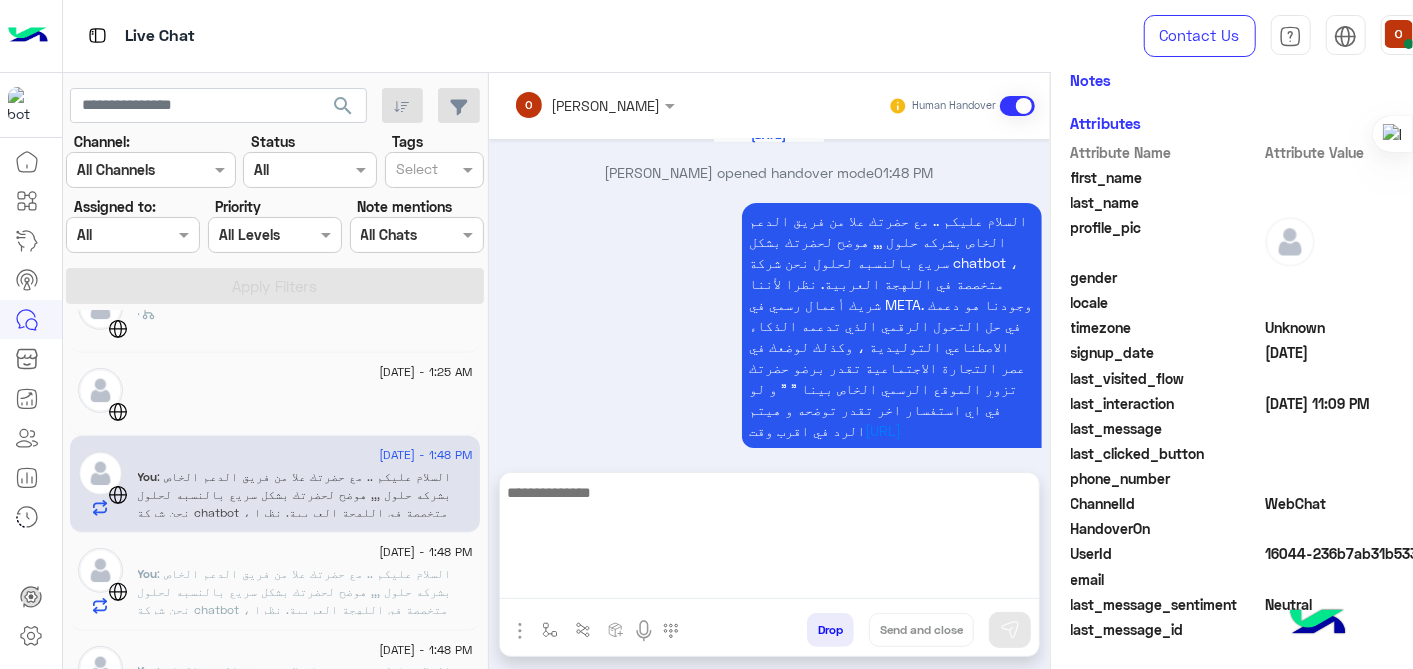 click 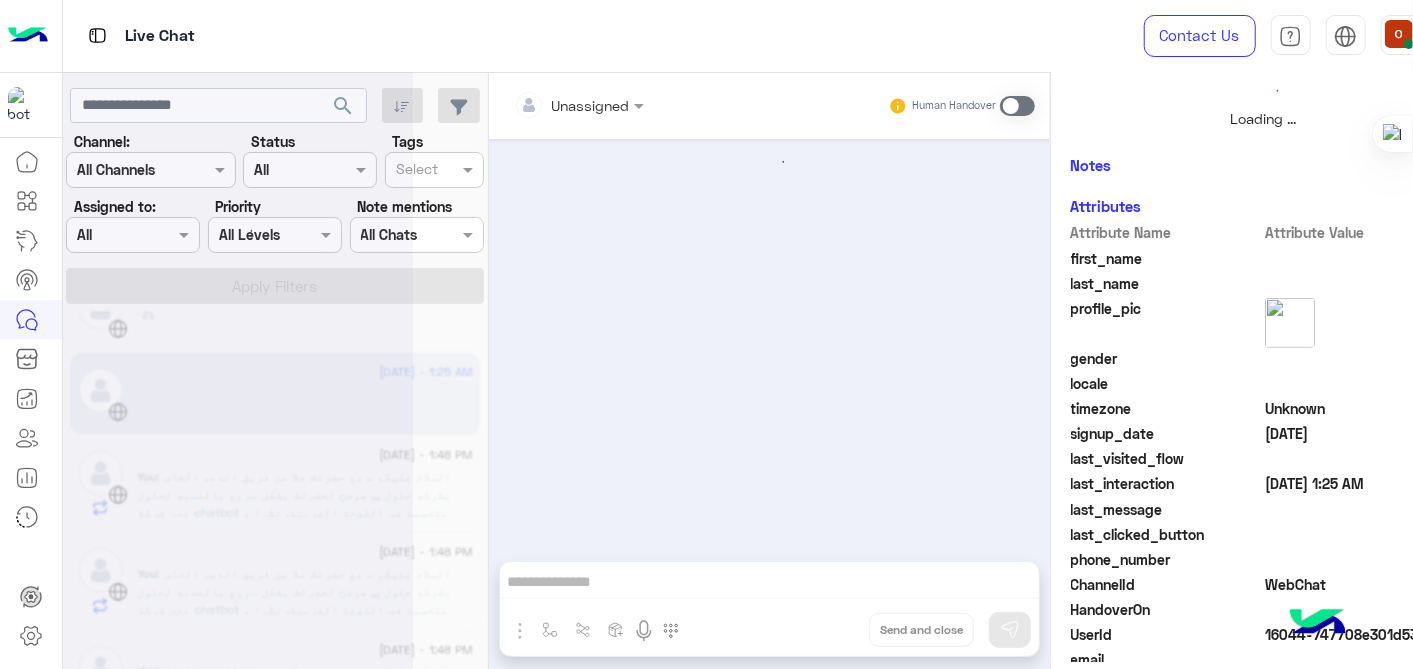 scroll, scrollTop: 0, scrollLeft: 0, axis: both 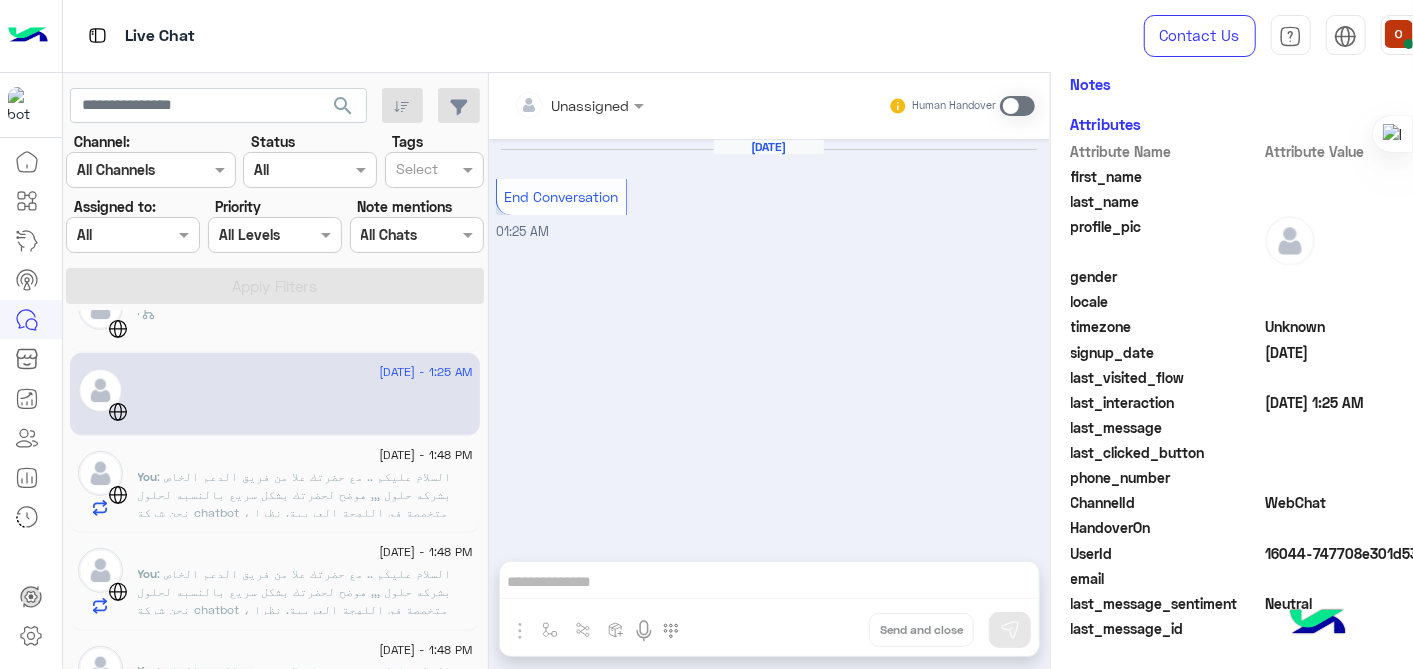 click at bounding box center [1017, 106] 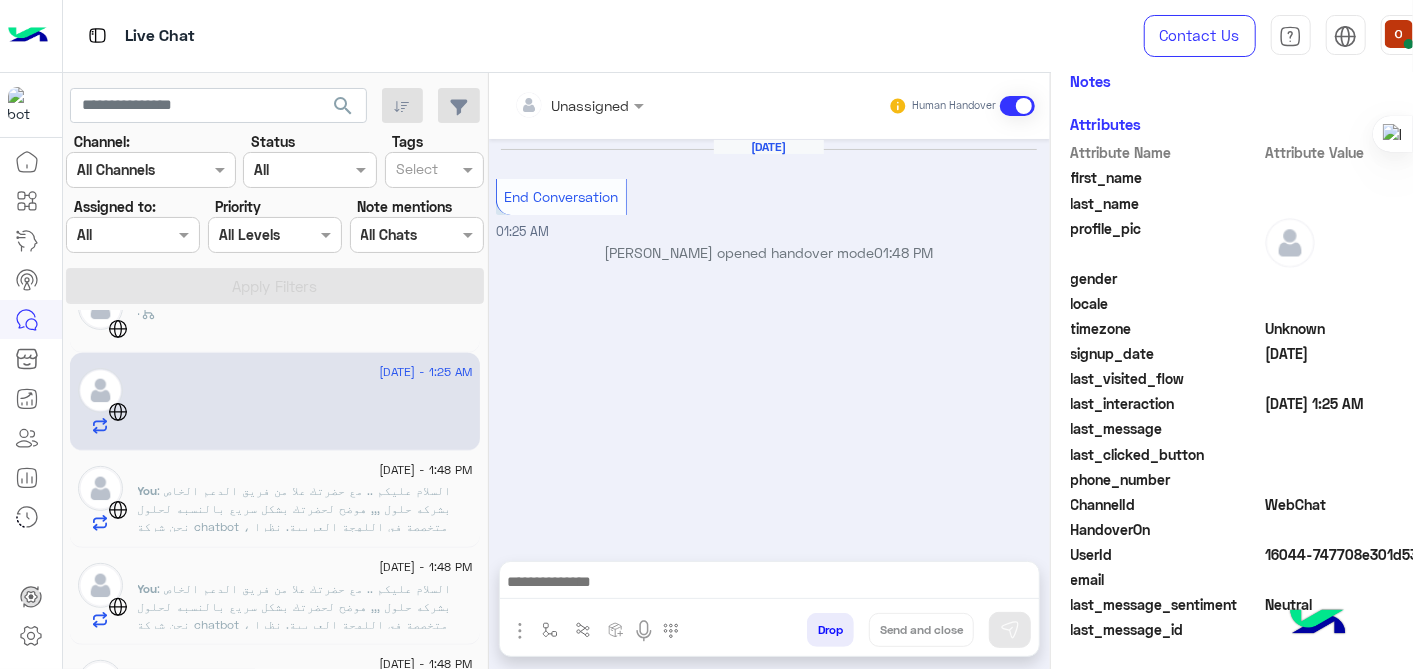 click at bounding box center (770, 584) 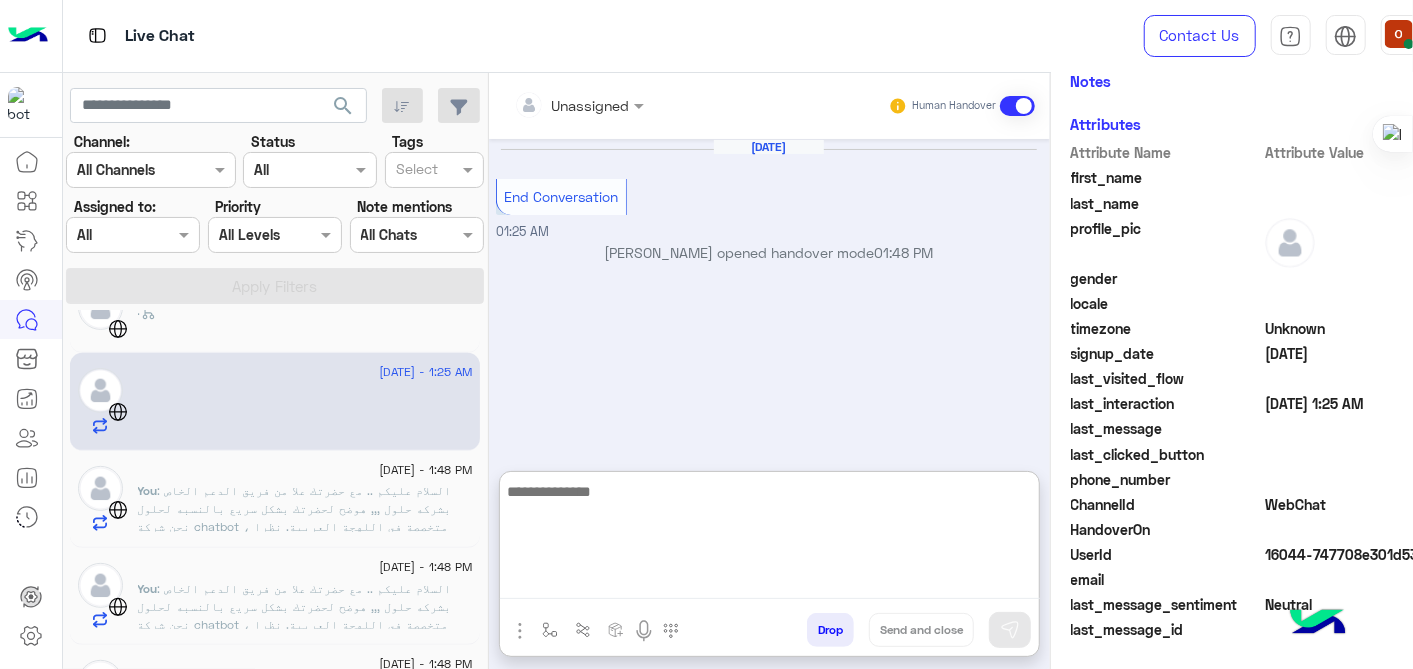 paste on "**********" 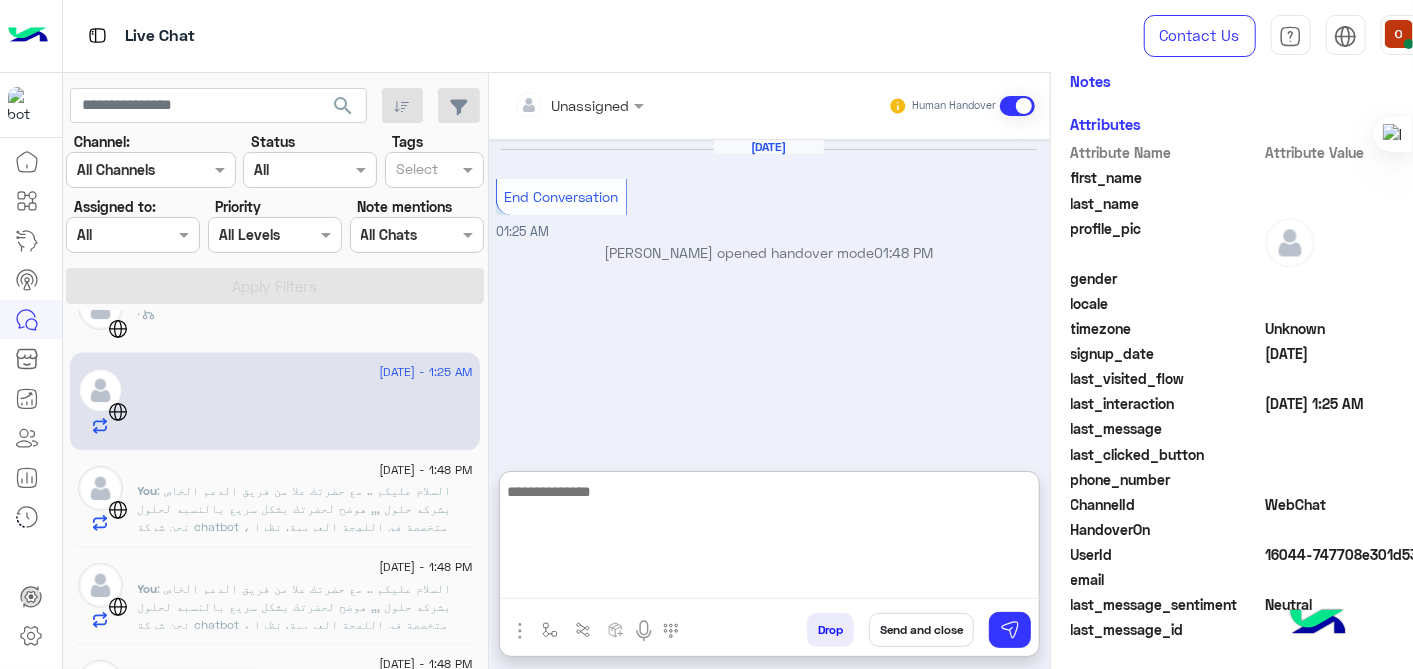 scroll, scrollTop: 0, scrollLeft: 0, axis: both 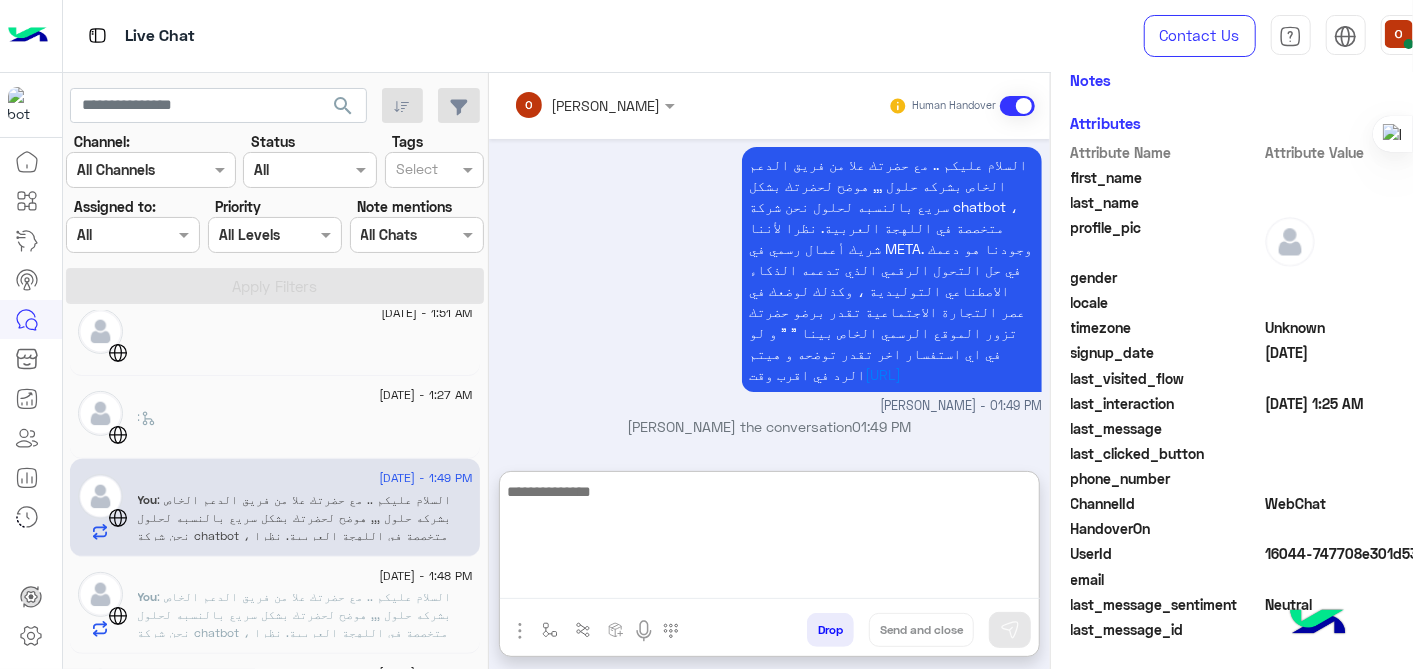click on ":" 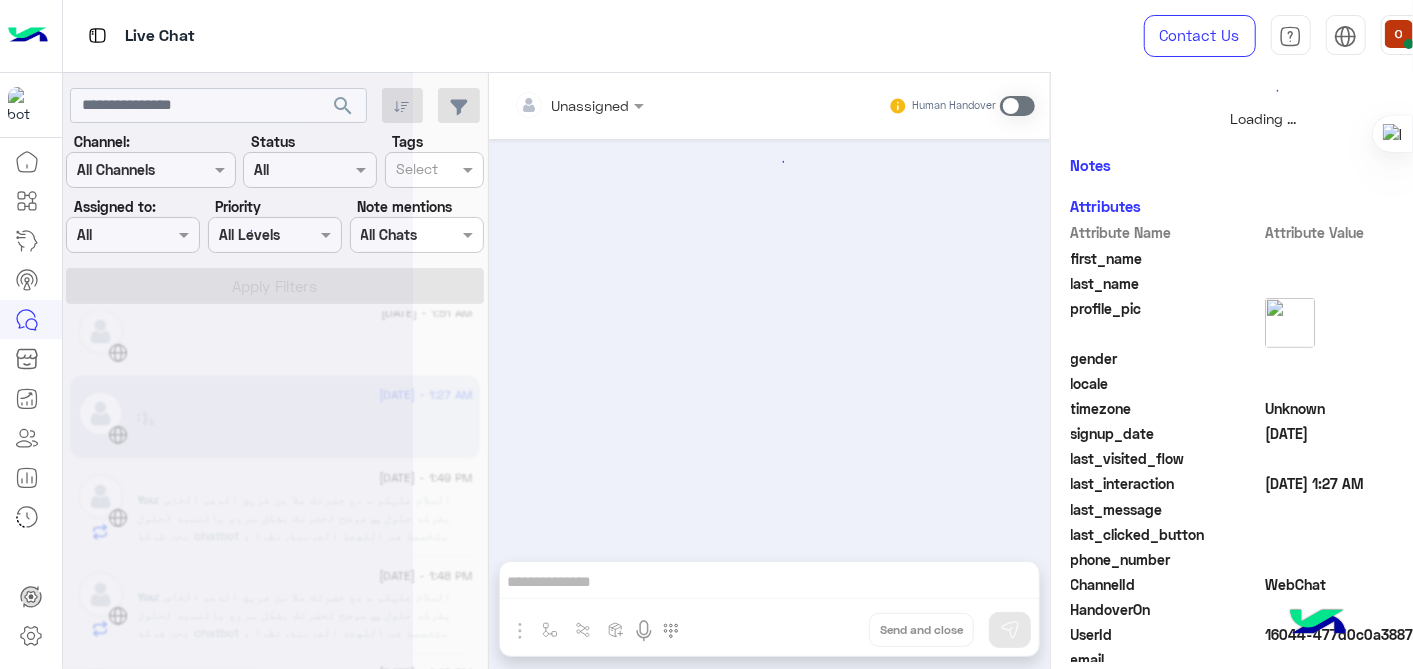 scroll, scrollTop: 0, scrollLeft: 0, axis: both 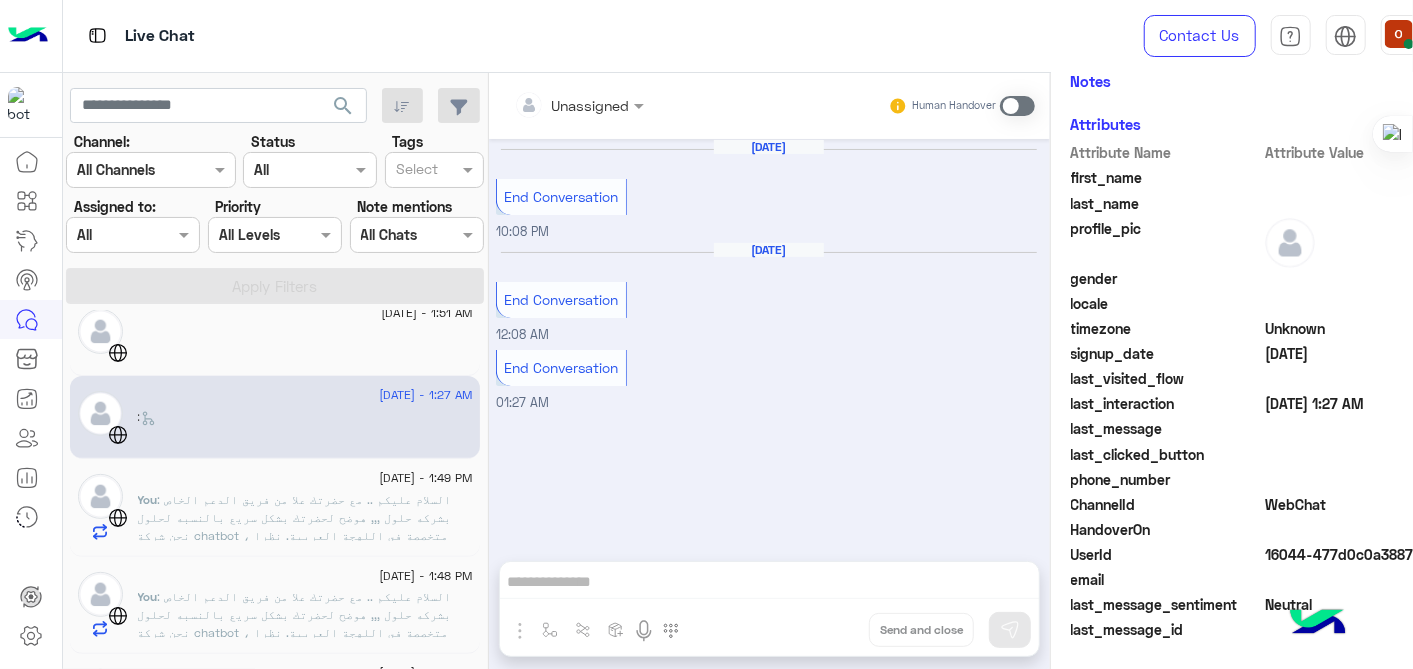 click at bounding box center (1017, 106) 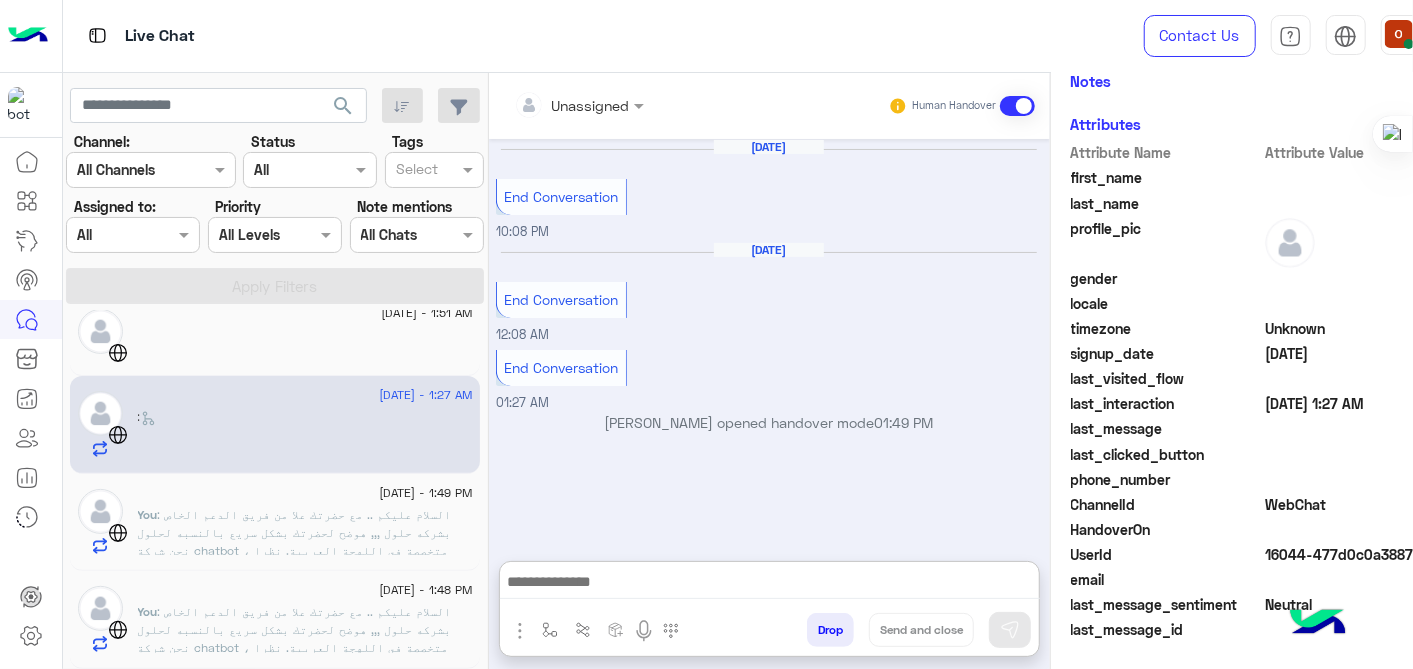 click at bounding box center [770, 584] 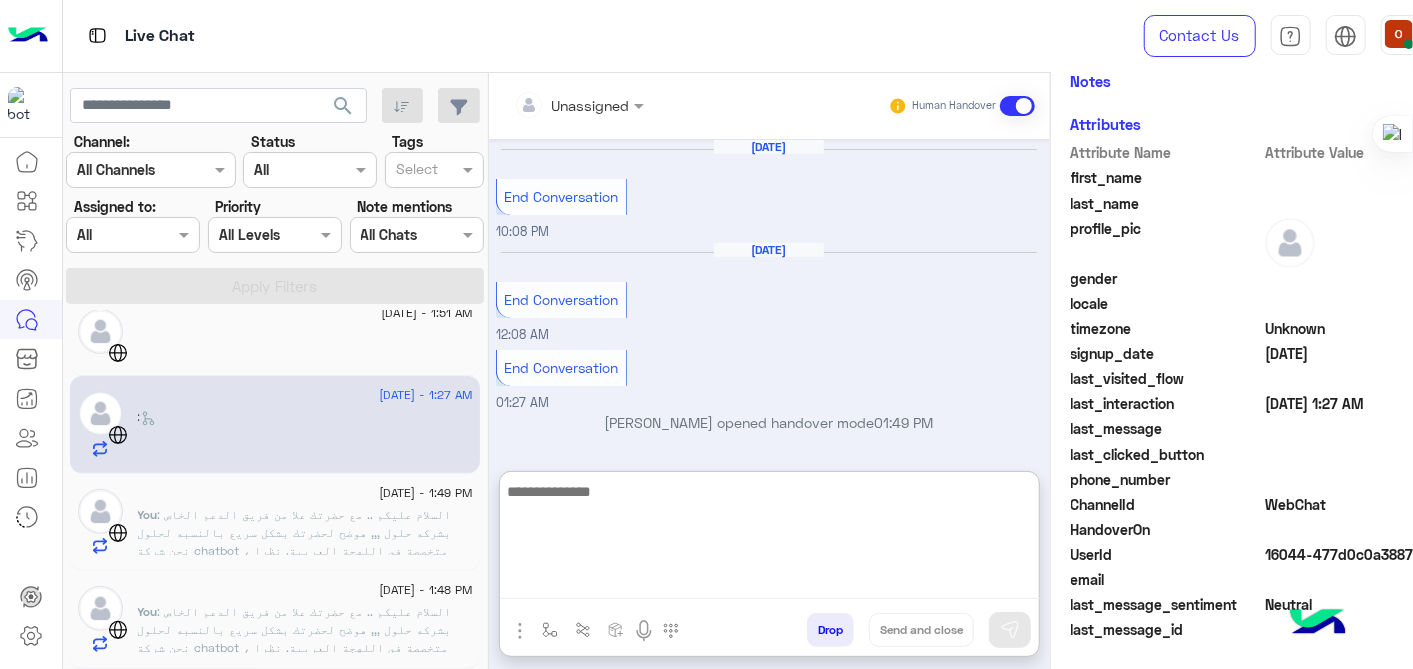 paste on "**********" 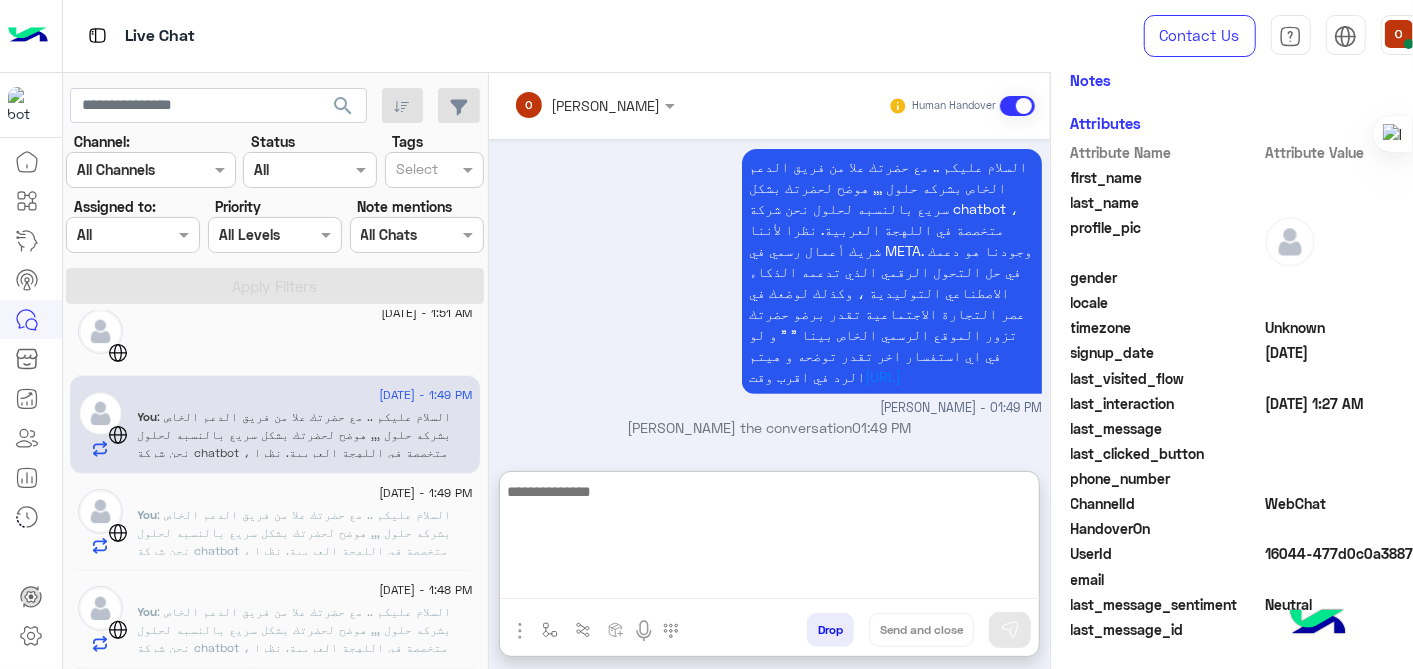 click 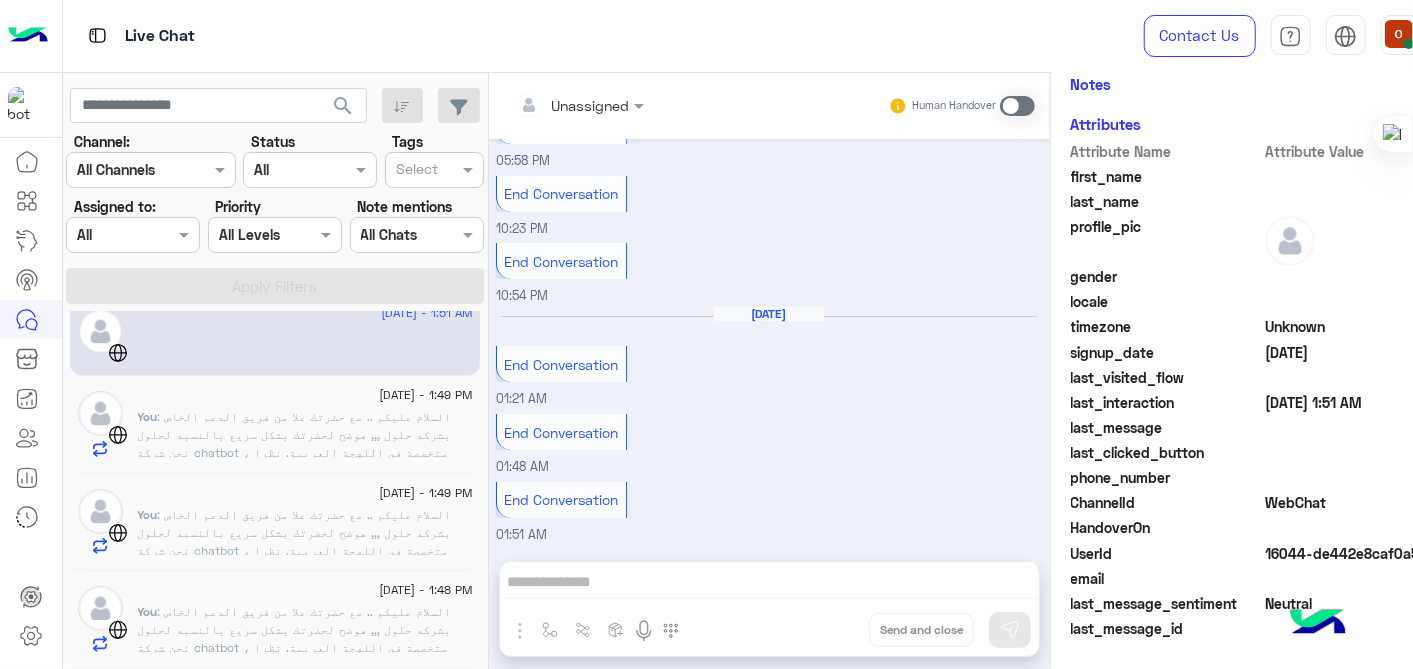 click at bounding box center [1017, 106] 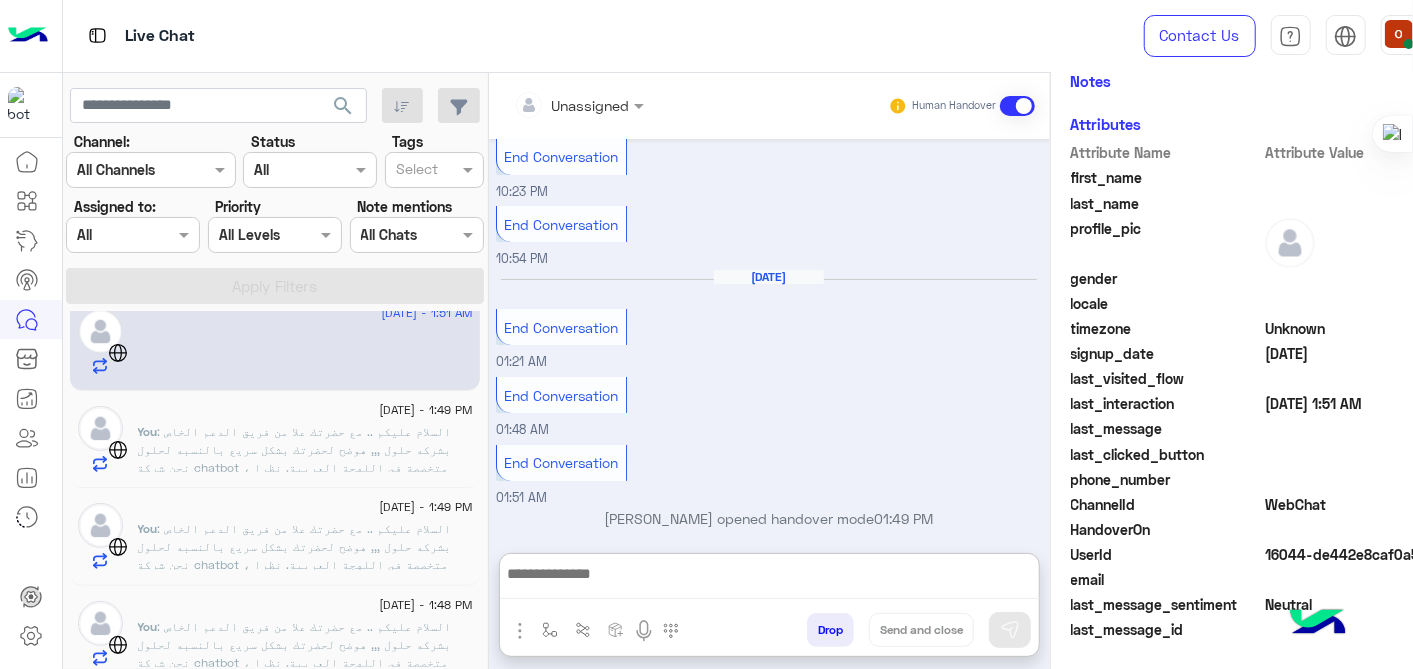 click at bounding box center (770, 580) 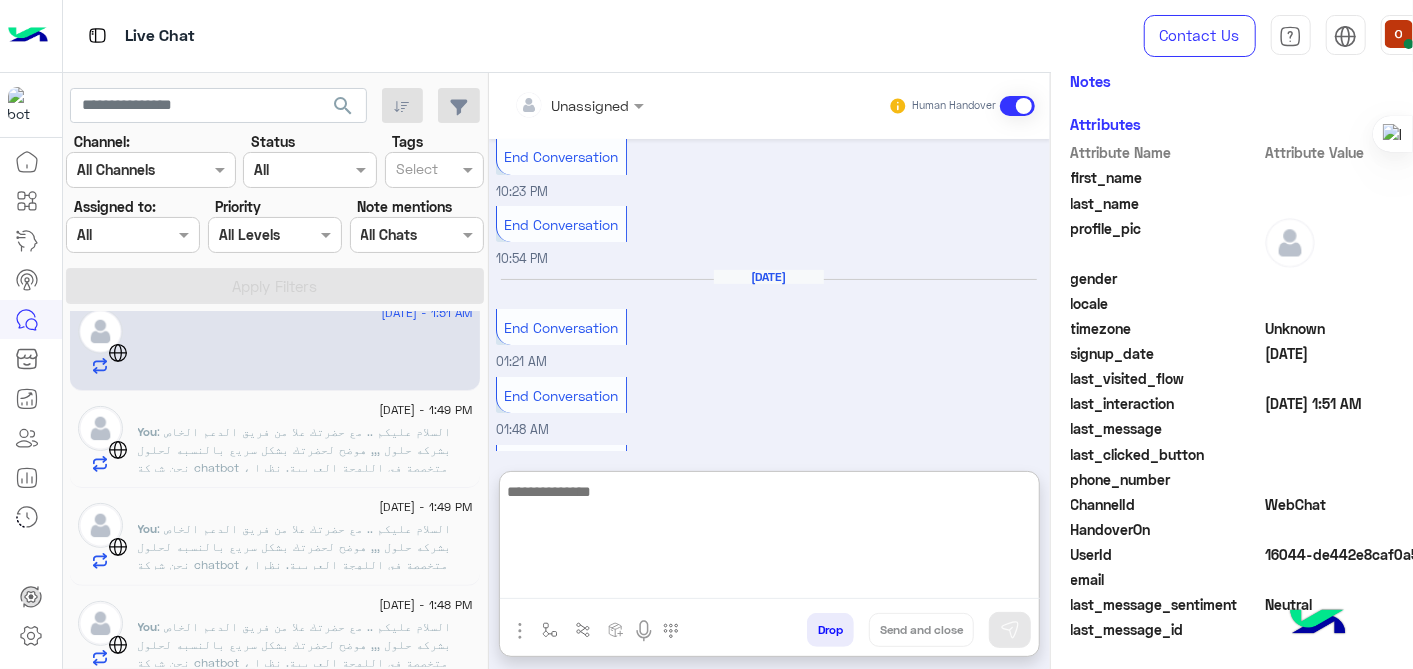 paste on "**********" 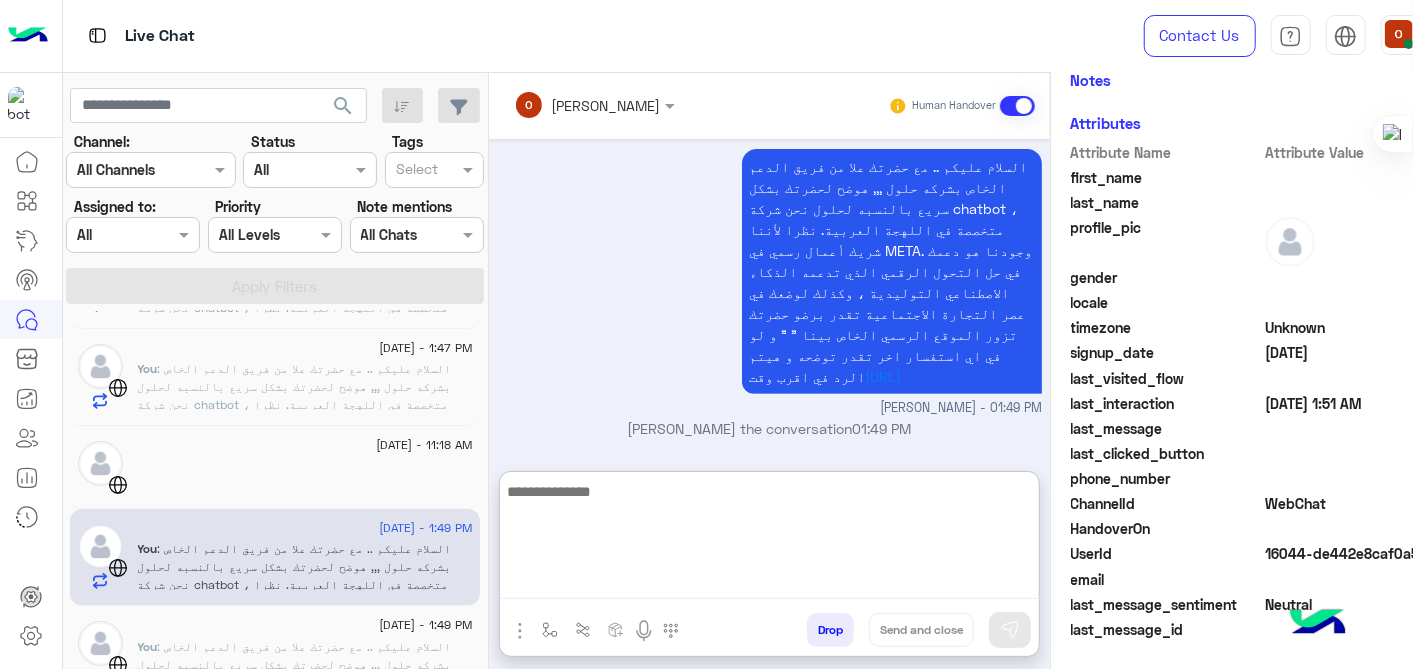 click 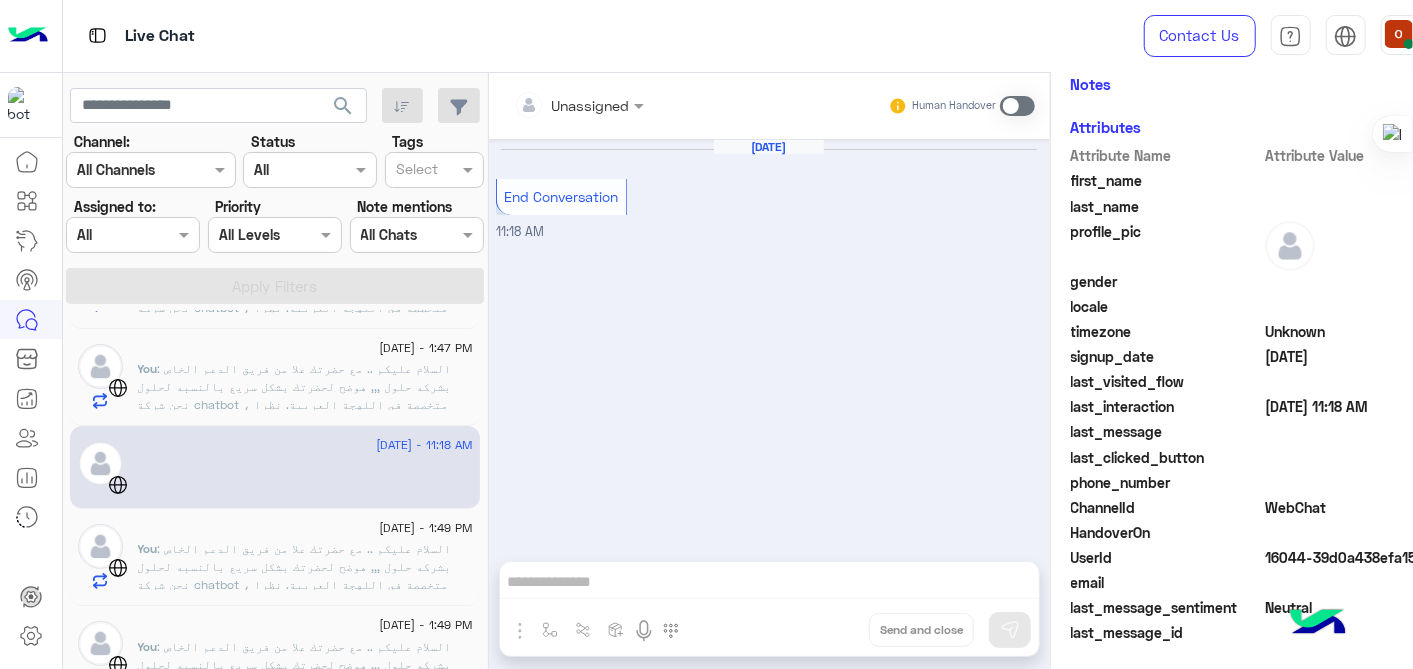 click at bounding box center (1017, 106) 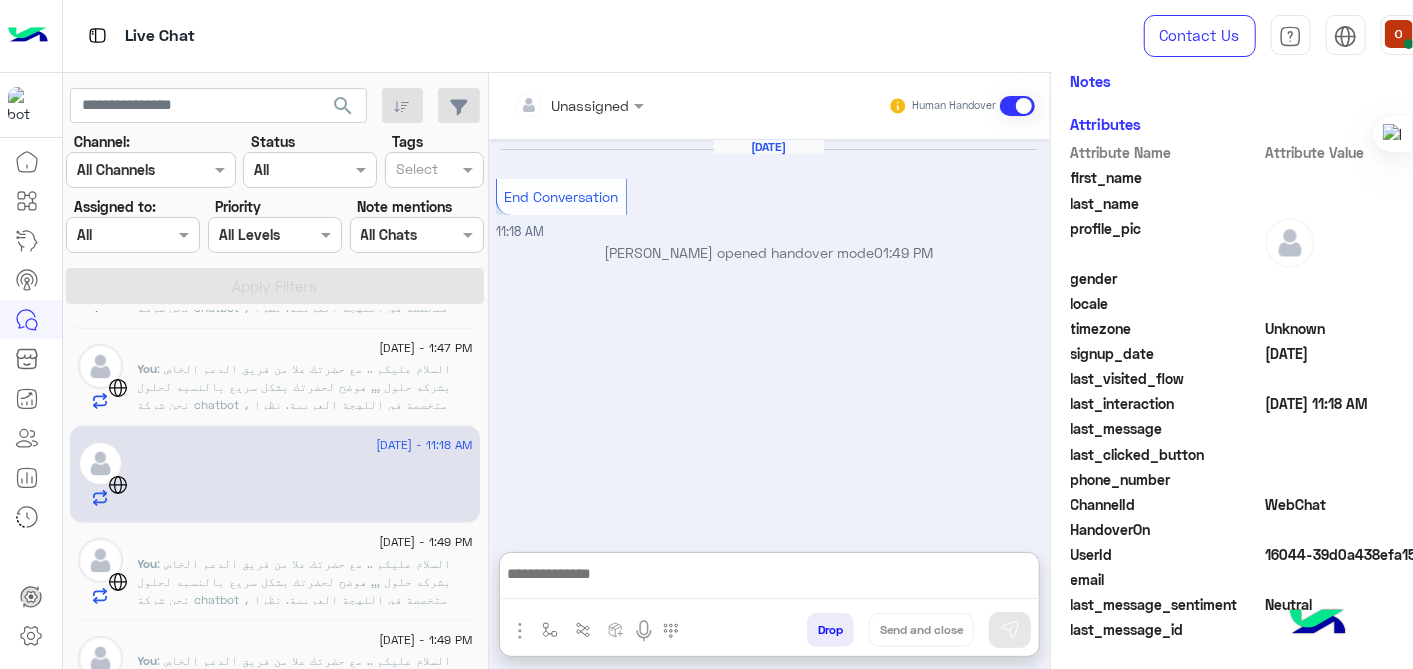 click at bounding box center [770, 580] 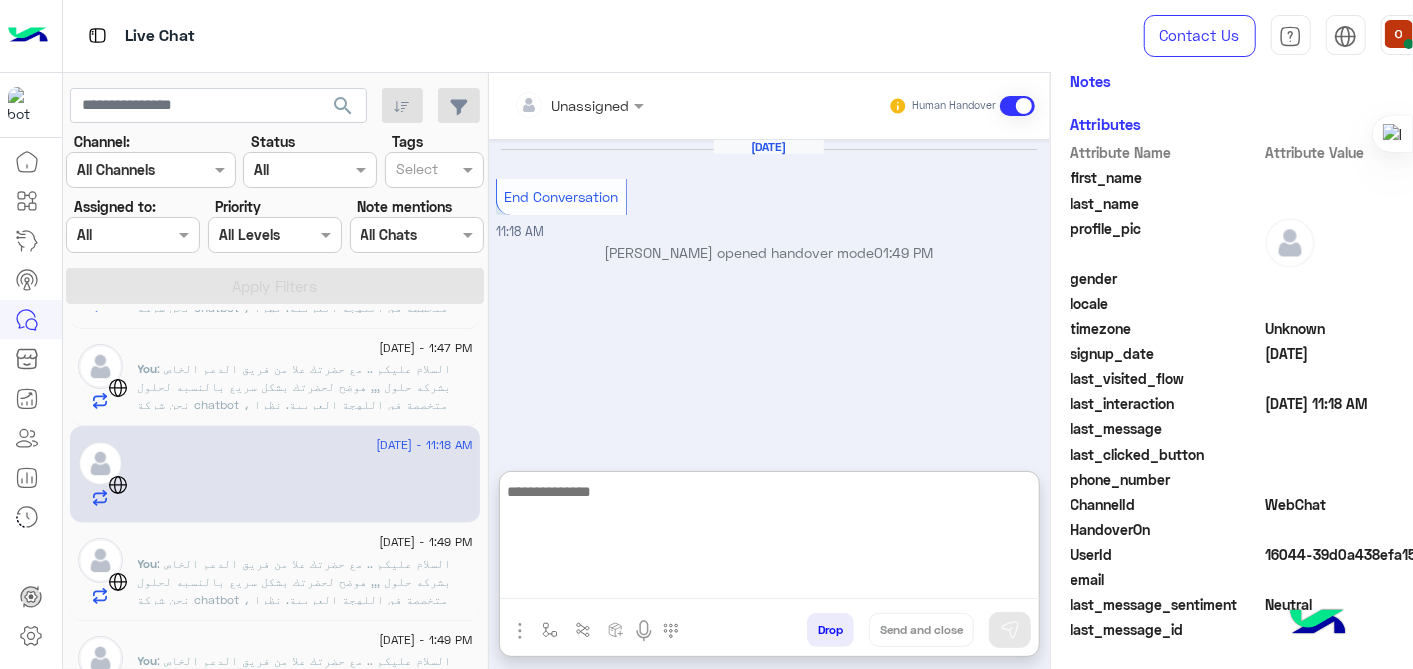 paste on "**********" 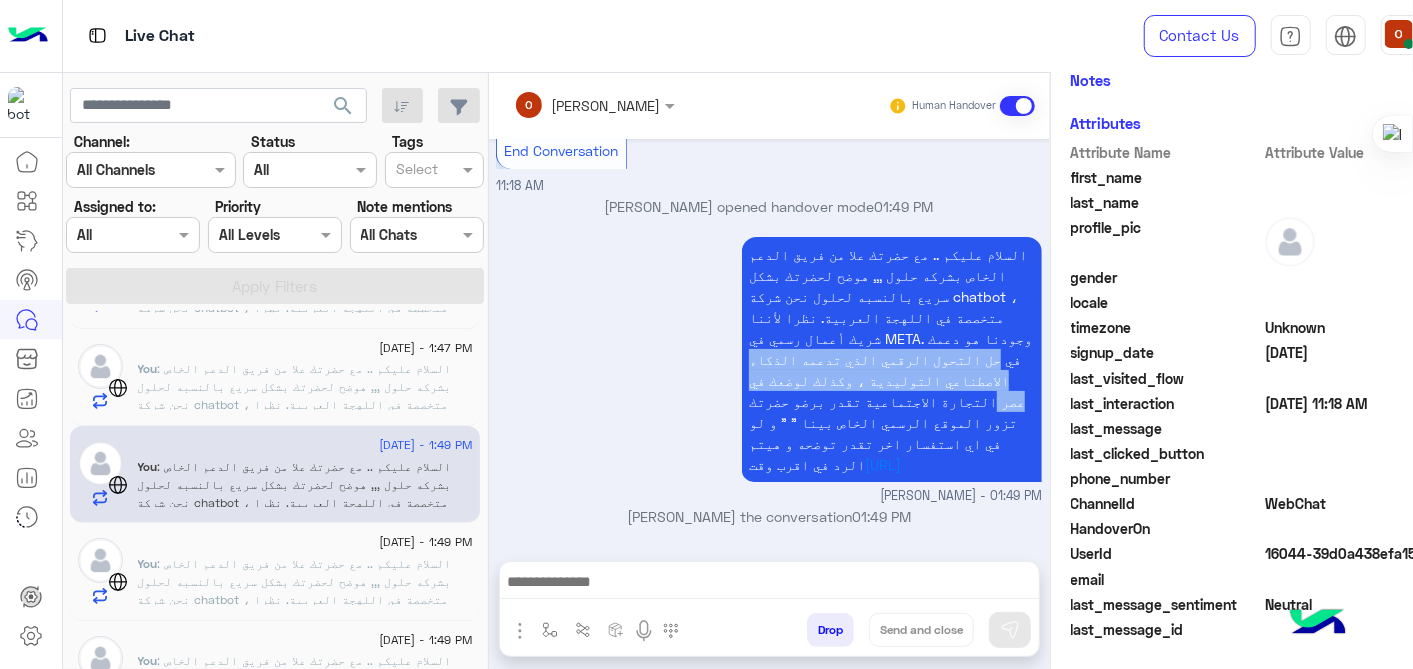drag, startPoint x: 474, startPoint y: 391, endPoint x: 474, endPoint y: 348, distance: 43 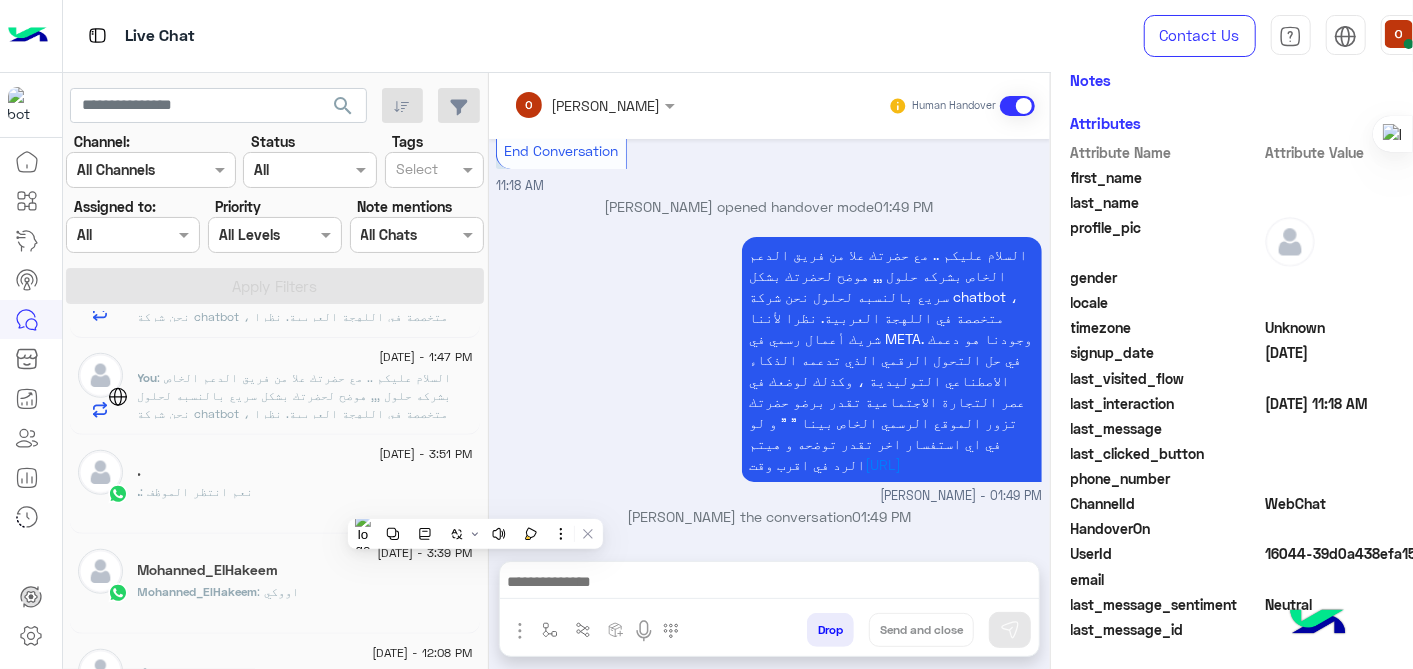 click on "." 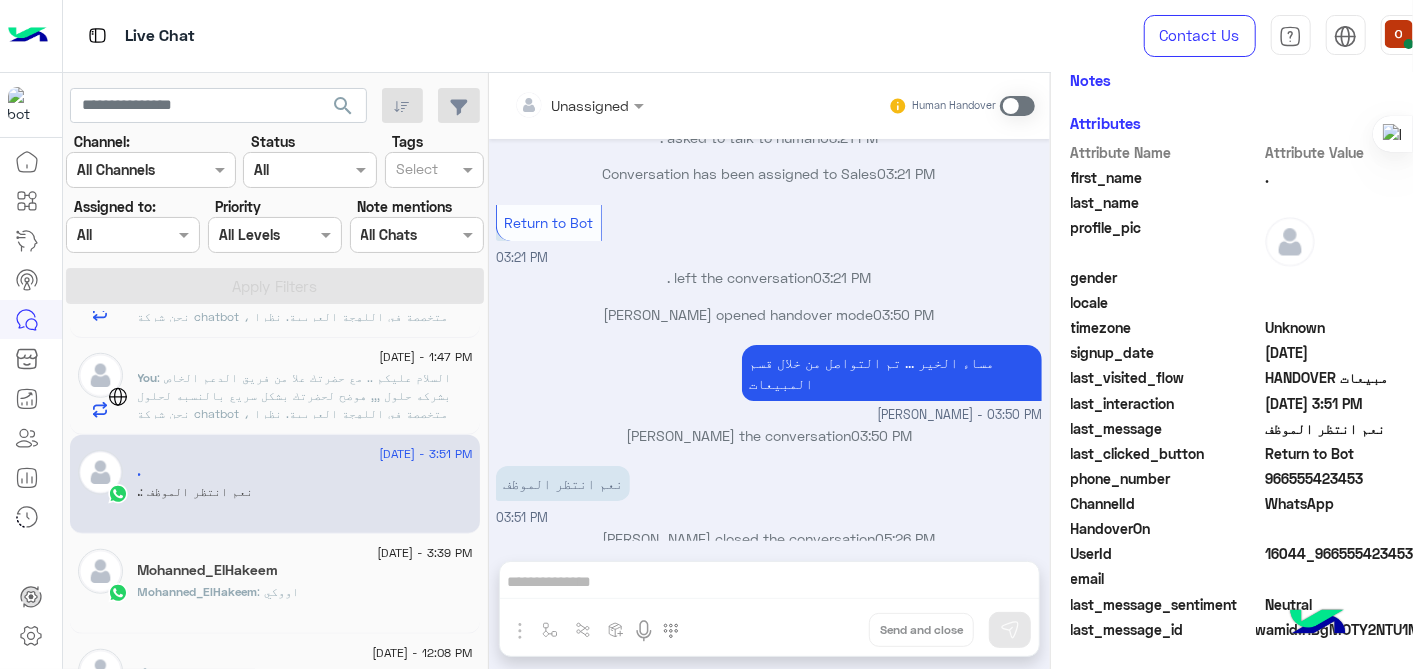 click on "[DATE] - 1:44 PM      You  : السلام عليكم .. مع حضرتك علا من فريق الدعم  الخاص بشركه حلول ,,, هوضح لحضرتك بشكل سريع بالنسبه لحلول نحن شركة chatbot ، متخصصة في اللهجة العربية. نظرا لأننا شريك أعمال رسمي في META. وجودنا هو دعمك في حل التحول الرقمي الذي تدعمه الذكاء الاصطناعي التوليدية ، وكذلك لوضعك في عصر التجارة الاجتماعية تقدر برضو حضرتك تزور الموقع الرسمي الخاص بينا " " و لو في اي استفسار اخر تقدر توضحه و هيتم الرد في اقرب وقت [URL] [DATE] - 1:47 PM      You  [DATE] - 1:47 PM      You  [DATE] - 1:49 PM      You  [DATE] - 1:49 PM      You  [DATE] - 1:49 PM      You  [DATE] - 1:49 PM      You  [DATE] - 1:48 PM      You  [DATE] - 1:48 PM      You  [DATE] - 1:48 PM      You  [DATE] - 1:47 PM      You" 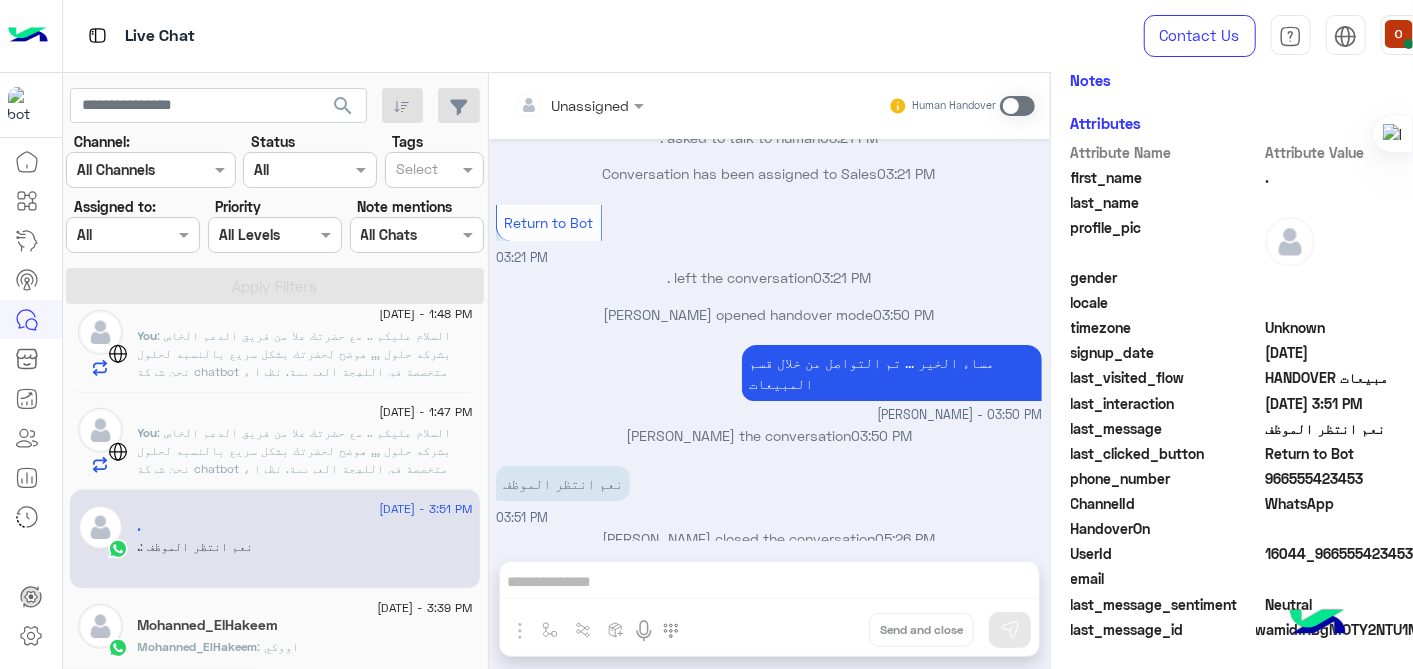 scroll, scrollTop: 920, scrollLeft: 0, axis: vertical 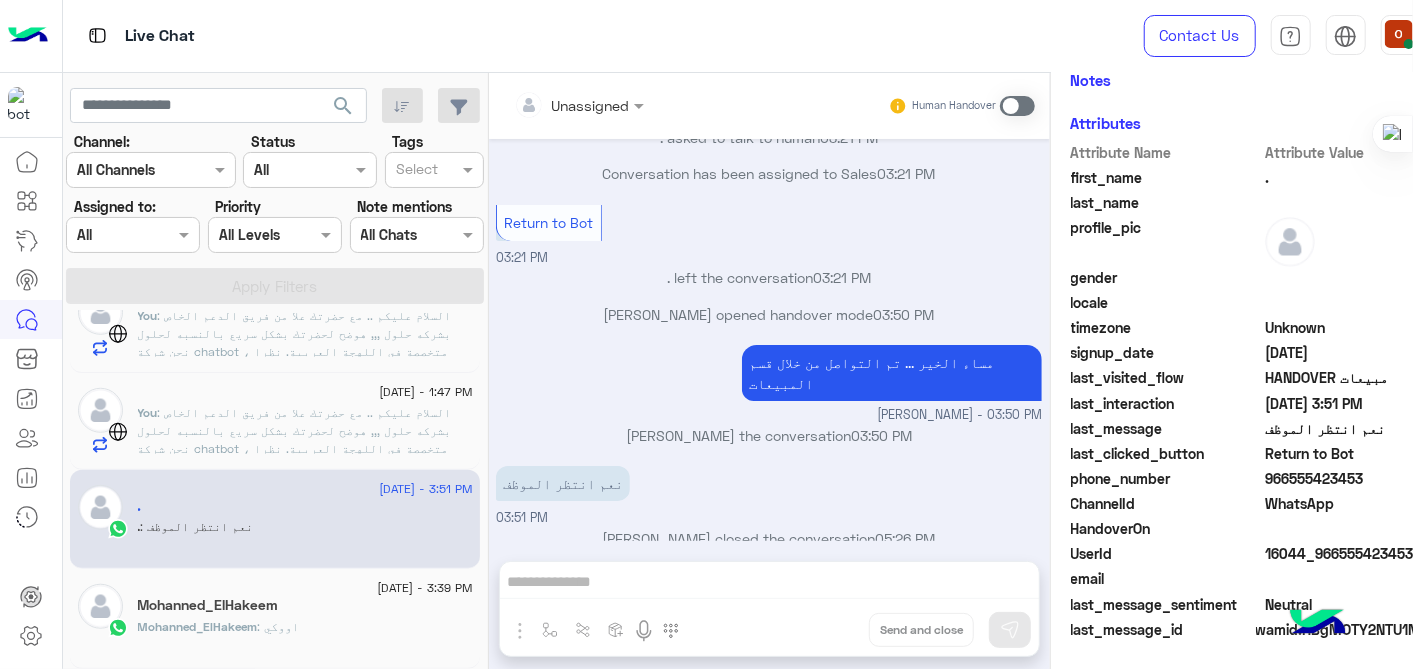 click on "Mohanned_ElHakeem : اووكي" 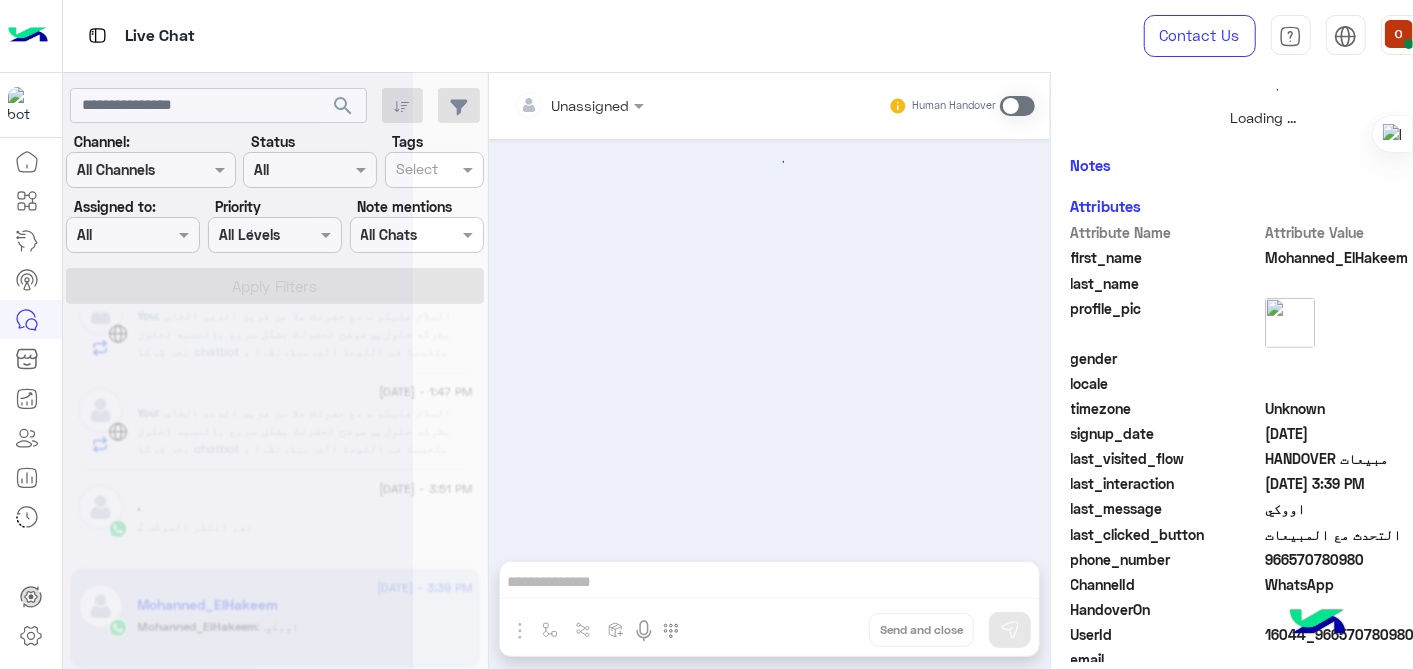 scroll, scrollTop: 595, scrollLeft: 0, axis: vertical 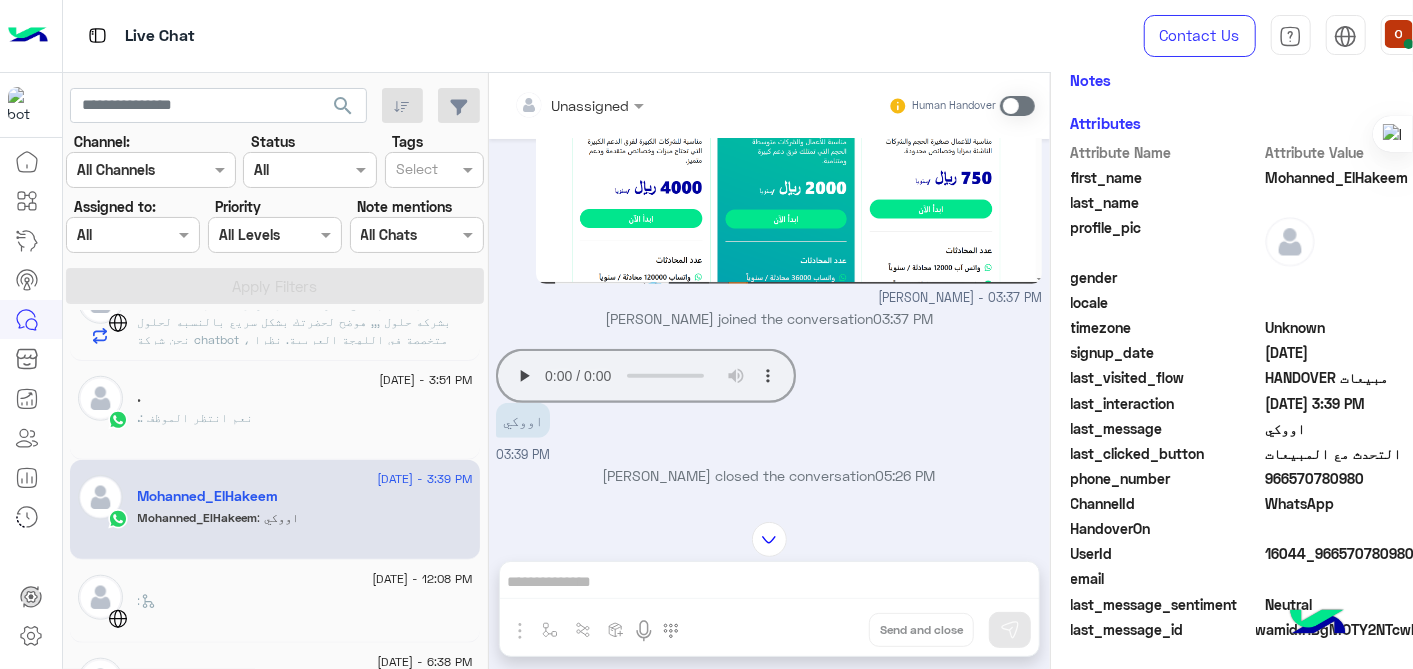 click on ". : نعم انتظر الموظف" 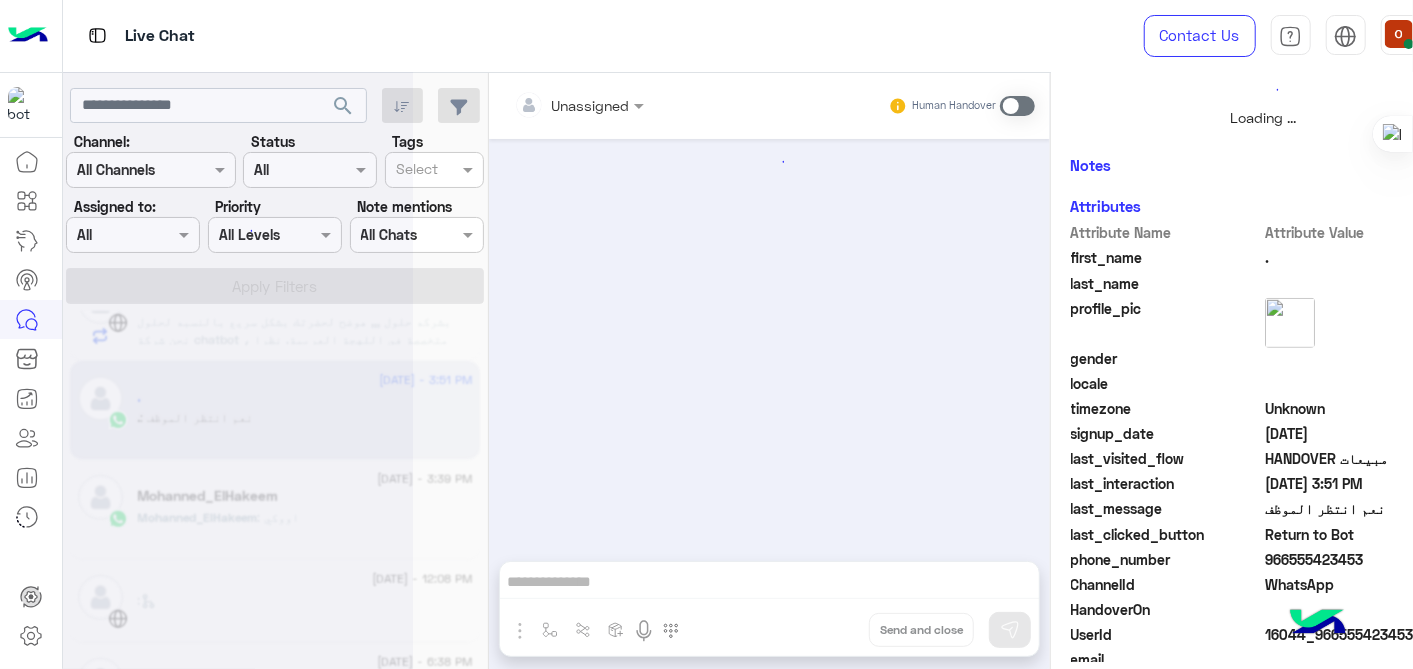 scroll, scrollTop: 595, scrollLeft: 0, axis: vertical 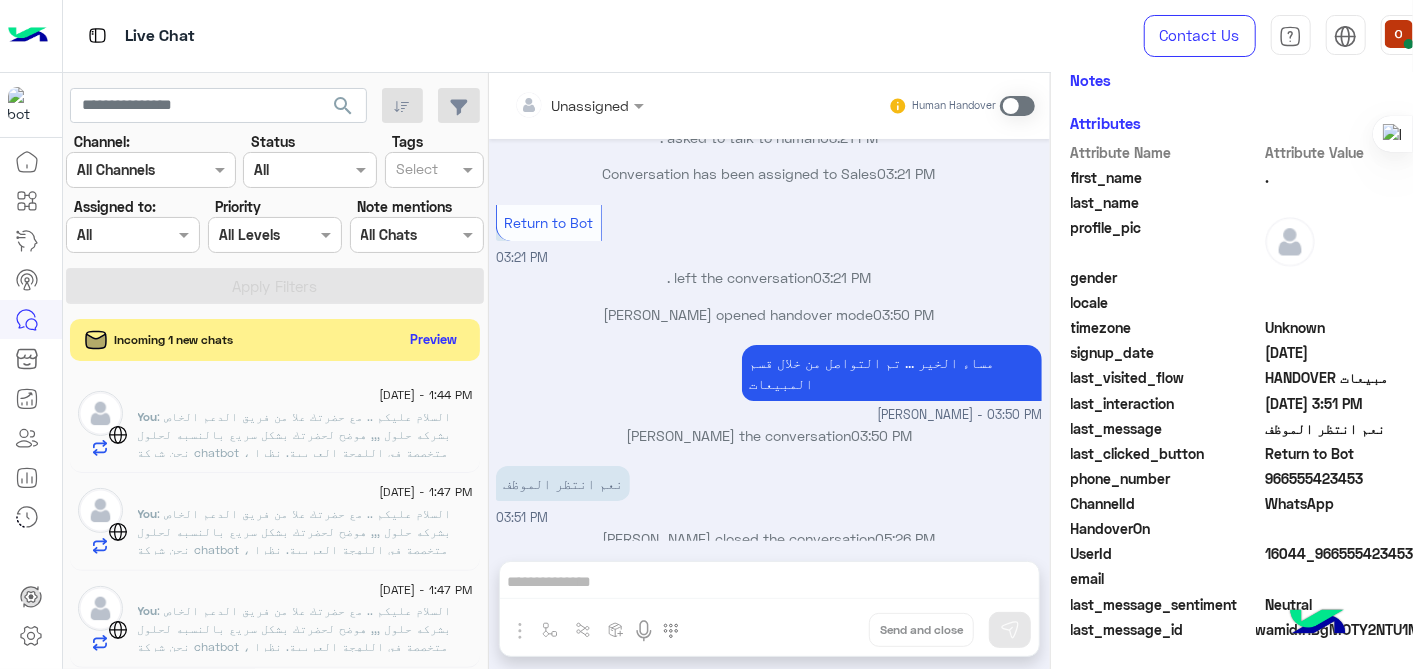 click on "Preview" 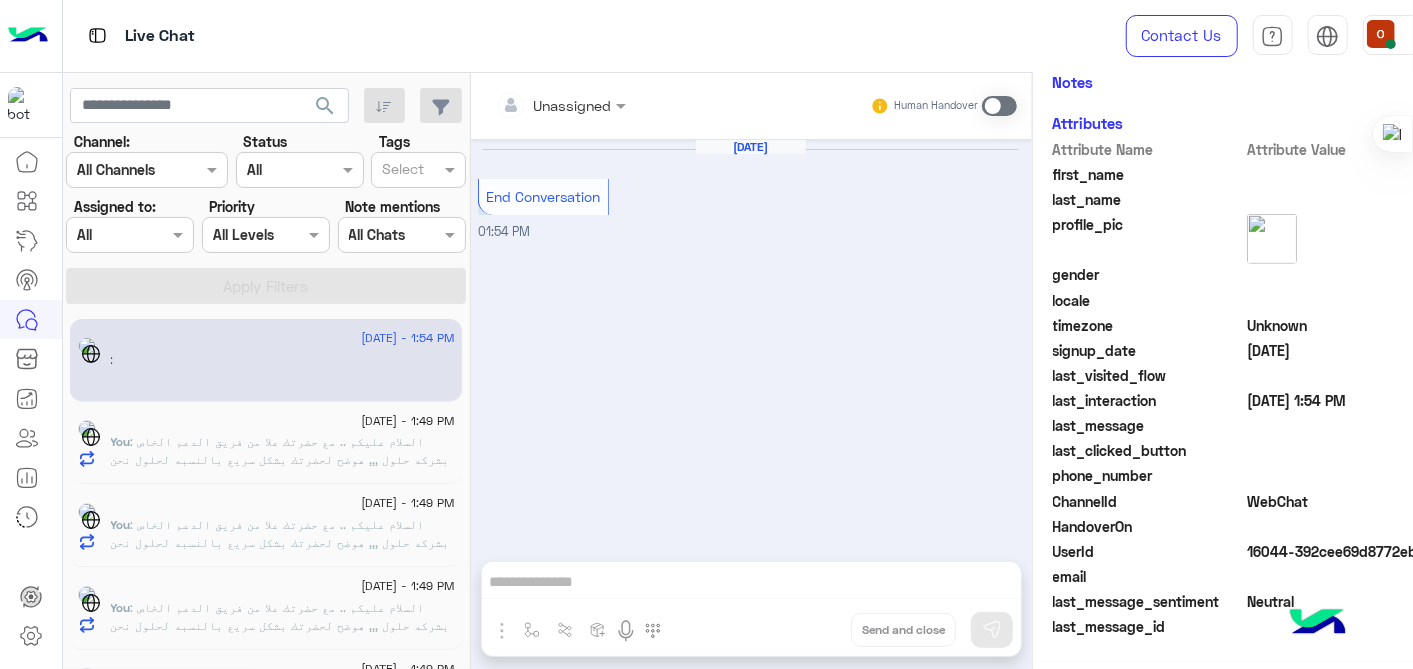 scroll, scrollTop: 482, scrollLeft: 0, axis: vertical 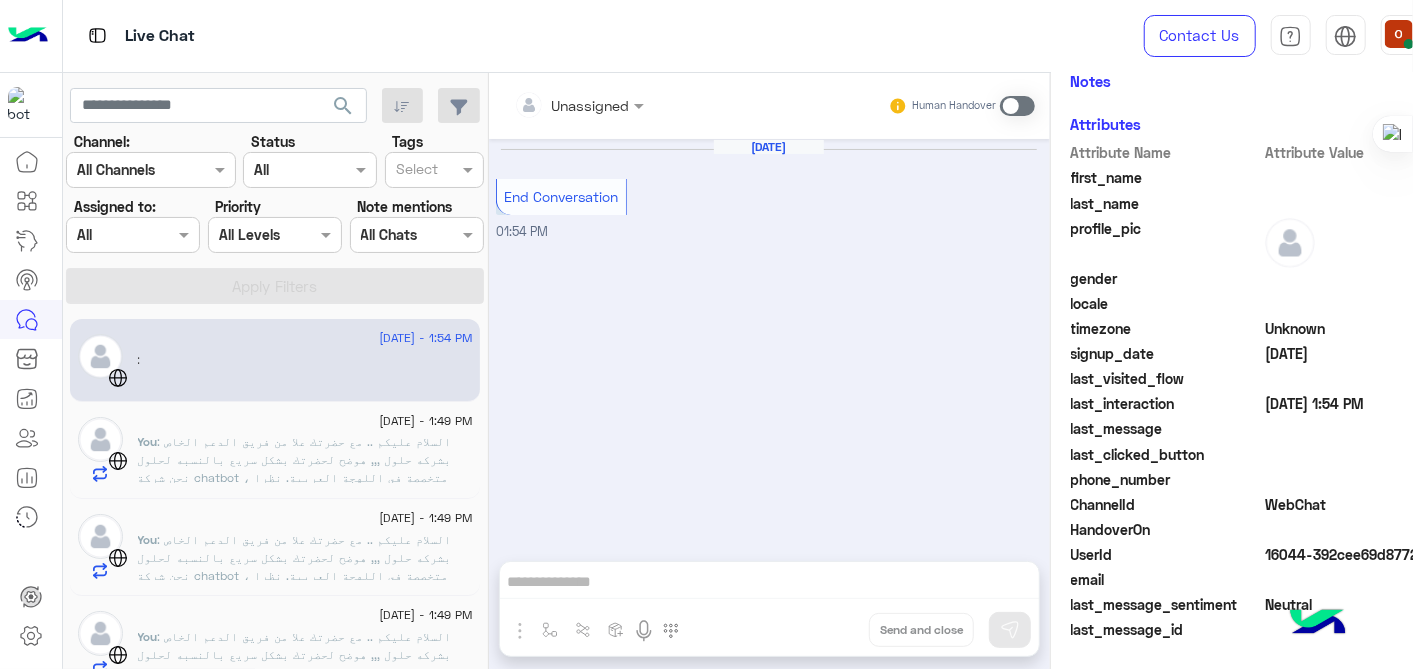 click on ":" 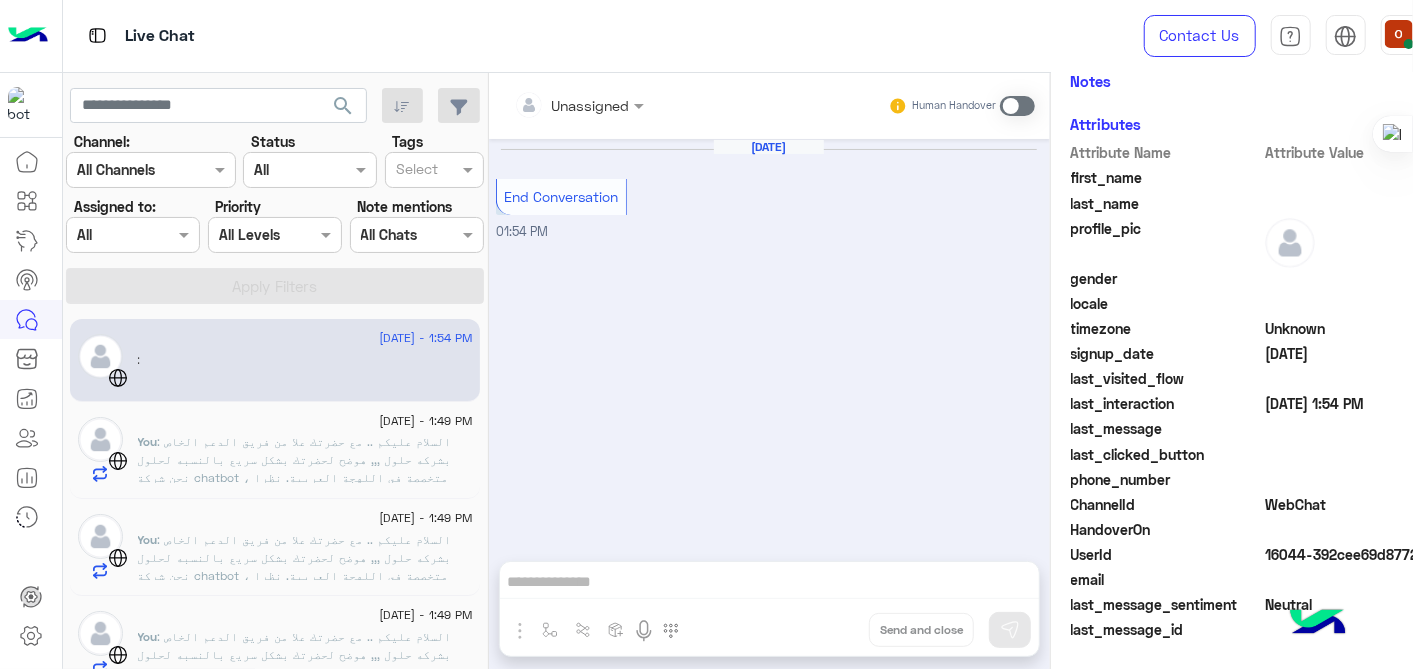 click on "Unassigned Human Handover     [DATE]   End Conversation    01:54 PM   Drop   Send and close" at bounding box center [769, 375] 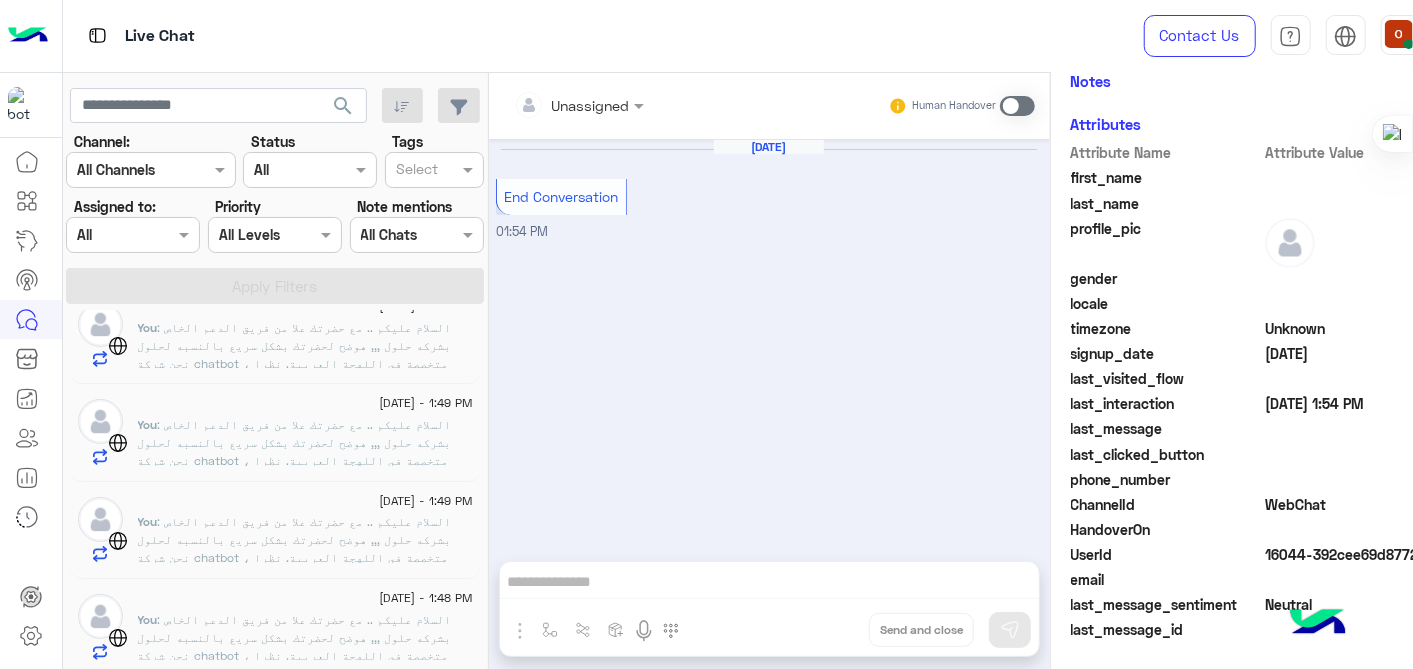 scroll, scrollTop: 0, scrollLeft: 0, axis: both 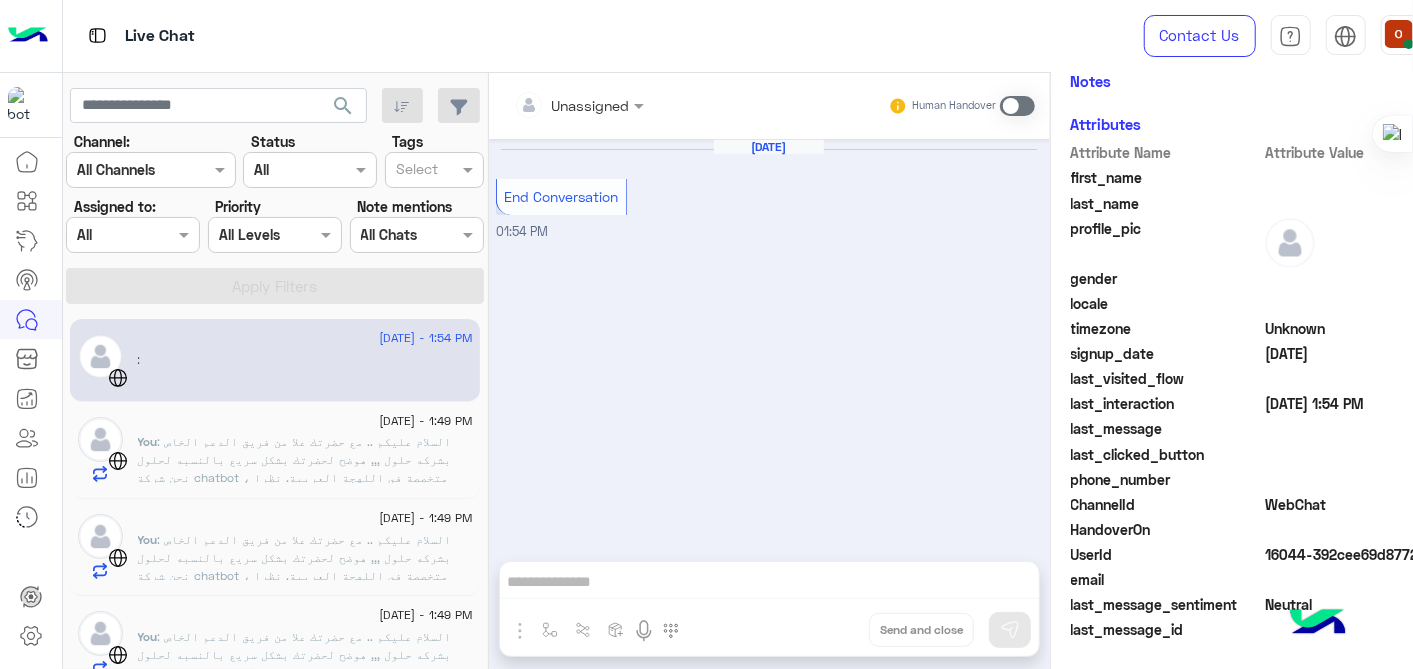 click on "Unassigned Human Handover     [DATE]   End Conversation    01:54 PM   Drop   Send and close" at bounding box center (769, 375) 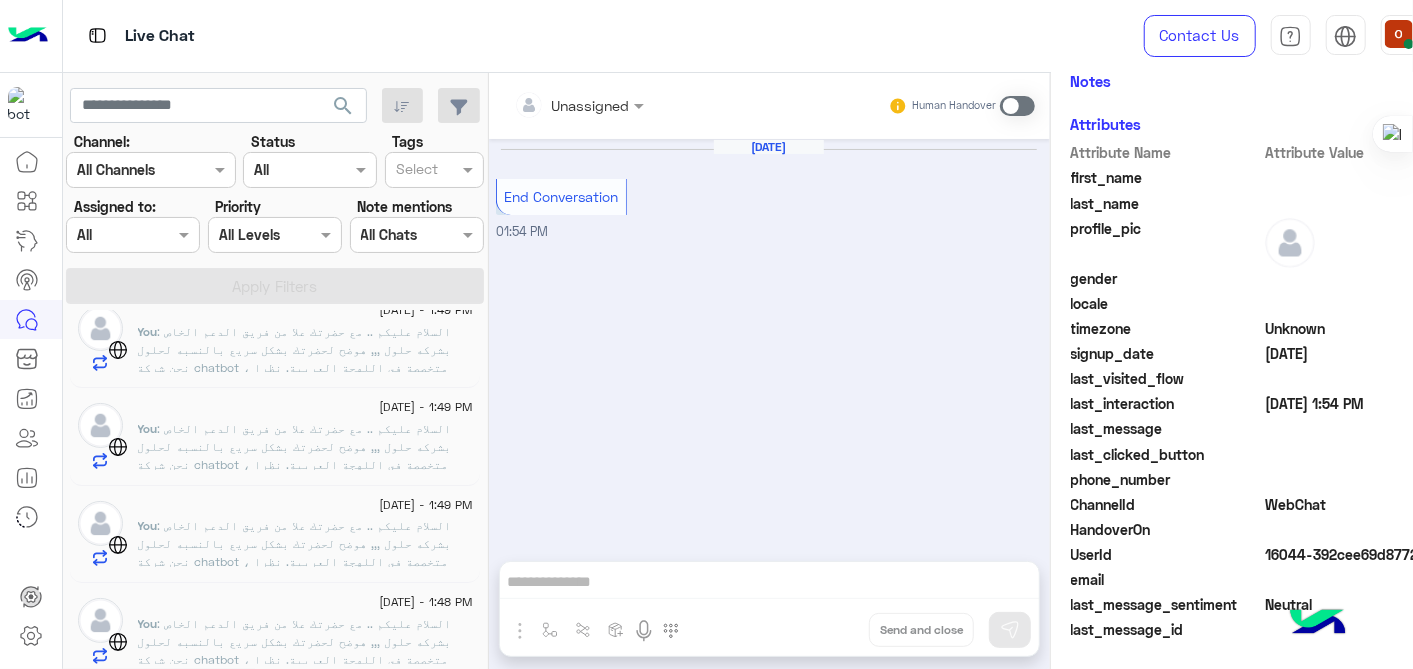 scroll, scrollTop: 0, scrollLeft: 0, axis: both 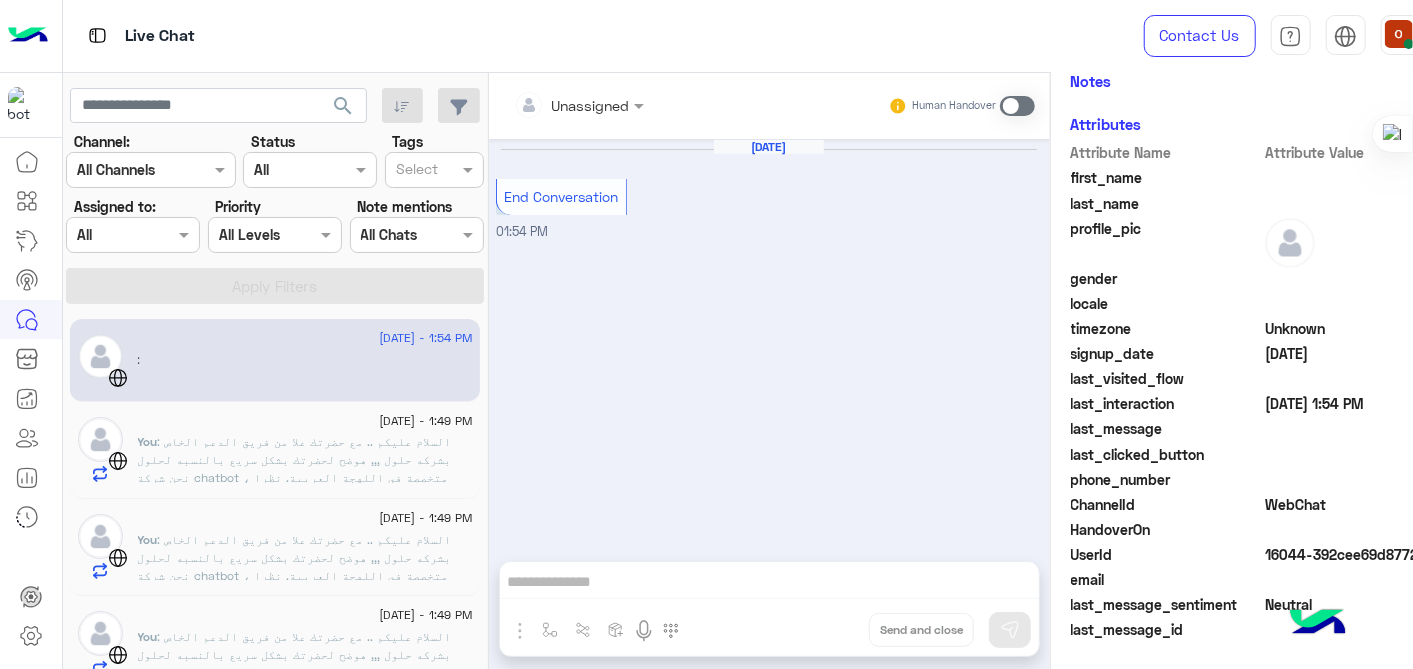 click on ":" 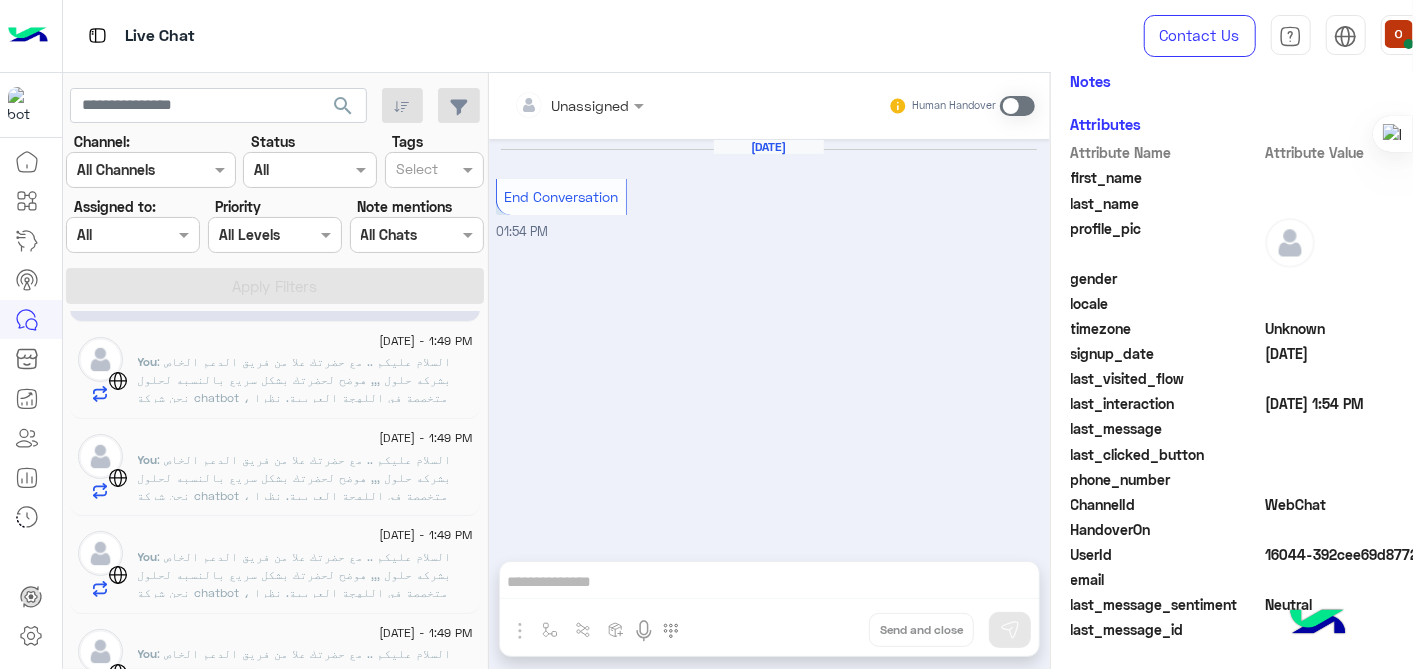 scroll, scrollTop: 0, scrollLeft: 0, axis: both 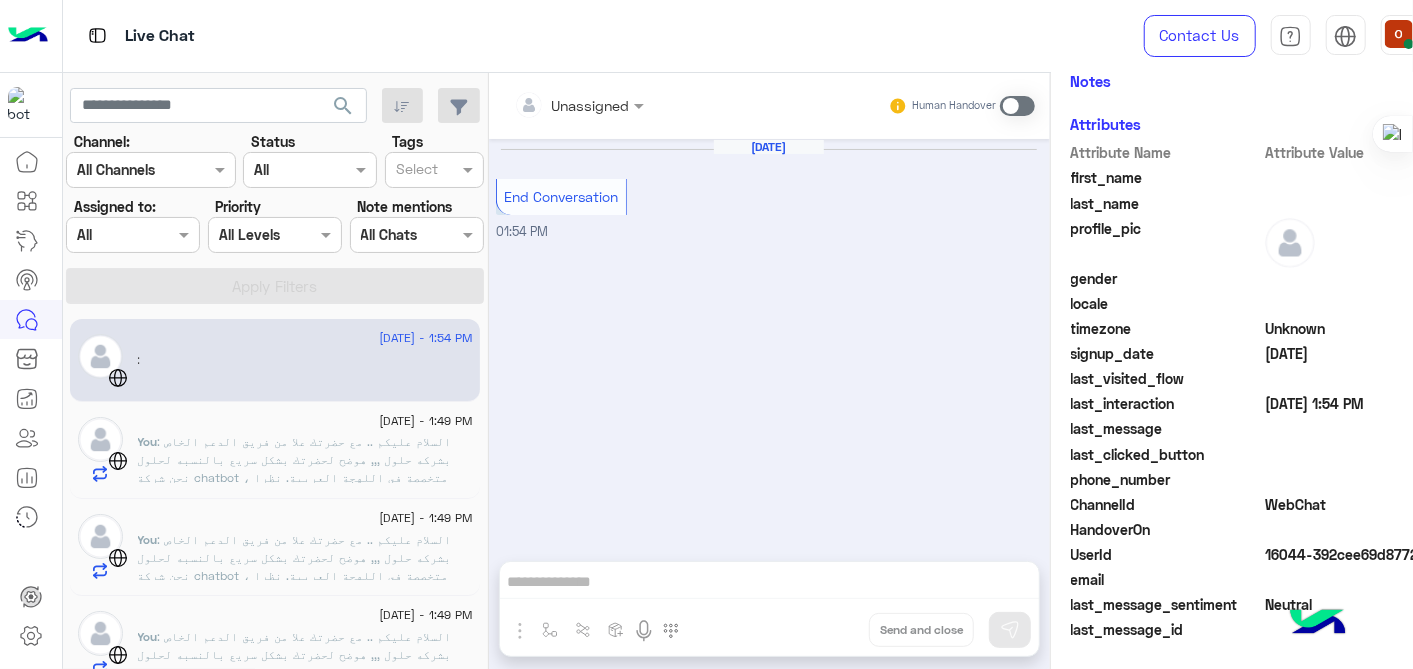 click on "[DATE]   End Conversation    01:54 PM" at bounding box center (769, 340) 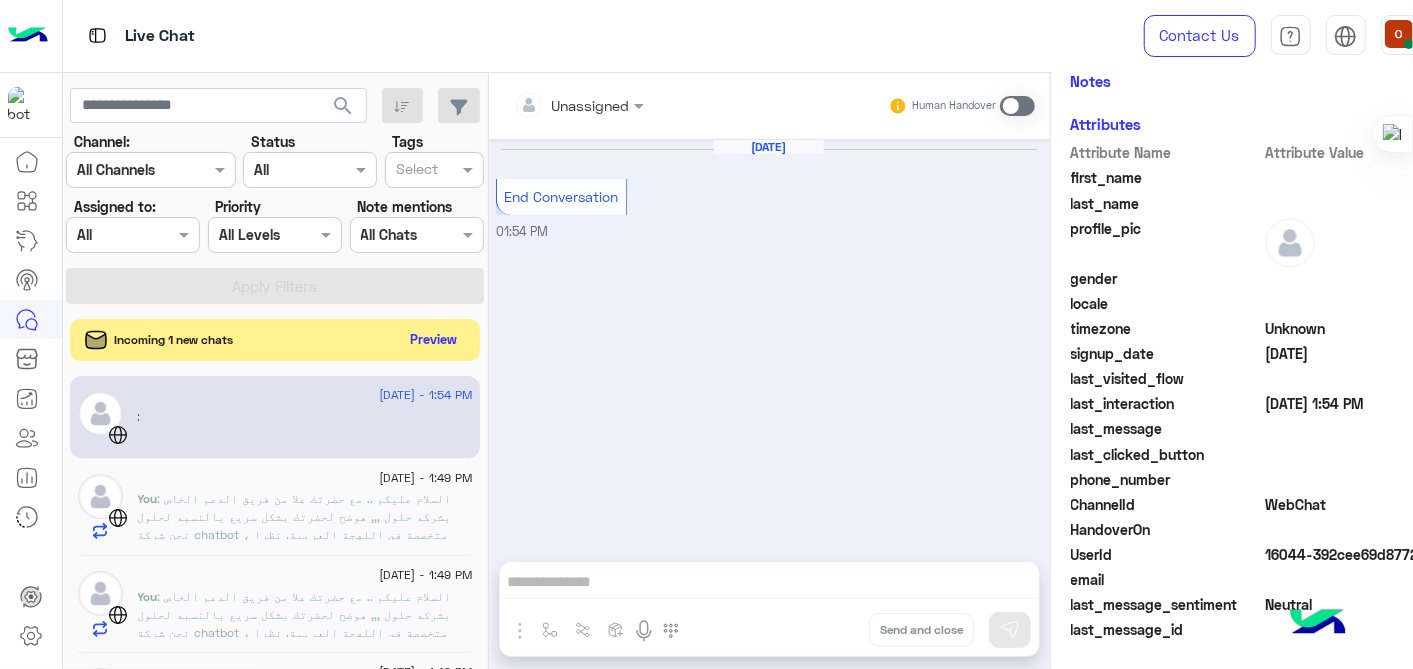 click on "Preview" 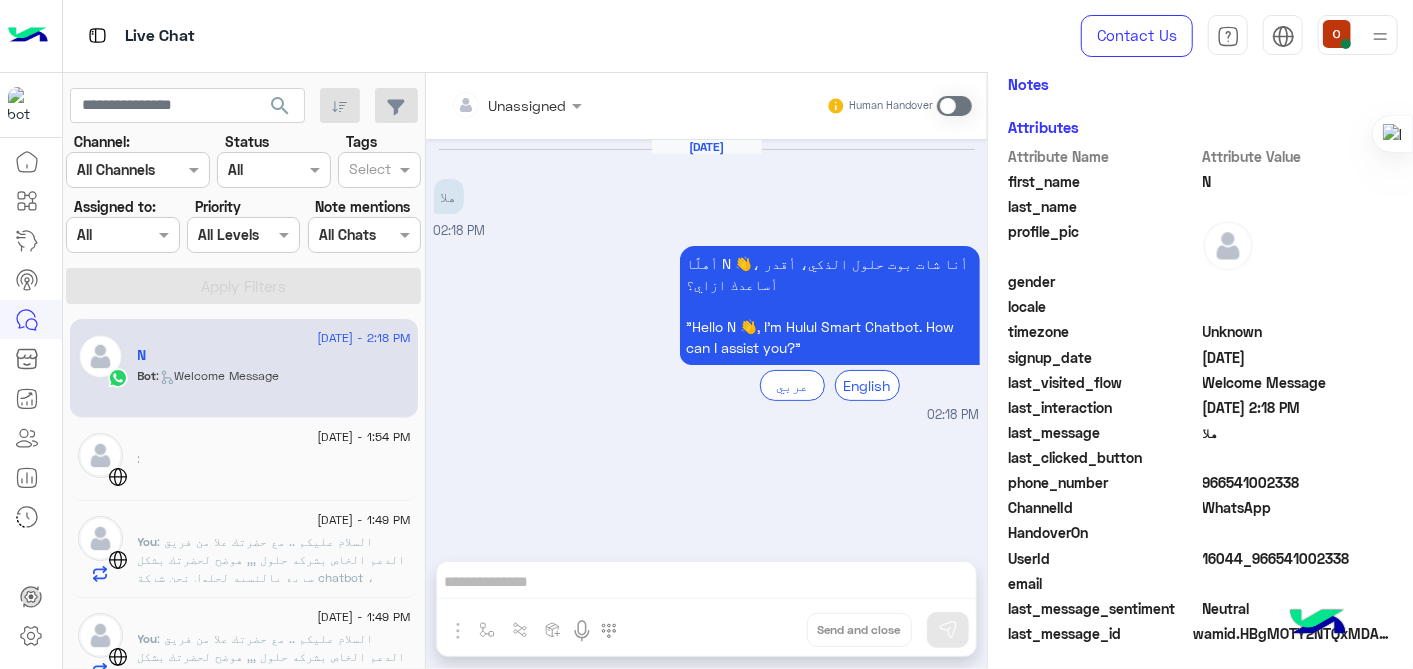 scroll, scrollTop: 423, scrollLeft: 0, axis: vertical 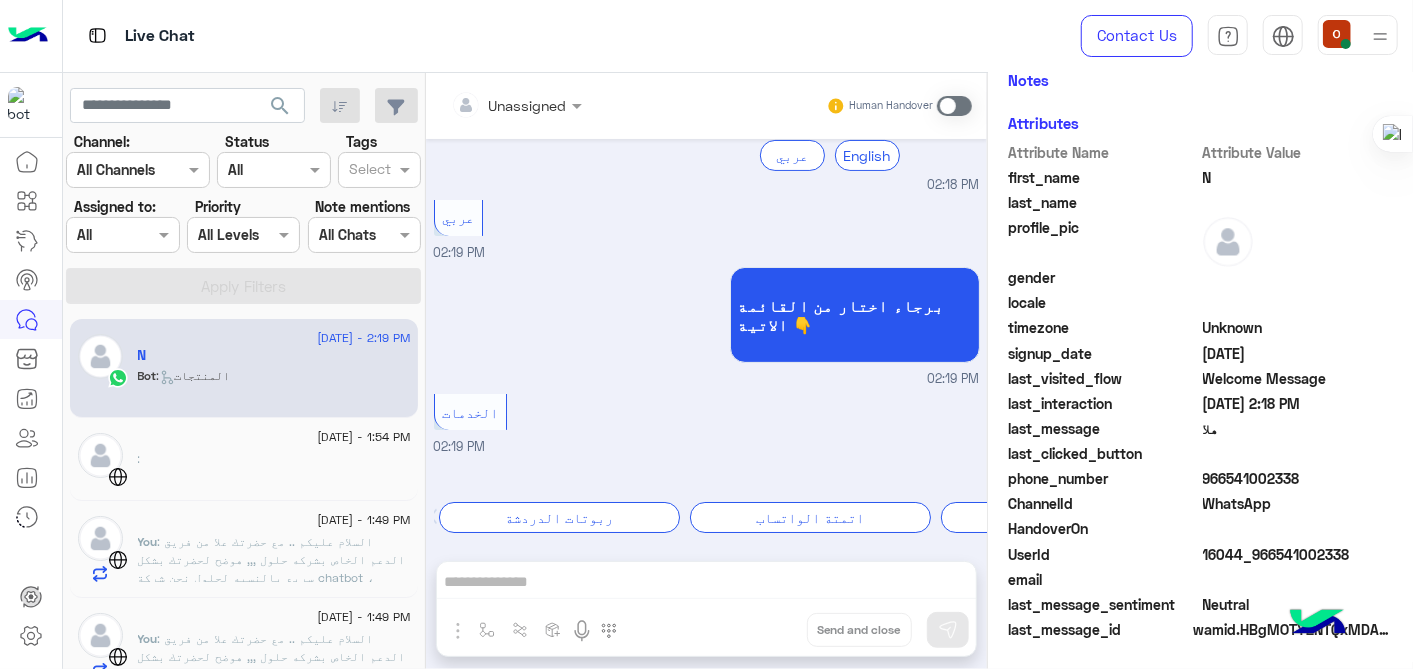 click at bounding box center [954, 106] 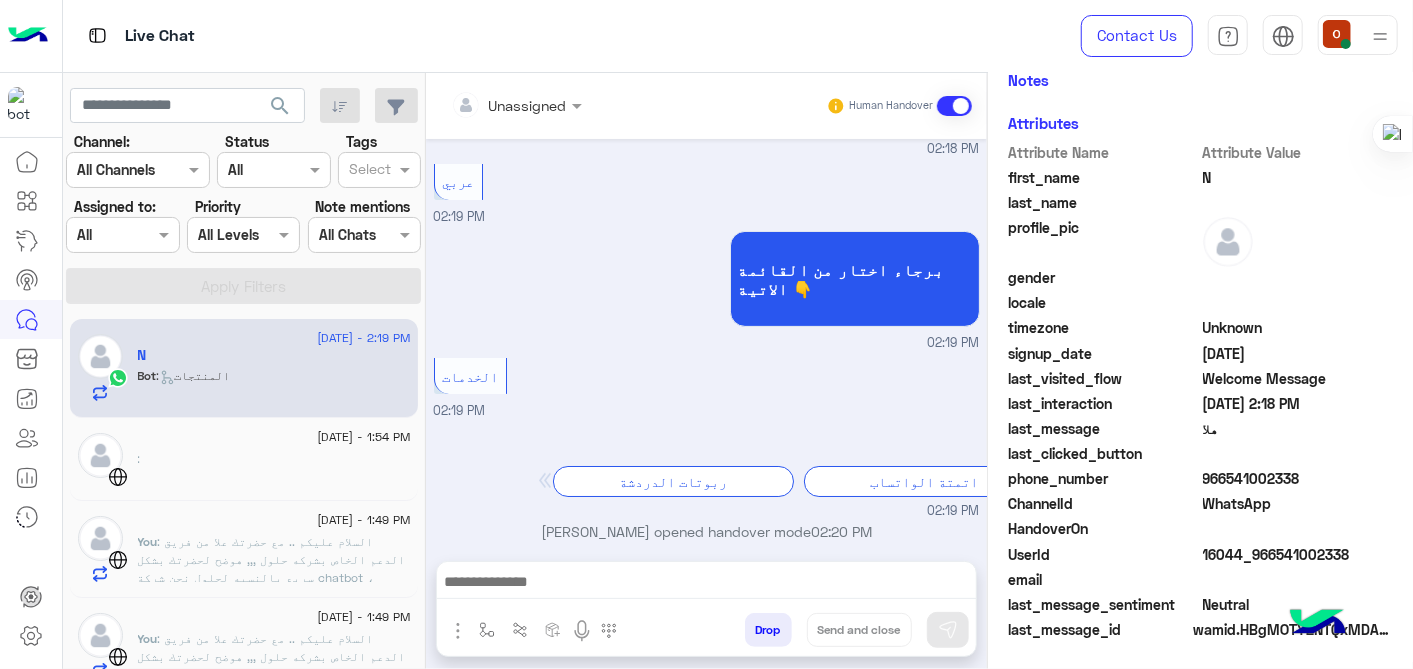 click at bounding box center [707, 584] 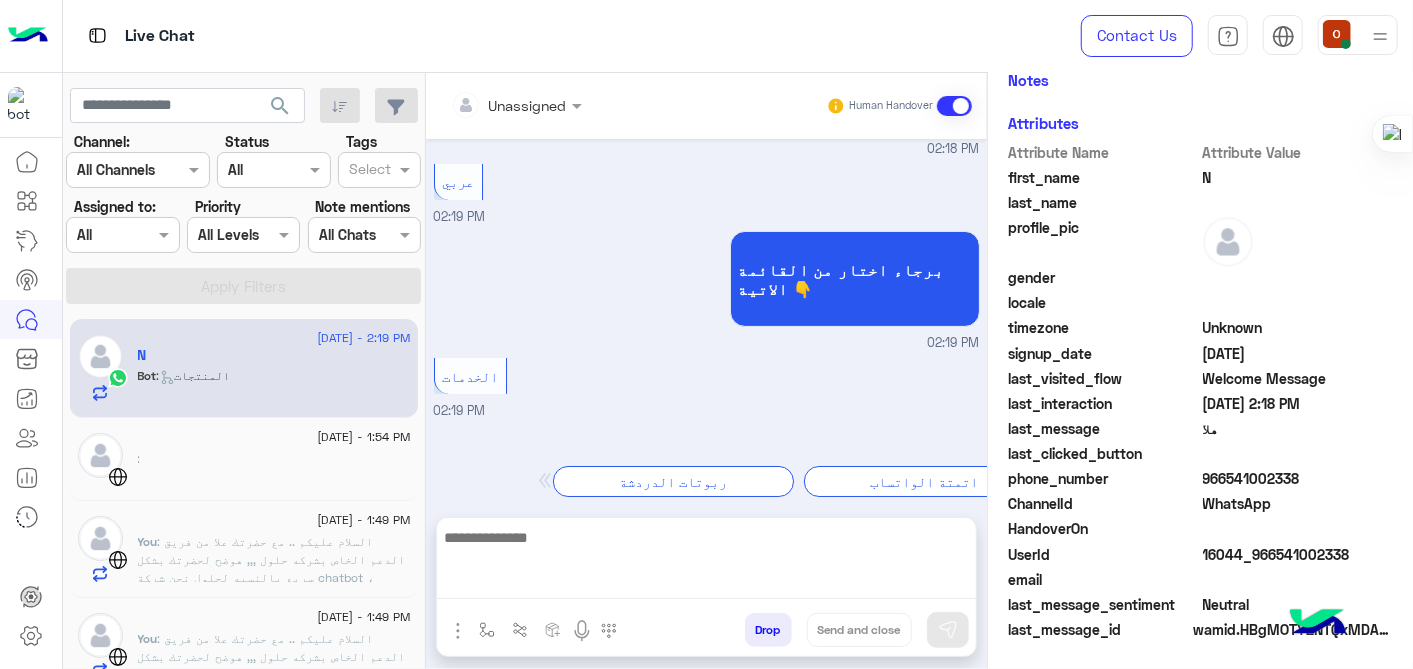 click at bounding box center [954, 106] 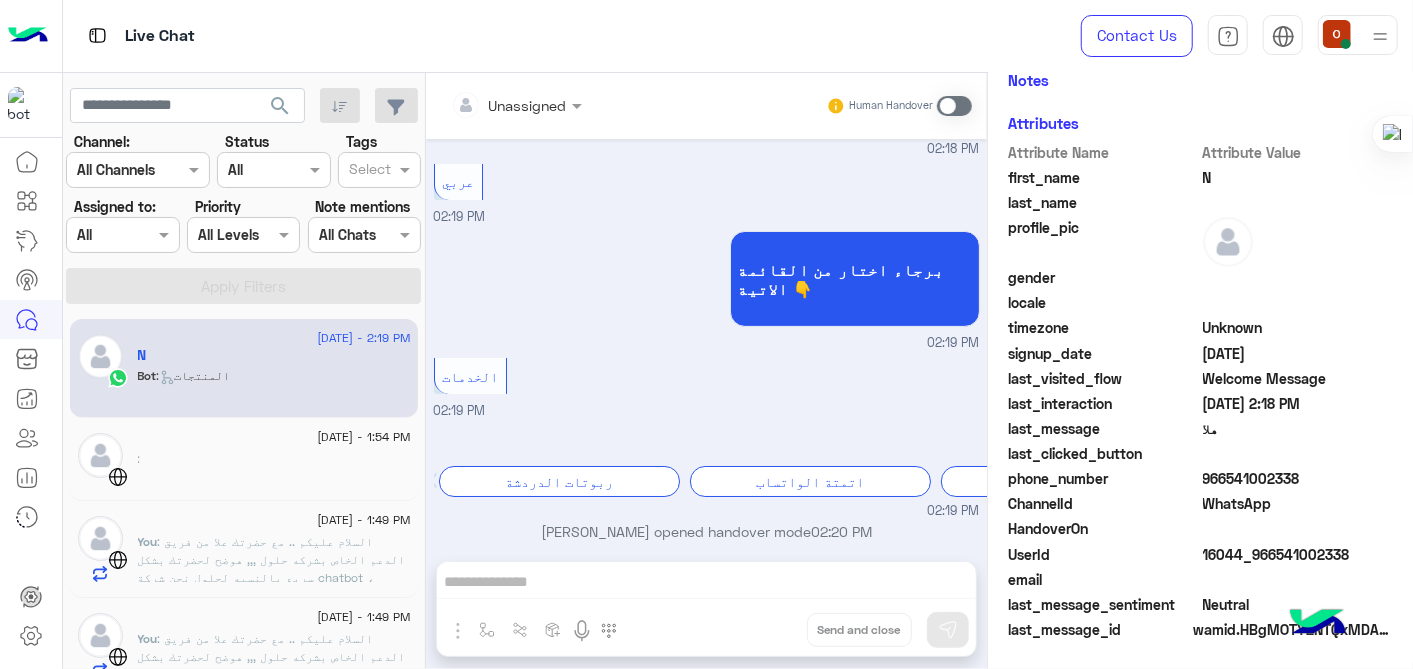 scroll, scrollTop: 303, scrollLeft: 0, axis: vertical 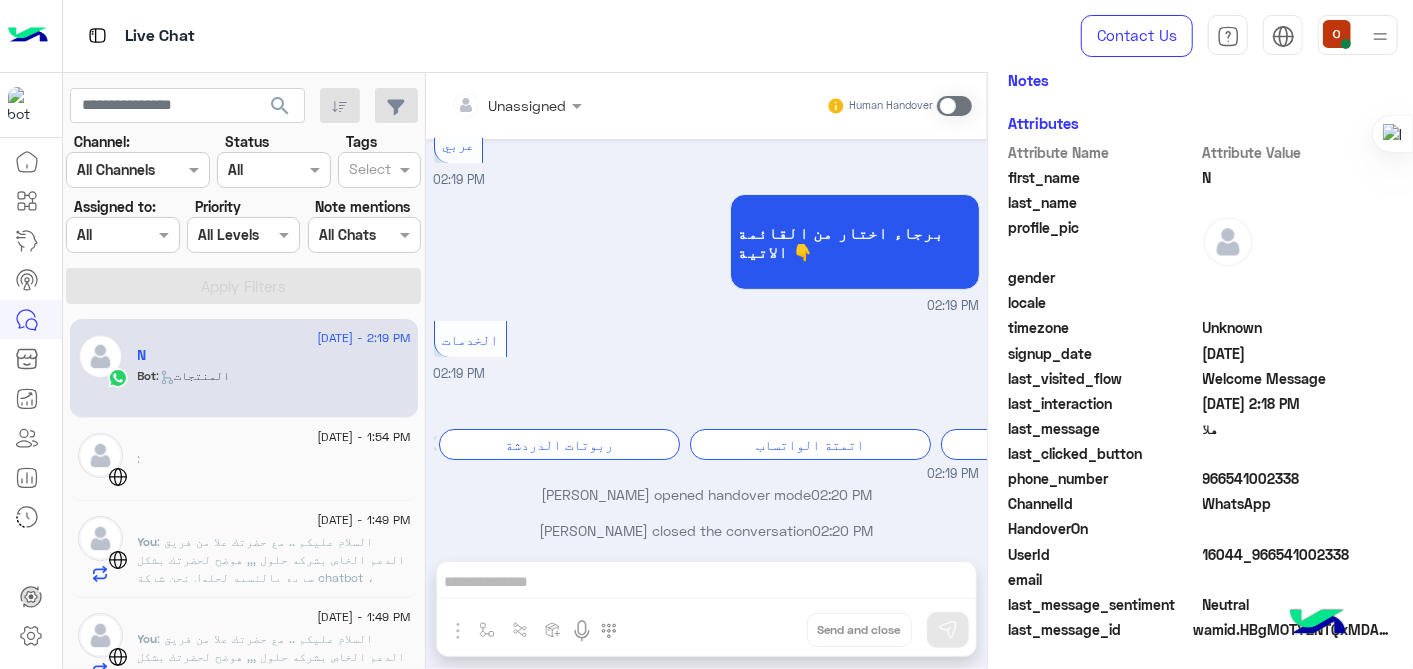 click at bounding box center (954, 106) 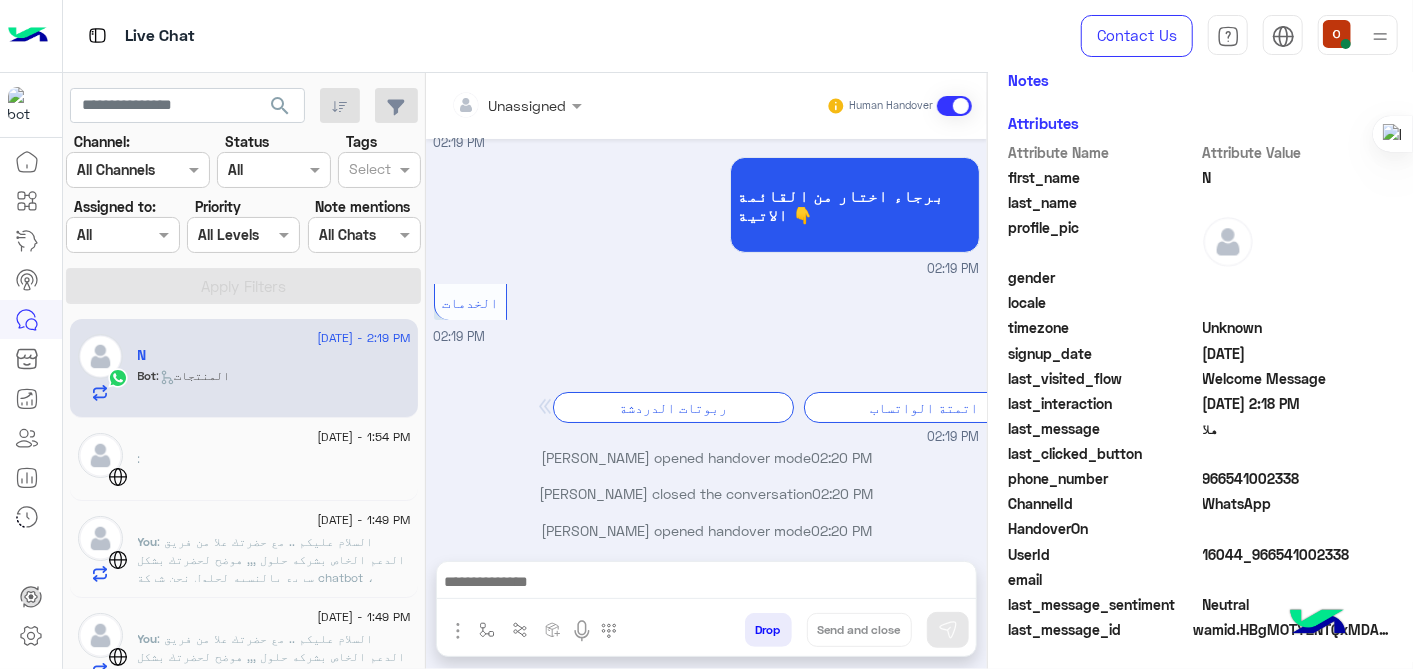 click at bounding box center [707, 584] 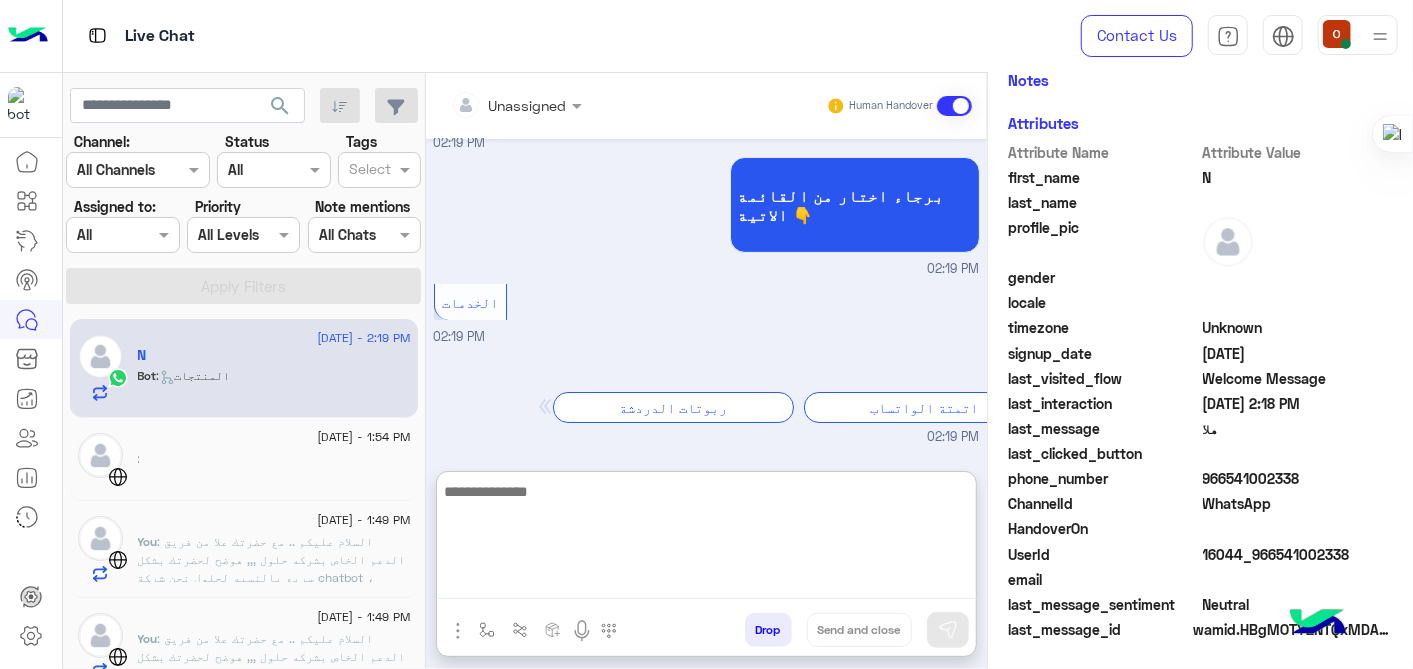 paste on "**********" 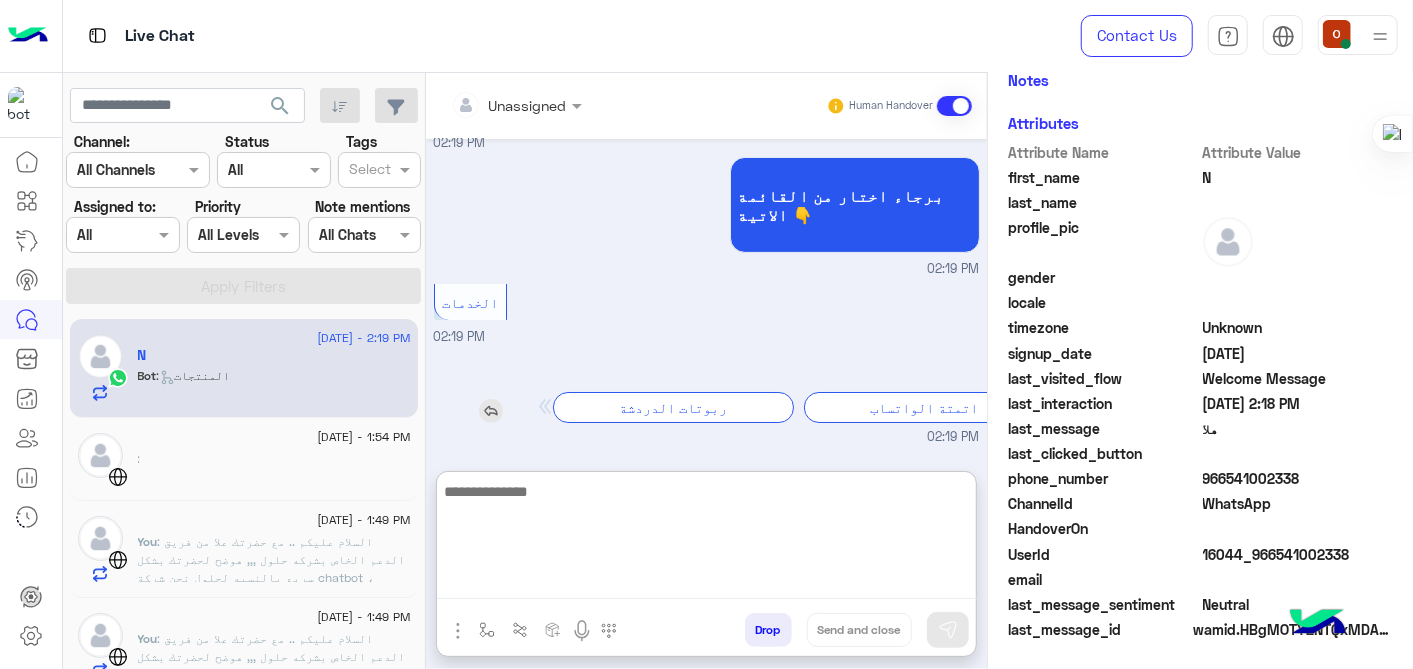 type on "**********" 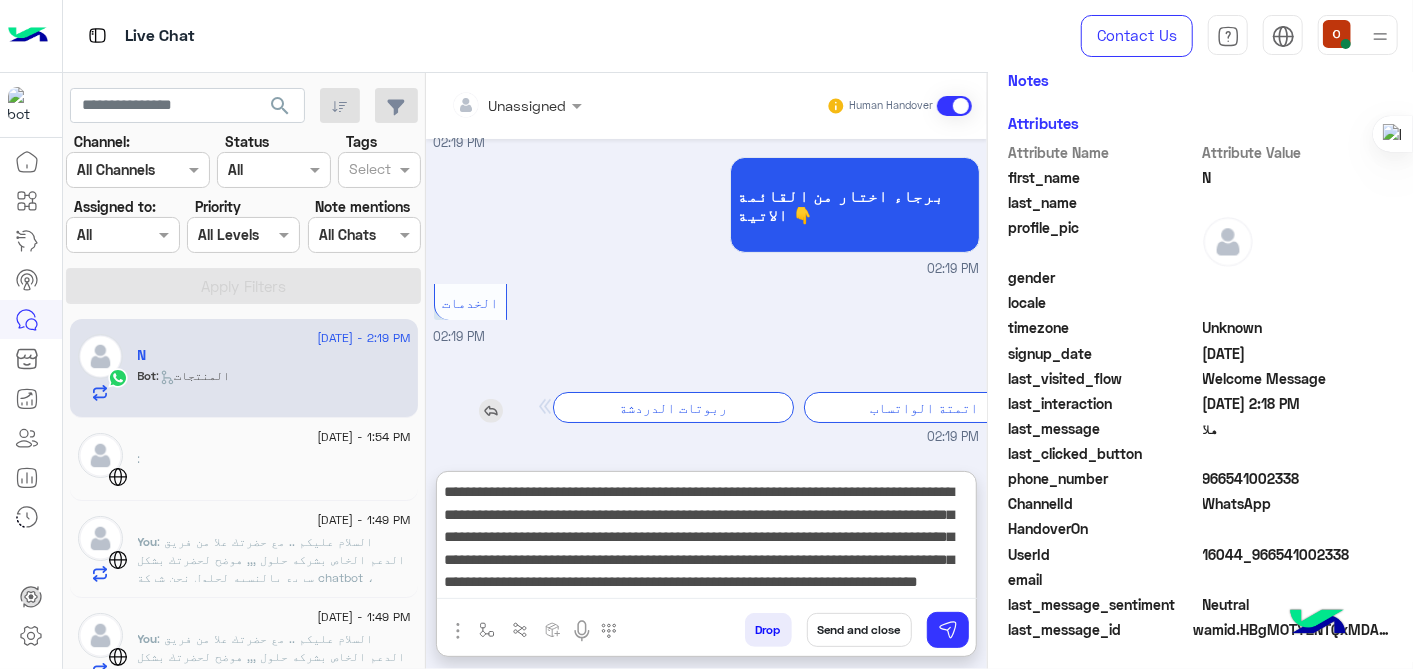 scroll, scrollTop: 15, scrollLeft: 0, axis: vertical 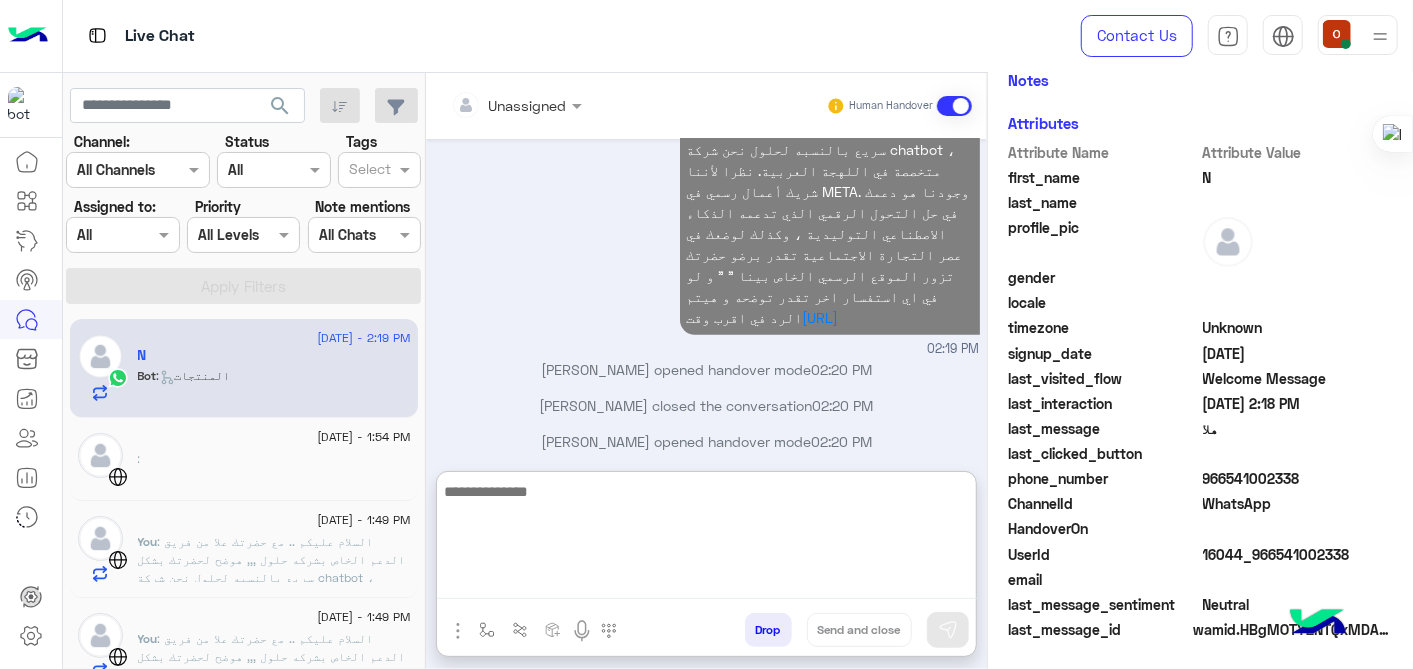 click at bounding box center [707, 539] 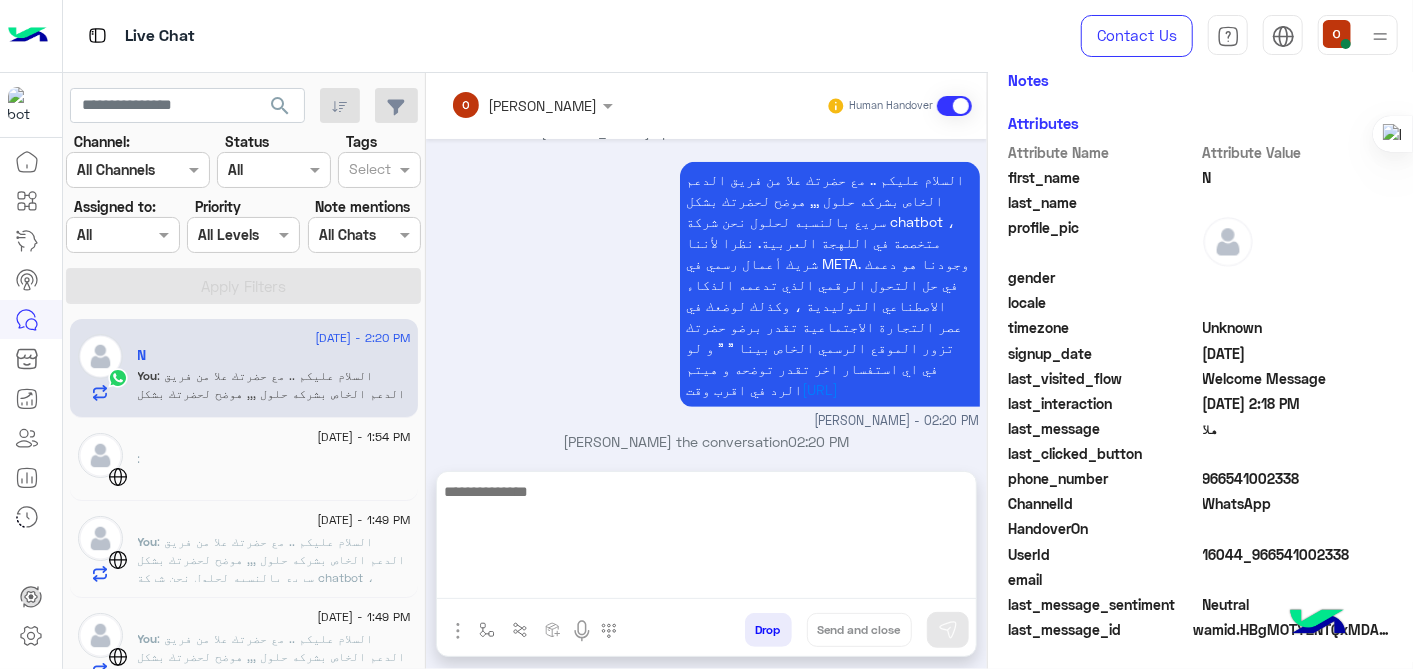 scroll, scrollTop: 649, scrollLeft: 0, axis: vertical 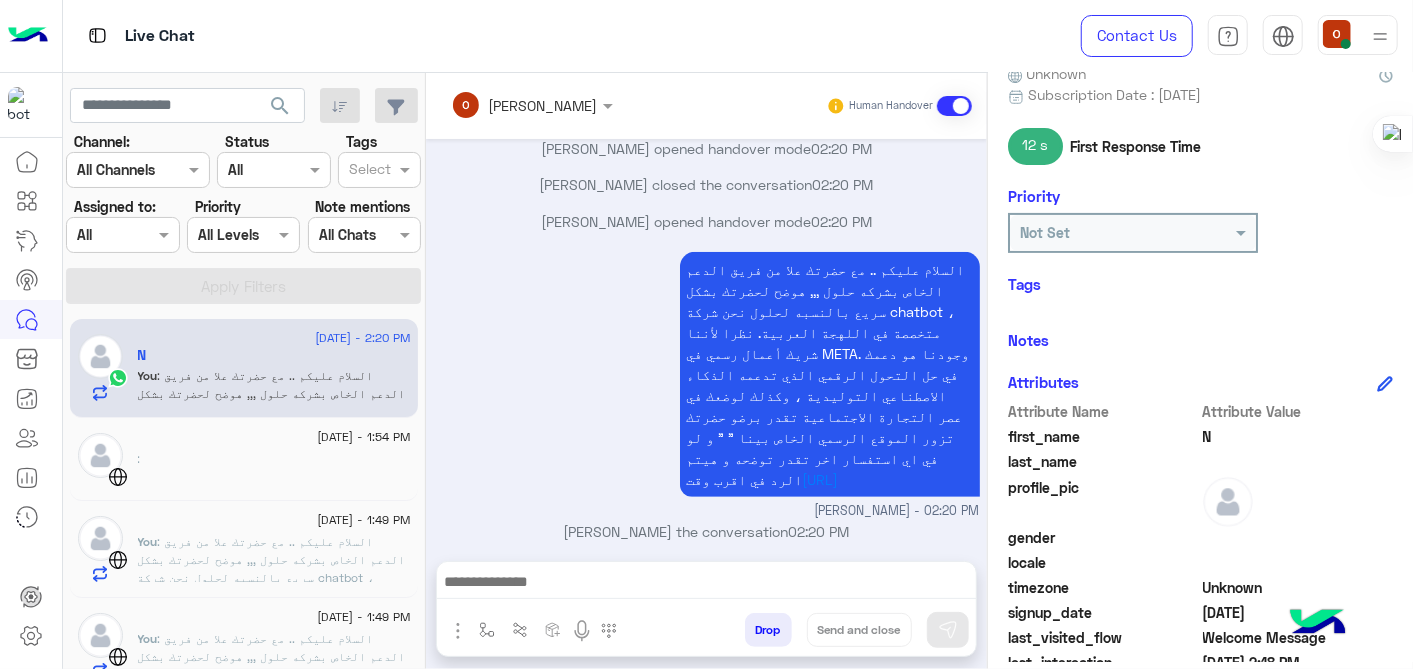 click on "N    Reachable   Unknown      Subscription Date : [DATE]   12 s  First Response Time Priority Not Set  Tags   See All   Notes  Notes History No notes added yet.  Add note   Attributes  Attribute Name Attribute Value first_name  N  last_name    profile_pic gender    locale    timezone  Unknown signup_date  [DATE]  last_visited_flow  Welcome Message  last_interaction  [DATE] 2:18 PM  last_message  هلا  last_clicked_button    phone_number  966541002338  ChannelId  WhatsApp  HandoverOn    UserId  16044_966541002338  email    last_message_sentiment  Neutral  last_message_id  wamid.HBgMOTY2NTQxMDAyMzM4FQIAEhgUM0ExMDY2MDc4QkE0MTBFMjA5MTgA" 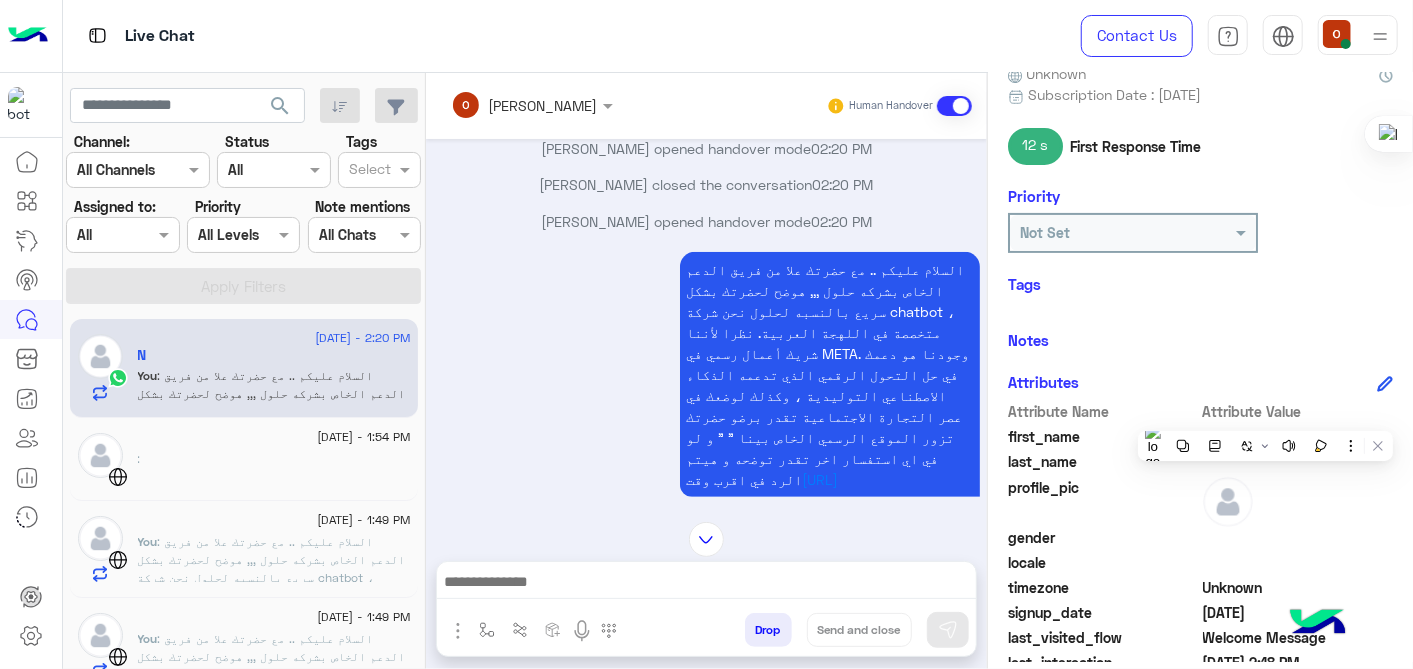 scroll, scrollTop: 0, scrollLeft: 0, axis: both 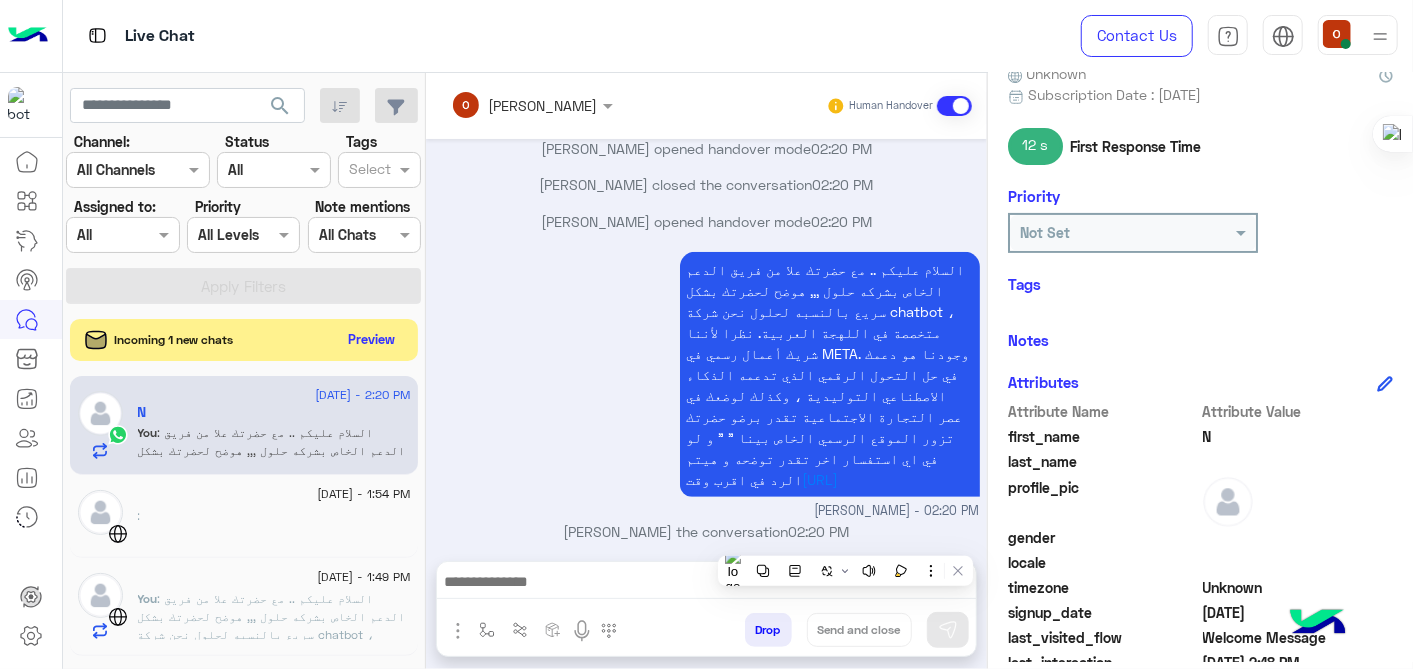 click on "Preview" 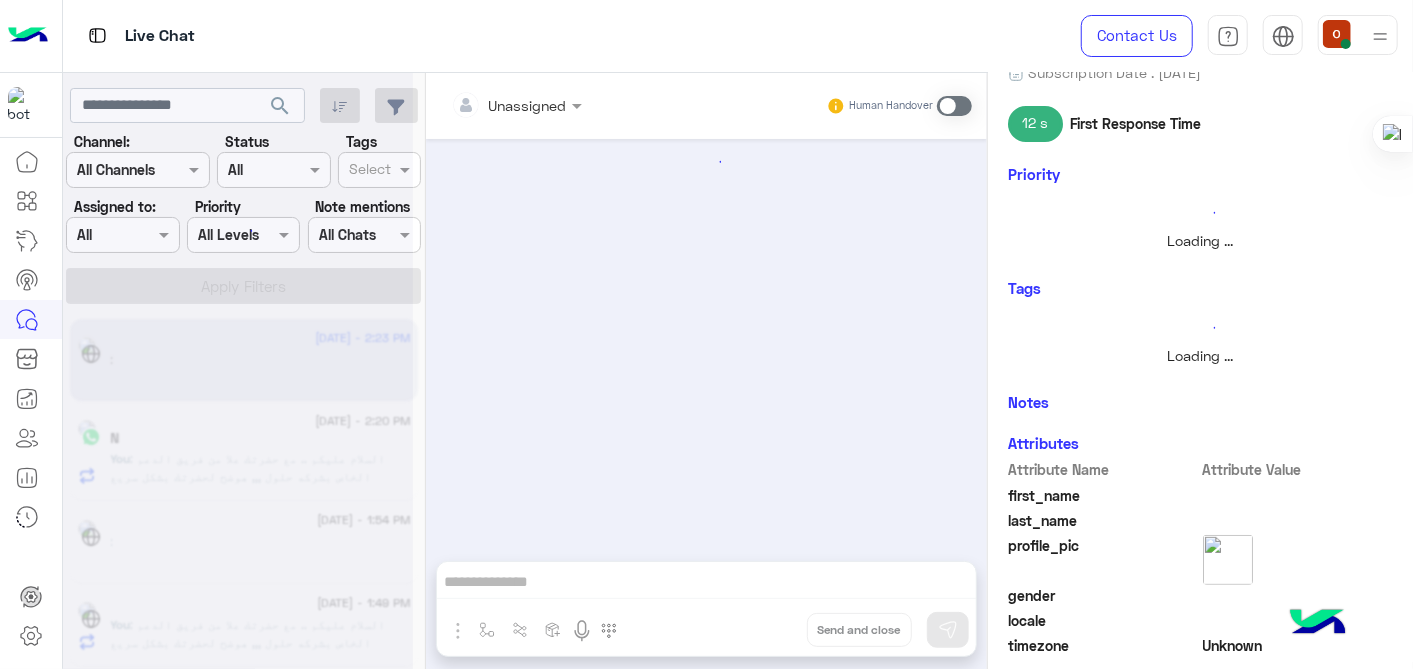 scroll, scrollTop: 177, scrollLeft: 0, axis: vertical 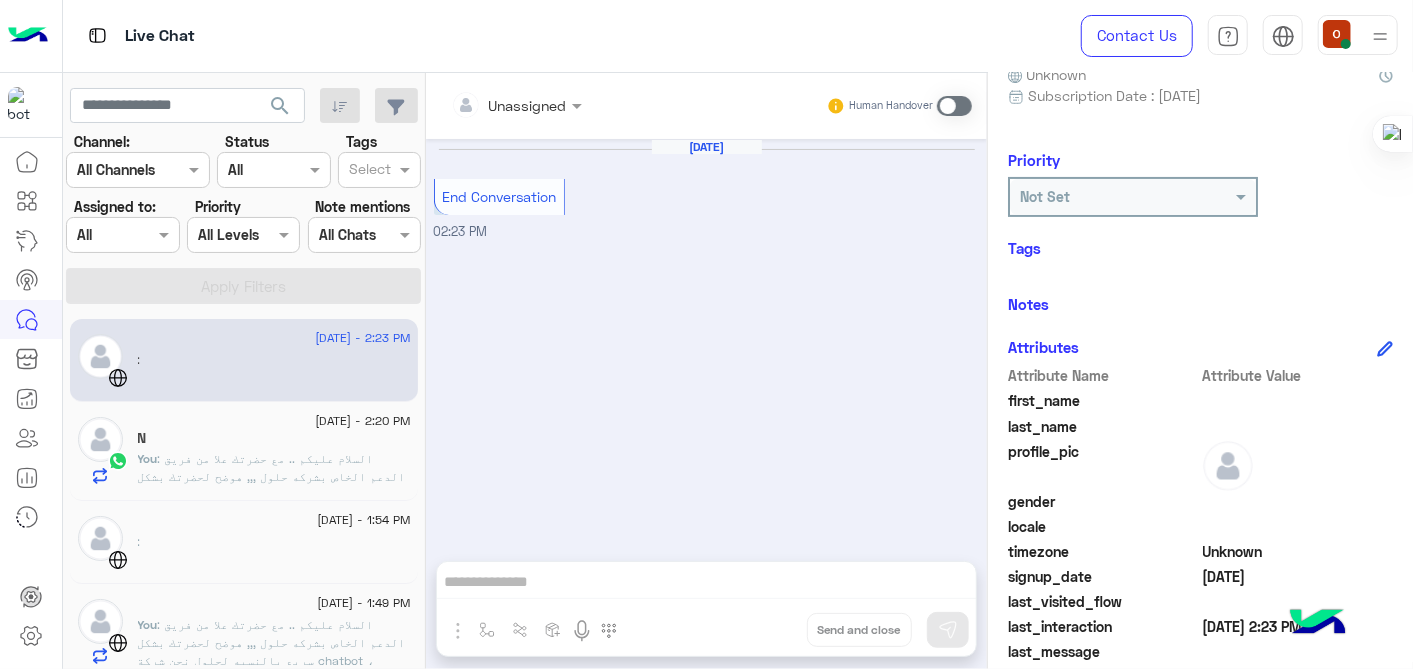 click on ": السلام عليكم .. مع حضرتك علا من فريق الدعم الخاص بشركه حلول ,,, هوضح لحضرتك بشكل سريع بالنسبه لحلول نحن شركة chatbot ، متخصصة في اللهجة العربية. نظرا لأننا شريك أعمال رسمي في META. وجودنا هو دعمك في حل التحول الرقمي الذي تدعمه الذكاء الاصطناعي التوليدية ، وكذلك لوضعك في عصر التجارة الاجتماعية تقدر برضو حضرتك تزور الموقع الرسمي الخاص بينا " " و لو في اي استفسار اخر تقدر توضحه و هيتم الرد في اقرب وقت [URL]" 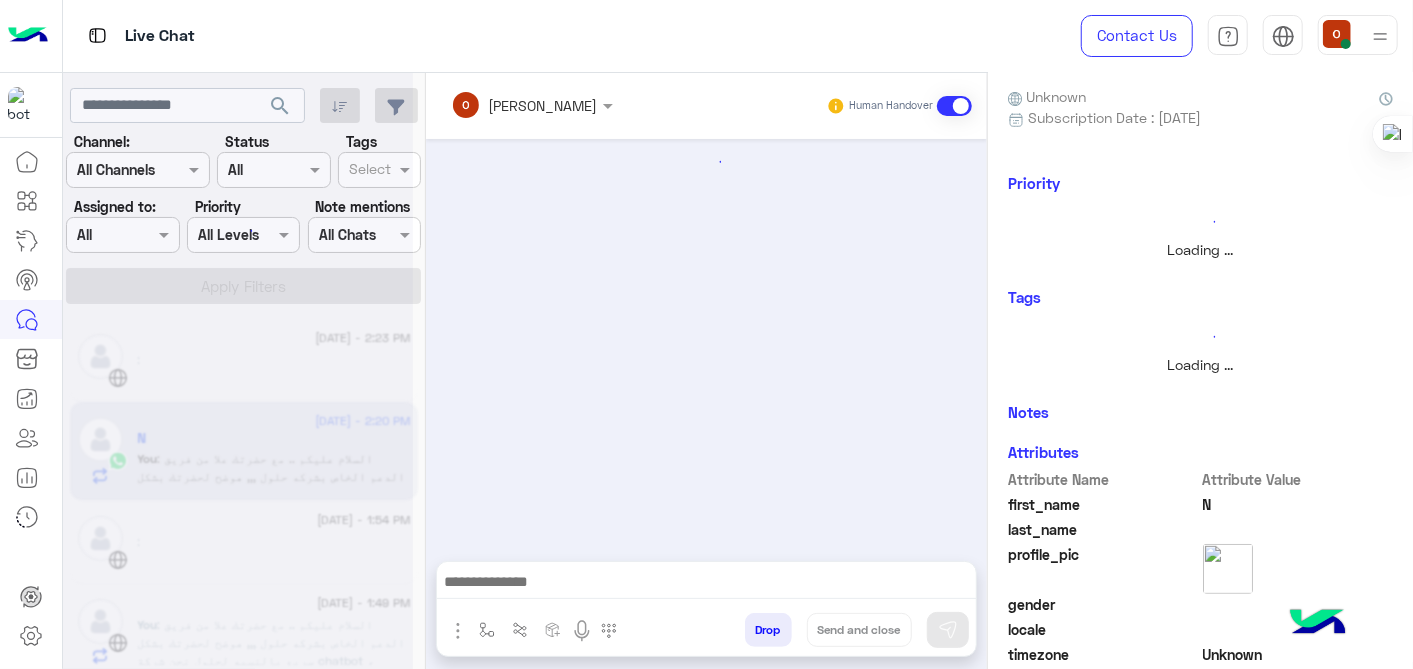 scroll, scrollTop: 200, scrollLeft: 0, axis: vertical 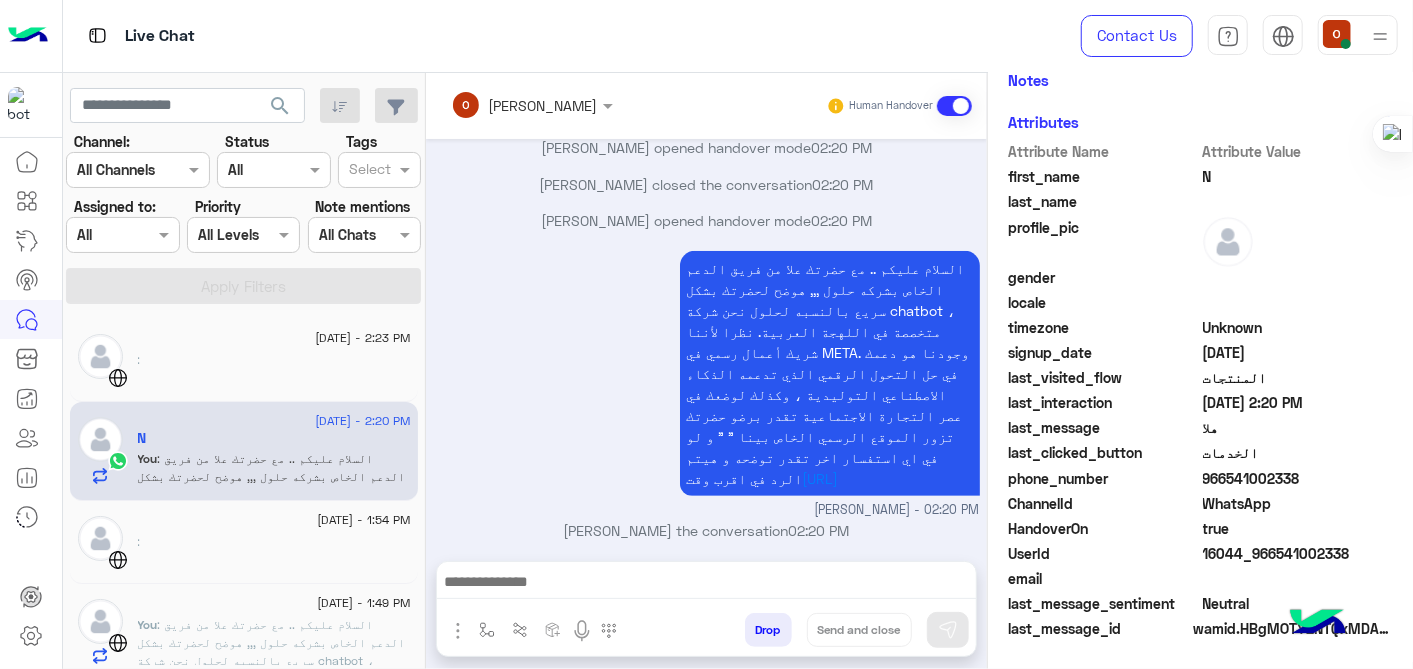 drag, startPoint x: 1412, startPoint y: 485, endPoint x: 1412, endPoint y: 354, distance: 131 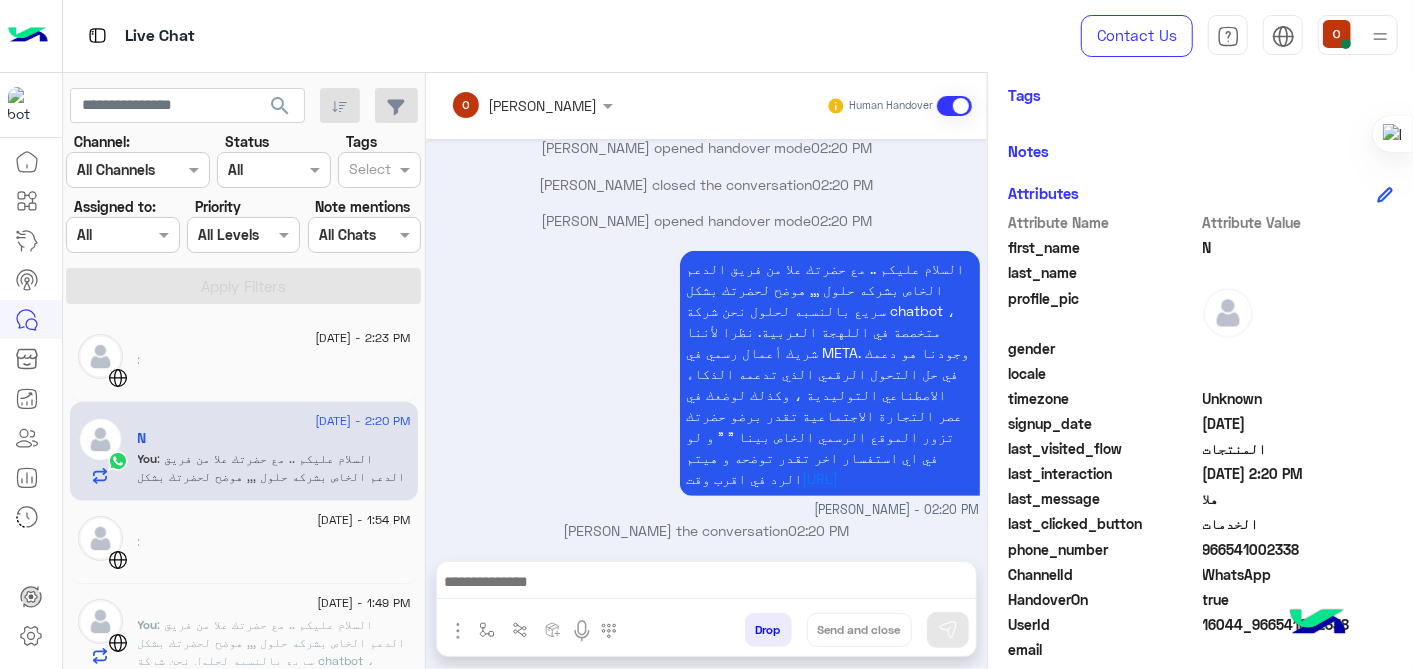 scroll, scrollTop: 460, scrollLeft: 0, axis: vertical 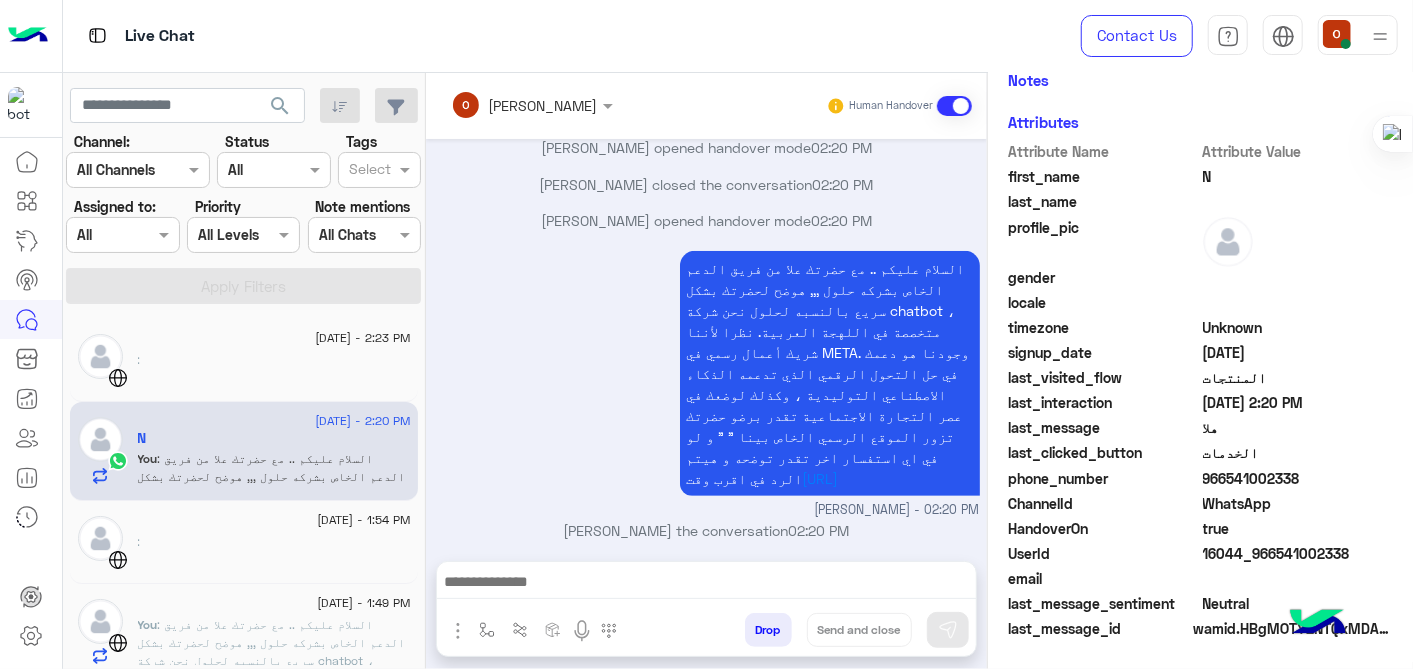 click at bounding box center (707, 584) 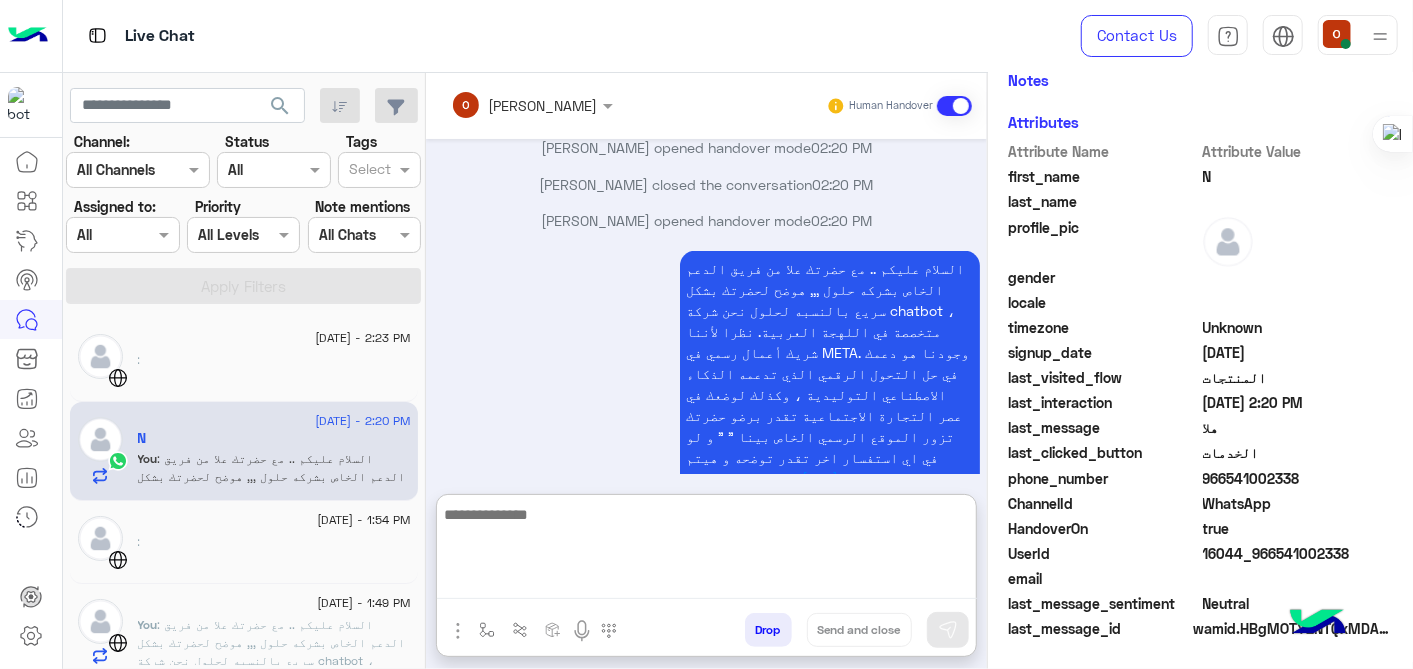 scroll, scrollTop: 622, scrollLeft: 0, axis: vertical 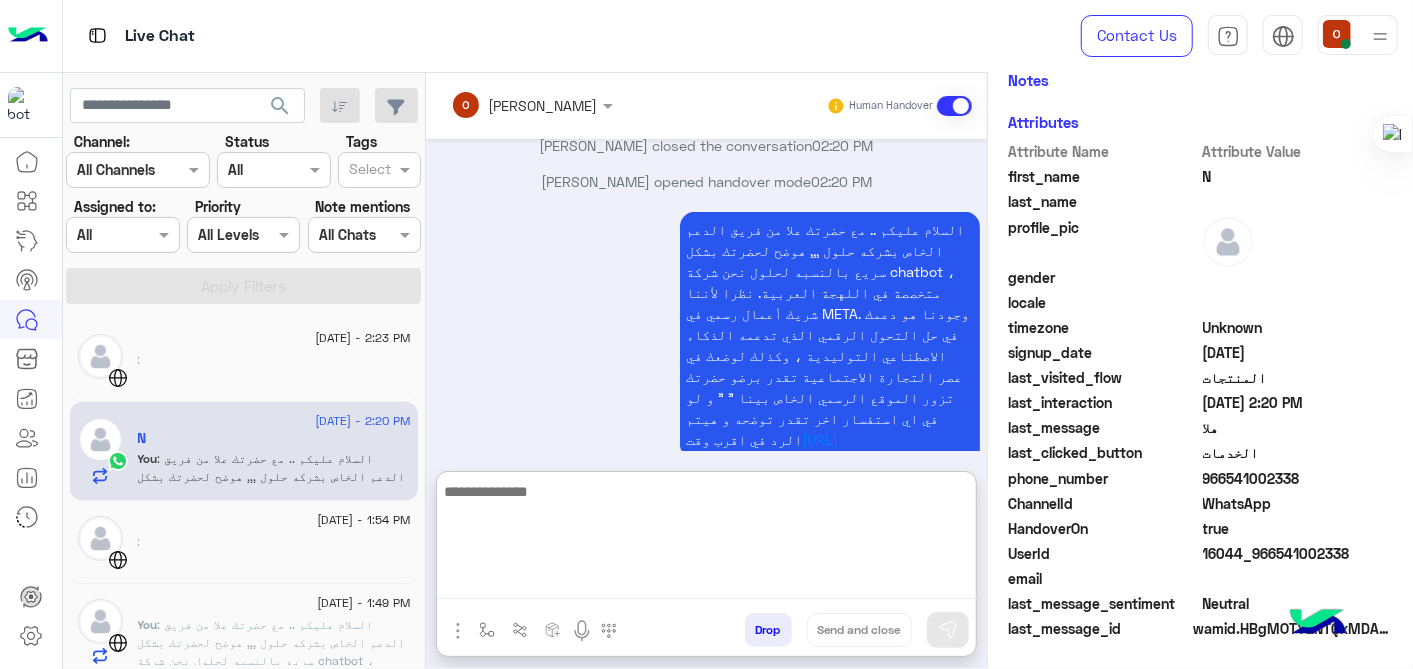 click on "السلام عليكم .. مع حضرتك علا من فريق الدعم الخاص بشركه حلول ,,, هوضح لحضرتك بشكل سريع بالنسبه لحلول نحن شركة chatbot ، متخصصة في اللهجة العربية. نظرا لأننا شريك أعمال رسمي في META. وجودنا هو دعمك في حل التحول الرقمي الذي تدعمه الذكاء الاصطناعي التوليدية ، وكذلك لوضعك في عصر التجارة الاجتماعية تقدر برضو حضرتك تزور الموقع الرسمي الخاص بينا " " و لو في اي استفسار اخر تقدر توضحه و هيتم الرد في اقرب وقت   [URL]  ola mohsen -  02:20 PM" at bounding box center [707, 344] 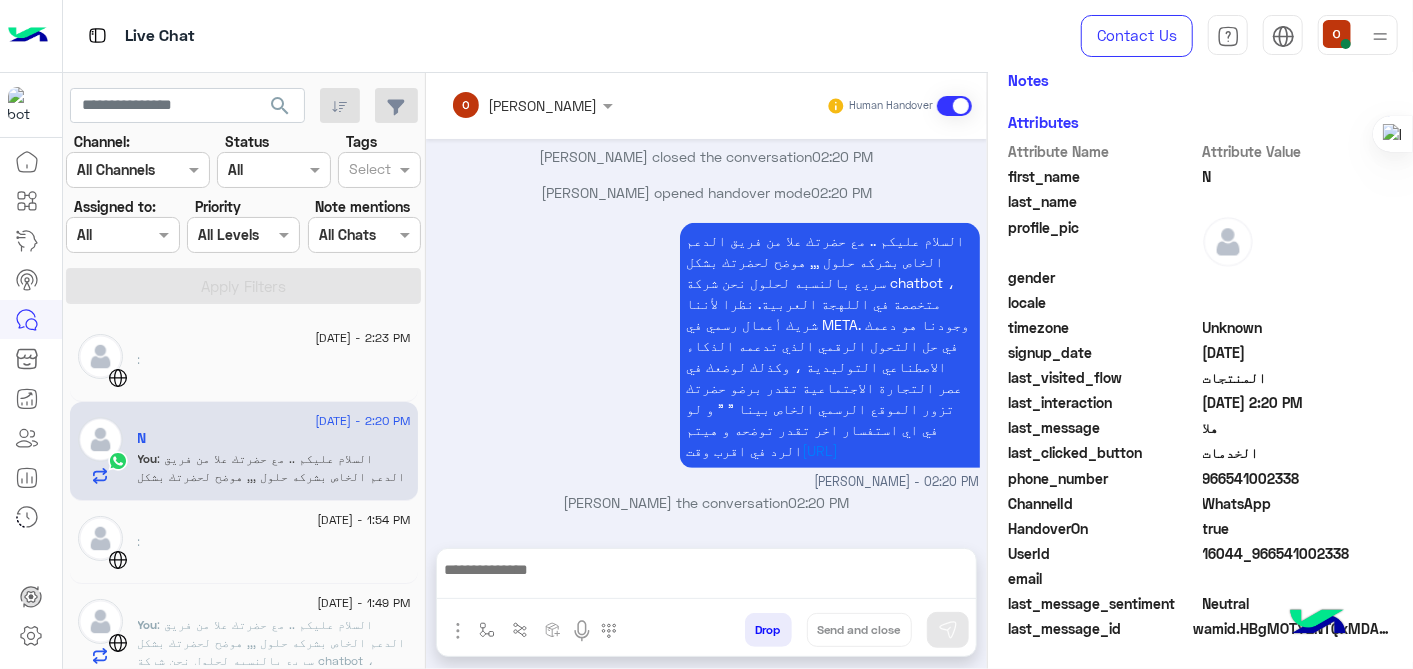 scroll, scrollTop: 583, scrollLeft: 0, axis: vertical 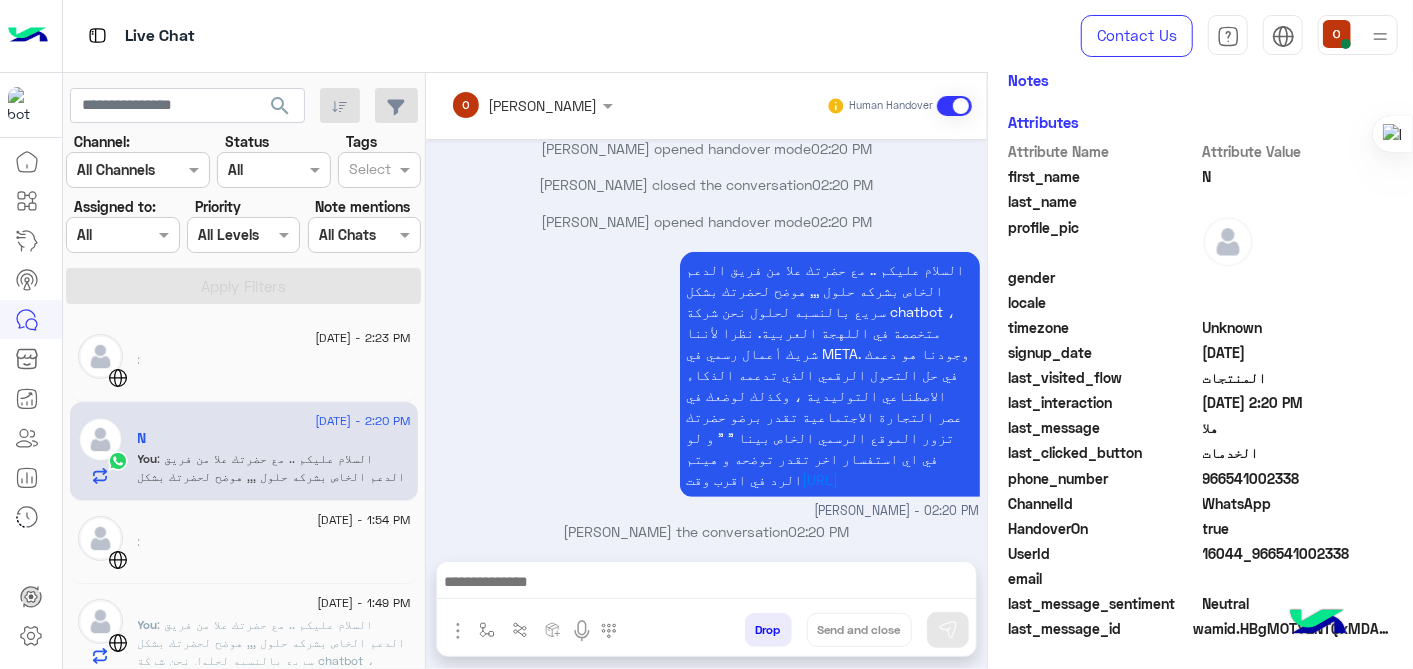 click at bounding box center [707, 584] 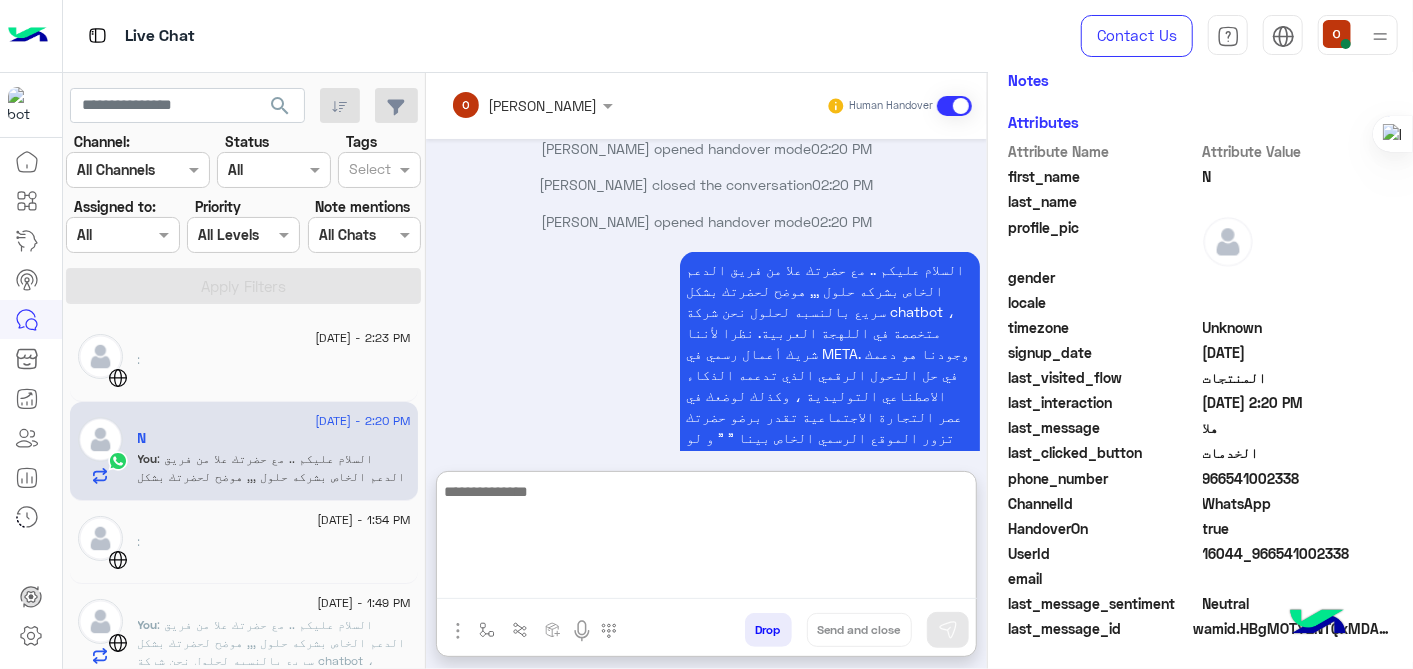 scroll, scrollTop: 677, scrollLeft: 0, axis: vertical 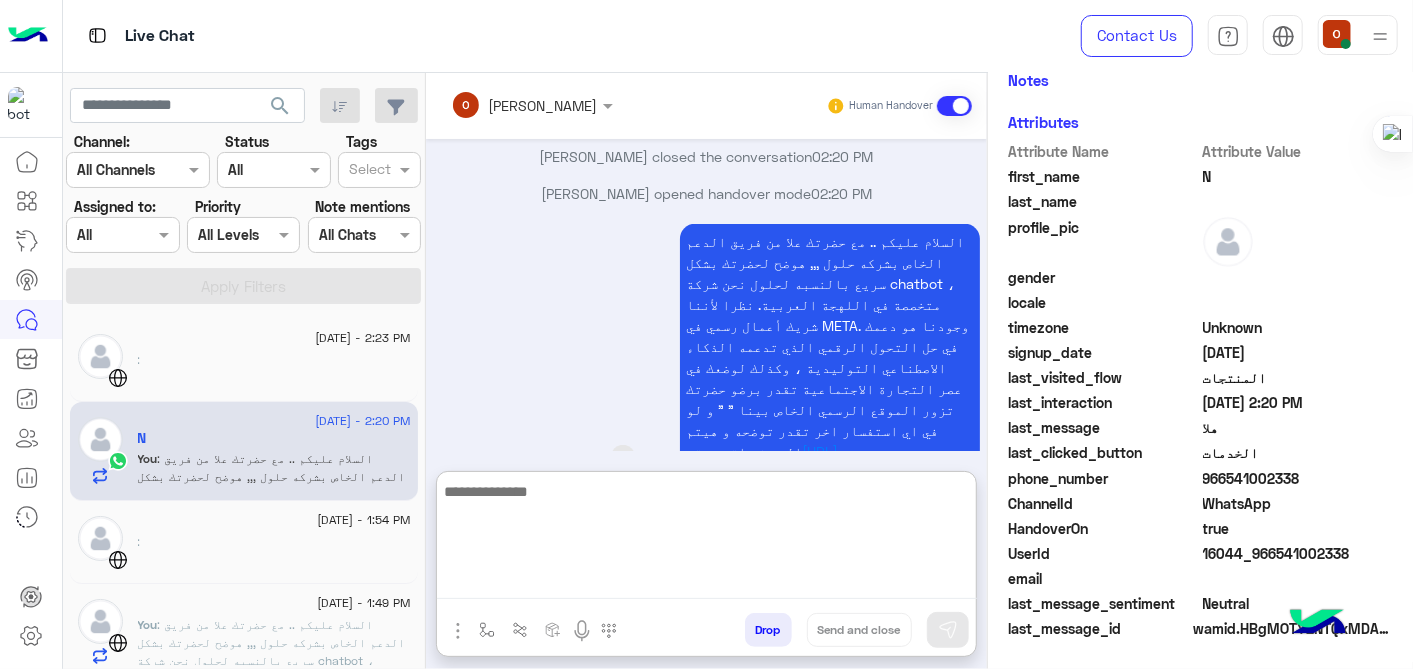 click on "السلام عليكم .. مع حضرتك علا من فريق الدعم الخاص بشركه حلول ,,, هوضح لحضرتك بشكل سريع بالنسبه لحلول نحن شركة chatbot ، متخصصة في اللهجة العربية. نظرا لأننا شريك أعمال رسمي في META. وجودنا هو دعمك في حل التحول الرقمي الذي تدعمه الذكاء الاصطناعي التوليدية ، وكذلك لوضعك في عصر التجارة الاجتماعية تقدر برضو حضرتك تزور الموقع الرسمي الخاص بينا " " و لو في اي استفسار اخر تقدر توضحه و هيتم الرد في اقرب وقت   [URL]" at bounding box center (773, 346) 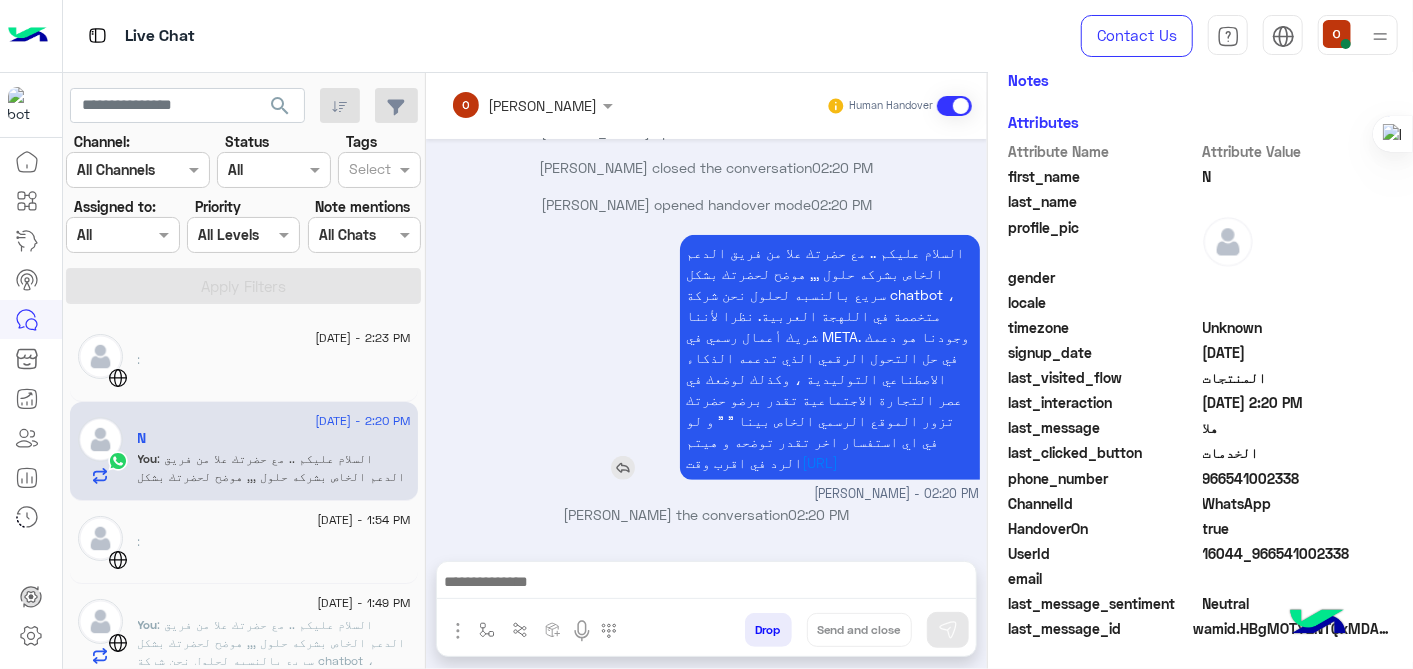 scroll, scrollTop: 649, scrollLeft: 0, axis: vertical 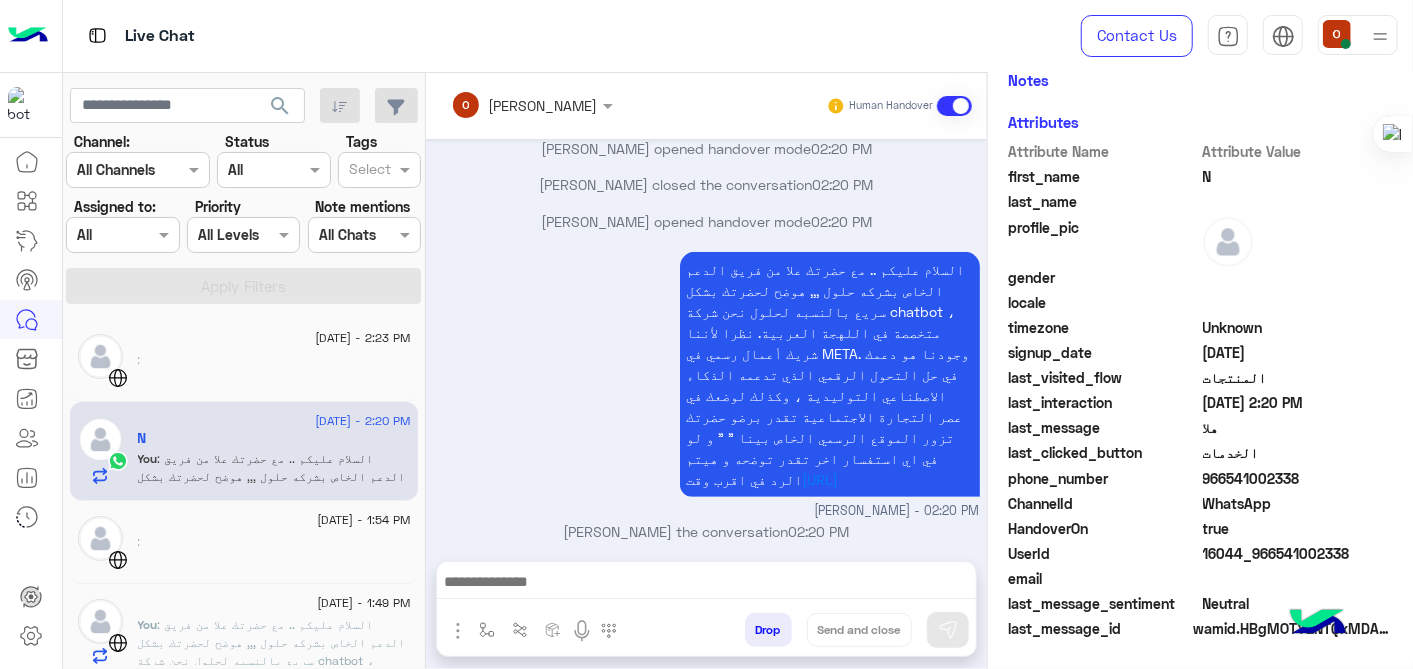 drag, startPoint x: 1294, startPoint y: 474, endPoint x: 1169, endPoint y: 479, distance: 125.09996 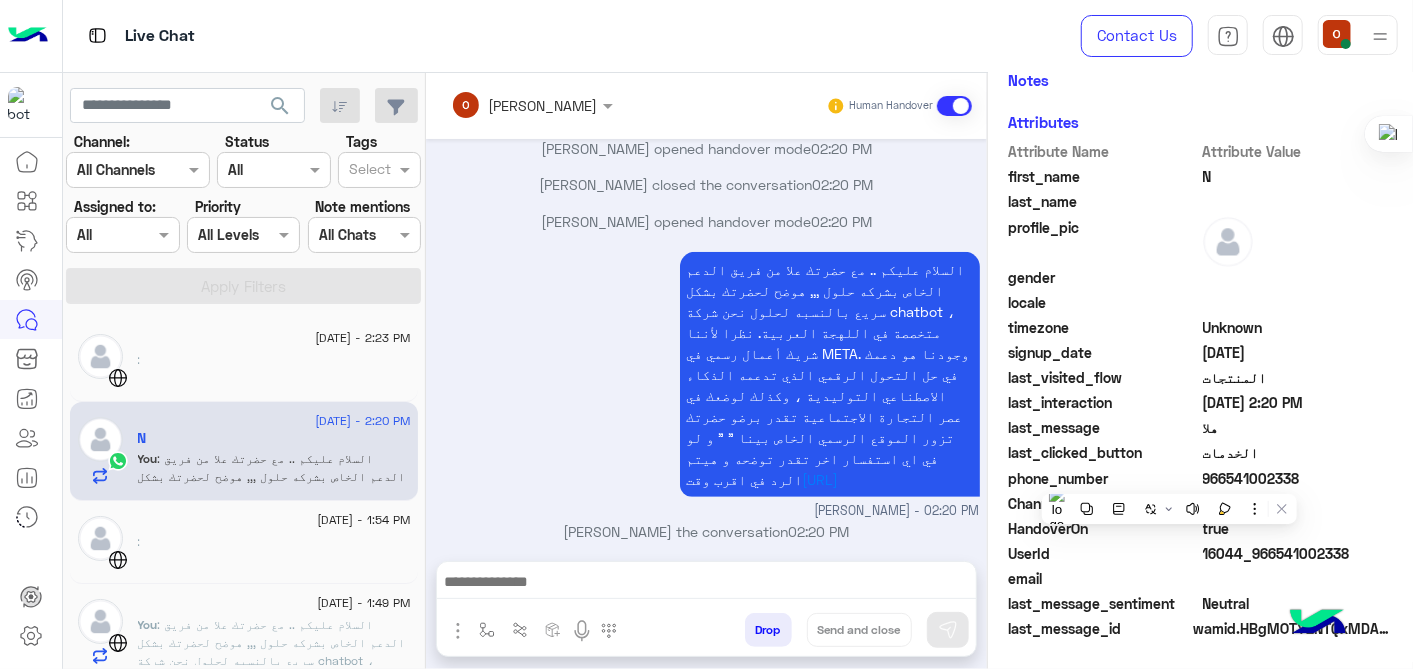 copy on "966541002338" 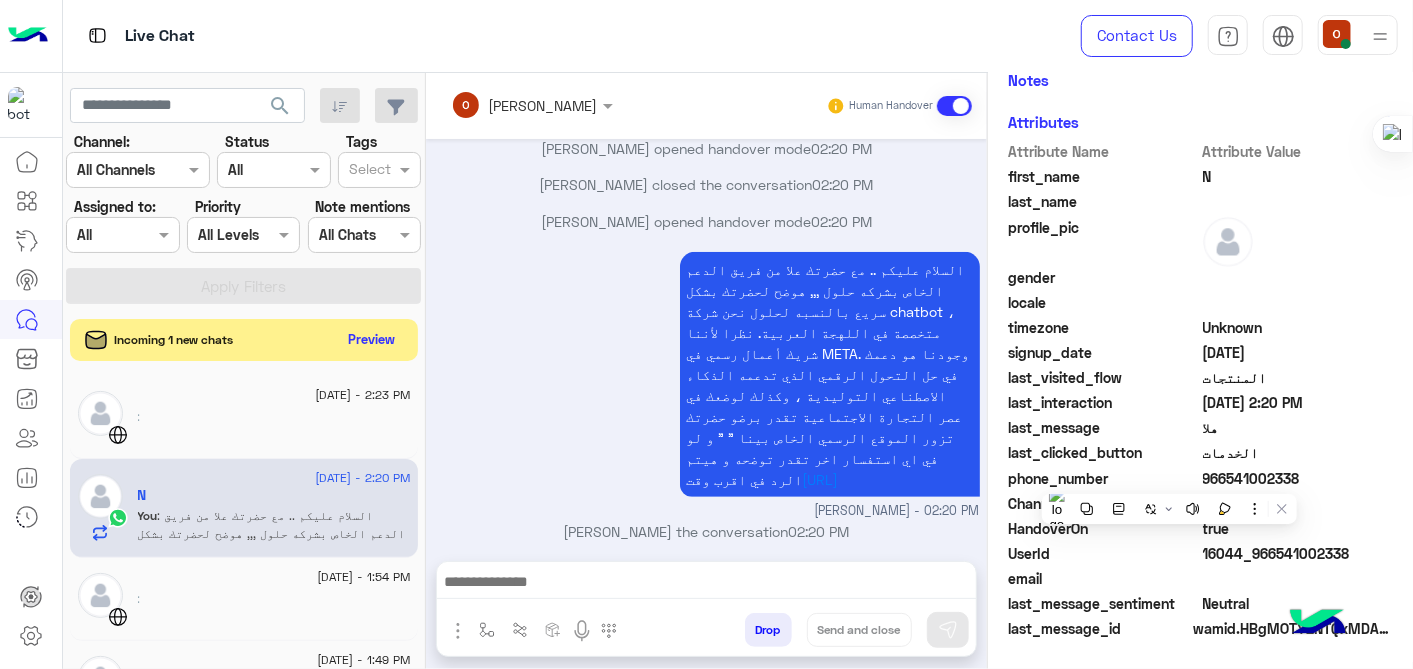 click on "Preview" 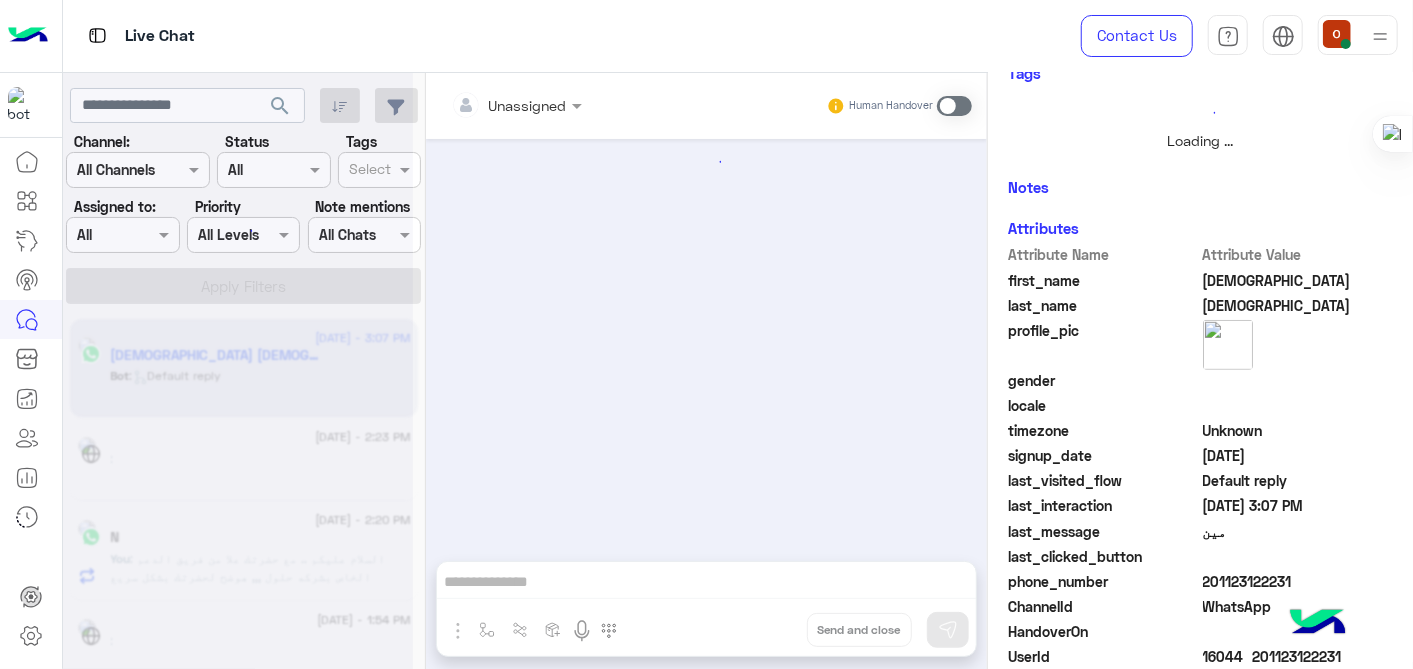 scroll, scrollTop: 542, scrollLeft: 0, axis: vertical 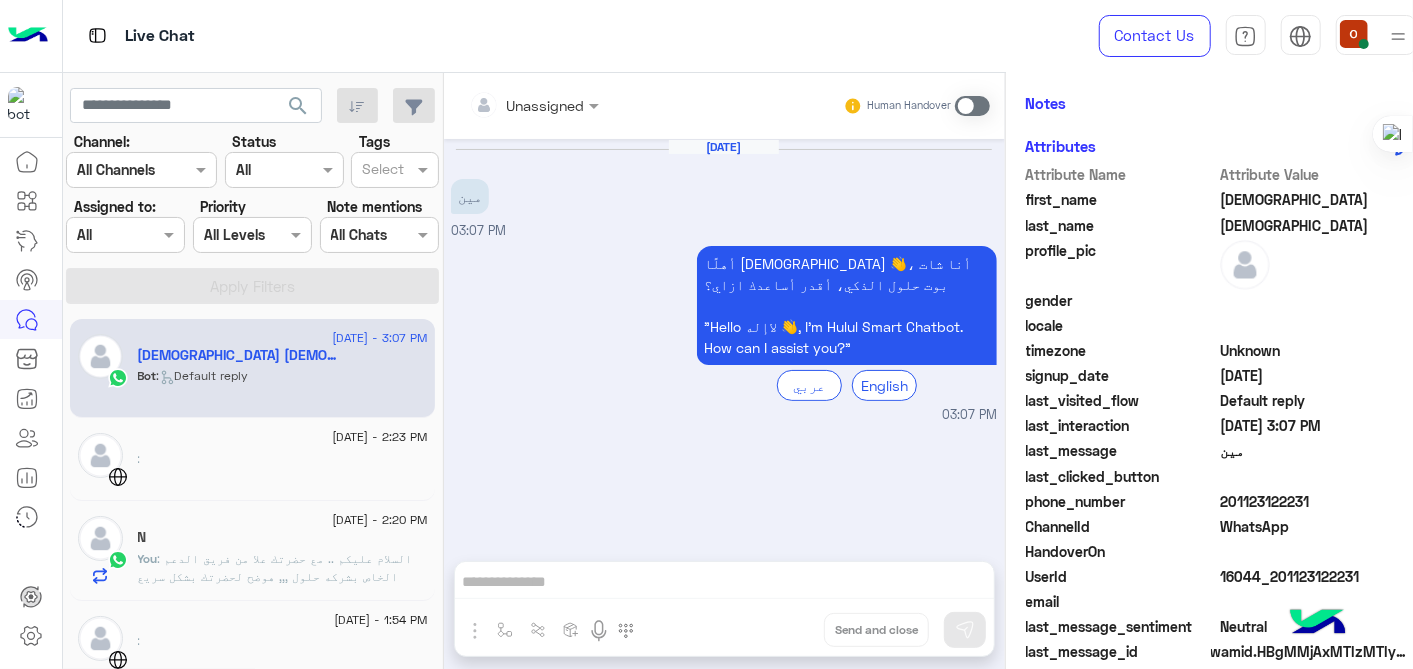 click on ": السلام عليكم .. مع حضرتك علا من فريق الدعم الخاص بشركه حلول ,,, هوضح لحضرتك بشكل سريع بالنسبه لحلول نحن شركة chatbot ، متخصصة في اللهجة العربية. نظرا لأننا شريك أعمال رسمي في META. وجودنا هو دعمك في حل التحول الرقمي الذي تدعمه الذكاء الاصطناعي التوليدية ، وكذلك لوضعك في عصر التجارة الاجتماعية تقدر برضو حضرتك تزور الموقع الرسمي الخاص بينا " " و لو في اي استفسار اخر تقدر توضحه و هيتم الرد في اقرب وقت [URL]" 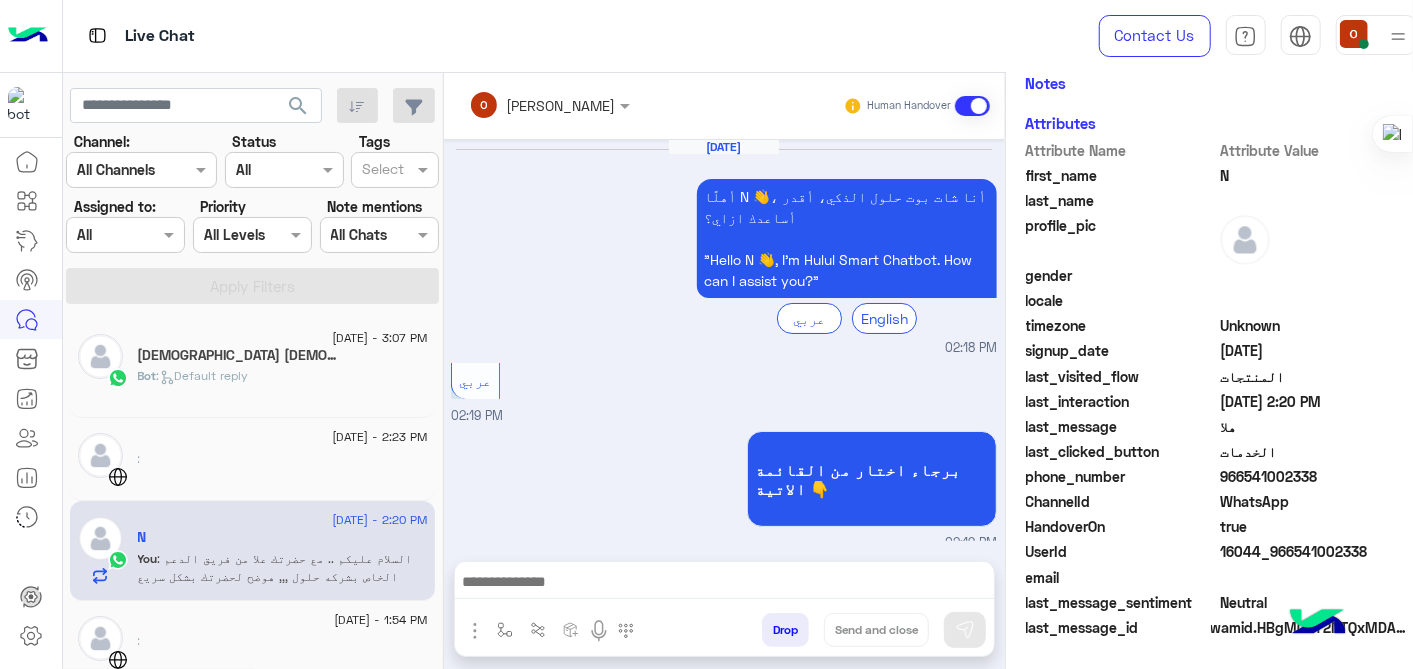 scroll, scrollTop: 455, scrollLeft: 0, axis: vertical 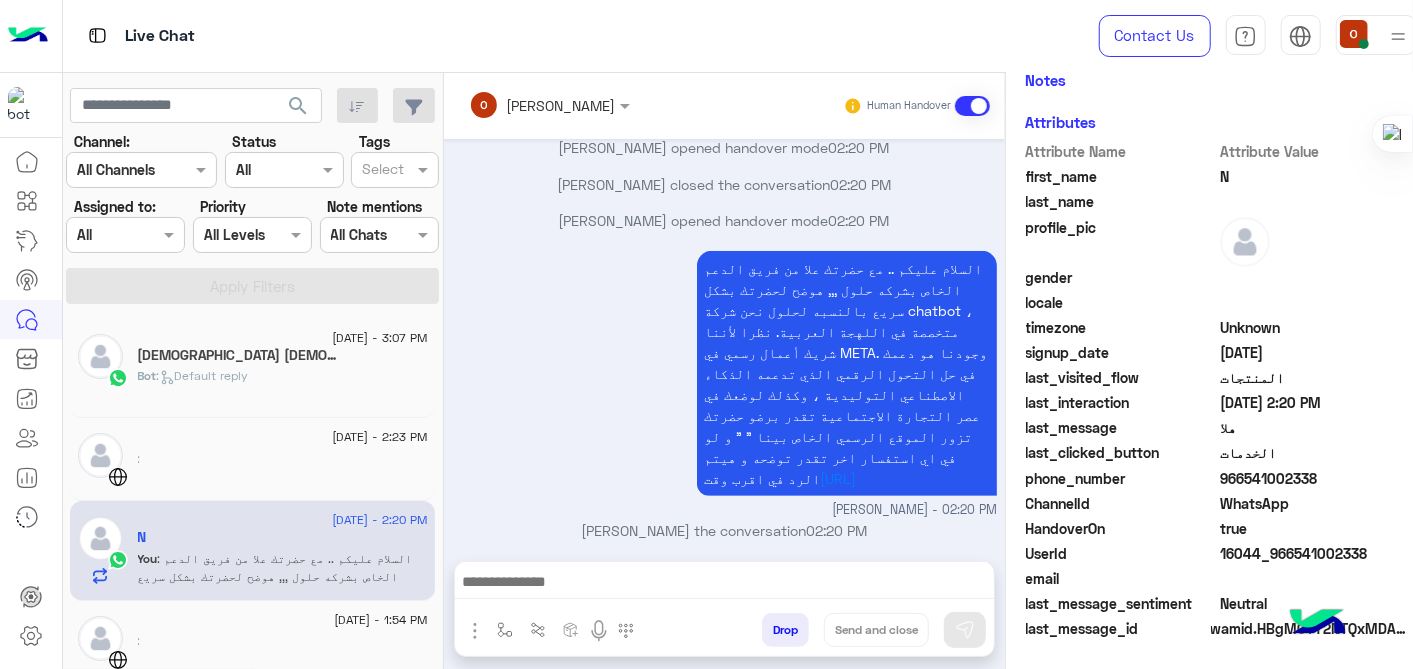 click on "Bot :   Default reply" 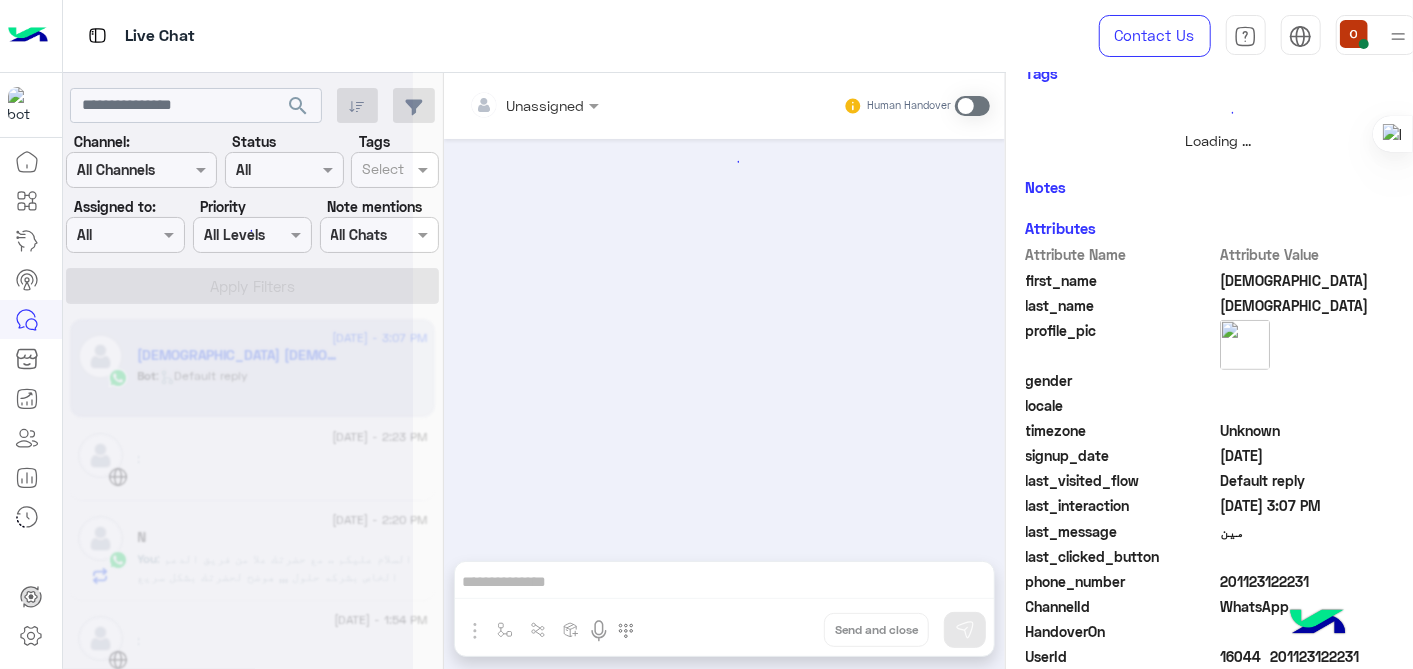 scroll, scrollTop: 542, scrollLeft: 0, axis: vertical 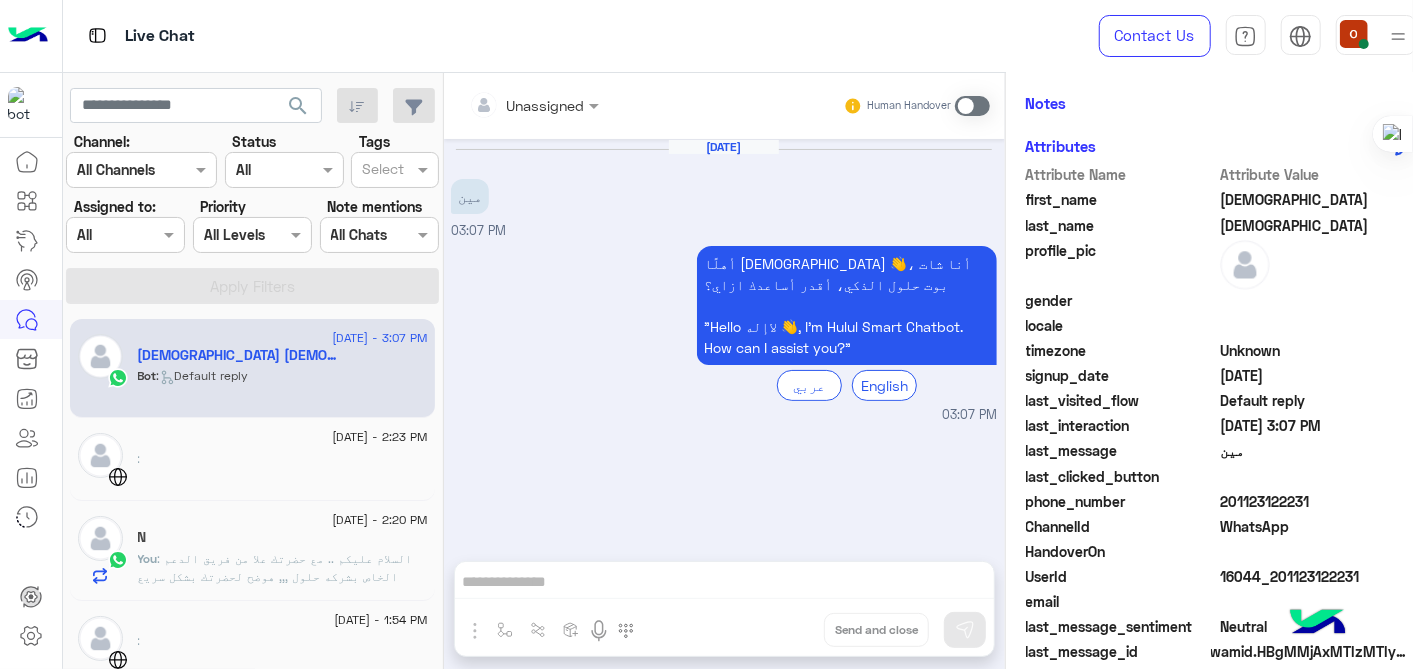 drag, startPoint x: 1412, startPoint y: 391, endPoint x: 1404, endPoint y: 338, distance: 53.600372 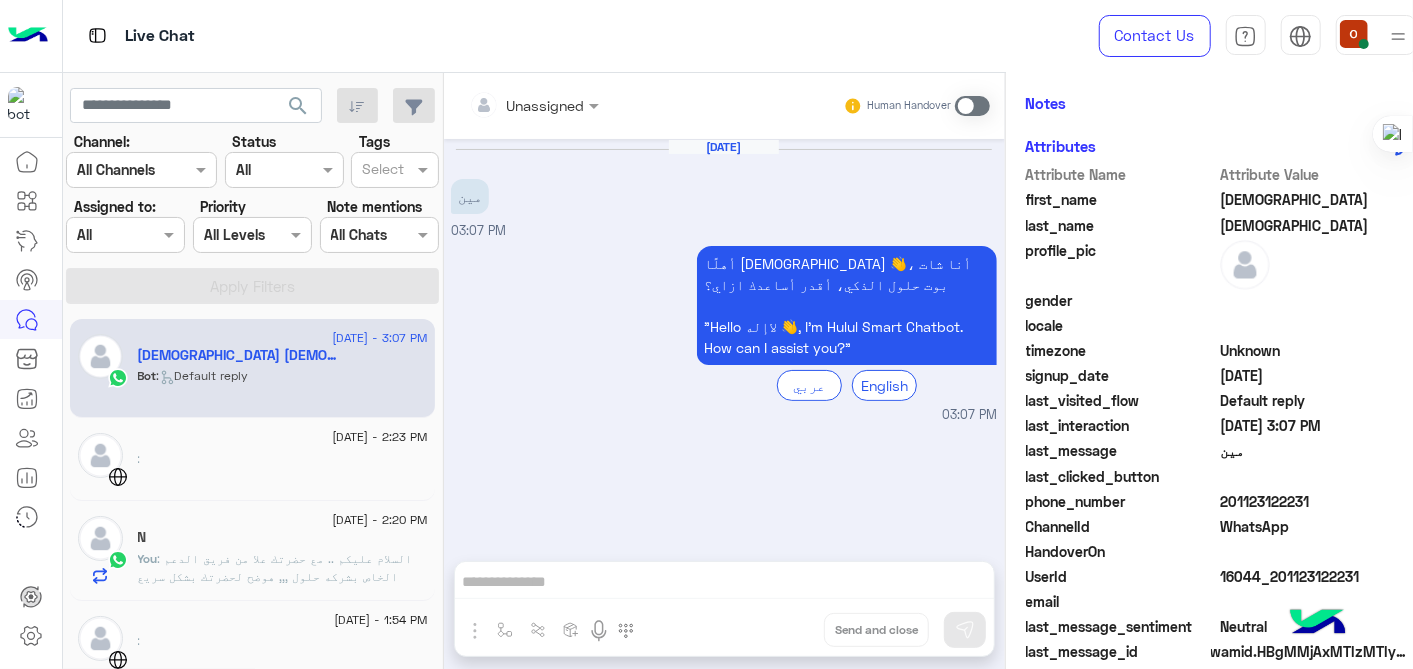 click at bounding box center [972, 106] 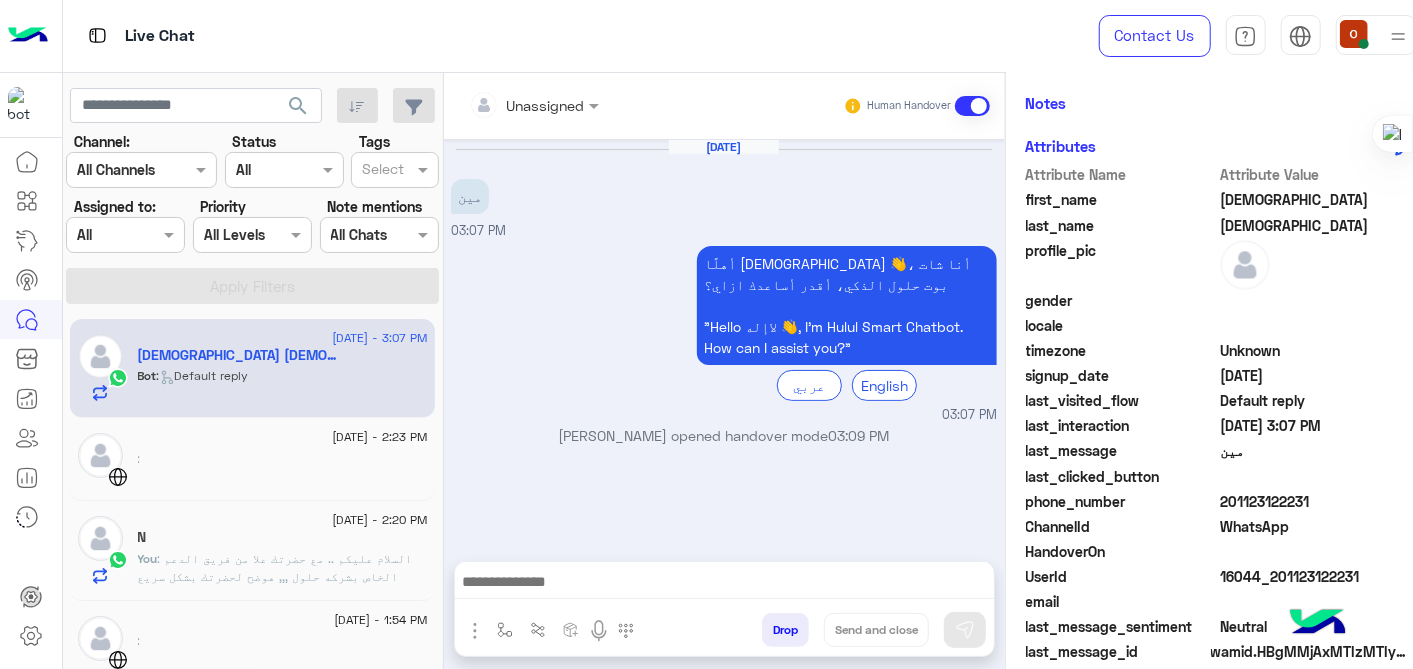 click at bounding box center [725, 584] 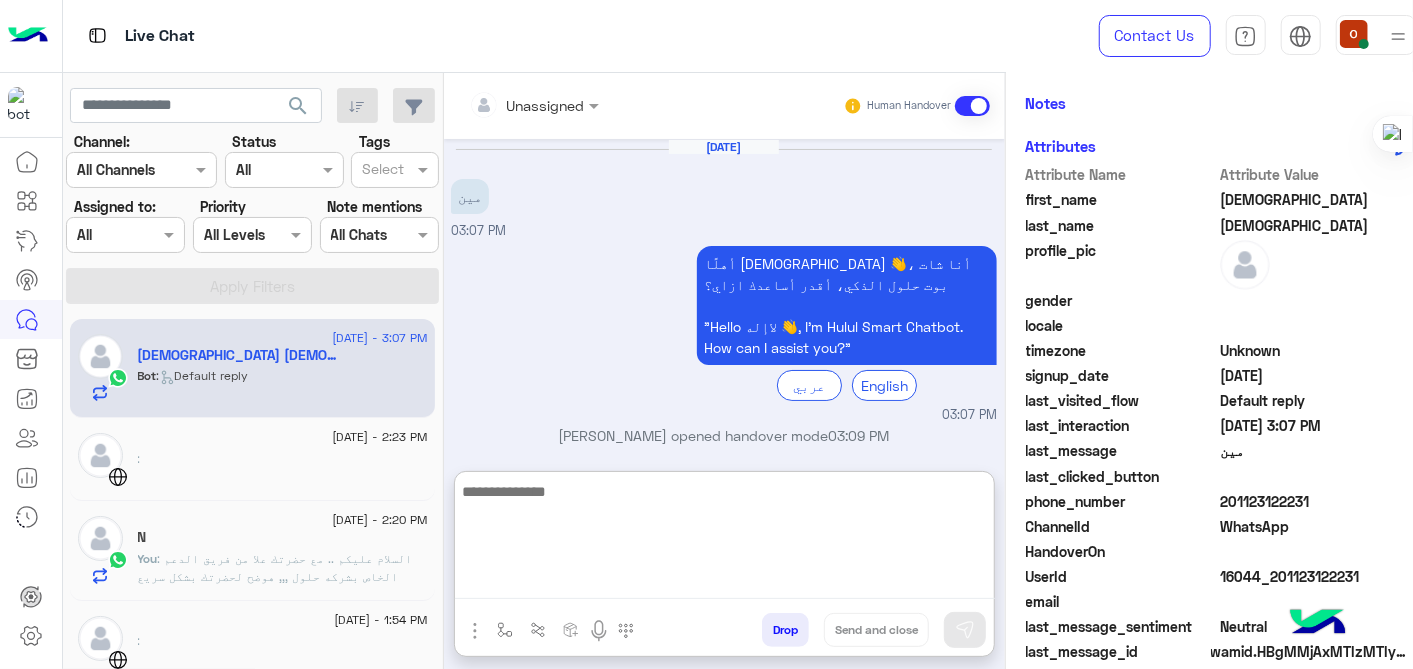paste on "**********" 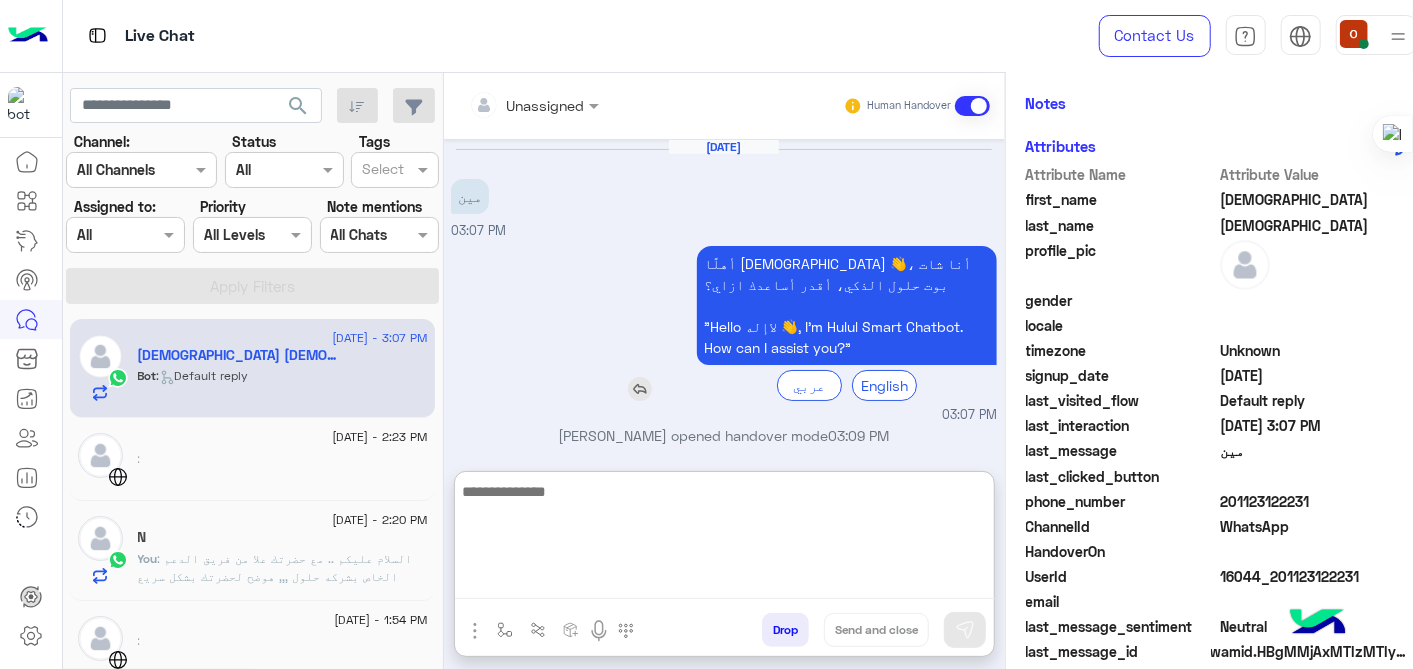 type on "**********" 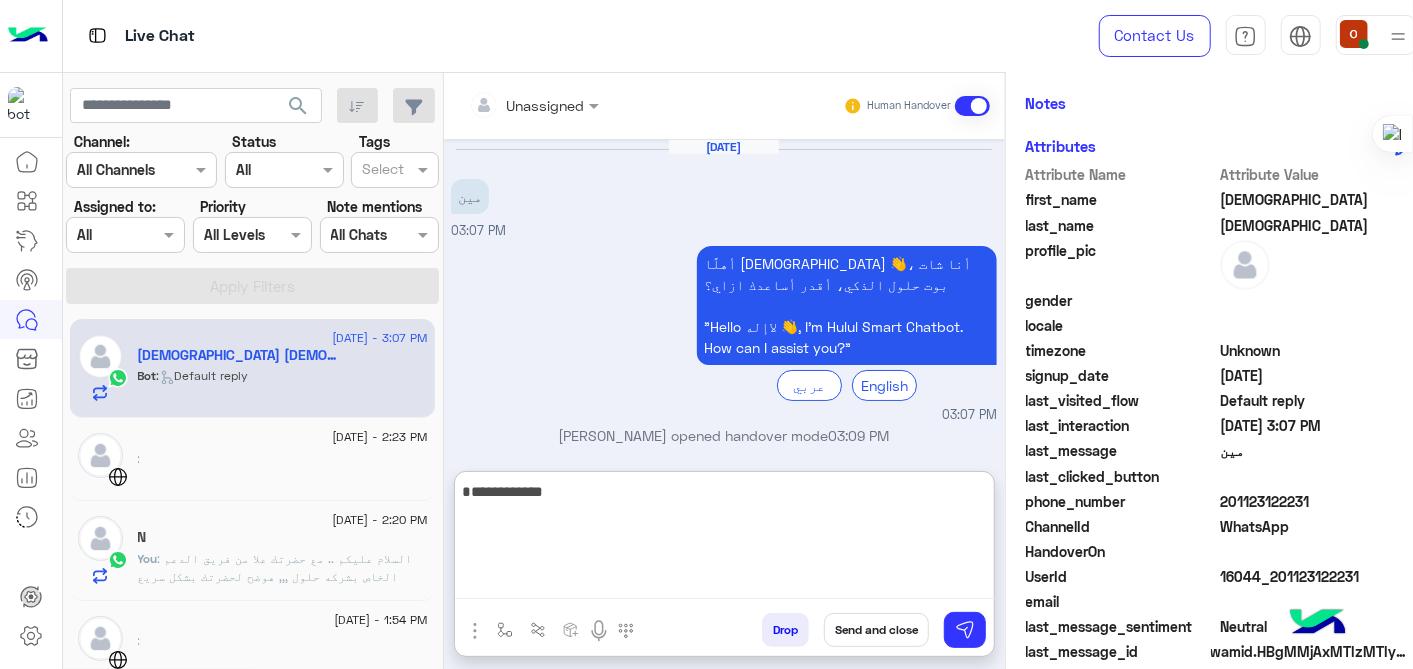 drag, startPoint x: 552, startPoint y: 516, endPoint x: 432, endPoint y: 502, distance: 120.8139 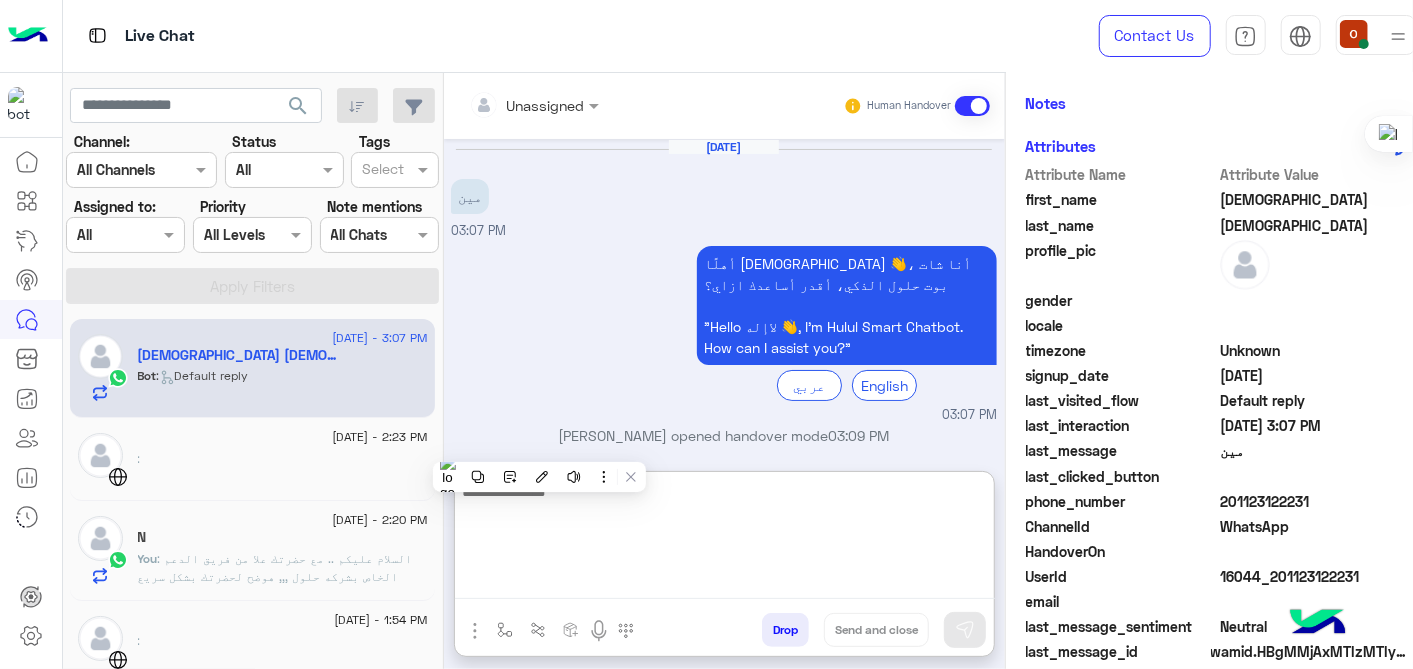 click on ": السلام عليكم .. مع حضرتك علا من فريق الدعم الخاص بشركه حلول ,,, هوضح لحضرتك بشكل سريع بالنسبه لحلول نحن شركة chatbot ، متخصصة في اللهجة العربية. نظرا لأننا شريك أعمال رسمي في META. وجودنا هو دعمك في حل التحول الرقمي الذي تدعمه الذكاء الاصطناعي التوليدية ، وكذلك لوضعك في عصر التجارة الاجتماعية تقدر برضو حضرتك تزور الموقع الرسمي الخاص بينا " " و لو في اي استفسار اخر تقدر توضحه و هيتم الرد في اقرب وقت [URL]" 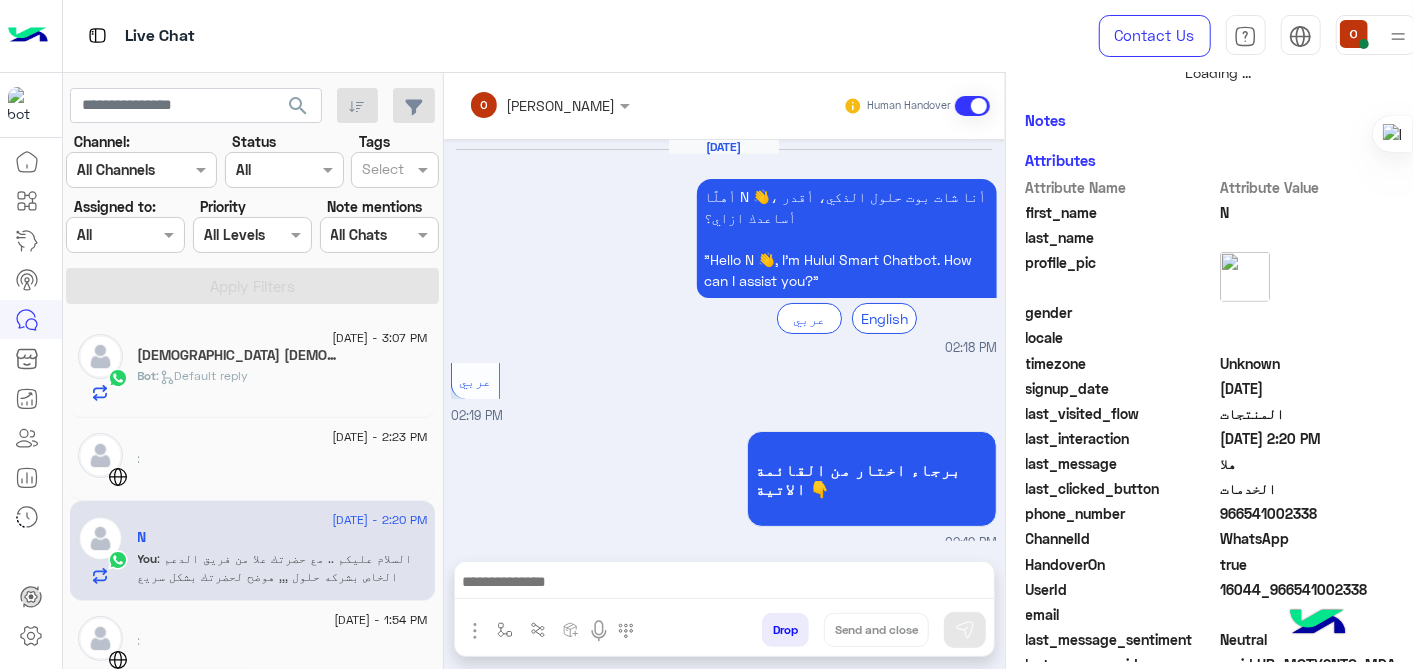 scroll, scrollTop: 455, scrollLeft: 0, axis: vertical 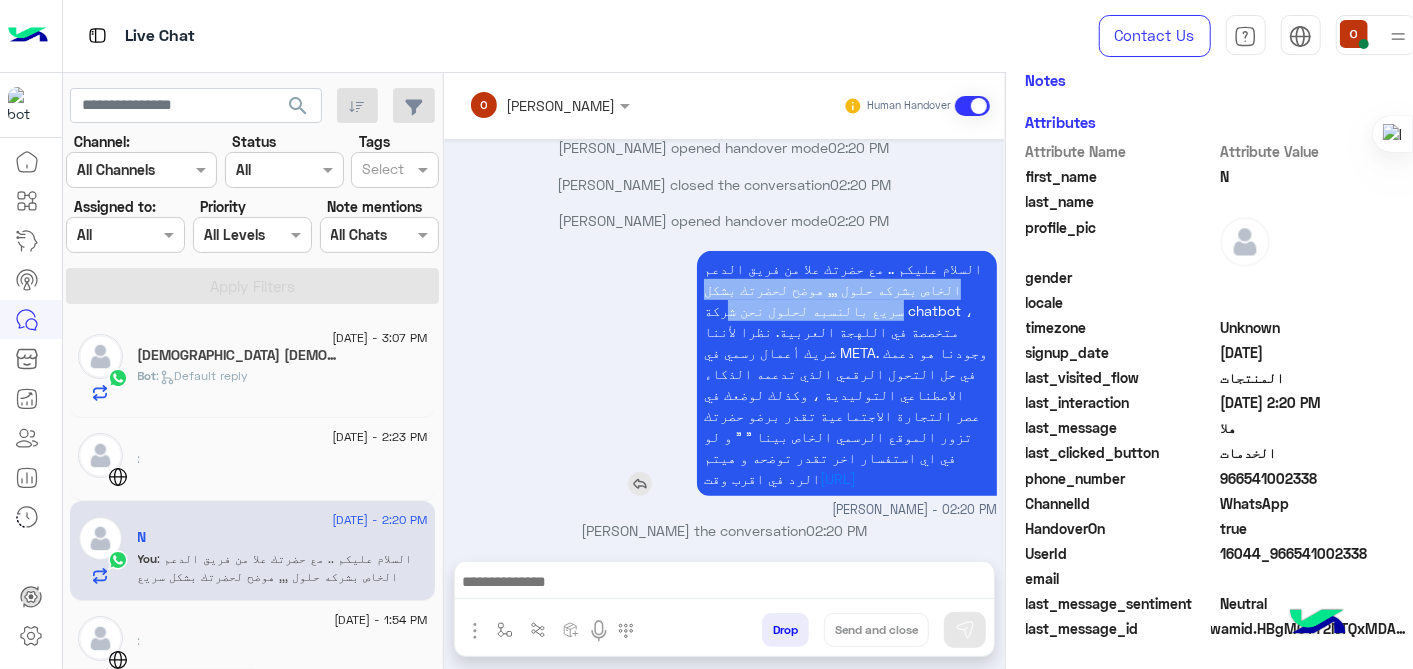 drag, startPoint x: 955, startPoint y: 252, endPoint x: 698, endPoint y: 310, distance: 263.46347 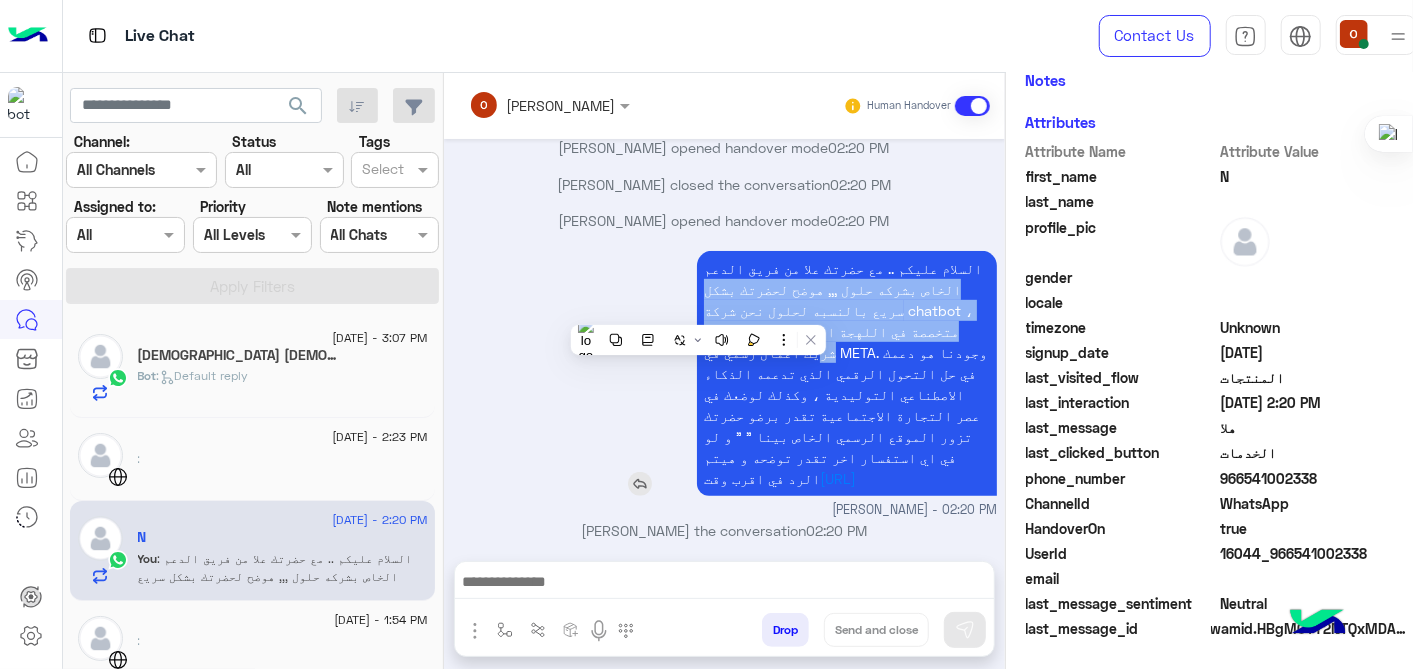 drag, startPoint x: 698, startPoint y: 310, endPoint x: 634, endPoint y: 253, distance: 85.70297 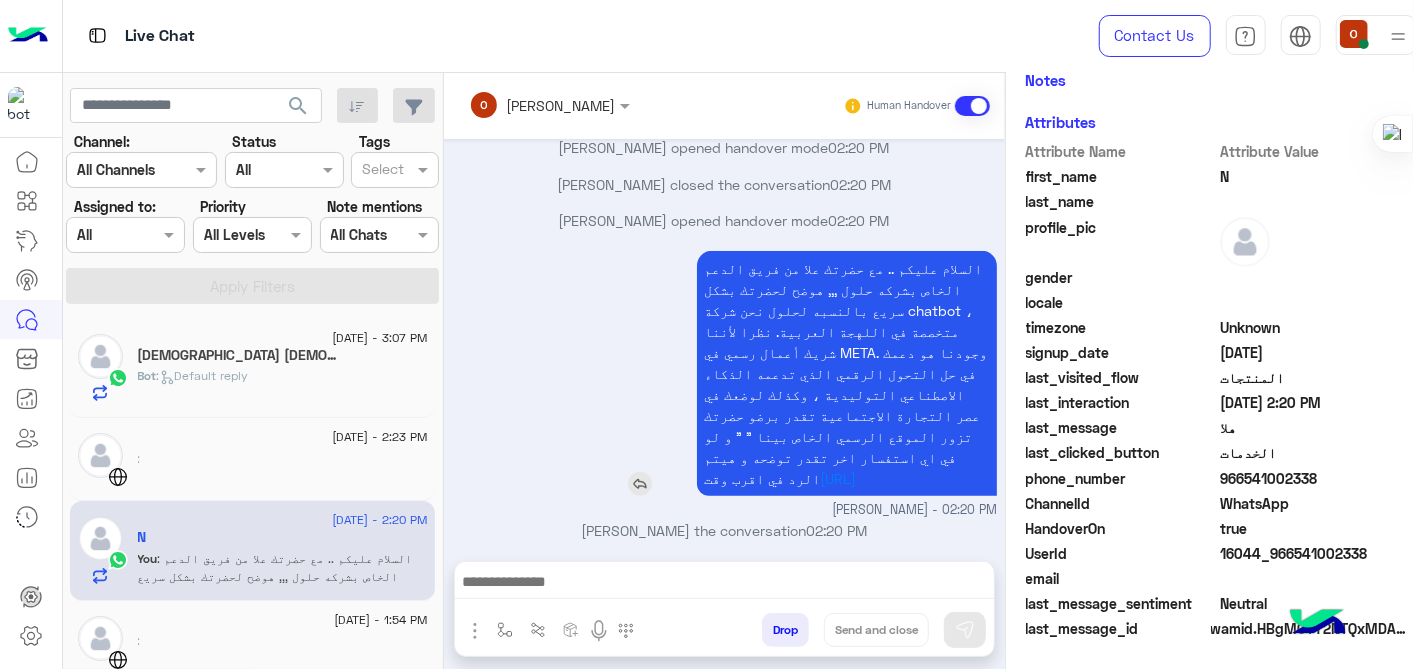 drag, startPoint x: 658, startPoint y: 242, endPoint x: 901, endPoint y: 468, distance: 331.85086 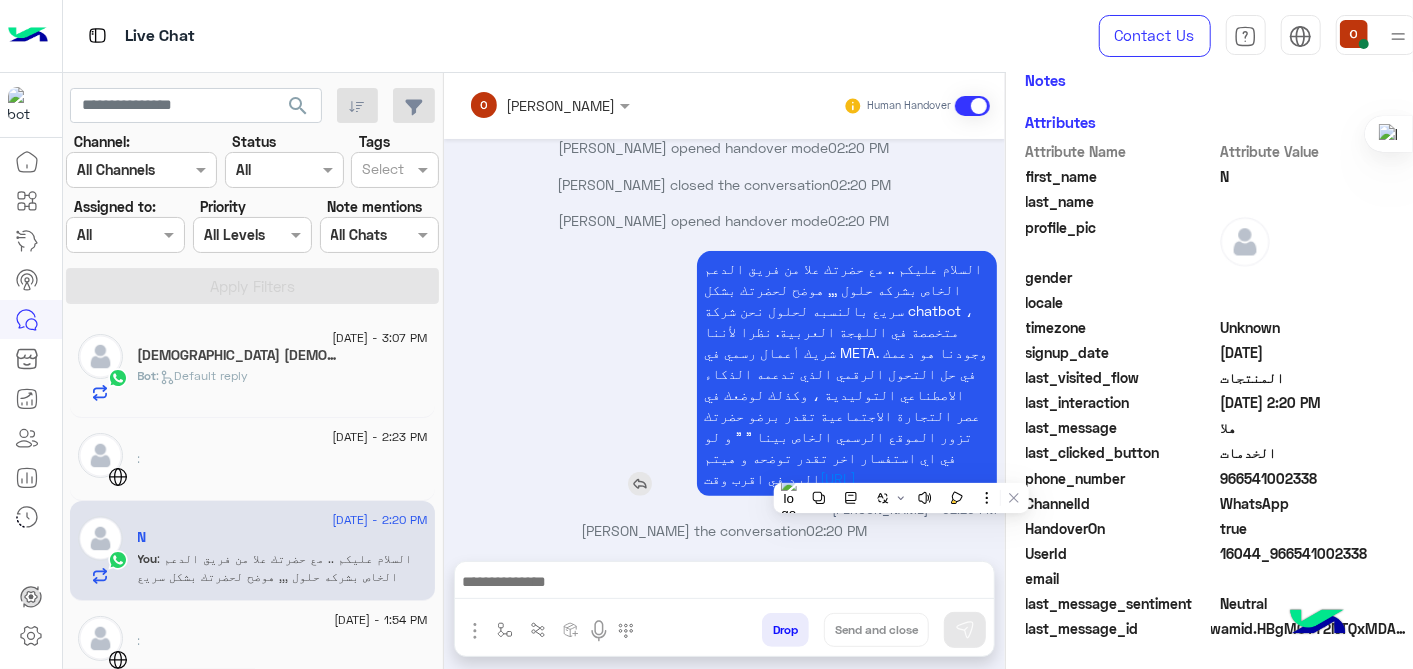 copy on "السلام عليكم .. مع حضرتك علا من فريق الدعم الخاص بشركه حلول ,,, هوضح لحضرتك بشكل سريع بالنسبه لحلول نحن شركة chatbot ، متخصصة في اللهجة العربية. نظرا لأننا شريك أعمال رسمي في META. وجودنا هو دعمك في حل التحول الرقمي الذي تدعمه الذكاء الاصطناعي التوليدية ، وكذلك لوضعك في عصر التجارة الاجتماعية تقدر برضو حضرتك تزور الموقع الرسمي الخاص بينا " " و لو في اي استفسار اخر تقدر توضحه و هيتم الرد في اقرب وقت   [URL]" 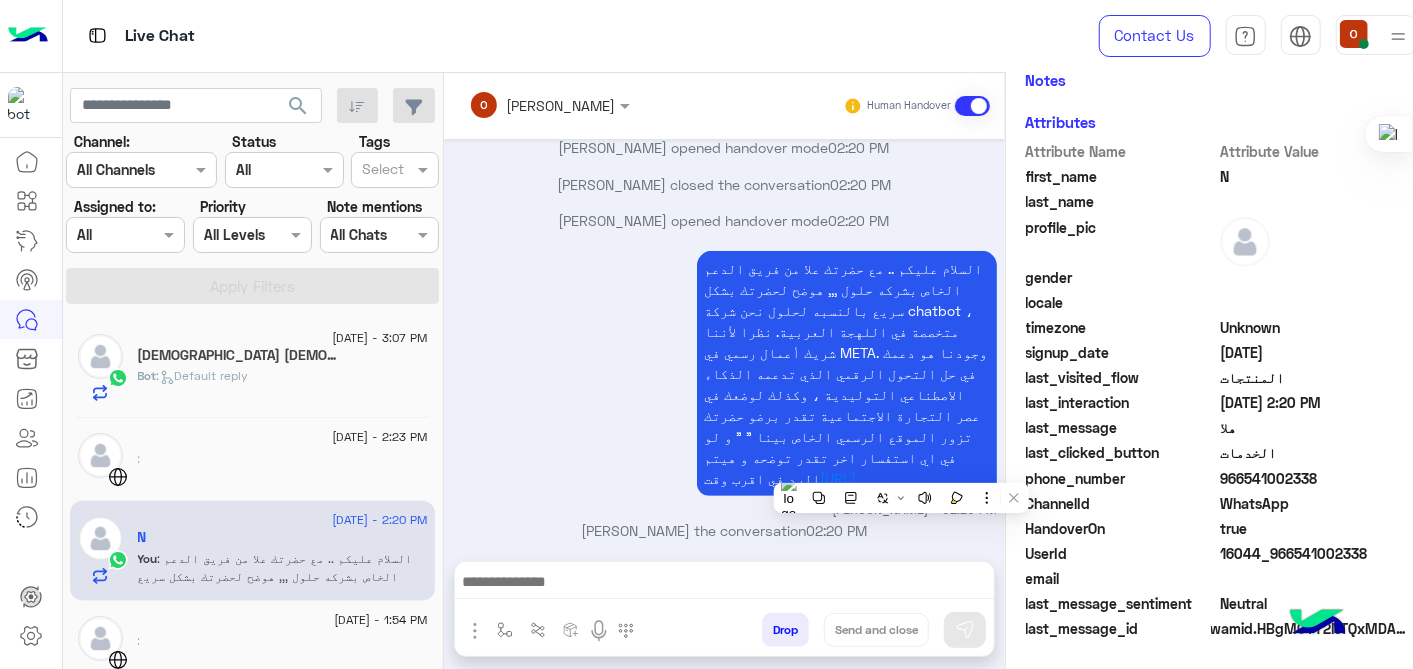 click on "Bot :   Default reply" 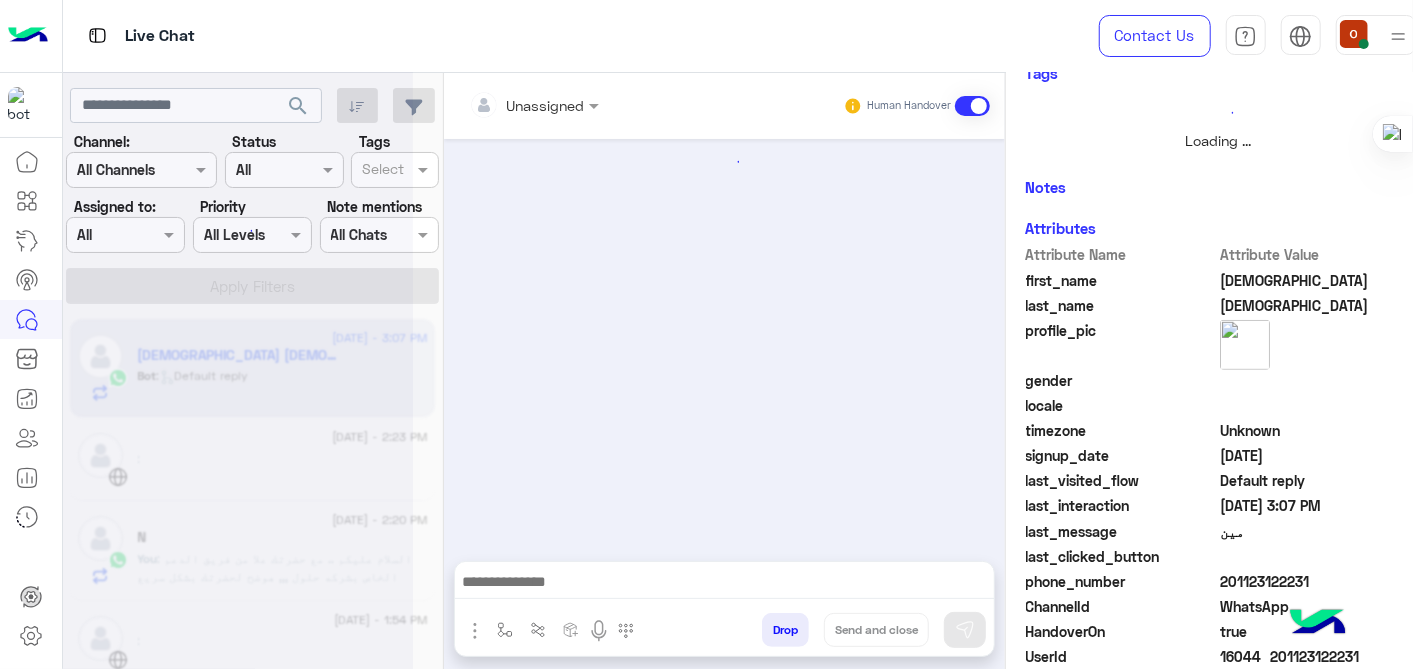 scroll, scrollTop: 505, scrollLeft: 0, axis: vertical 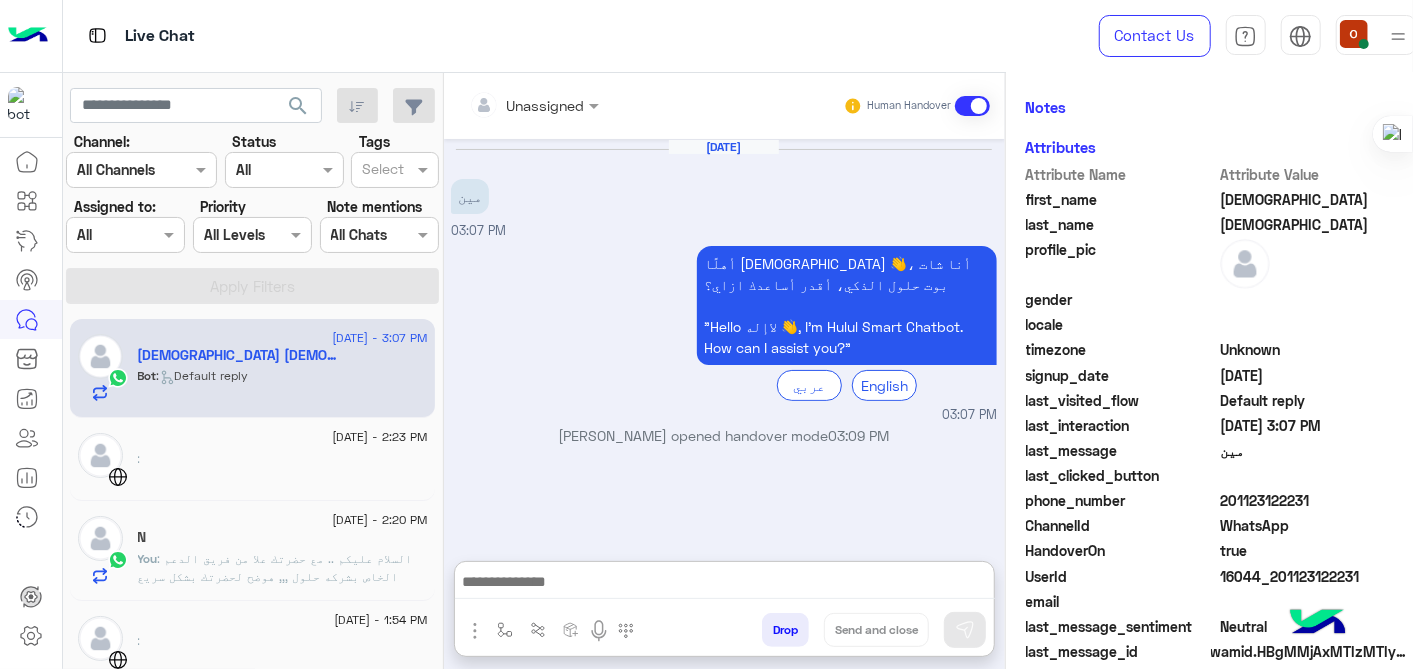 click at bounding box center [725, 584] 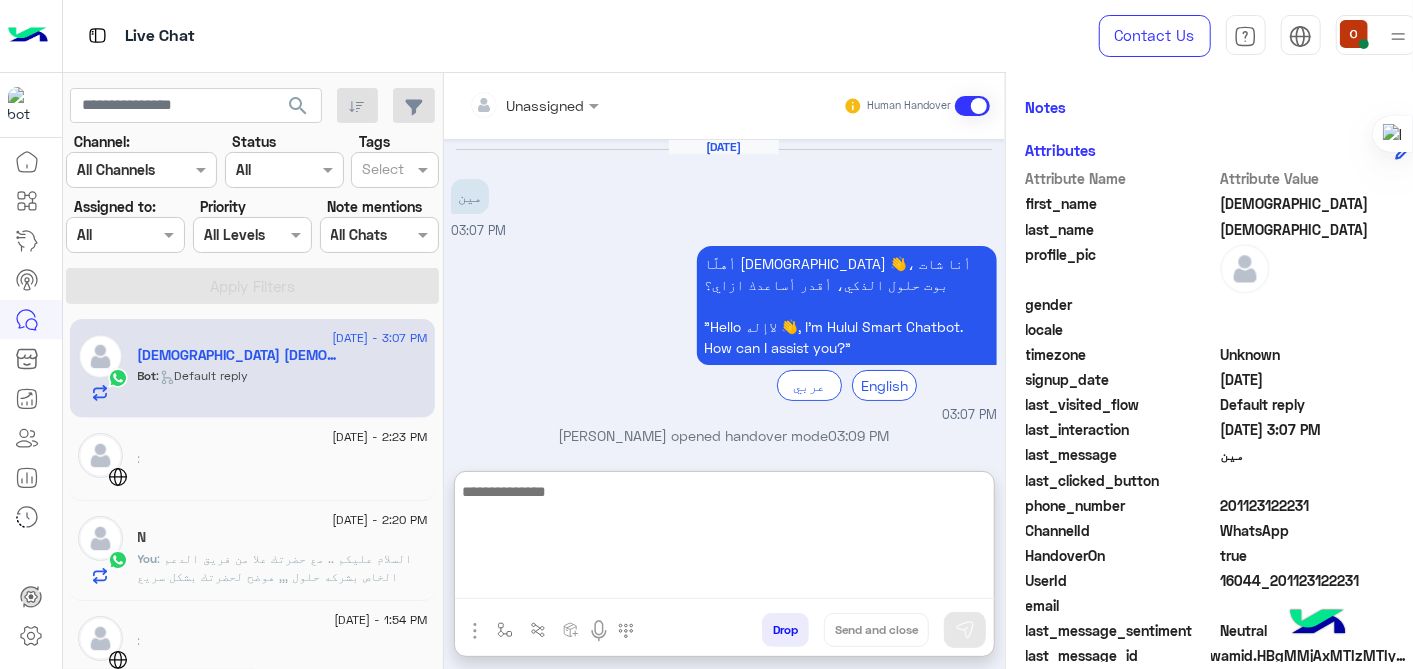 scroll, scrollTop: 423, scrollLeft: 0, axis: vertical 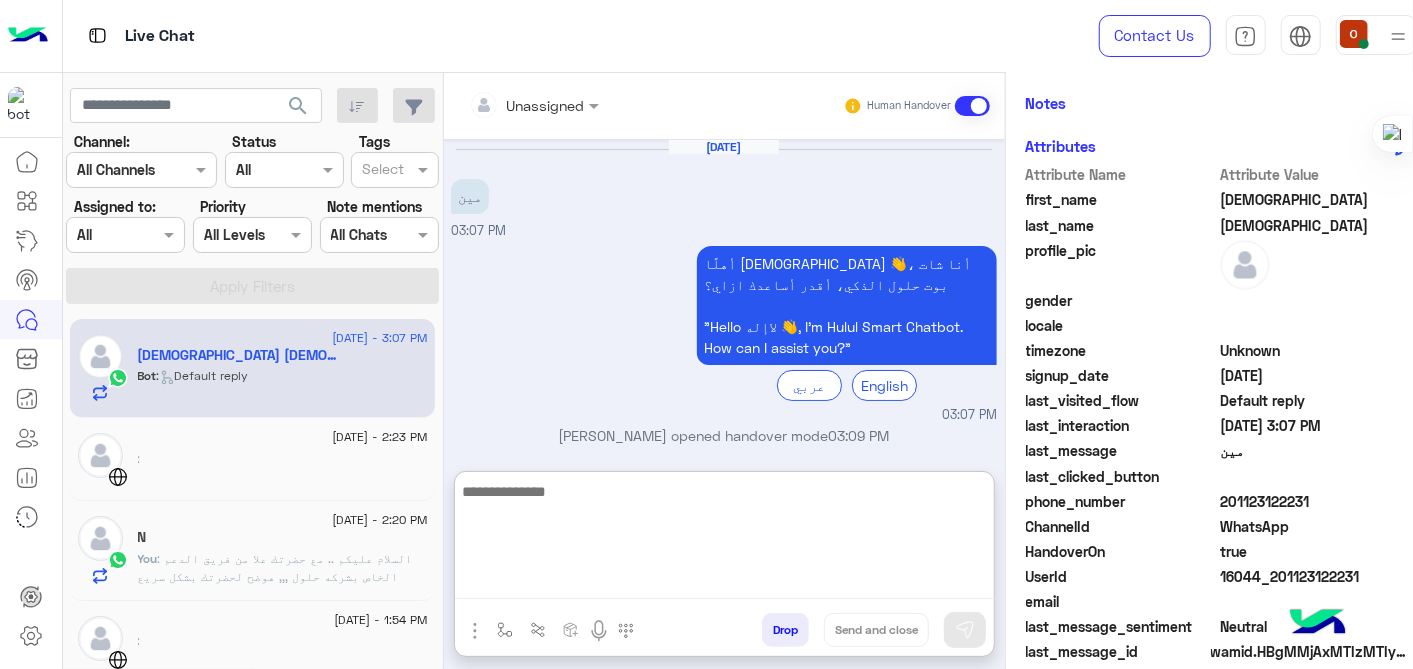 paste on "**********" 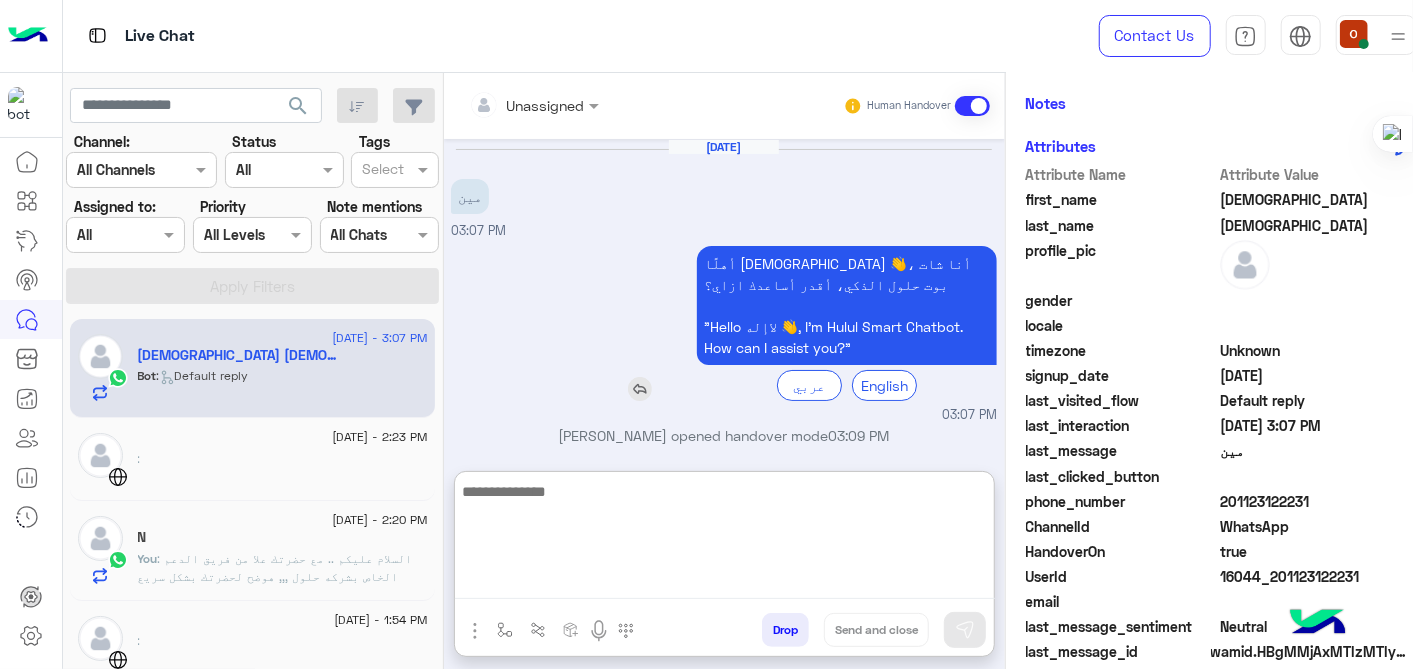 type on "**********" 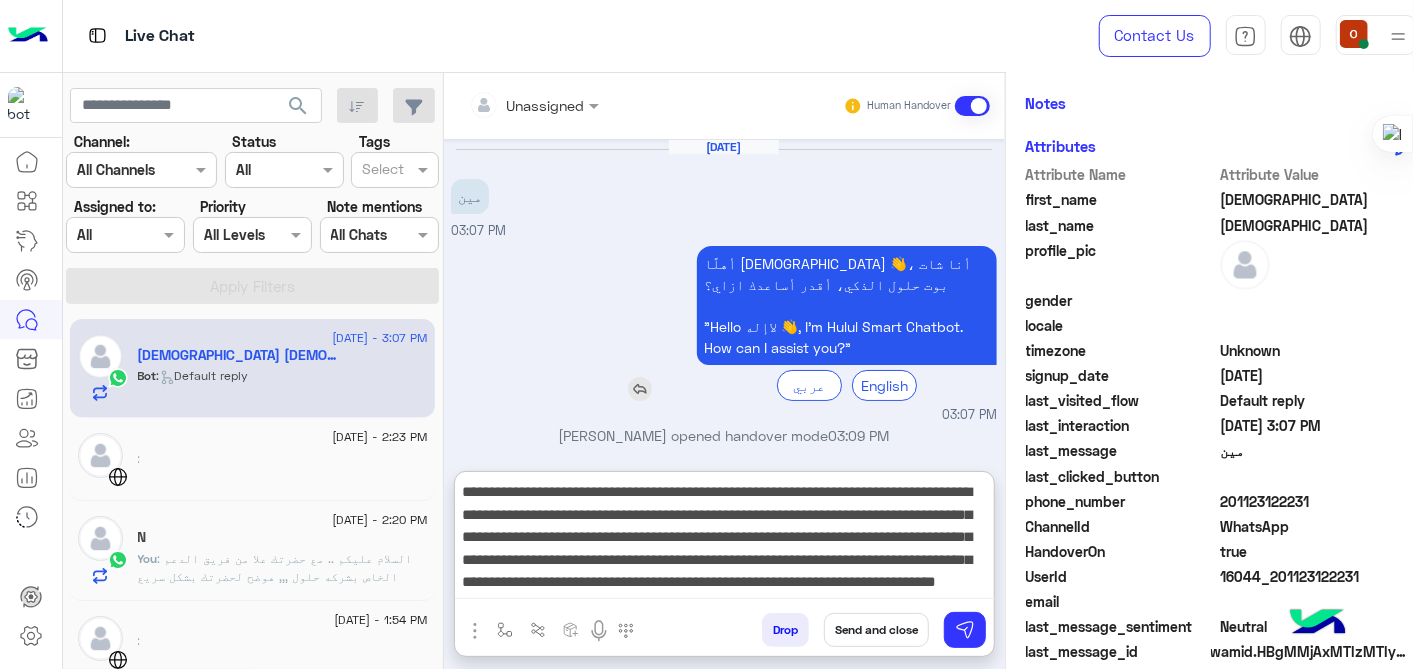 scroll, scrollTop: 15, scrollLeft: 0, axis: vertical 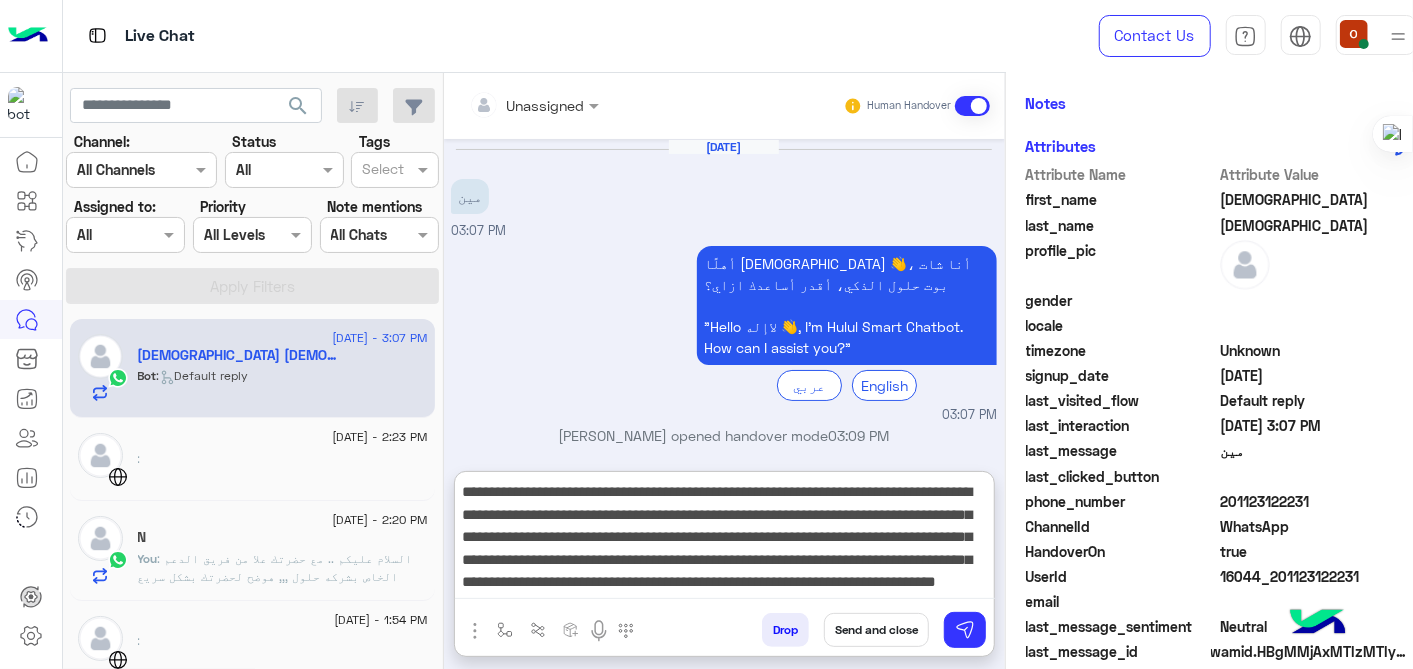 type 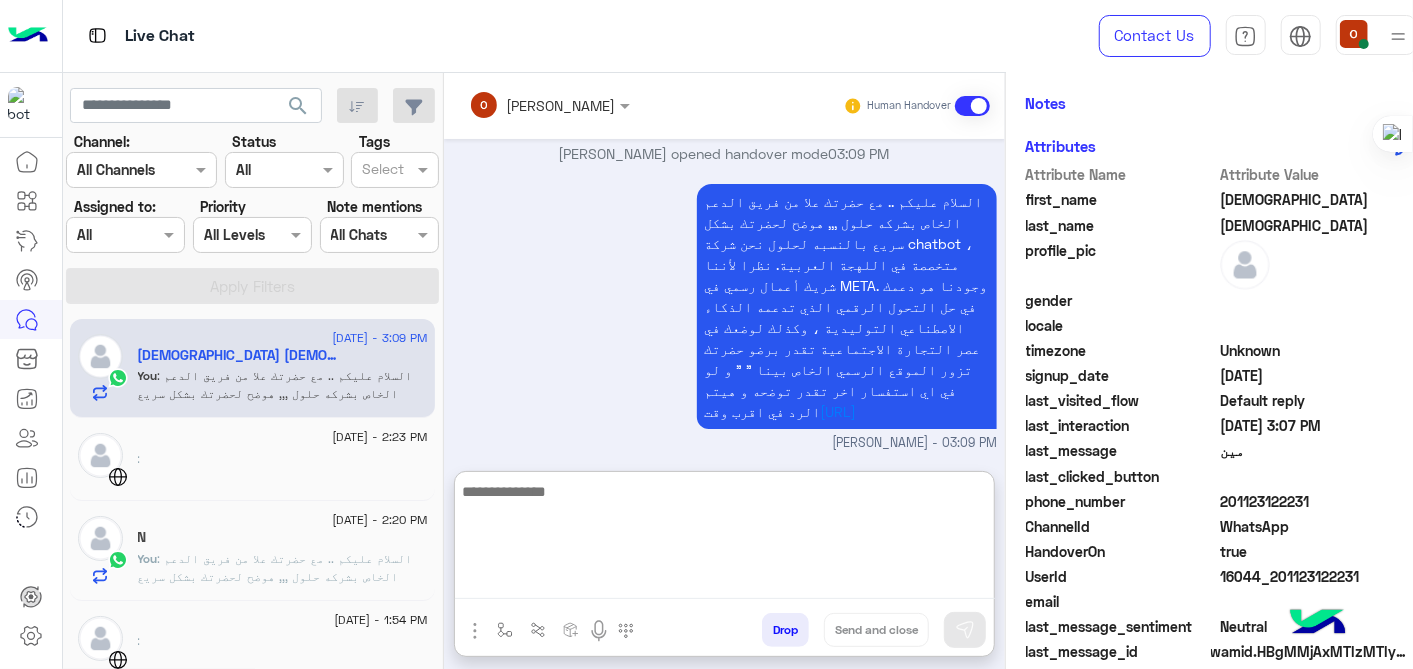 scroll, scrollTop: 318, scrollLeft: 0, axis: vertical 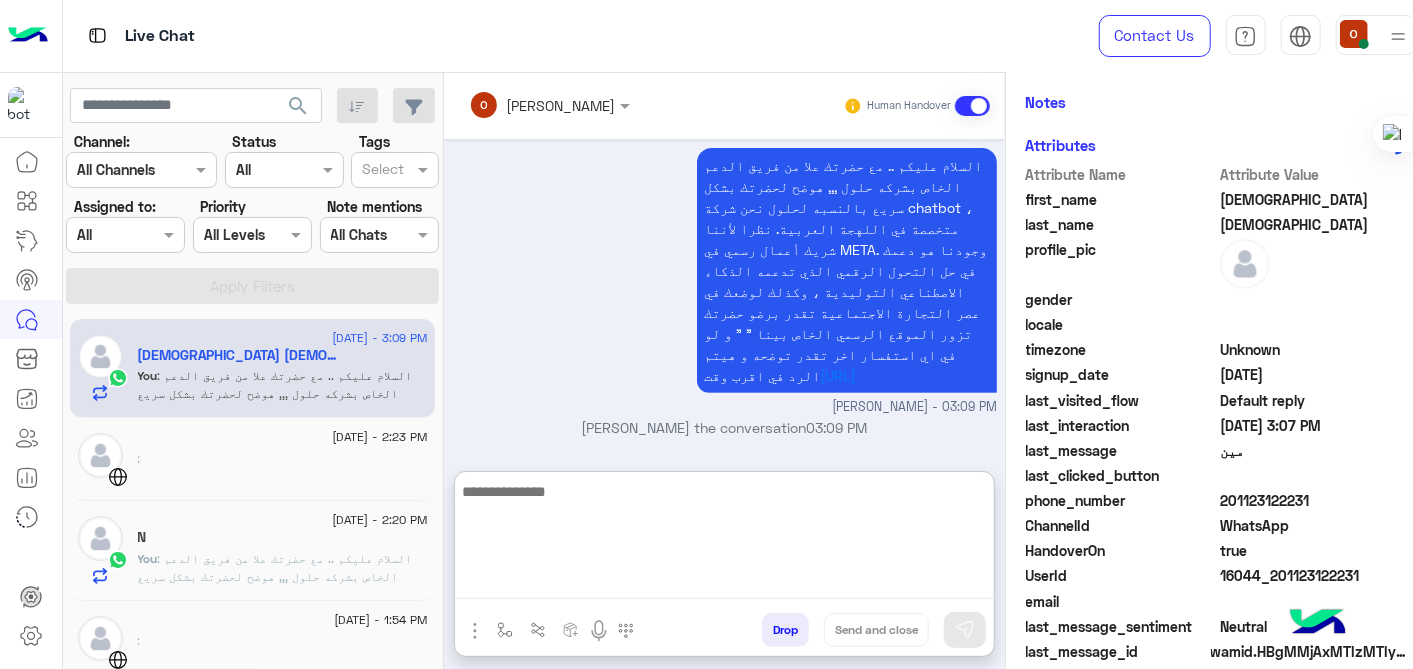 click on "السلام عليكم .. مع حضرتك علا من فريق الدعم الخاص بشركه حلول ,,, هوضح لحضرتك بشكل سريع بالنسبه لحلول نحن شركة chatbot ، متخصصة في اللهجة العربية. نظرا لأننا شريك أعمال رسمي في META. وجودنا هو دعمك في حل التحول الرقمي الذي تدعمه الذكاء الاصطناعي التوليدية ، وكذلك لوضعك في عصر التجارة الاجتماعية تقدر برضو حضرتك تزور الموقع الرسمي الخاص بينا " " و لو في اي استفسار اخر تقدر توضحه و هيتم الرد في اقرب وقت   [URL]  [PERSON_NAME] -  03:09 PM" at bounding box center [724, 280] 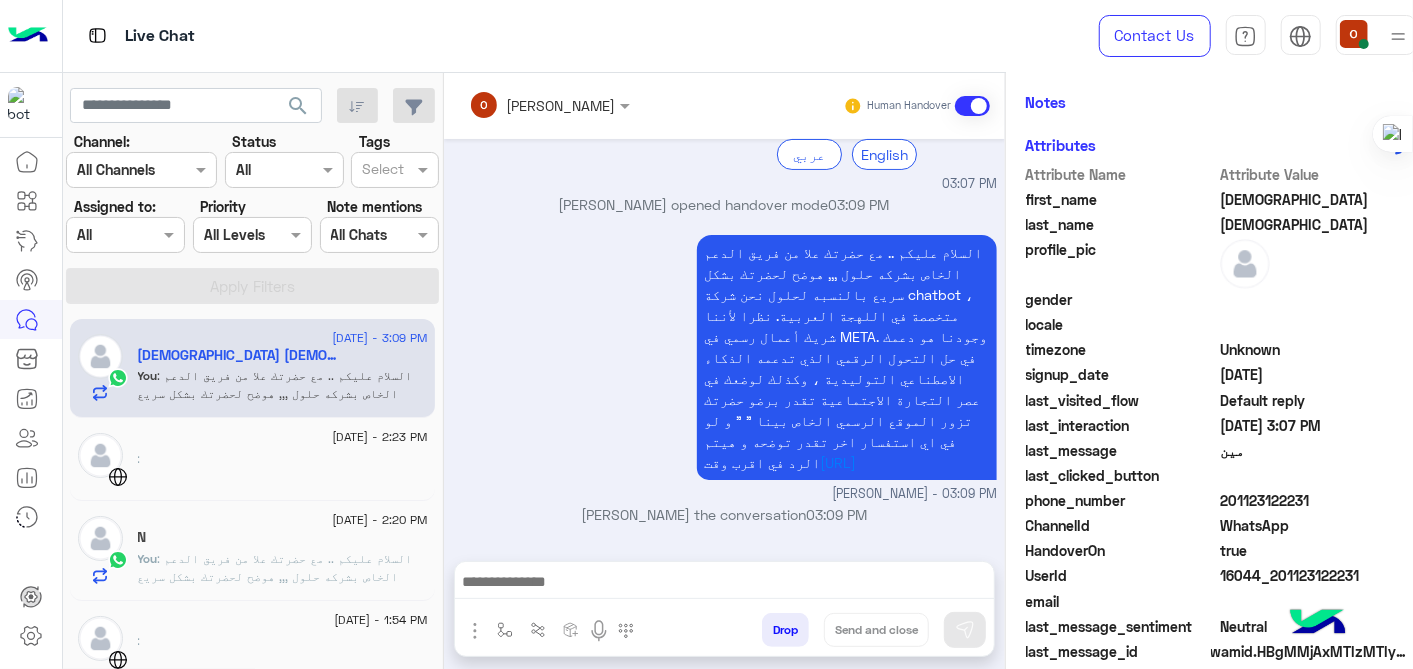 scroll, scrollTop: 228, scrollLeft: 0, axis: vertical 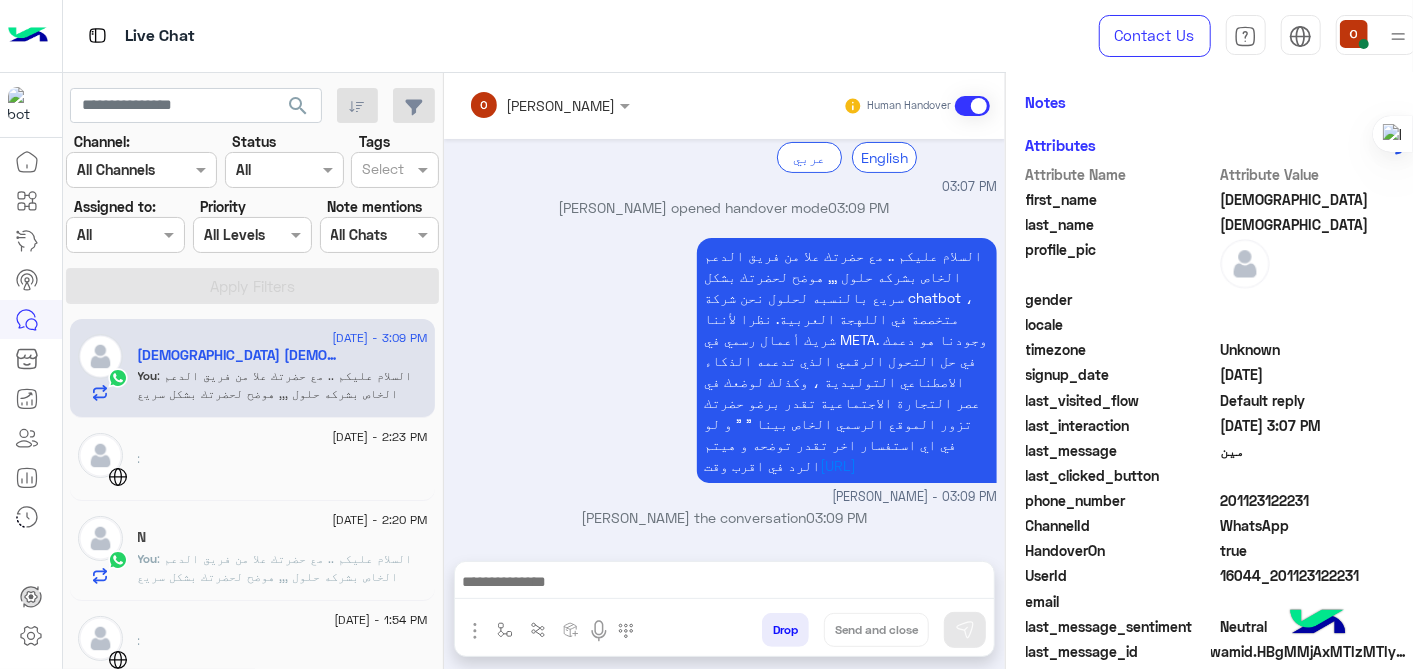 click on "You  : السلام عليكم .. مع حضرتك علا من فريق الدعم الخاص بشركه حلول ,,, هوضح لحضرتك بشكل سريع بالنسبه لحلول نحن شركة chatbot ، متخصصة في اللهجة العربية. نظرا لأننا شريك أعمال رسمي في META. وجودنا هو دعمك في حل التحول الرقمي الذي تدعمه الذكاء الاصطناعي التوليدية ، وكذلك لوضعك في عصر التجارة الاجتماعية تقدر برضو حضرتك تزور الموقع الرسمي الخاص بينا " " و لو في اي استفسار اخر تقدر توضحه و هيتم الرد في اقرب وقت [URL]" 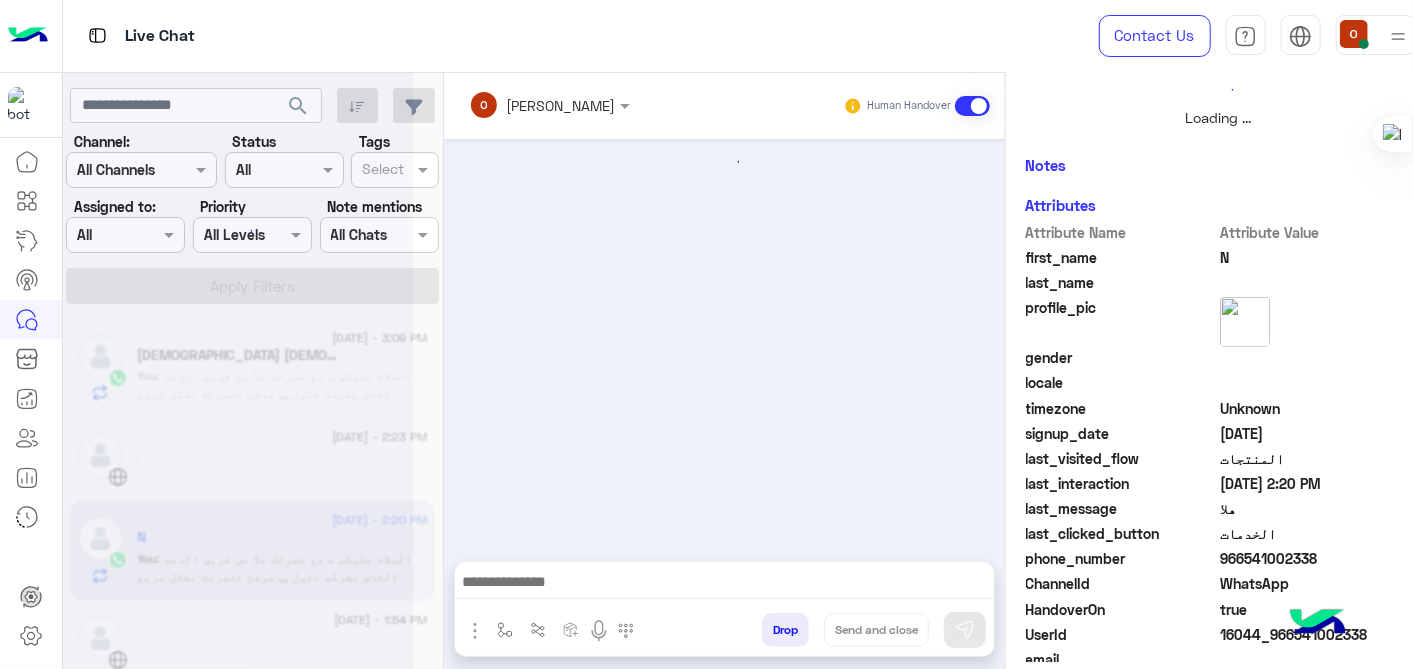 scroll, scrollTop: 542, scrollLeft: 0, axis: vertical 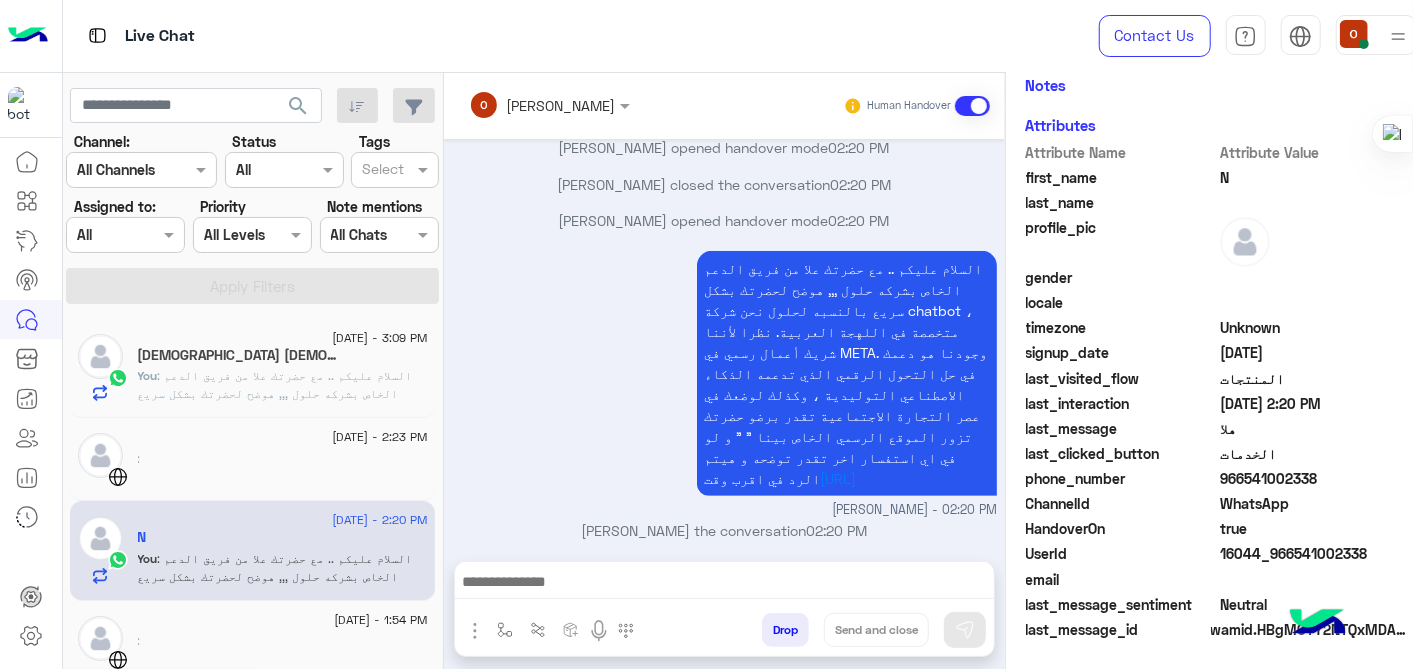 click on "You  : السلام عليكم .. مع حضرتك علا من فريق الدعم الخاص بشركه حلول ,,, هوضح لحضرتك بشكل سريع بالنسبه لحلول نحن شركة chatbot ، متخصصة في اللهجة العربية. نظرا لأننا شريك أعمال رسمي في META. وجودنا هو دعمك في حل التحول الرقمي الذي تدعمه الذكاء الاصطناعي التوليدية ، وكذلك لوضعك في عصر التجارة الاجتماعية تقدر برضو حضرتك تزور الموقع الرسمي الخاص بينا " " و لو في اي استفسار اخر تقدر توضحه و هيتم الرد في اقرب وقت [URL]" 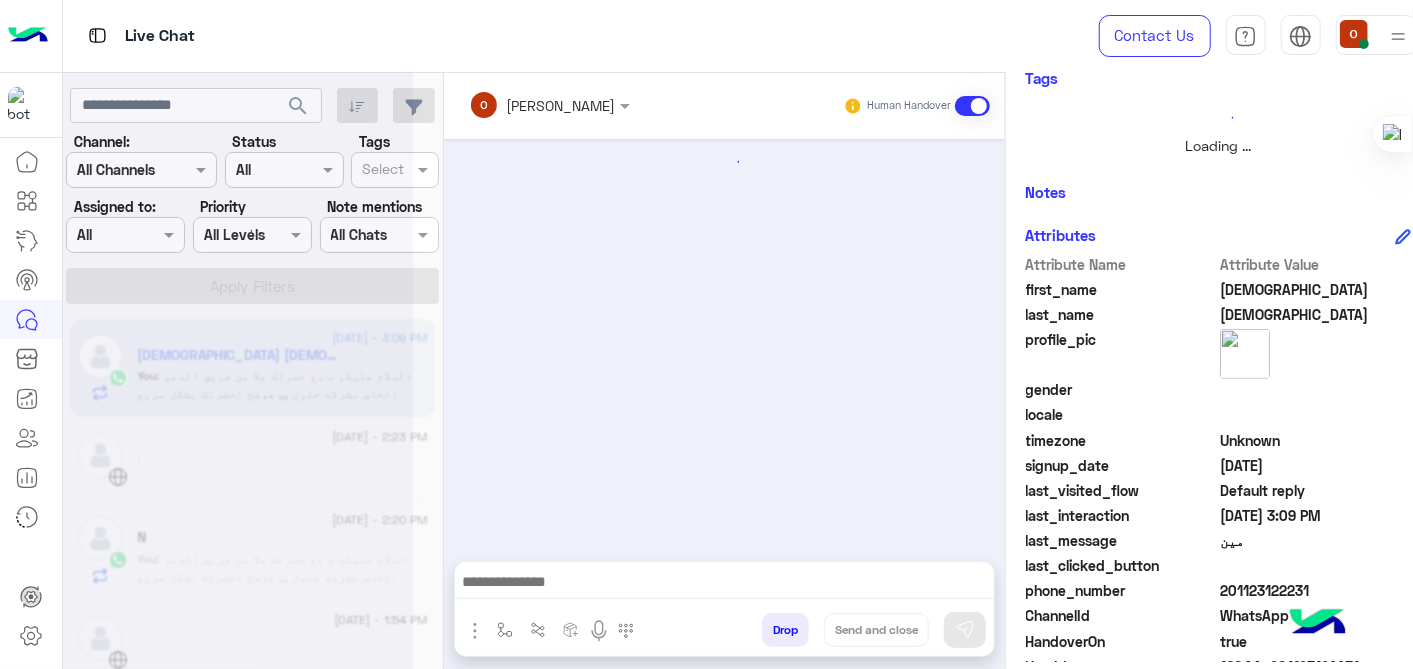 scroll, scrollTop: 545, scrollLeft: 0, axis: vertical 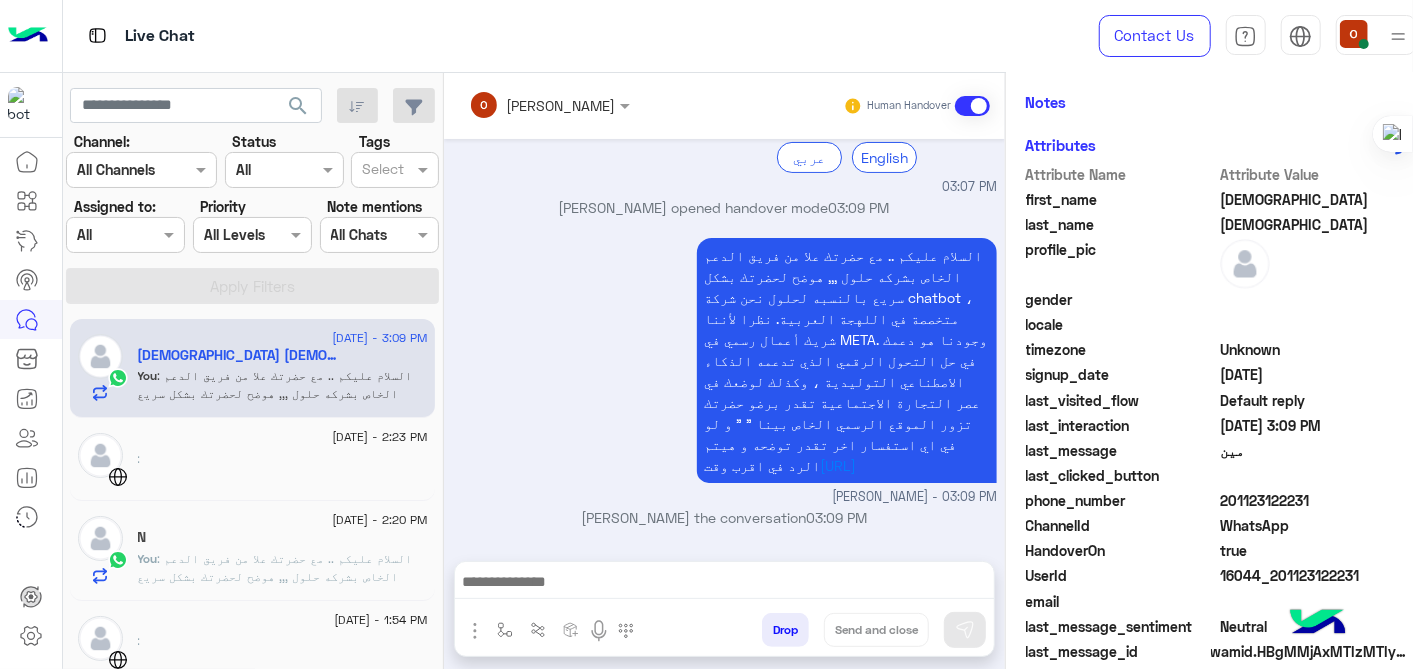 click on ": السلام عليكم .. مع حضرتك علا من فريق الدعم الخاص بشركه حلول ,,, هوضح لحضرتك بشكل سريع بالنسبه لحلول نحن شركة chatbot ، متخصصة في اللهجة العربية. نظرا لأننا شريك أعمال رسمي في META. وجودنا هو دعمك في حل التحول الرقمي الذي تدعمه الذكاء الاصطناعي التوليدية ، وكذلك لوضعك في عصر التجارة الاجتماعية تقدر برضو حضرتك تزور الموقع الرسمي الخاص بينا " " و لو في اي استفسار اخر تقدر توضحه و هيتم الرد في اقرب وقت [URL]" 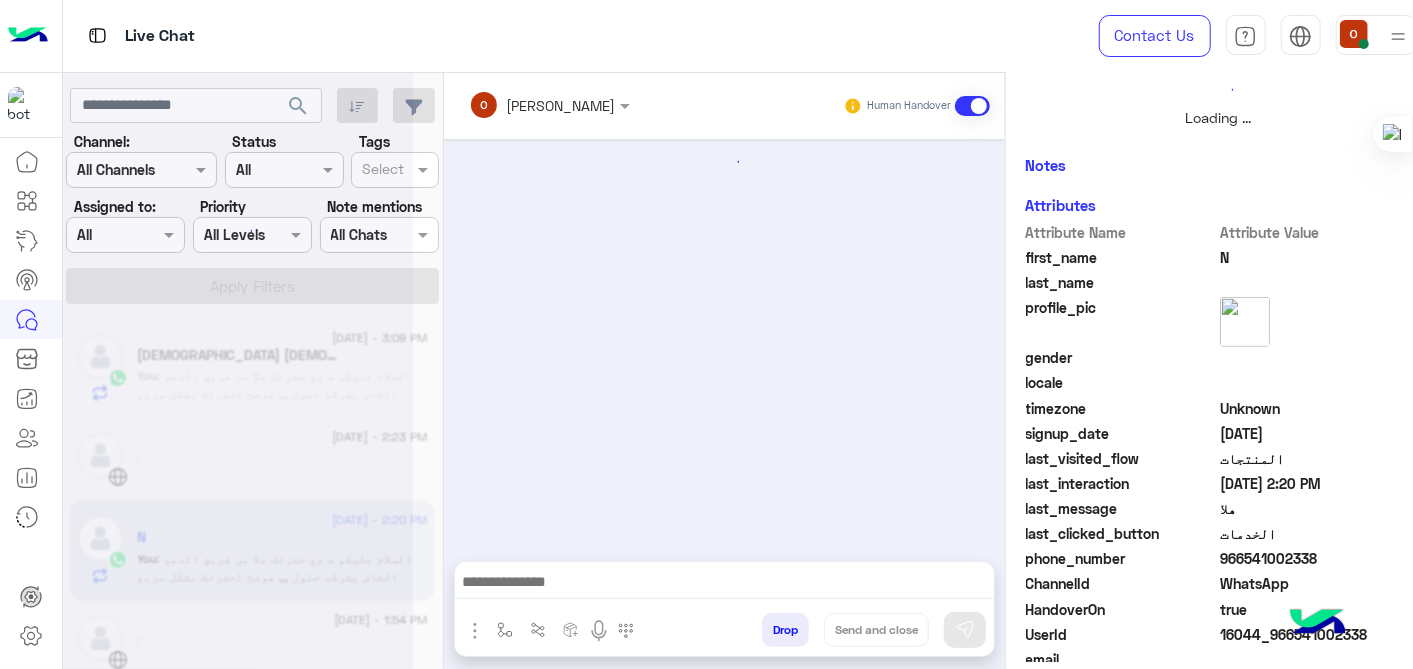 scroll, scrollTop: 542, scrollLeft: 0, axis: vertical 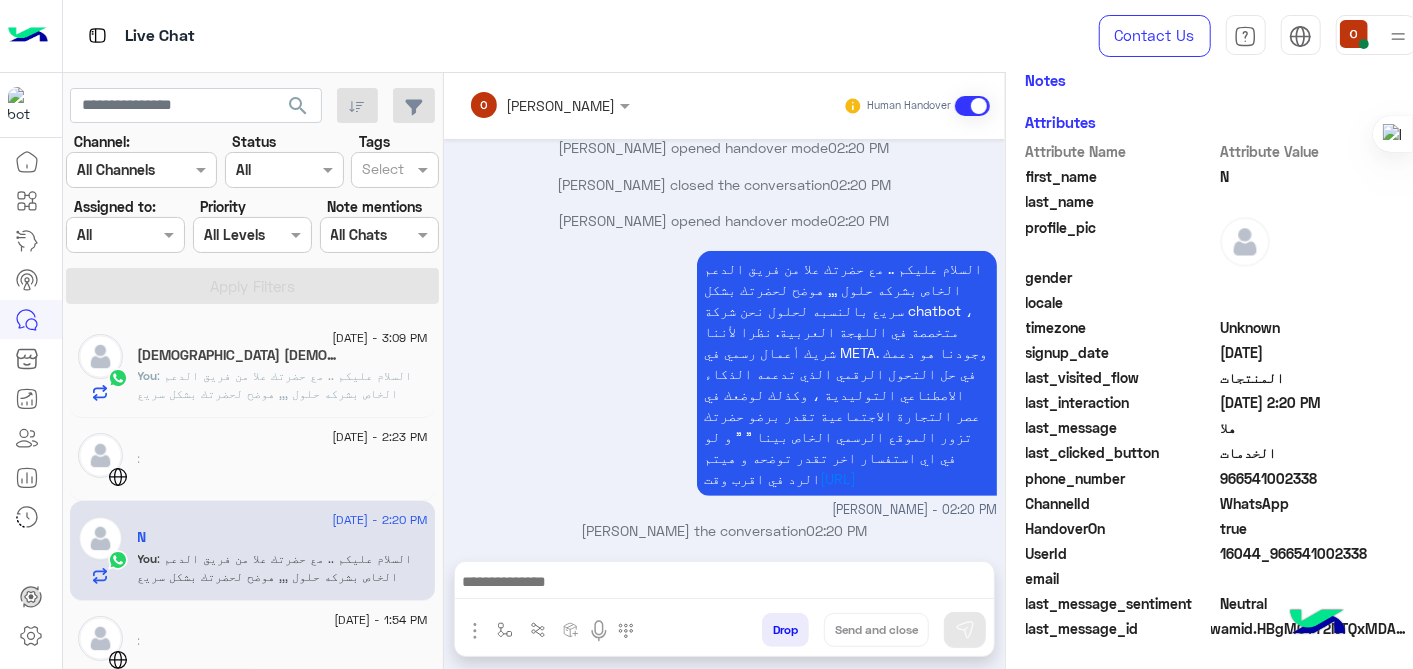 click on ": السلام عليكم .. مع حضرتك علا من فريق الدعم الخاص بشركه حلول ,,, هوضح لحضرتك بشكل سريع بالنسبه لحلول نحن شركة chatbot ، متخصصة في اللهجة العربية. نظرا لأننا شريك أعمال رسمي في META. وجودنا هو دعمك في حل التحول الرقمي الذي تدعمه الذكاء الاصطناعي التوليدية ، وكذلك لوضعك في عصر التجارة الاجتماعية تقدر برضو حضرتك تزور الموقع الرسمي الخاص بينا " " و لو في اي استفسار اخر تقدر توضحه و هيتم الرد في اقرب وقت [URL]" 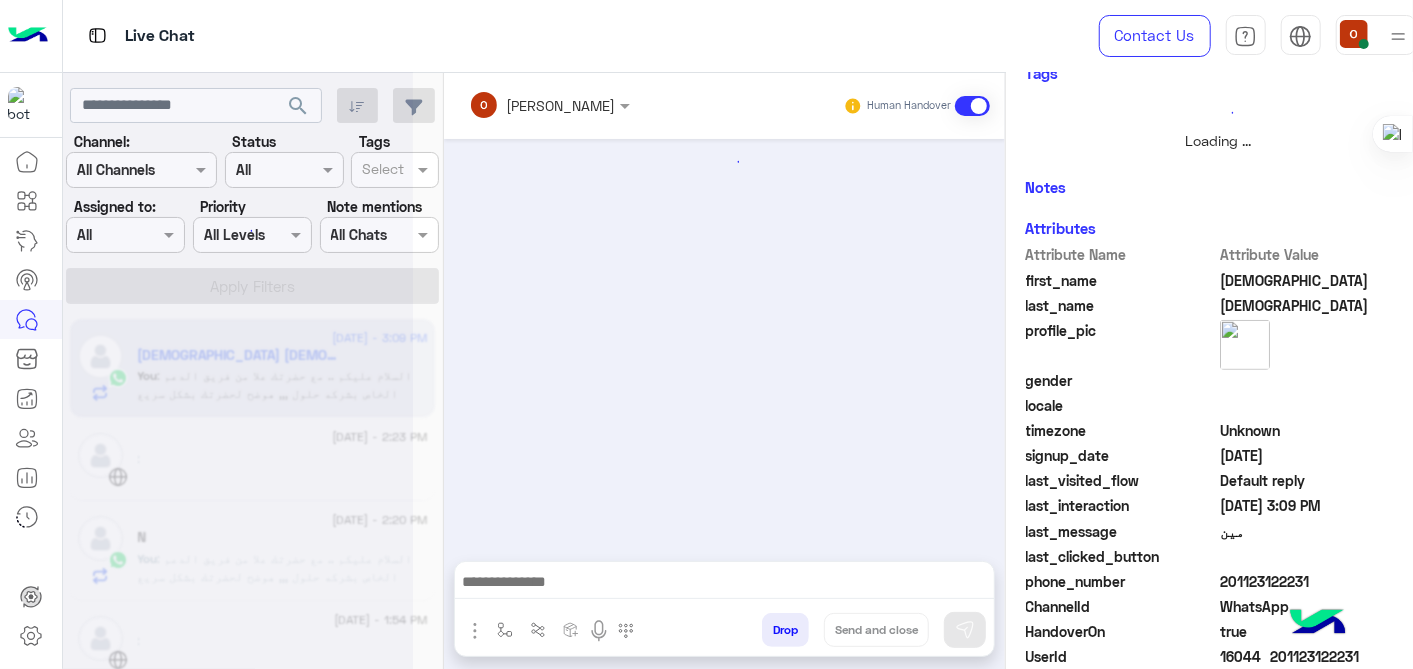 scroll, scrollTop: 542, scrollLeft: 0, axis: vertical 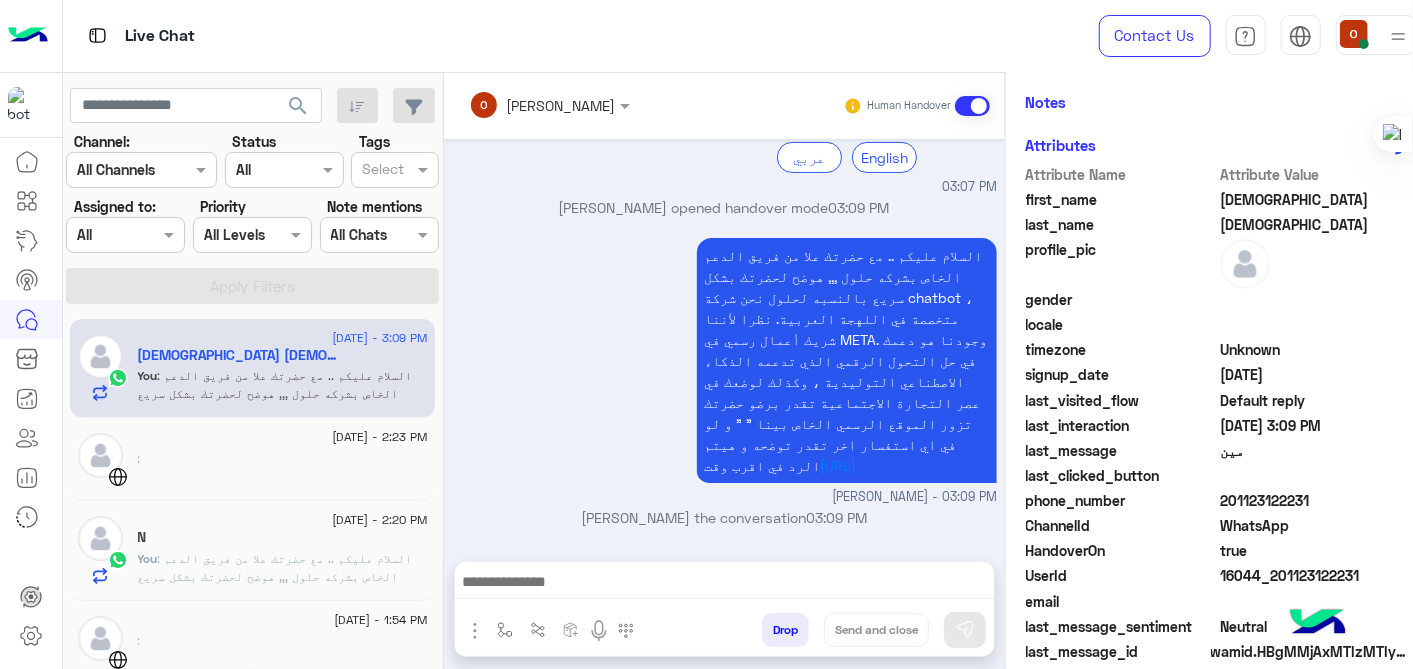 click at bounding box center [725, 584] 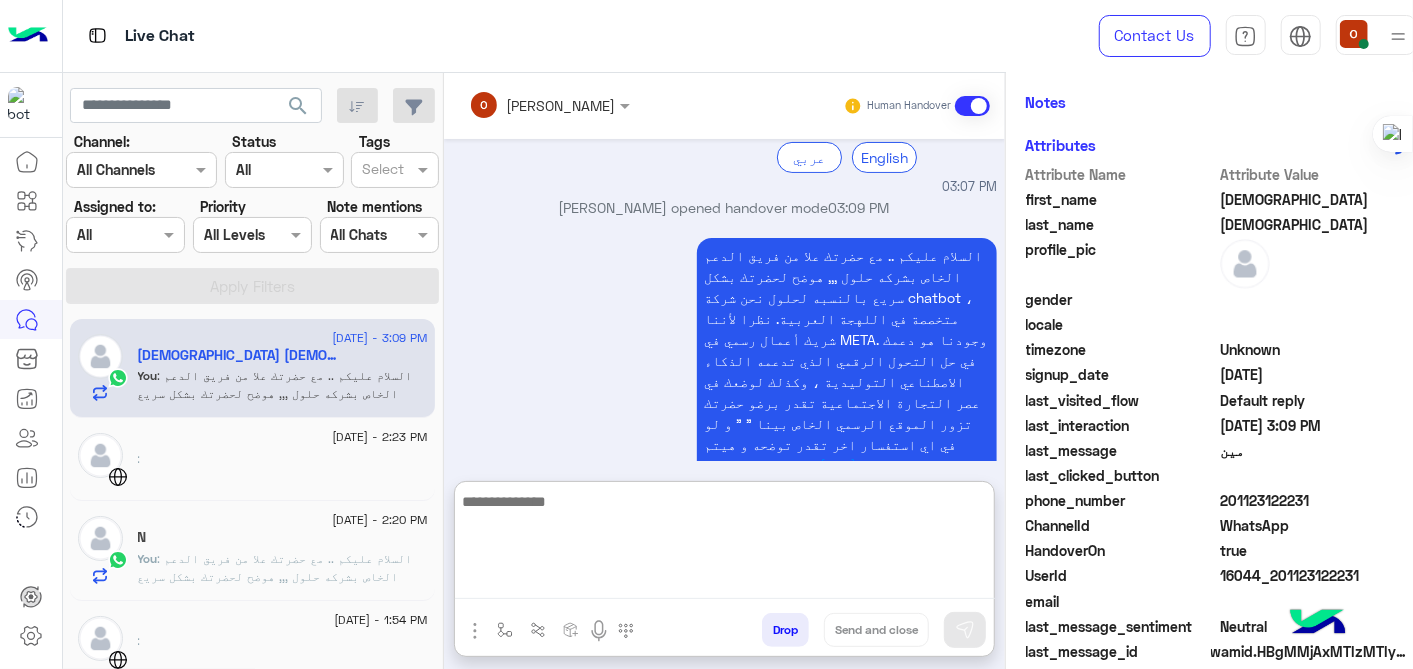 scroll, scrollTop: 267, scrollLeft: 0, axis: vertical 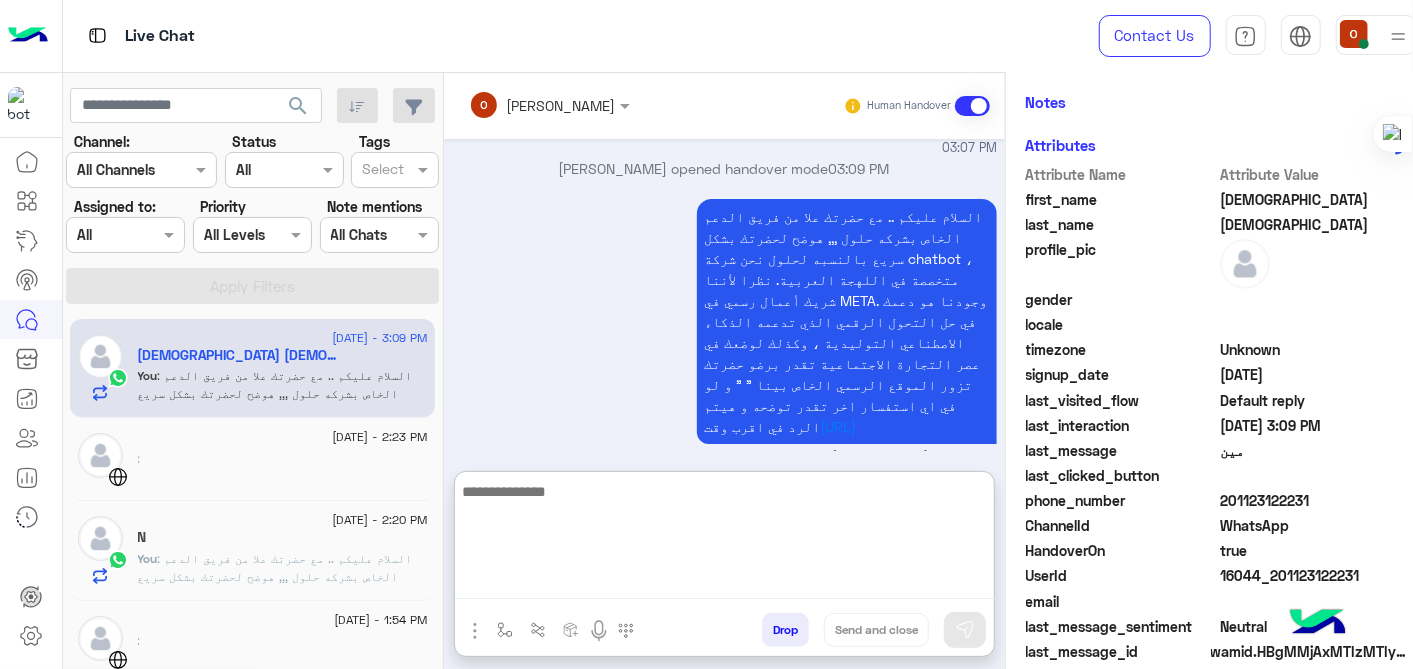 click at bounding box center (725, 539) 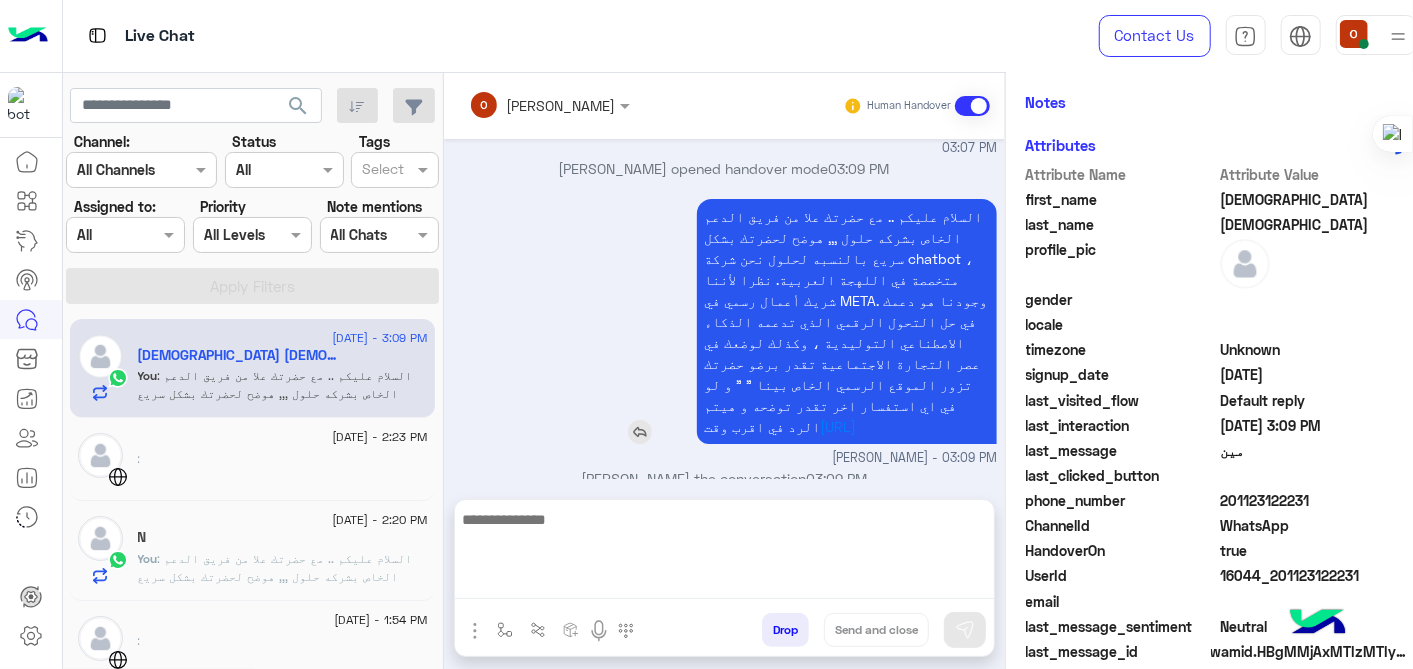 click on "السلام عليكم .. مع حضرتك علا من فريق الدعم الخاص بشركه حلول ,,, هوضح لحضرتك بشكل سريع بالنسبه لحلول نحن شركة chatbot ، متخصصة في اللهجة العربية. نظرا لأننا شريك أعمال رسمي في META. وجودنا هو دعمك في حل التحول الرقمي الذي تدعمه الذكاء الاصطناعي التوليدية ، وكذلك لوضعك في عصر التجارة الاجتماعية تقدر برضو حضرتك تزور الموقع الرسمي الخاص بينا " " و لو في اي استفسار اخر تقدر توضحه و هيتم الرد في اقرب وقت   [URL]" at bounding box center [790, 321] 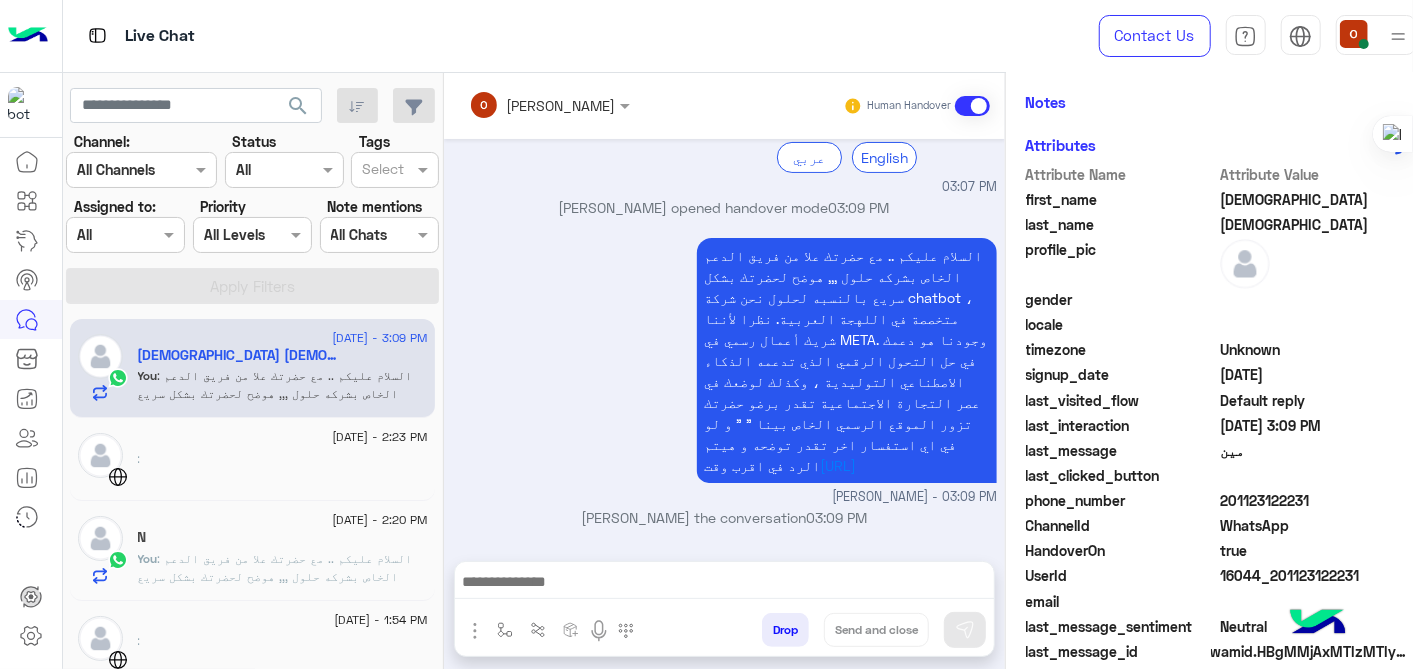 click on "N" 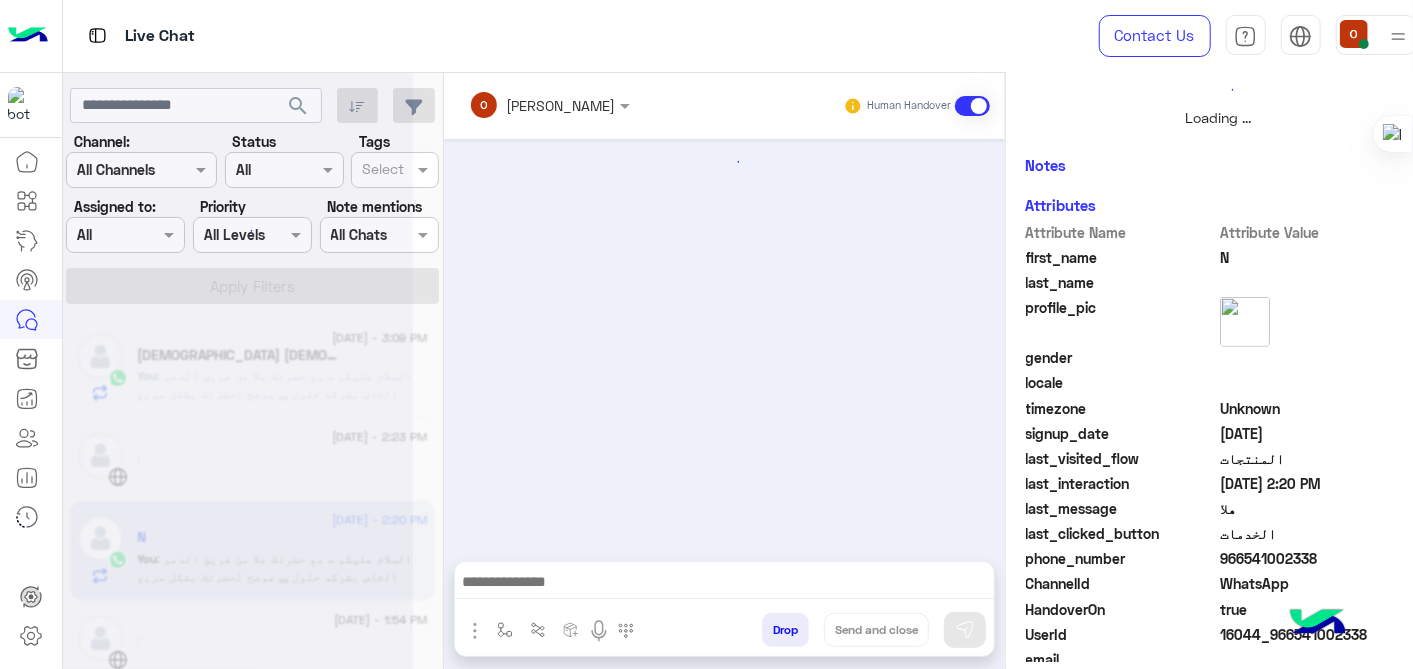scroll, scrollTop: 542, scrollLeft: 0, axis: vertical 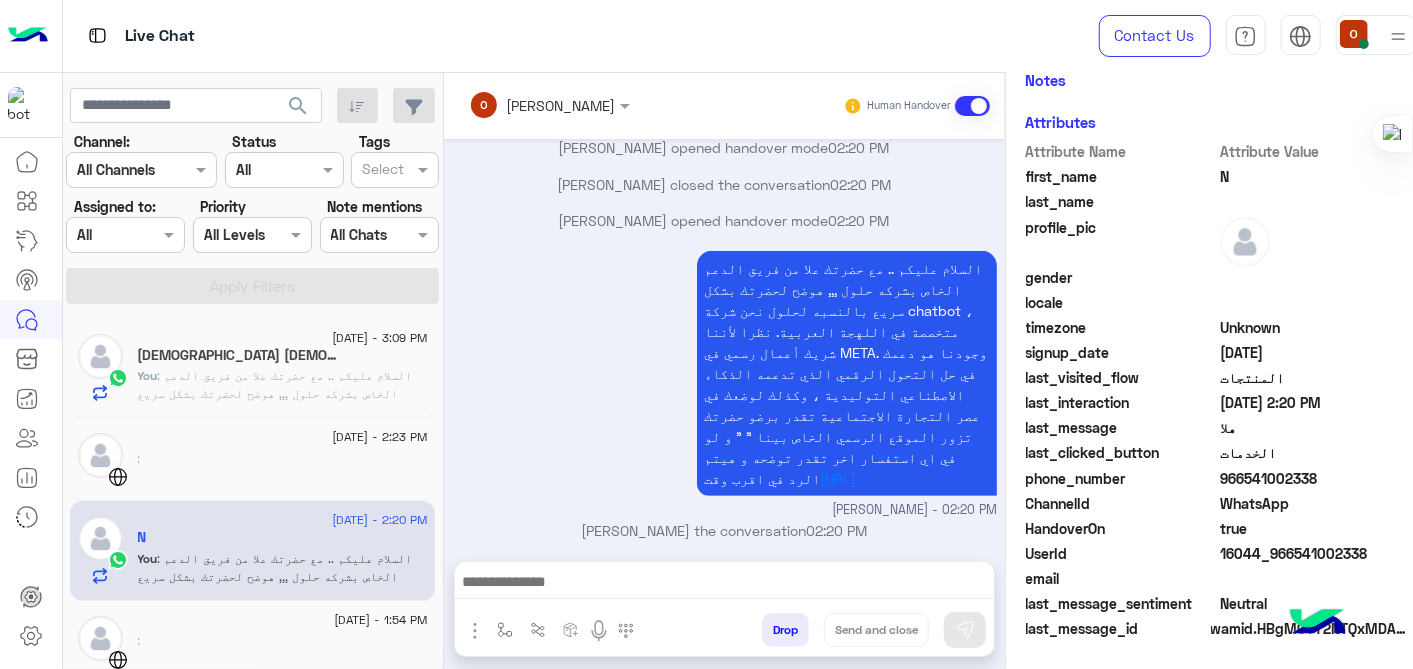 click on ": السلام عليكم .. مع حضرتك علا من فريق الدعم الخاص بشركه حلول ,,, هوضح لحضرتك بشكل سريع بالنسبه لحلول نحن شركة chatbot ، متخصصة في اللهجة العربية. نظرا لأننا شريك أعمال رسمي في META. وجودنا هو دعمك في حل التحول الرقمي الذي تدعمه الذكاء الاصطناعي التوليدية ، وكذلك لوضعك في عصر التجارة الاجتماعية تقدر برضو حضرتك تزور الموقع الرسمي الخاص بينا " " و لو في اي استفسار اخر تقدر توضحه و هيتم الرد في اقرب وقت [URL]" 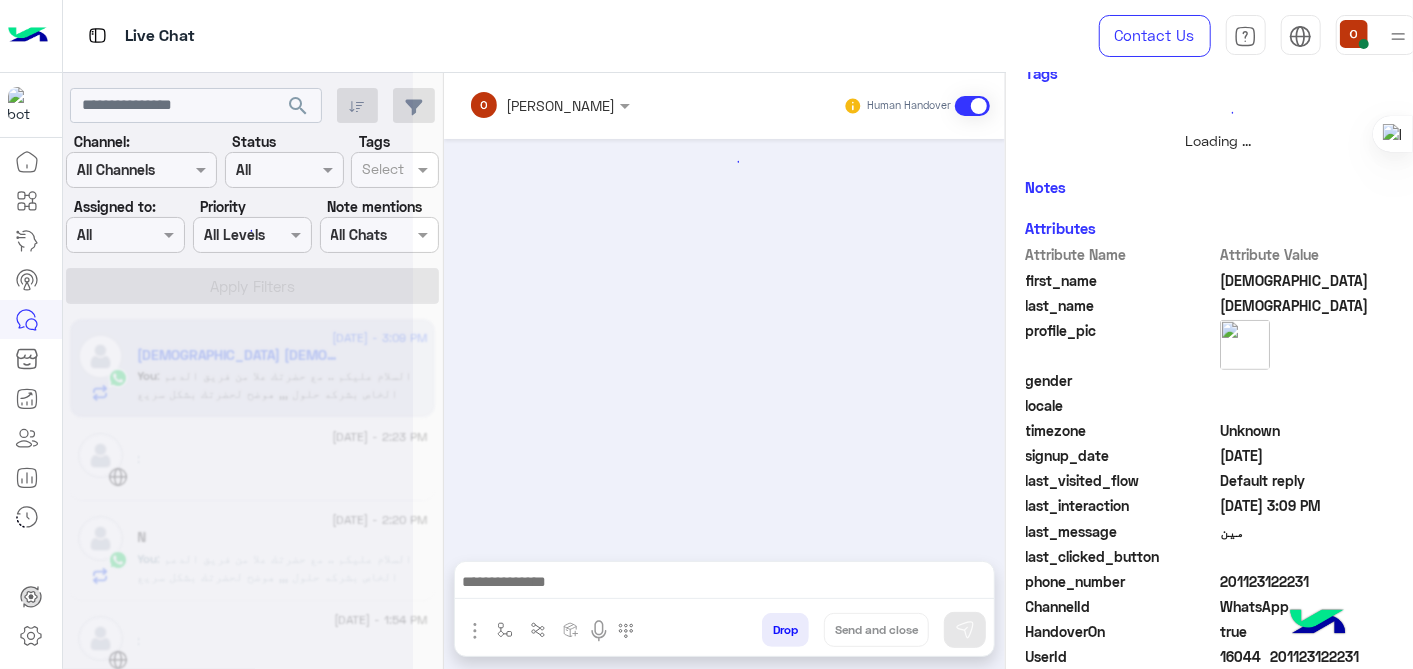 scroll, scrollTop: 542, scrollLeft: 0, axis: vertical 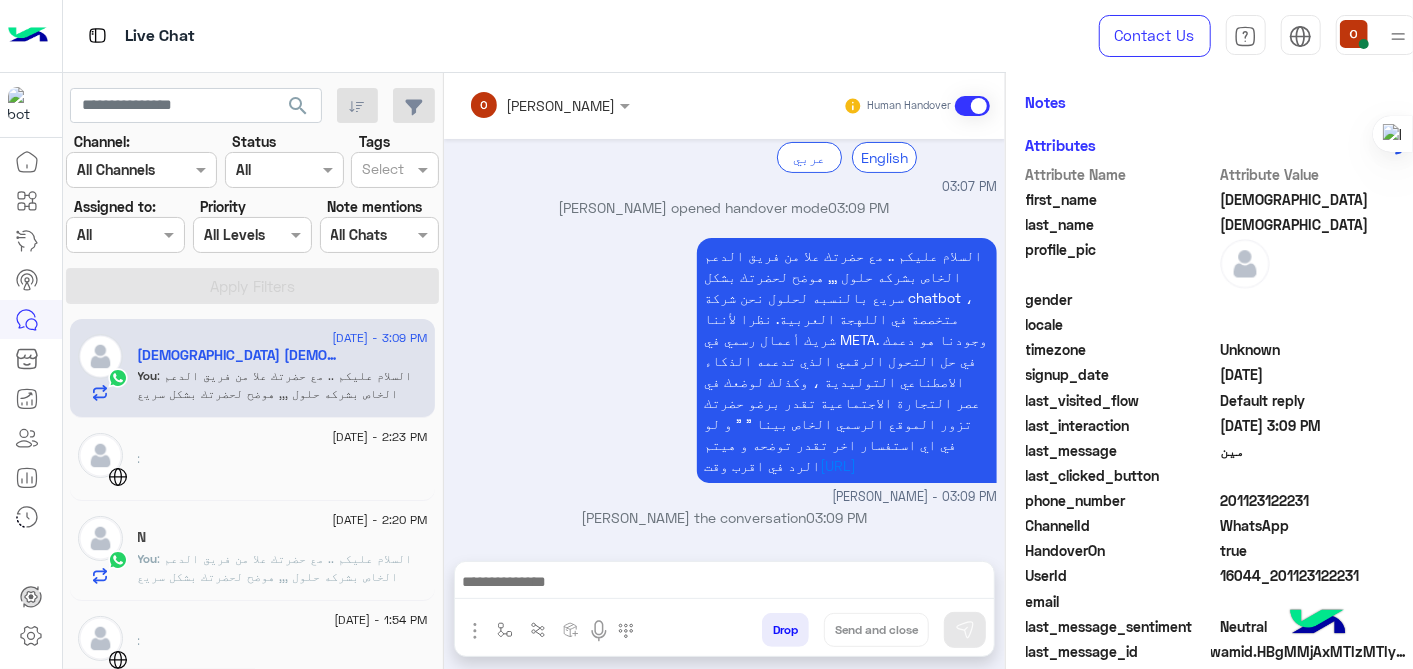 click on "You  : السلام عليكم .. مع حضرتك علا من فريق الدعم الخاص بشركه حلول ,,, هوضح لحضرتك بشكل سريع بالنسبه لحلول نحن شركة chatbot ، متخصصة في اللهجة العربية. نظرا لأننا شريك أعمال رسمي في META. وجودنا هو دعمك في حل التحول الرقمي الذي تدعمه الذكاء الاصطناعي التوليدية ، وكذلك لوضعك في عصر التجارة الاجتماعية تقدر برضو حضرتك تزور الموقع الرسمي الخاص بينا " " و لو في اي استفسار اخر تقدر توضحه و هيتم الرد في اقرب وقت [URL]" 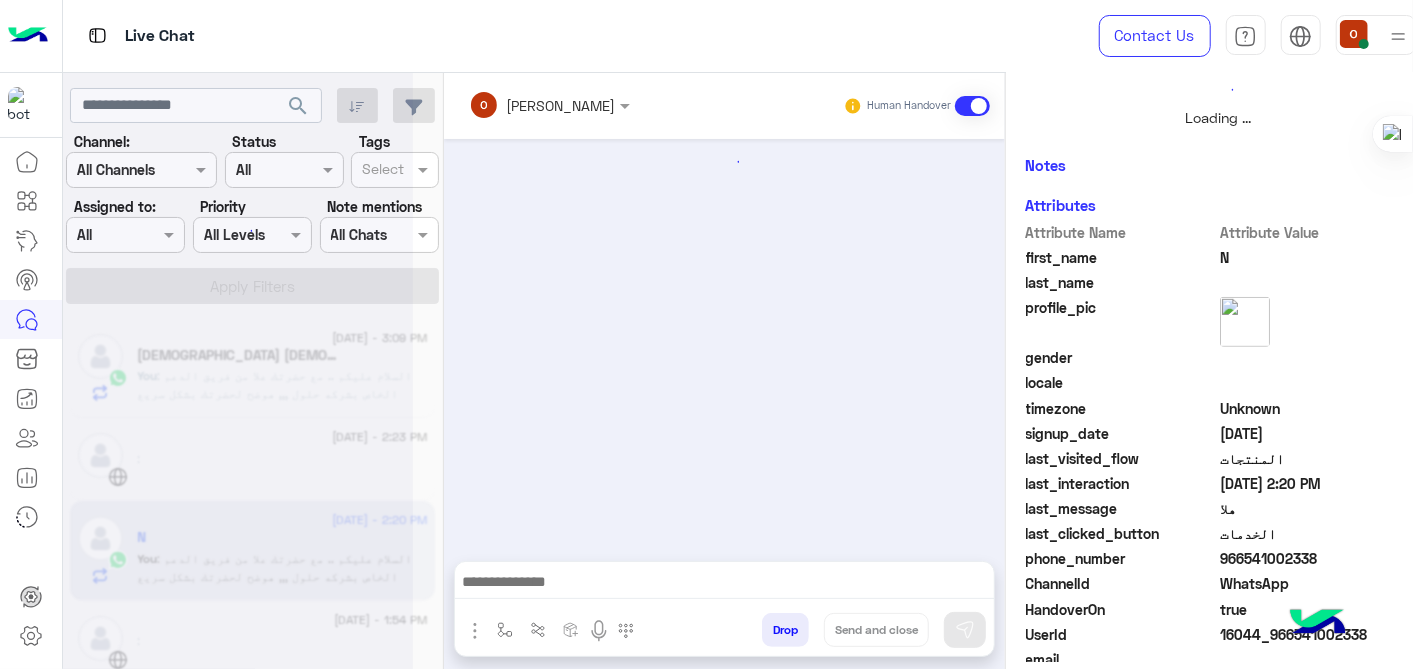 scroll, scrollTop: 542, scrollLeft: 0, axis: vertical 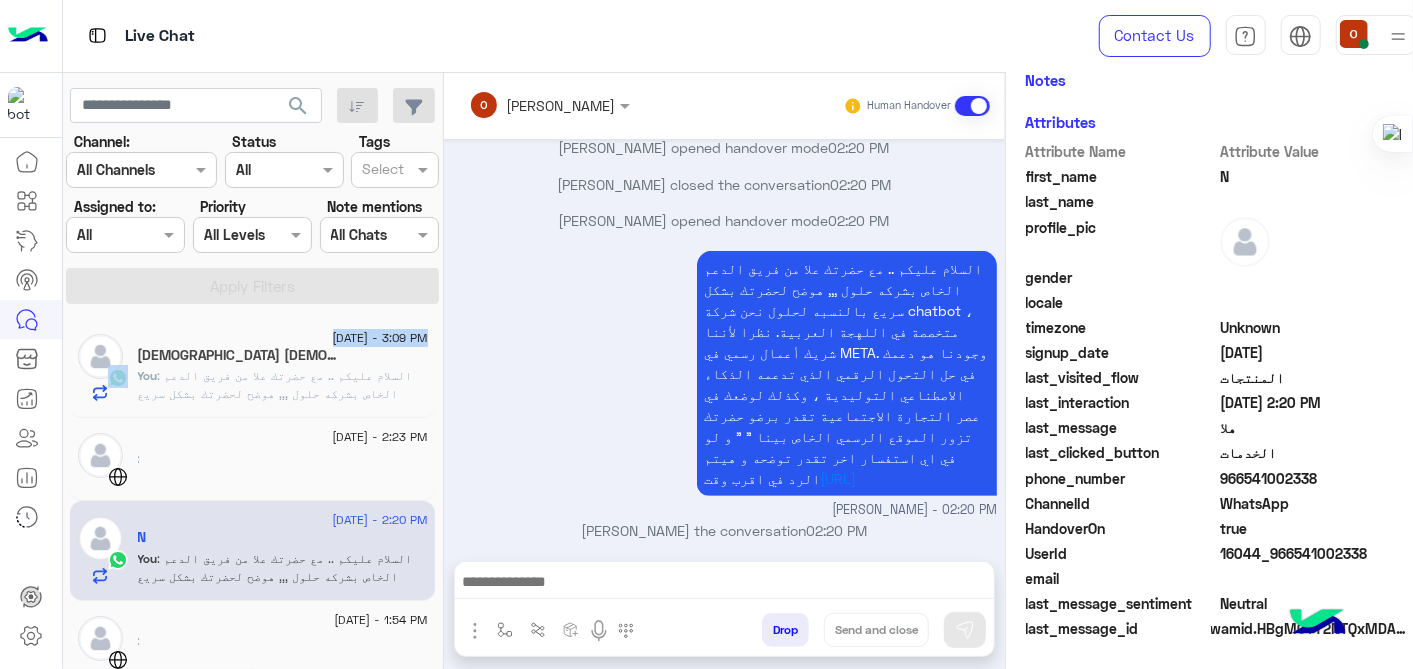 click on "search Channel: Channel All Channels Status Channel All Tags Select Assigned to: Assigned on All Priority All Levels All Levels Note mentions Select All Chats Apply Filters [DATE] - 3:09 PM  لاإله الا الله   You  : السلام عليكم .. مع حضرتك علا من فريق الدعم الخاص بشركه حلول ,,, هوضح لحضرتك بشكل سريع بالنسبه لحلول نحن شركة chatbot ، متخصصة في اللهجة العربية. نظرا لأننا شريك أعمال رسمي في META. وجودنا هو دعمك في حل التحول الرقمي الذي تدعمه الذكاء الاصطناعي التوليدية ، وكذلك لوضعك في عصر التجارة الاجتماعية تقدر برضو حضرتك تزور الموقع الرسمي الخاص بينا " " و لو في اي استفسار اخر تقدر توضحه و هيتم الرد في اقرب وقت [URL] [DATE] - 2:23 PM     :  [DATE] - 2:20 PM  N    You  [DATE] - 1:54 PM" 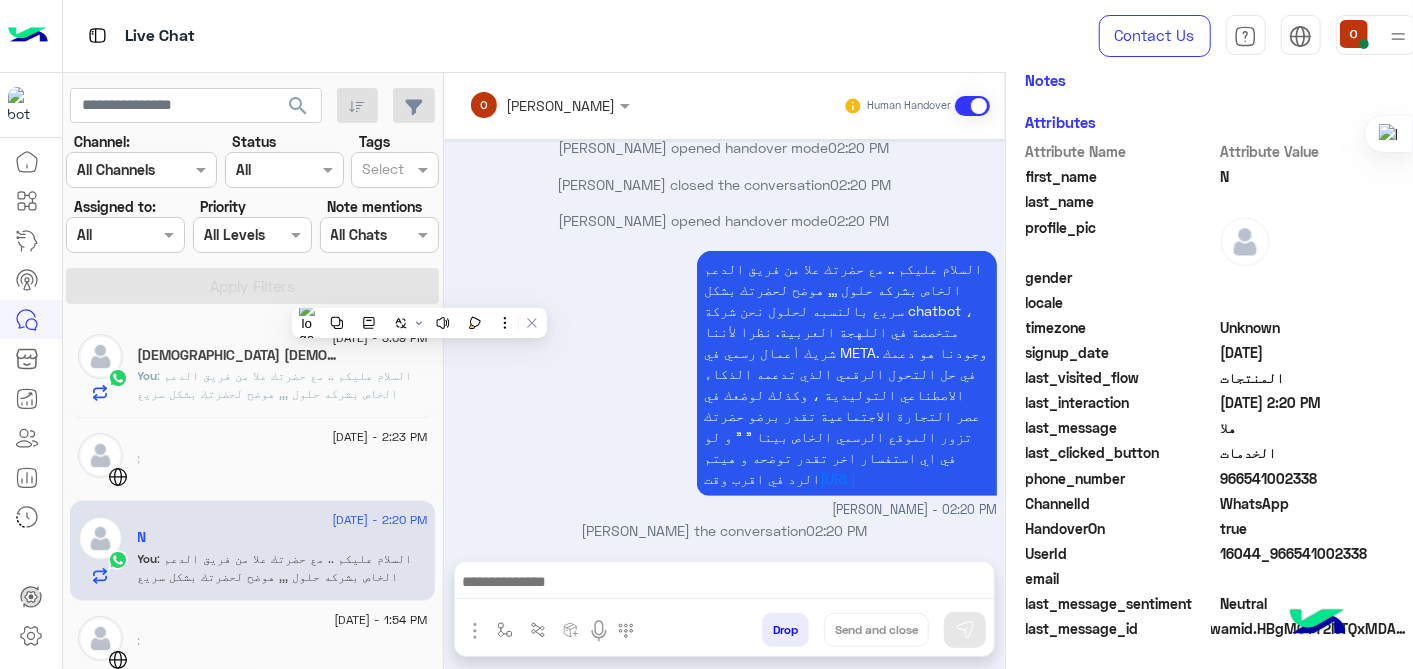drag, startPoint x: 419, startPoint y: 293, endPoint x: 522, endPoint y: 465, distance: 200.48192 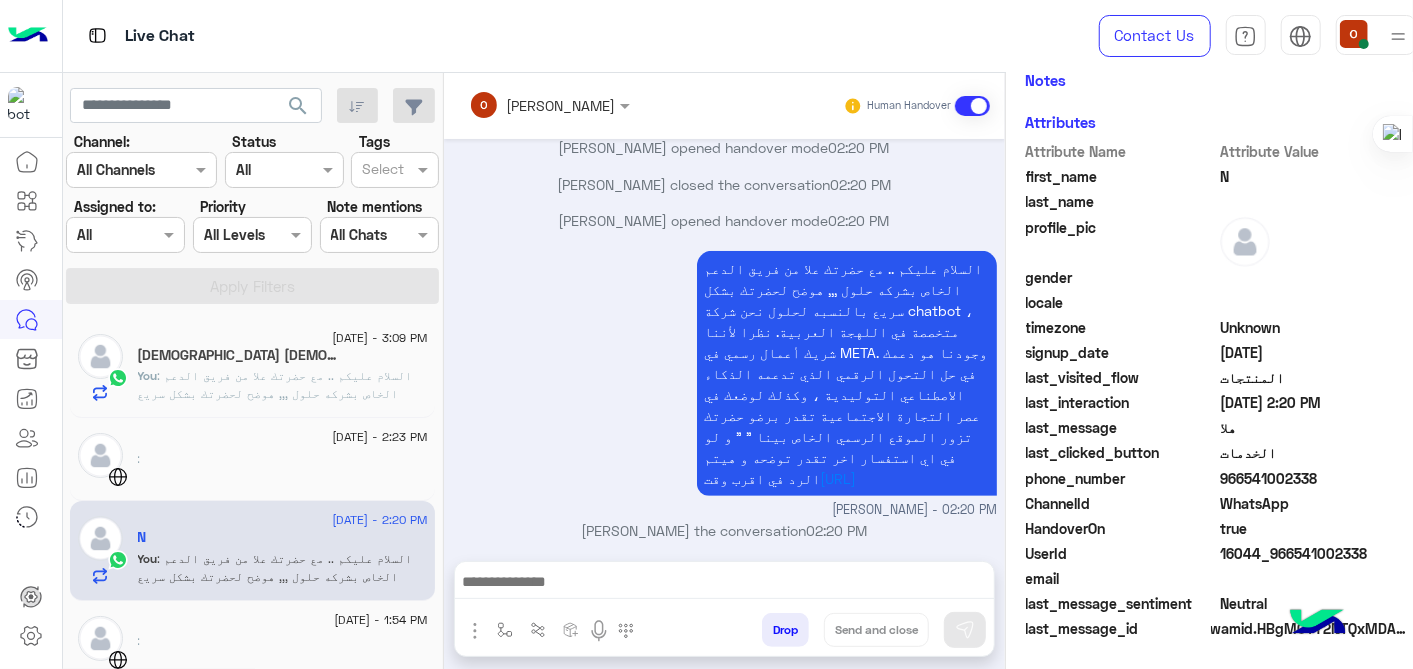 click on ": السلام عليكم .. مع حضرتك علا من فريق الدعم الخاص بشركه حلول ,,, هوضح لحضرتك بشكل سريع بالنسبه لحلول نحن شركة chatbot ، متخصصة في اللهجة العربية. نظرا لأننا شريك أعمال رسمي في META. وجودنا هو دعمك في حل التحول الرقمي الذي تدعمه الذكاء الاصطناعي التوليدية ، وكذلك لوضعك في عصر التجارة الاجتماعية تقدر برضو حضرتك تزور الموقع الرسمي الخاص بينا " " و لو في اي استفسار اخر تقدر توضحه و هيتم الرد في اقرب وقت [URL]" 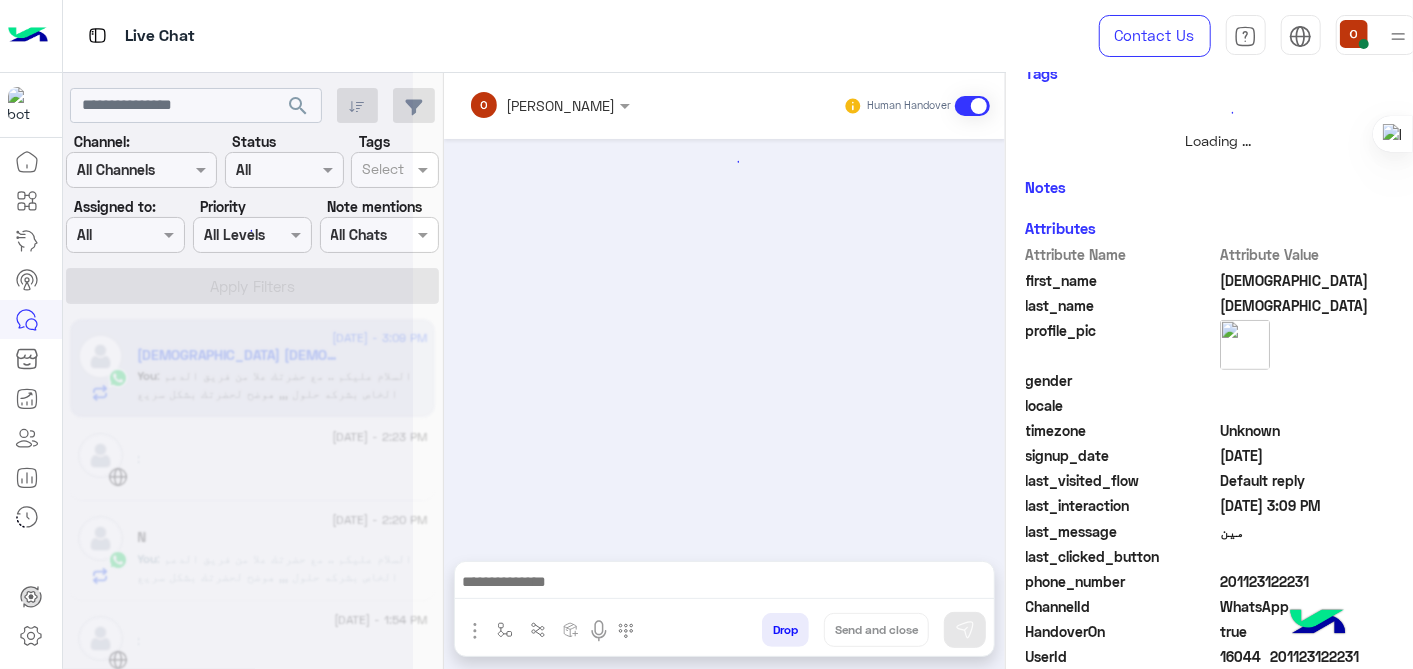 scroll, scrollTop: 542, scrollLeft: 0, axis: vertical 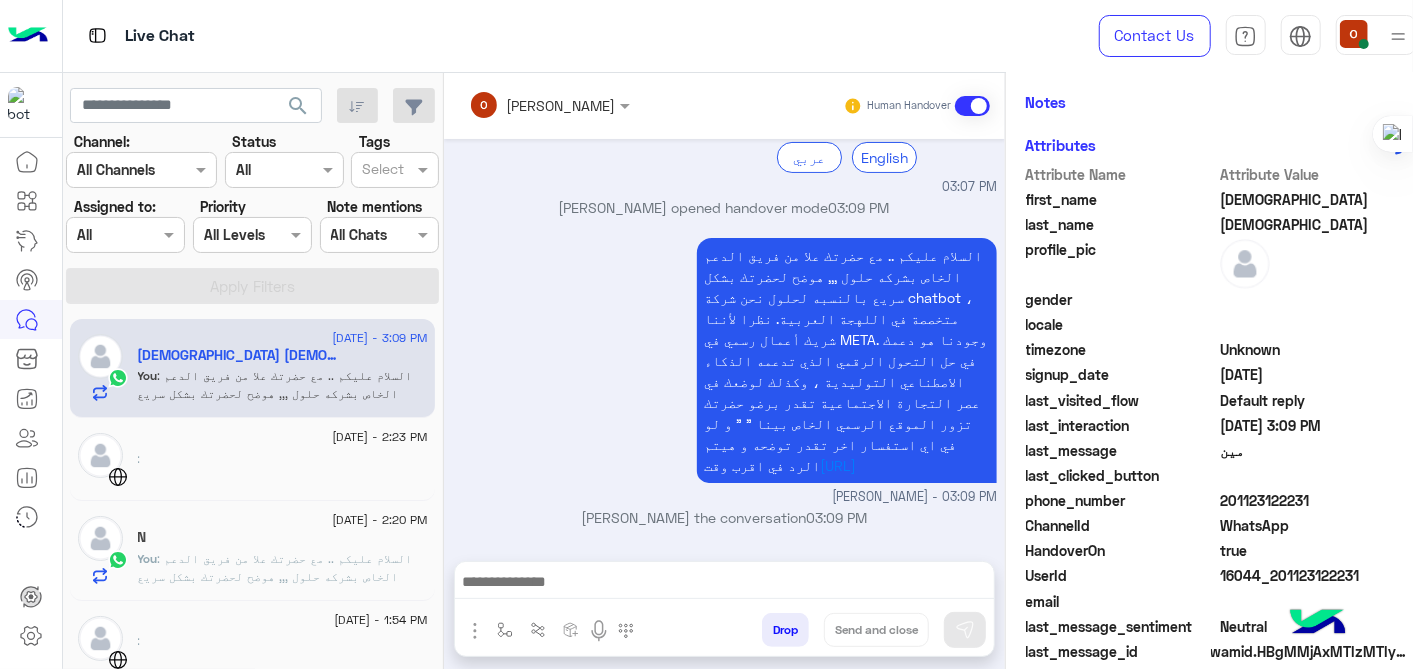 click on "السلام عليكم .. مع حضرتك علا من فريق الدعم الخاص بشركه حلول ,,, هوضح لحضرتك بشكل سريع بالنسبه لحلول نحن شركة chatbot ، متخصصة في اللهجة العربية. نظرا لأننا شريك أعمال رسمي في META. وجودنا هو دعمك في حل التحول الرقمي الذي تدعمه الذكاء الاصطناعي التوليدية ، وكذلك لوضعك في عصر التجارة الاجتماعية تقدر برضو حضرتك تزور الموقع الرسمي الخاص بينا " " و لو في اي استفسار اخر تقدر توضحه و هيتم الرد في اقرب وقت   [URL]  [PERSON_NAME] -  03:09 PM" at bounding box center (724, 370) 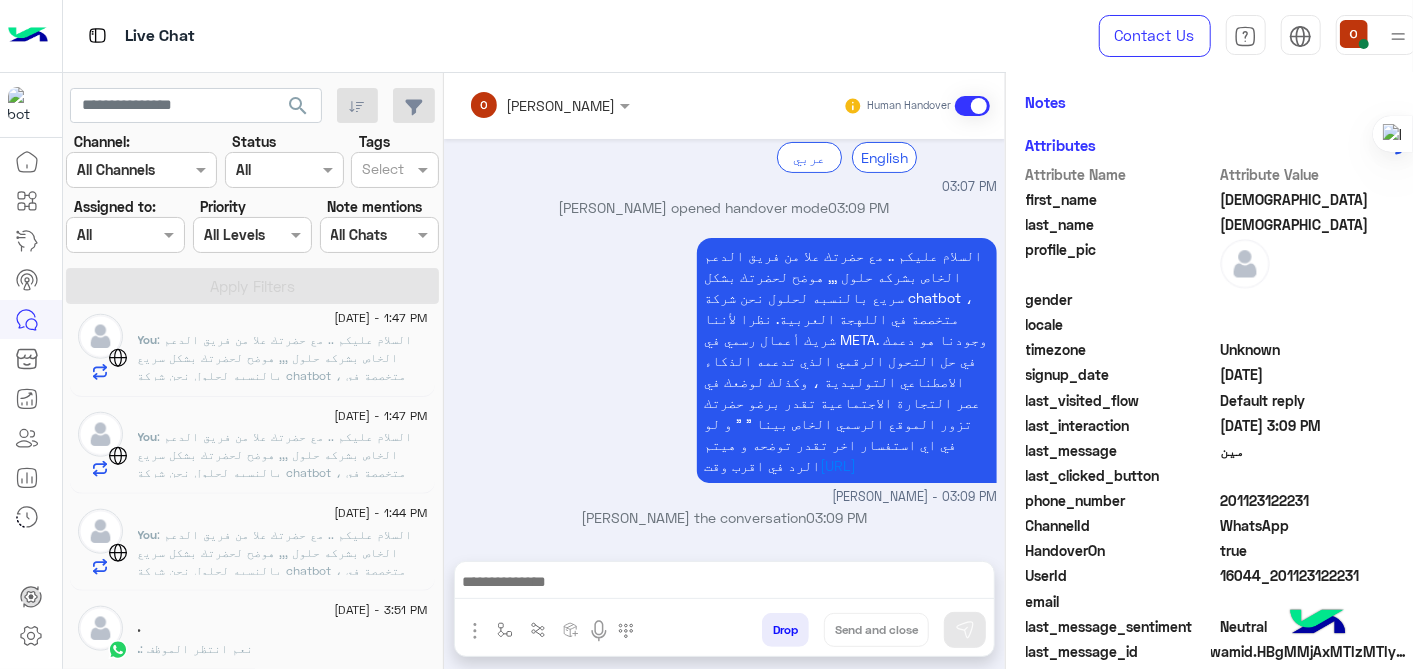 scroll, scrollTop: 1337, scrollLeft: 0, axis: vertical 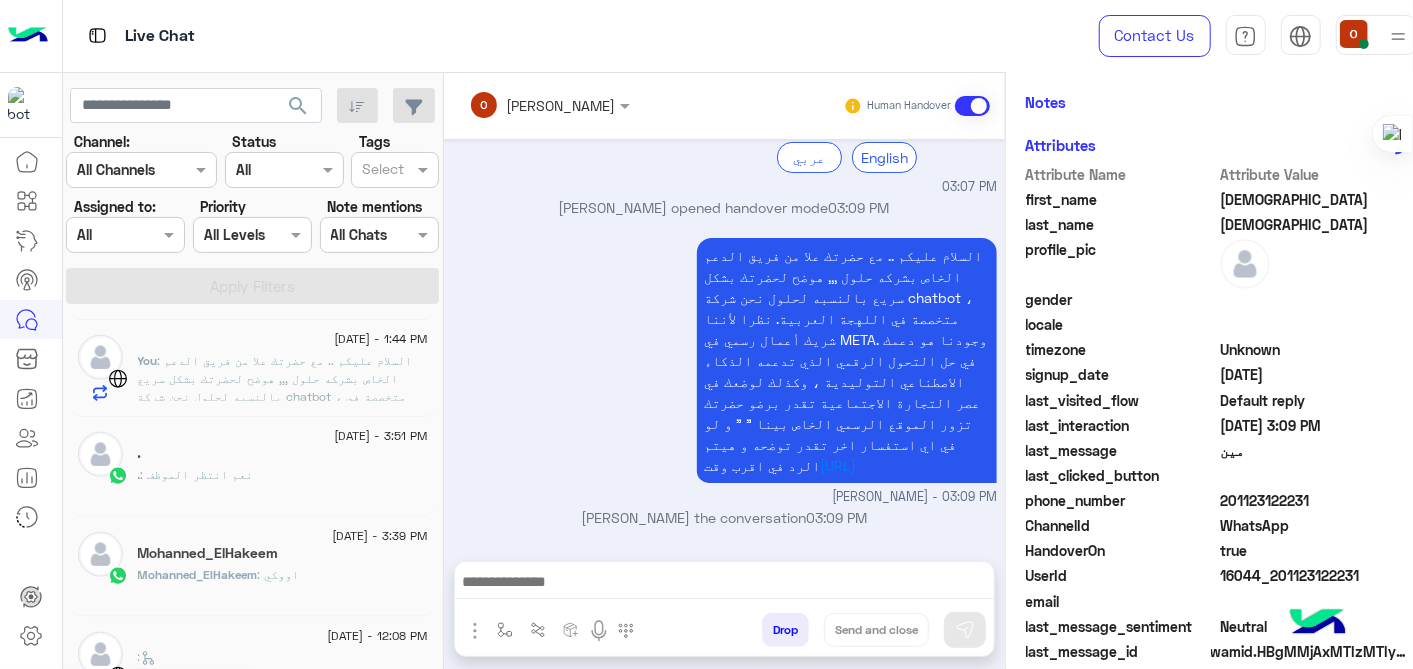 click on "Mohanned_ElHakeem : اووكي" 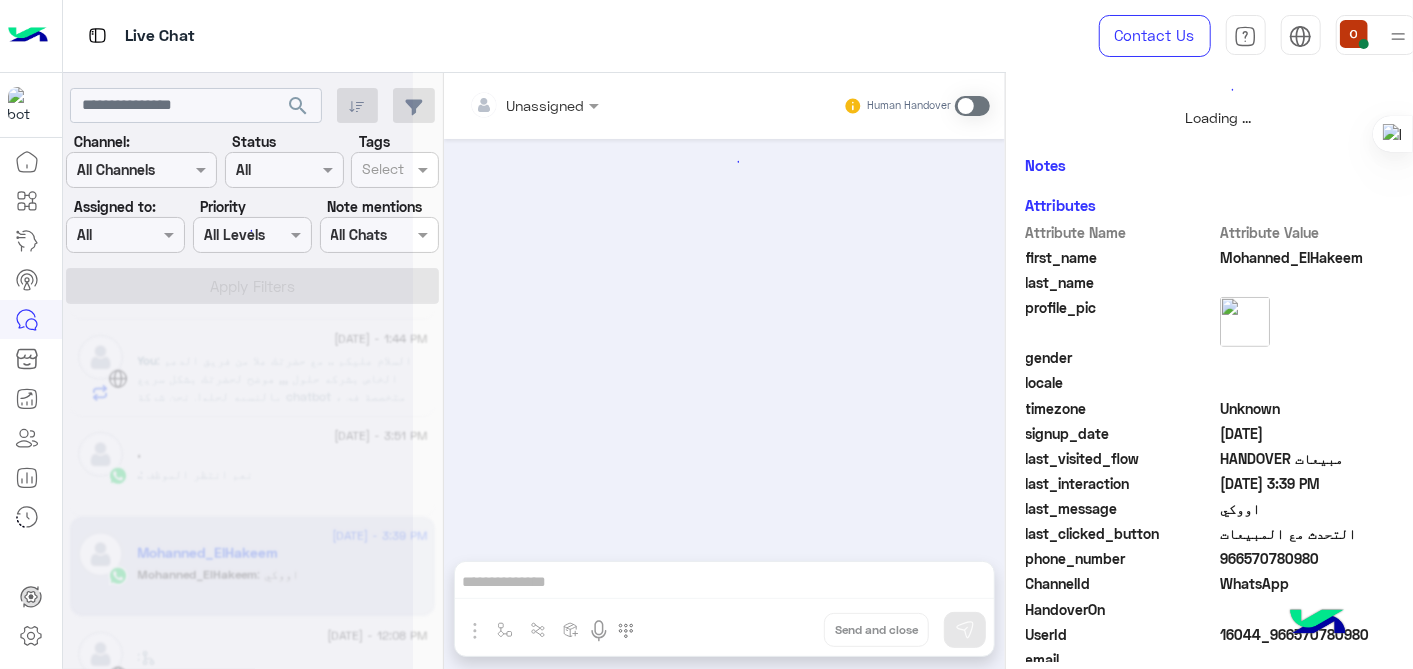 scroll, scrollTop: 542, scrollLeft: 0, axis: vertical 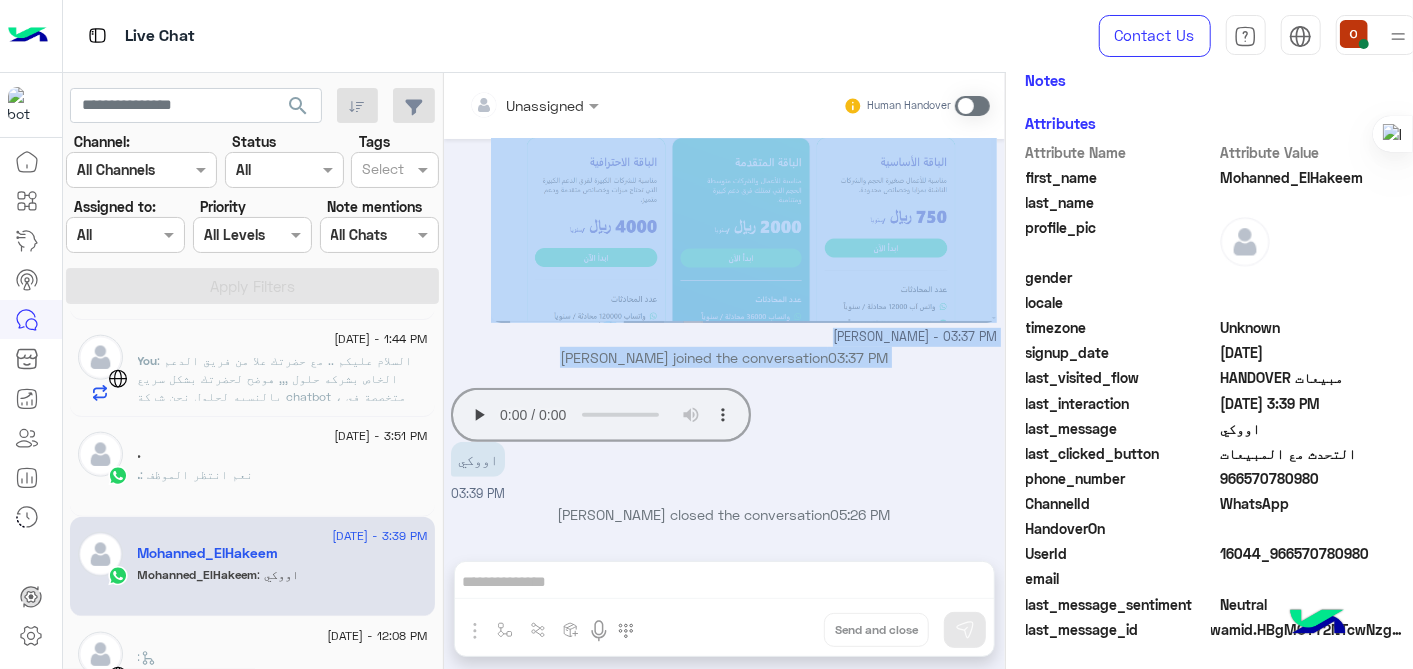 drag, startPoint x: 980, startPoint y: 428, endPoint x: 980, endPoint y: 311, distance: 117 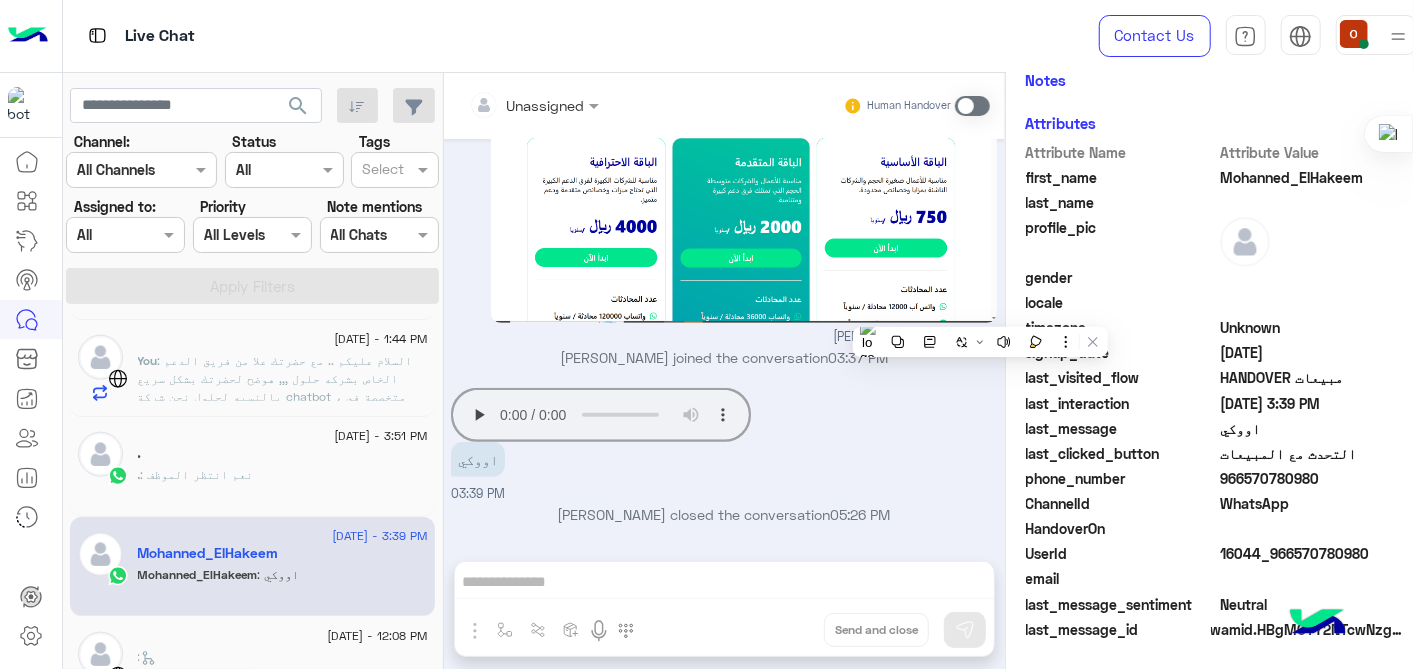 drag, startPoint x: 980, startPoint y: 311, endPoint x: 985, endPoint y: 477, distance: 166.07529 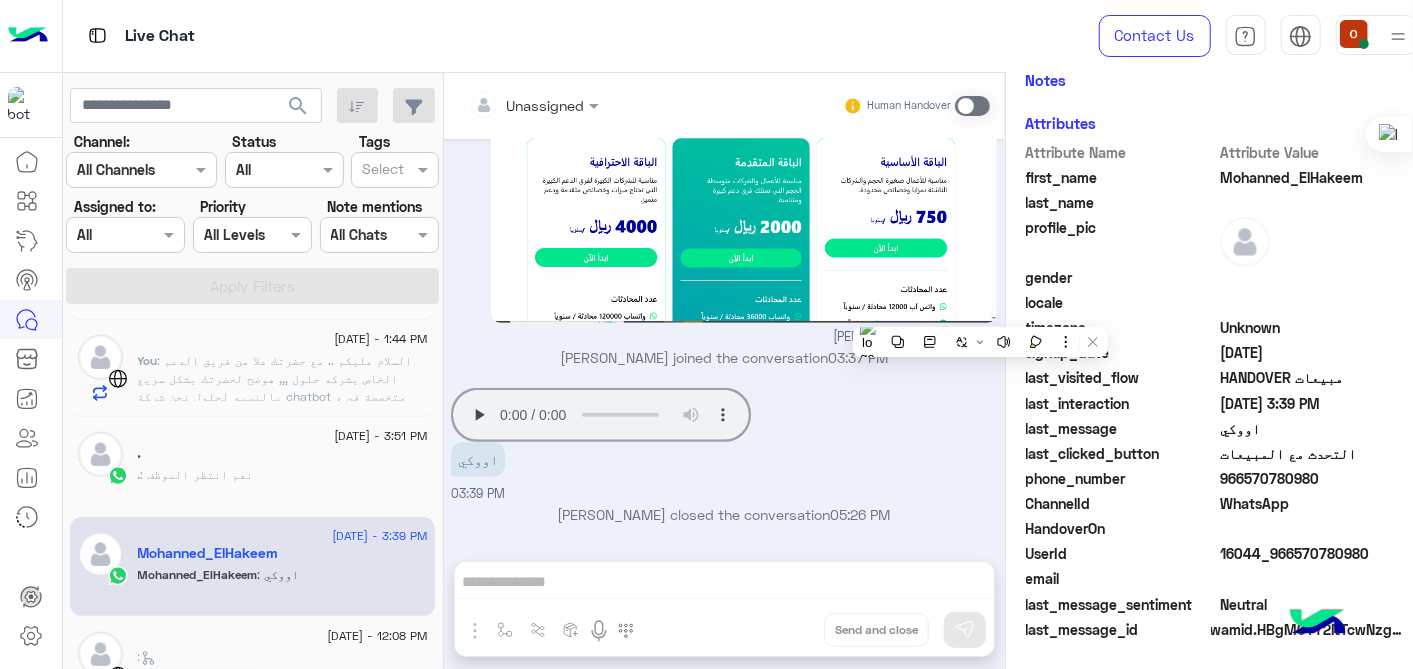 click on "[DATE]  اللينك الاخير  محتاجه حضرتك تبعتهولي تمام  ola mohsen -  03:09 PM  تمام   03:10 PM     [URL][DOMAIN_NAME]   03:20 PM   Your browser does not support the audio tag.
03:20 PM   Your browser does not support the audio tag.
03:21 PM   Your browser does not support the audio tag.
[PERSON_NAME] -  03:28 PM   [PERSON_NAME]  -  03:37 PM   [PERSON_NAME]  joined the conversation   03:37 PM       Your browser does not support the audio tag.
اووكي   03:39 PM   [PERSON_NAME] closed the conversation   05:26 PM" at bounding box center (724, 340) 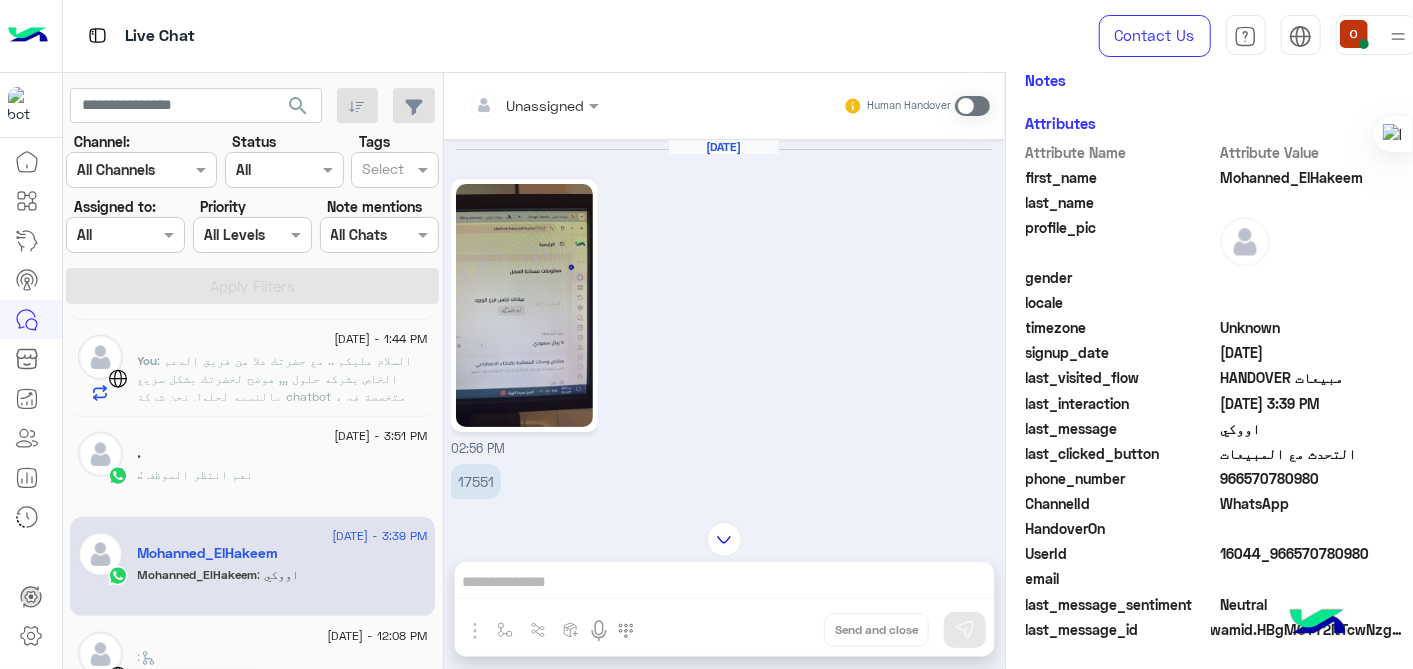 scroll, scrollTop: 1877, scrollLeft: 0, axis: vertical 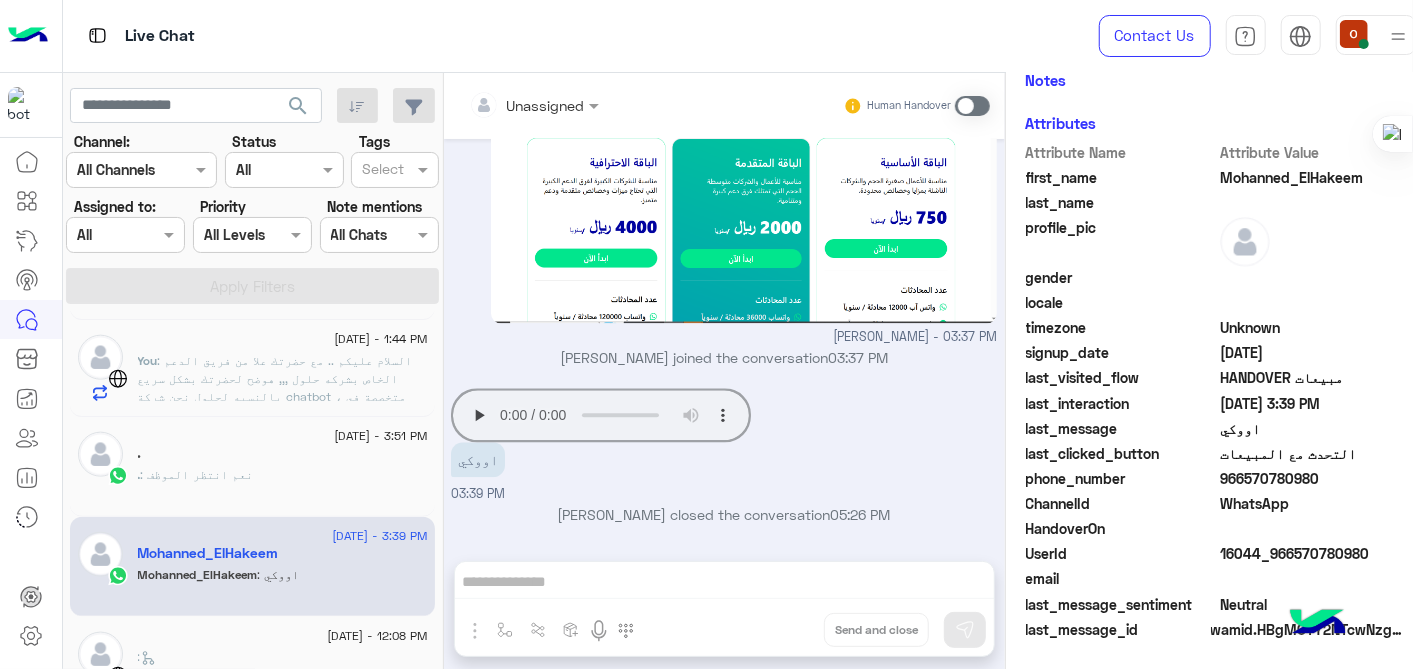 click on ": السلام عليكم .. مع حضرتك علا من فريق الدعم  الخاص بشركه حلول ,,, هوضح لحضرتك بشكل سريع بالنسبه لحلول نحن شركة chatbot ، متخصصة في اللهجة العربية. نظرا لأننا شريك أعمال رسمي في META. وجودنا هو دعمك في حل التحول الرقمي الذي تدعمه الذكاء الاصطناعي التوليدية ، وكذلك لوضعك في عصر التجارة الاجتماعية تقدر برضو حضرتك تزور الموقع الرسمي الخاص بينا " " و لو في اي استفسار اخر تقدر توضحه و هيتم الرد في اقرب وقت [URL]" 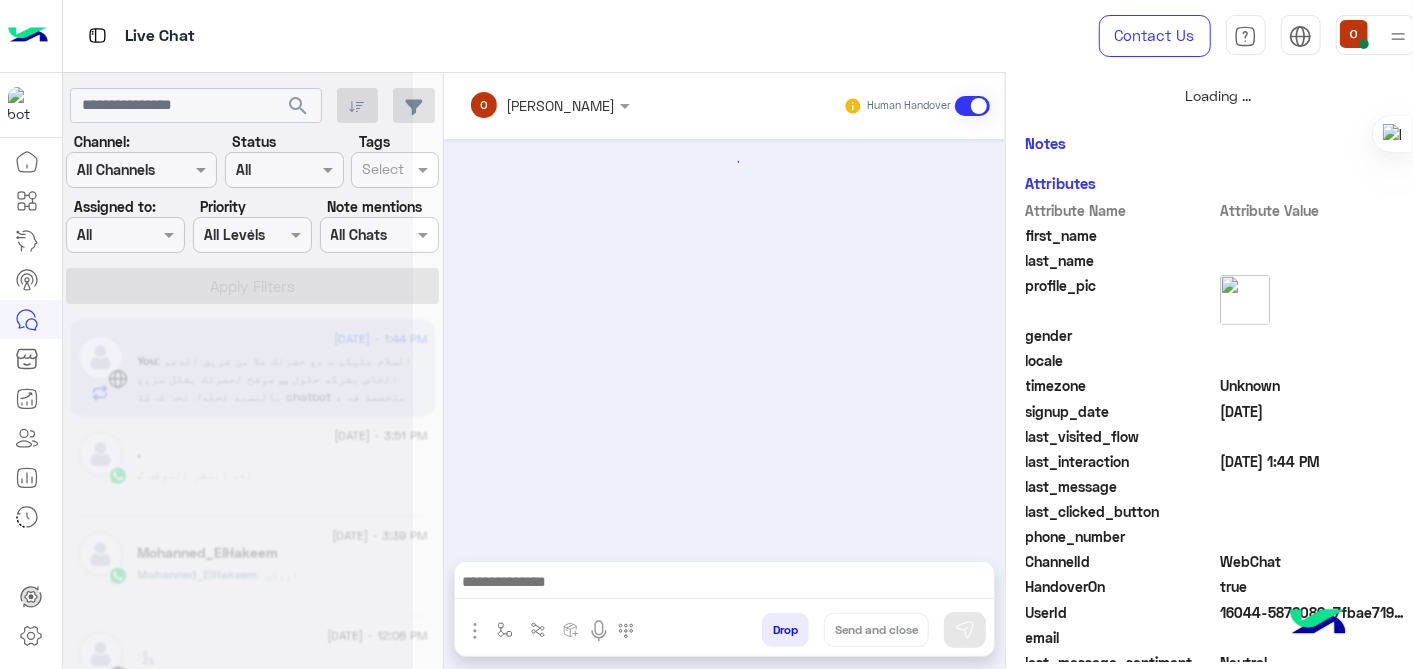 scroll, scrollTop: 572, scrollLeft: 0, axis: vertical 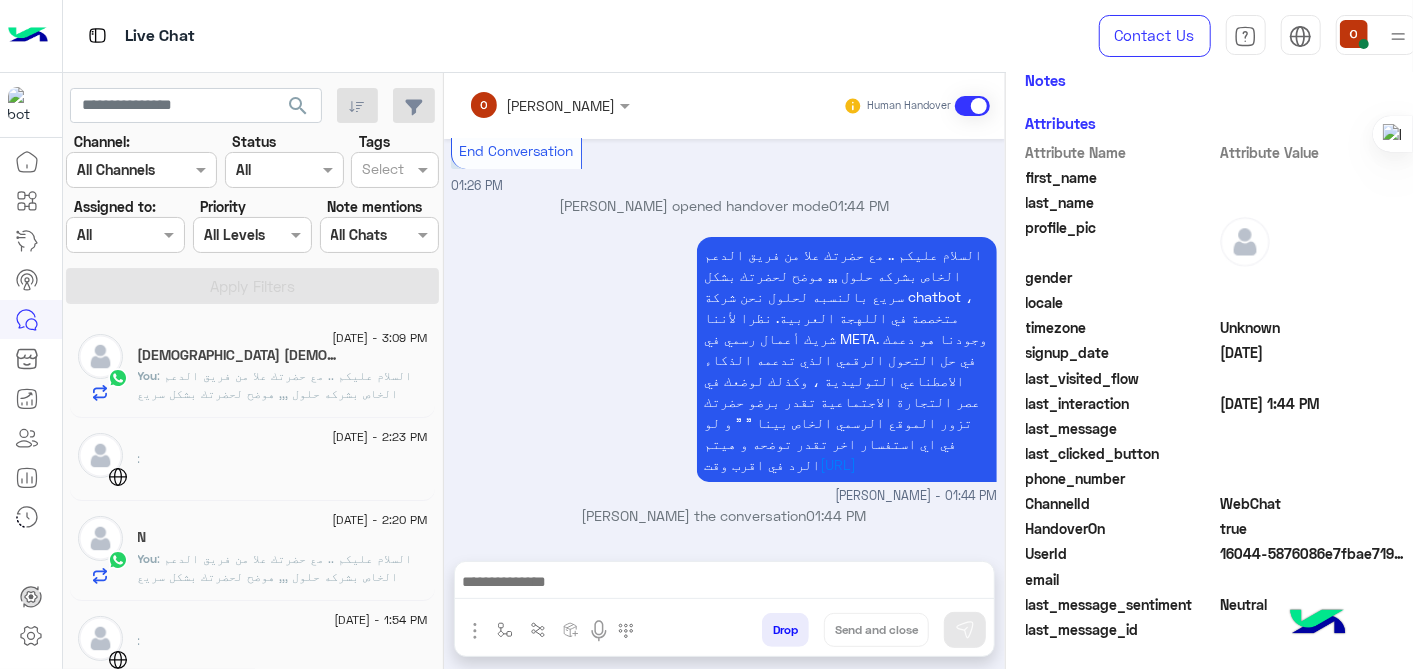 click on "[DATE] - 2:23 PM     :" 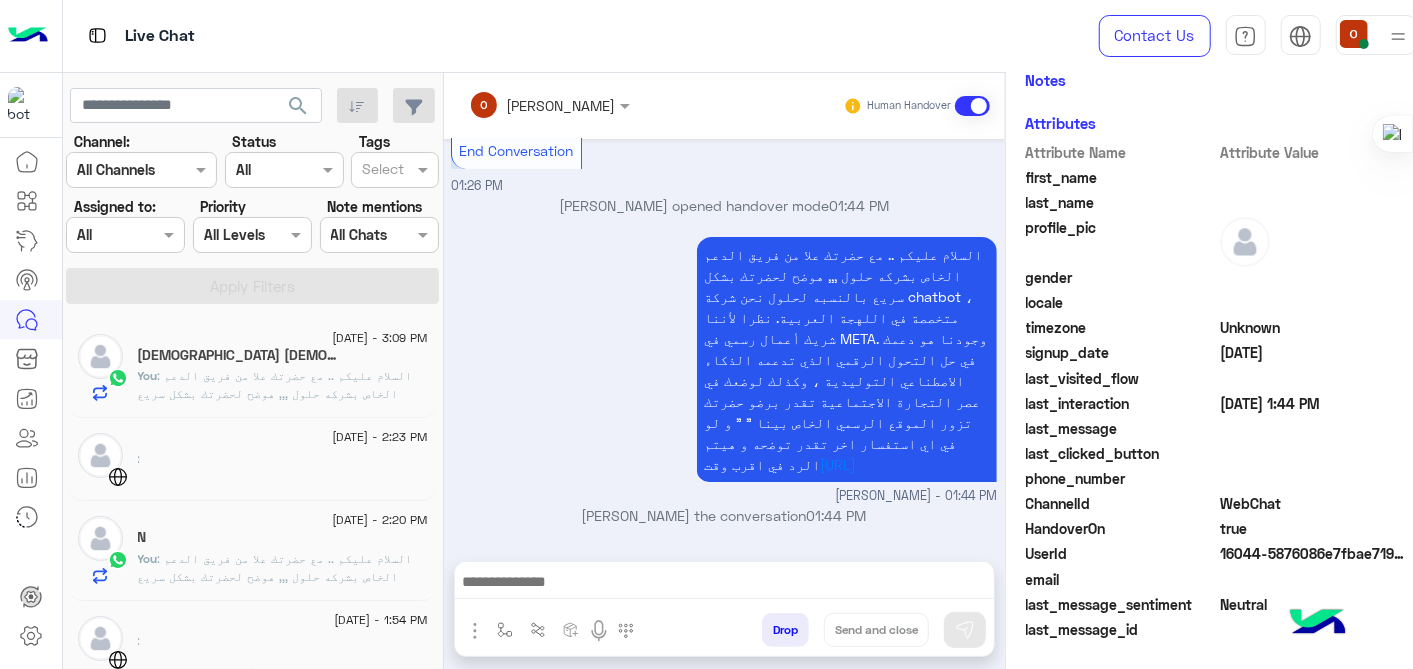 click on "[DATE] - 3:09 PM  لاإله الا الله   You  : السلام عليكم .. مع حضرتك علا من فريق الدعم الخاص بشركه حلول ,,, هوضح لحضرتك بشكل سريع بالنسبه لحلول نحن شركة chatbot ، متخصصة في اللهجة العربية. نظرا لأننا شريك أعمال رسمي في META. وجودنا هو دعمك في حل التحول الرقمي الذي تدعمه الذكاء الاصطناعي التوليدية ، وكذلك لوضعك في عصر التجارة الاجتماعية تقدر برضو حضرتك تزور الموقع الرسمي الخاص بينا " " و لو في اي استفسار اخر تقدر توضحه و هيتم الرد في اقرب وقت [URL]" 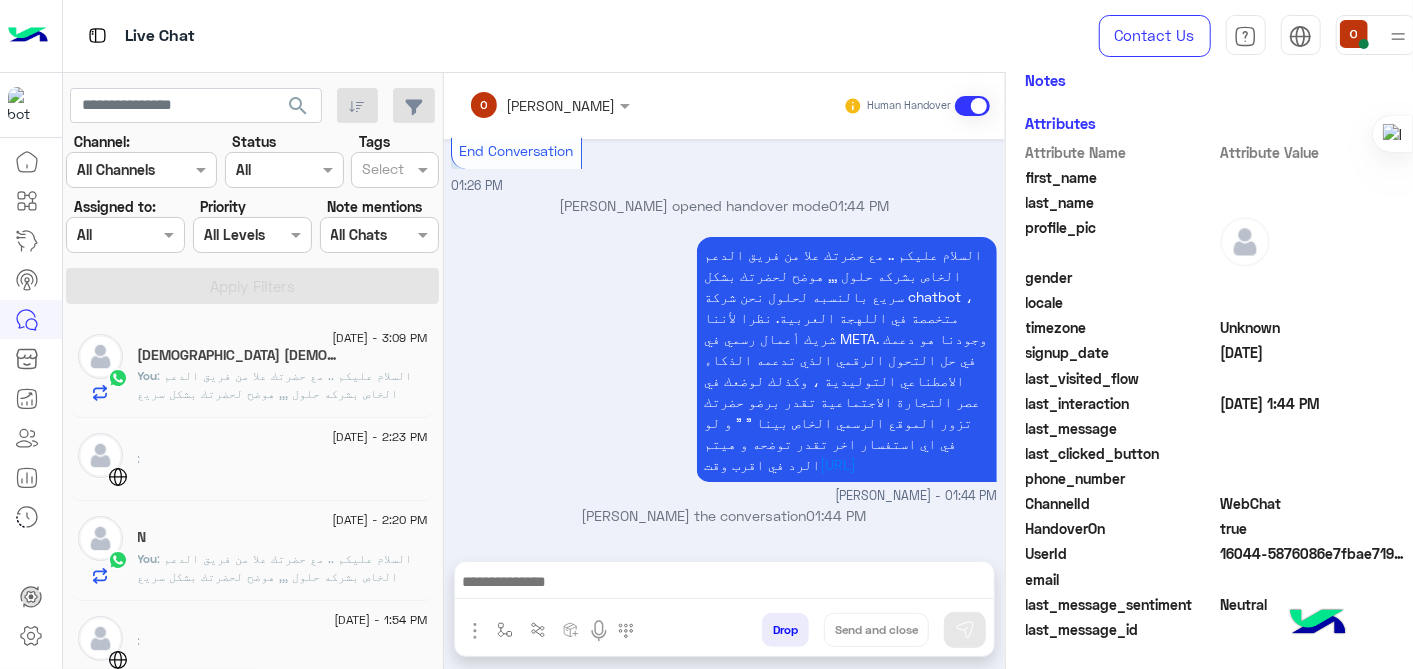 click on "[DATE] - 3:09 PM  لاإله الا الله   You  : السلام عليكم .. مع حضرتك علا من فريق الدعم الخاص بشركه حلول ,,, هوضح لحضرتك بشكل سريع بالنسبه لحلول نحن شركة chatbot ، متخصصة في اللهجة العربية. نظرا لأننا شريك أعمال رسمي في META. وجودنا هو دعمك في حل التحول الرقمي الذي تدعمه الذكاء الاصطناعي التوليدية ، وكذلك لوضعك في عصر التجارة الاجتماعية تقدر برضو حضرتك تزور الموقع الرسمي الخاص بينا " " و لو في اي استفسار اخر تقدر توضحه و هيتم الرد في اقرب وقت [URL] [DATE] - 2:23 PM     :  [DATE] - 2:20 PM  N    You  [DATE] - 1:54 PM     :  [DATE] - 1:49 PM      You  [DATE] - 1:49 PM      You  [DATE] - 1:49 PM      You  [DATE] - 1:49 PM      You  [DATE] - 1:48 PM      You  [DATE] - 1:48 PM      You" 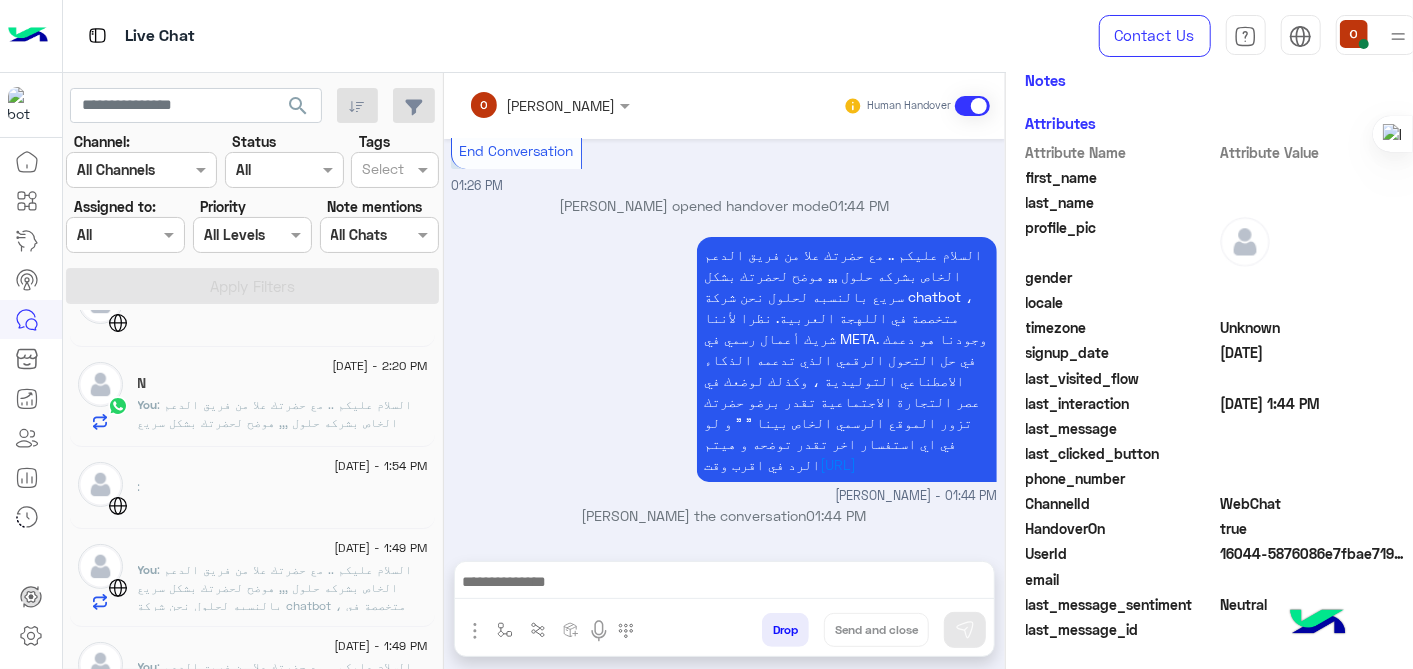 scroll, scrollTop: 0, scrollLeft: 0, axis: both 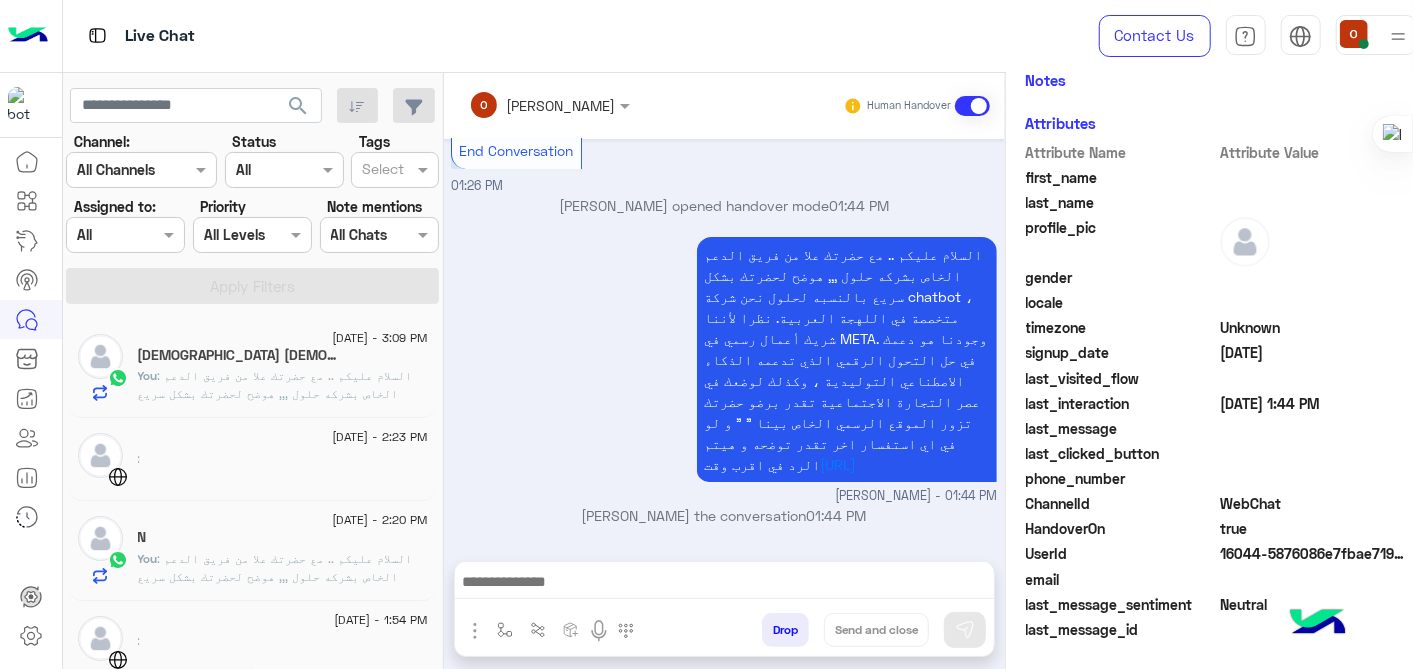 click at bounding box center (724, 587) 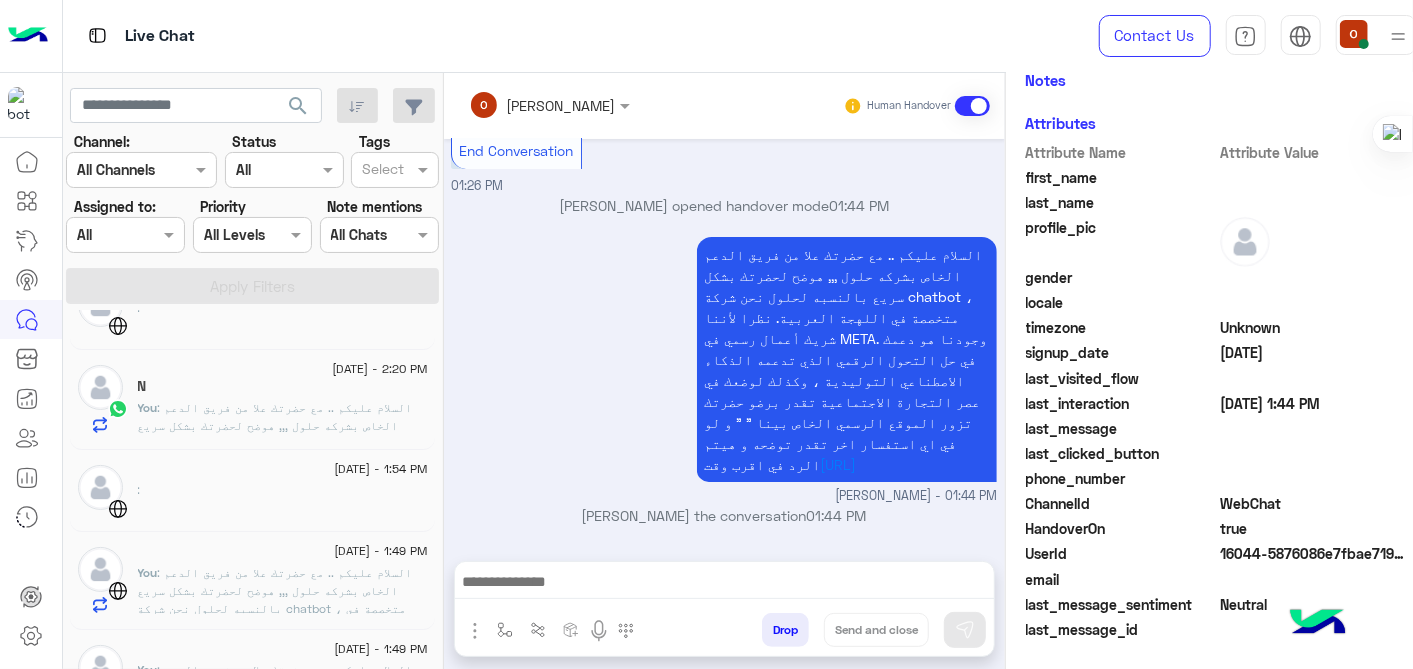 scroll, scrollTop: 0, scrollLeft: 0, axis: both 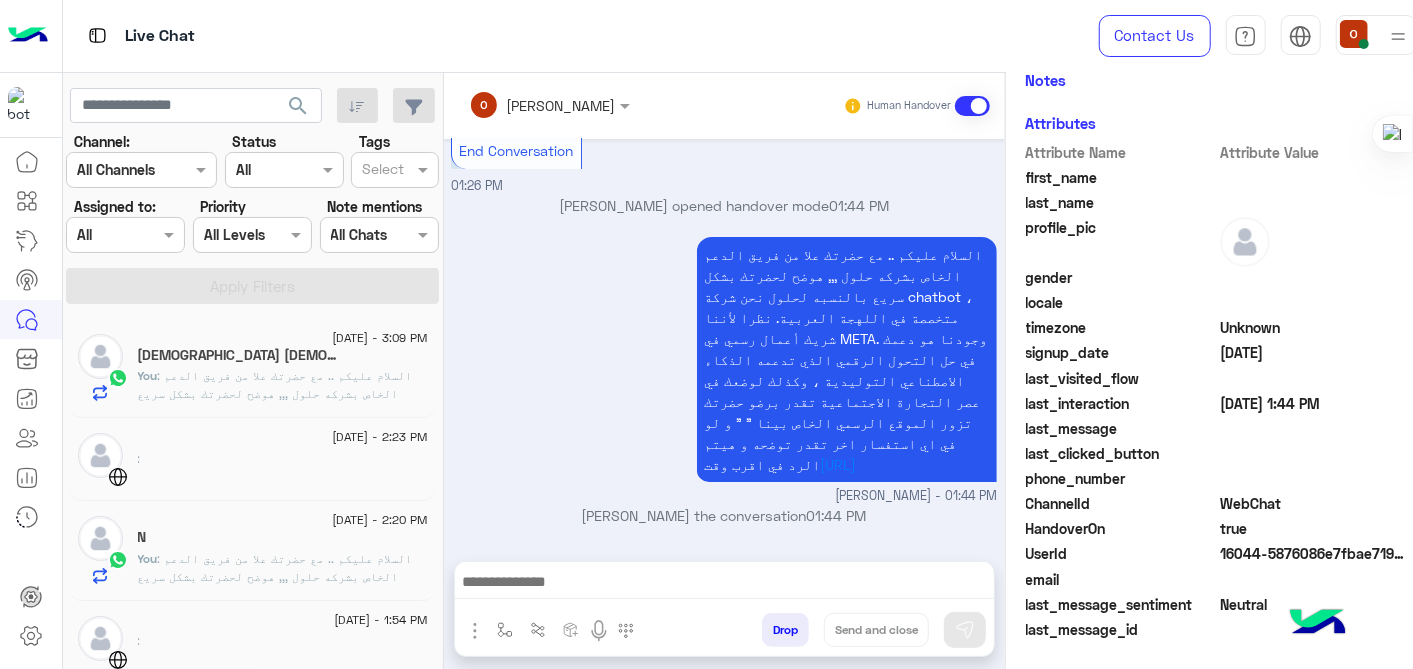 click on "You  : السلام عليكم .. مع حضرتك علا من فريق الدعم الخاص بشركه حلول ,,, هوضح لحضرتك بشكل سريع بالنسبه لحلول نحن شركة chatbot ، متخصصة في اللهجة العربية. نظرا لأننا شريك أعمال رسمي في META. وجودنا هو دعمك في حل التحول الرقمي الذي تدعمه الذكاء الاصطناعي التوليدية ، وكذلك لوضعك في عصر التجارة الاجتماعية تقدر برضو حضرتك تزور الموقع الرسمي الخاص بينا " " و لو في اي استفسار اخر تقدر توضحه و هيتم الرد في اقرب وقت [URL]" 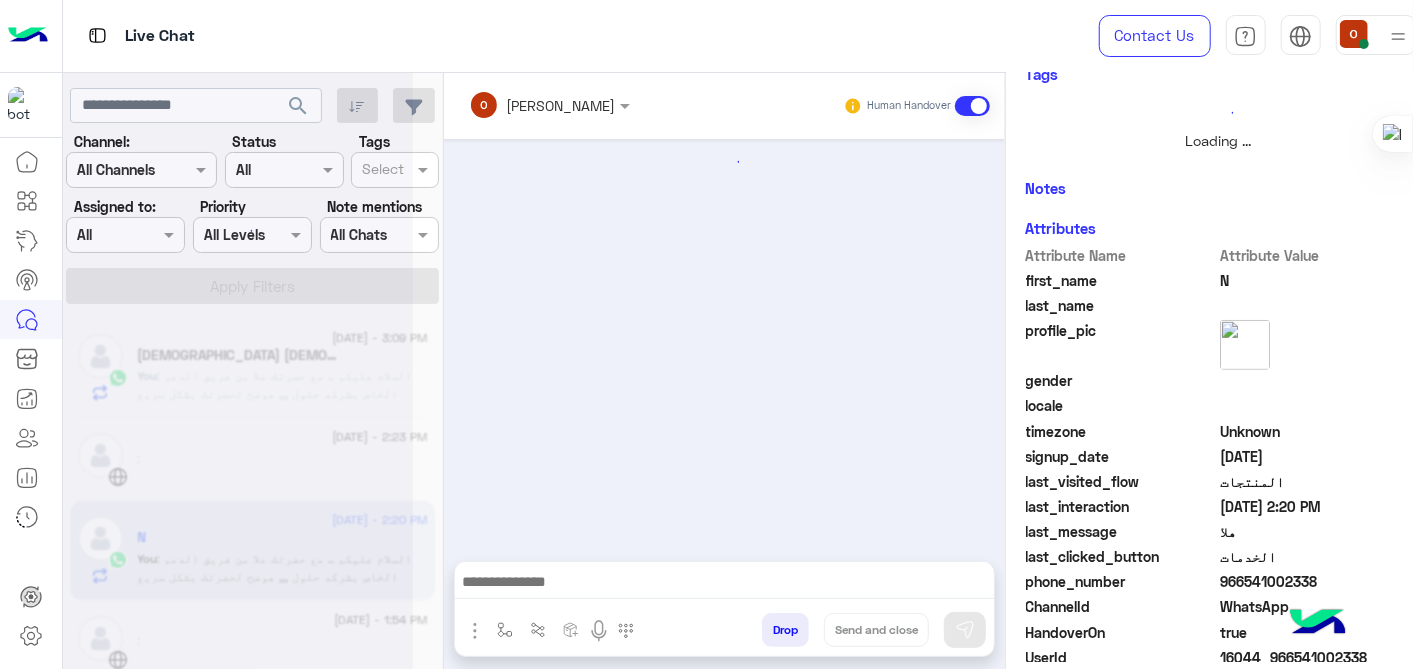 scroll, scrollTop: 542, scrollLeft: 0, axis: vertical 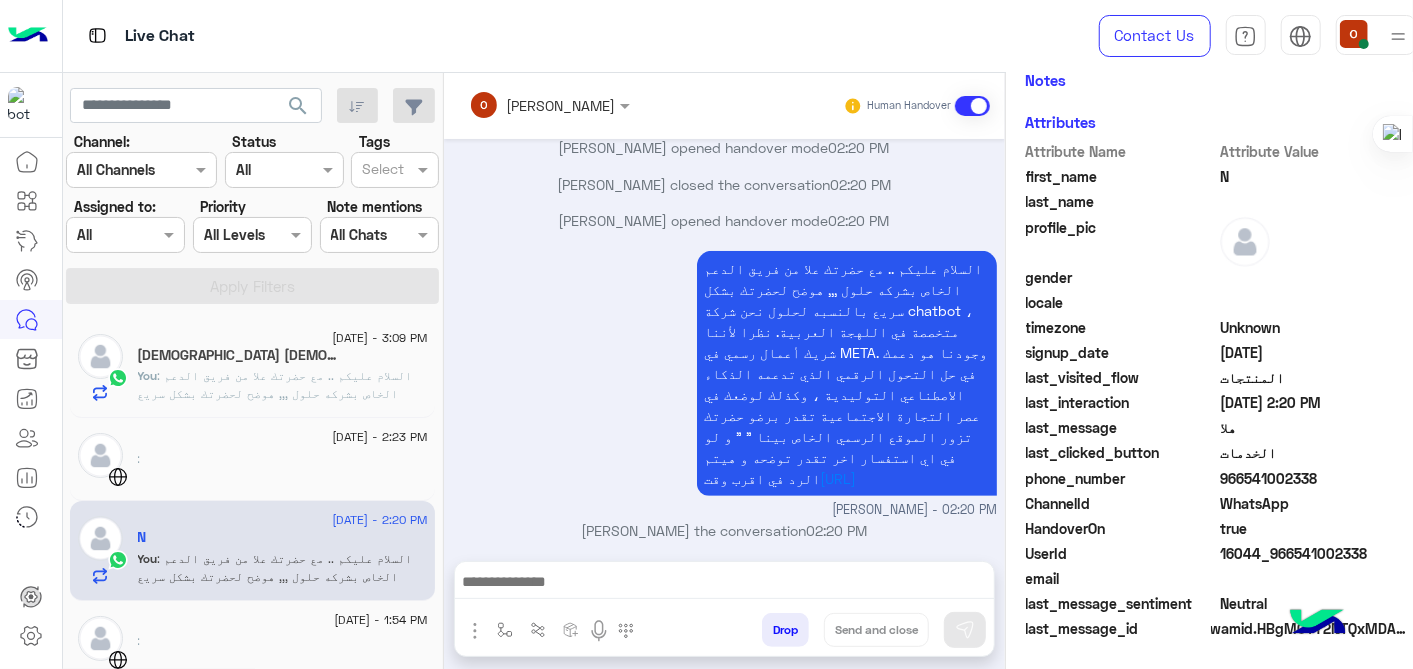 click on "966541002338" 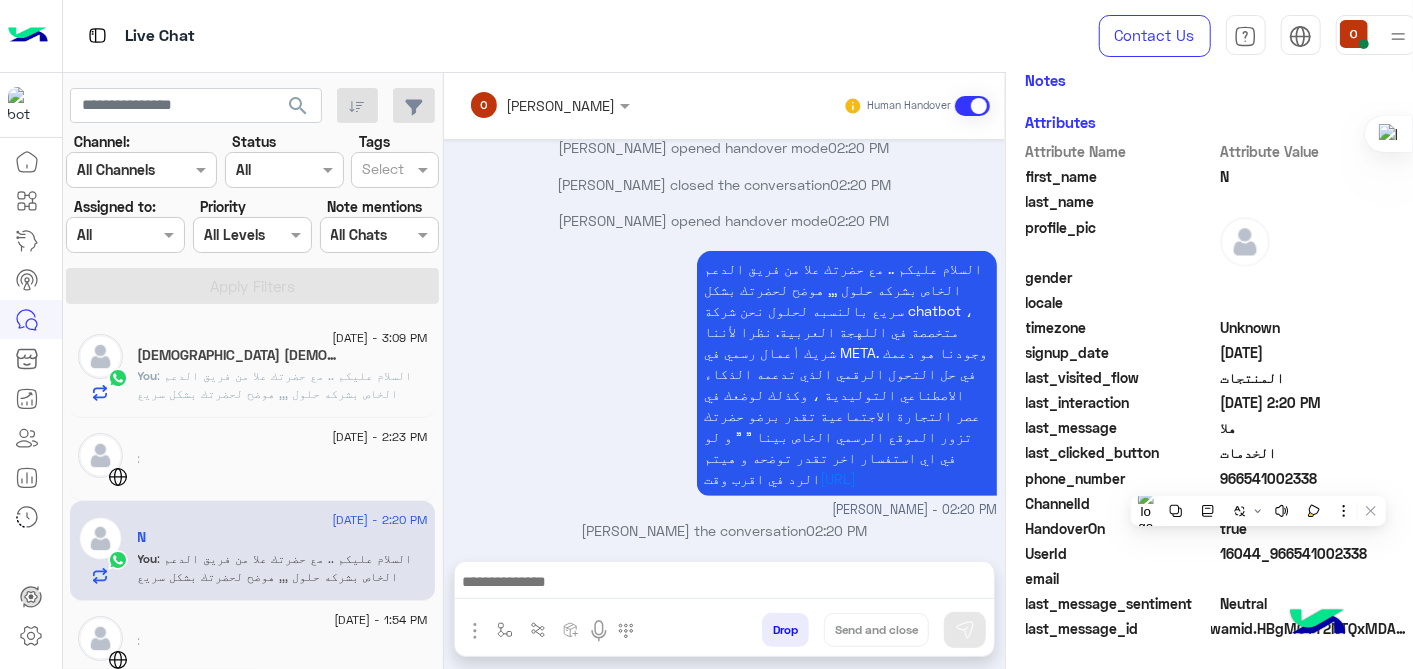 click on "966541002338" 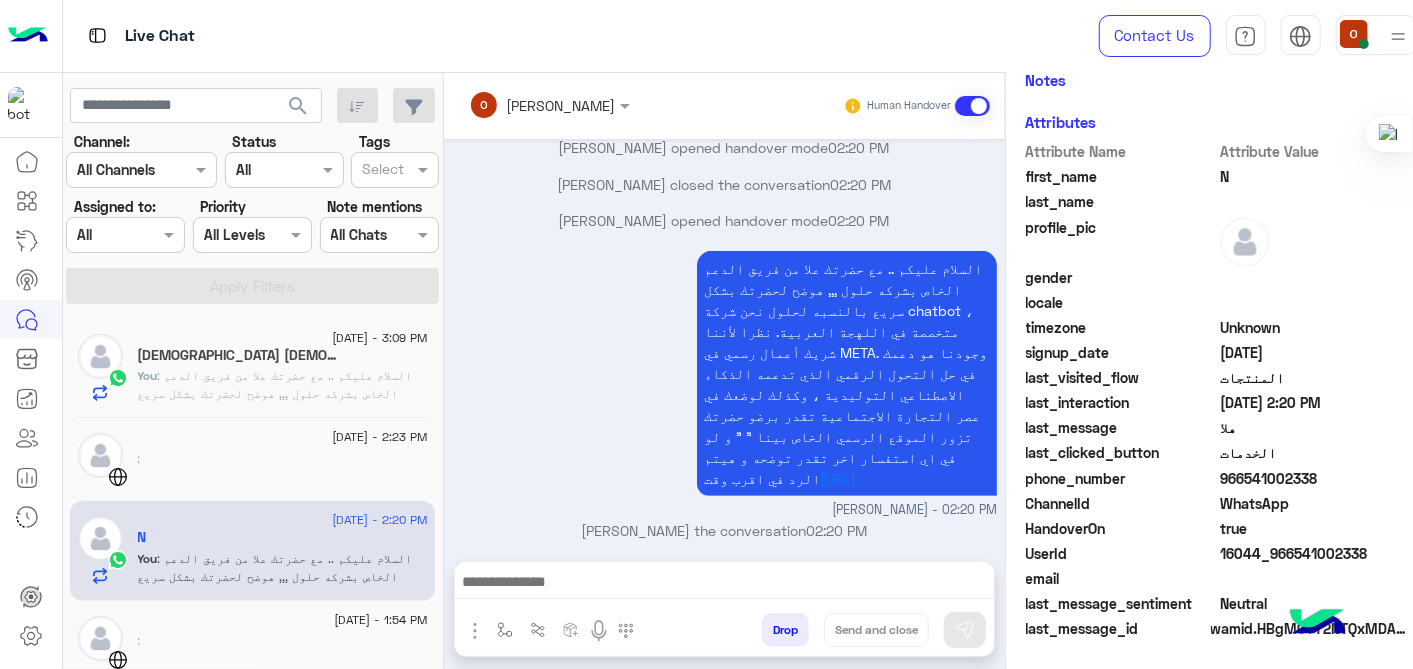 copy on "966541002338" 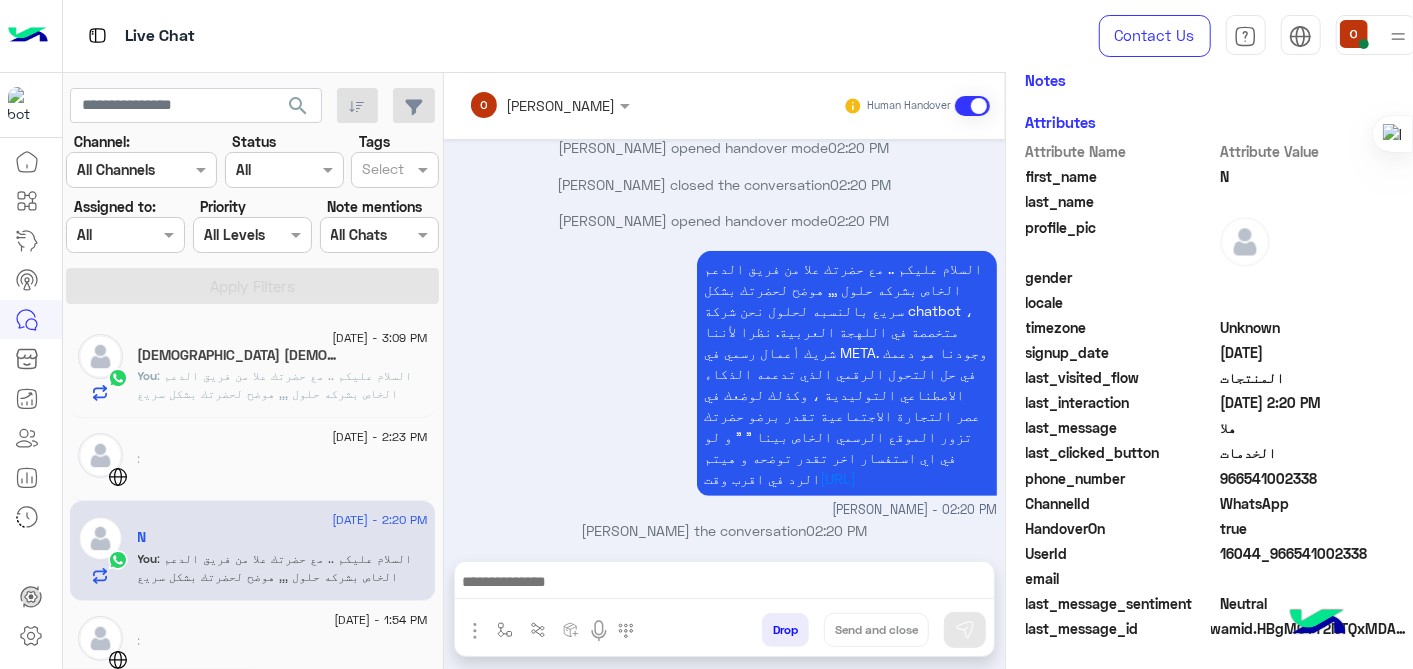 click on "966541002338" 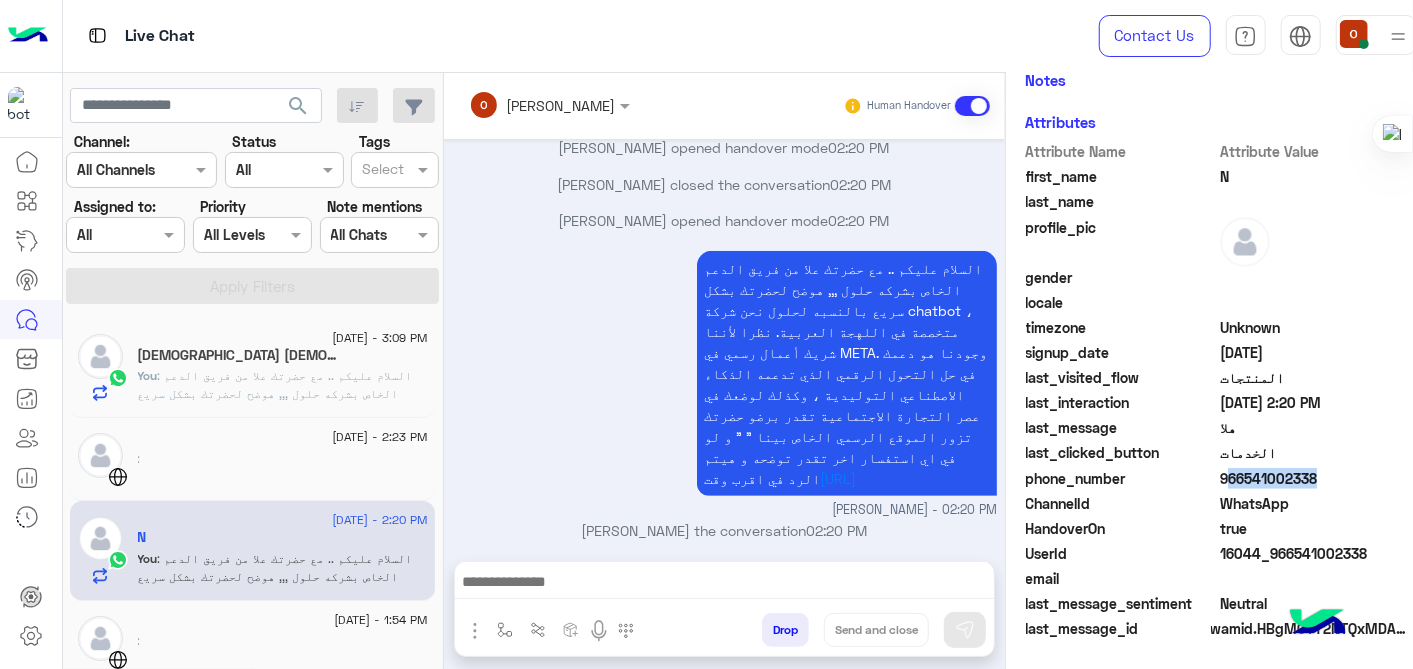 copy on "966541002338" 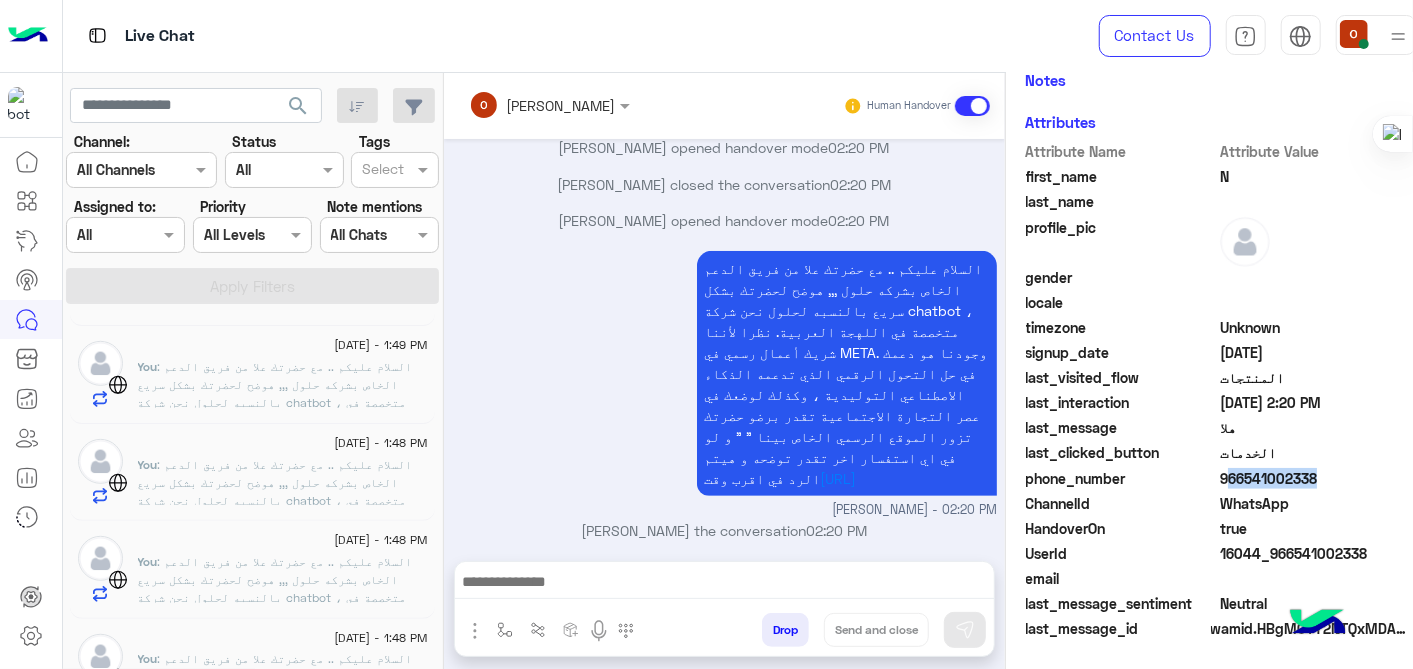 scroll, scrollTop: 0, scrollLeft: 0, axis: both 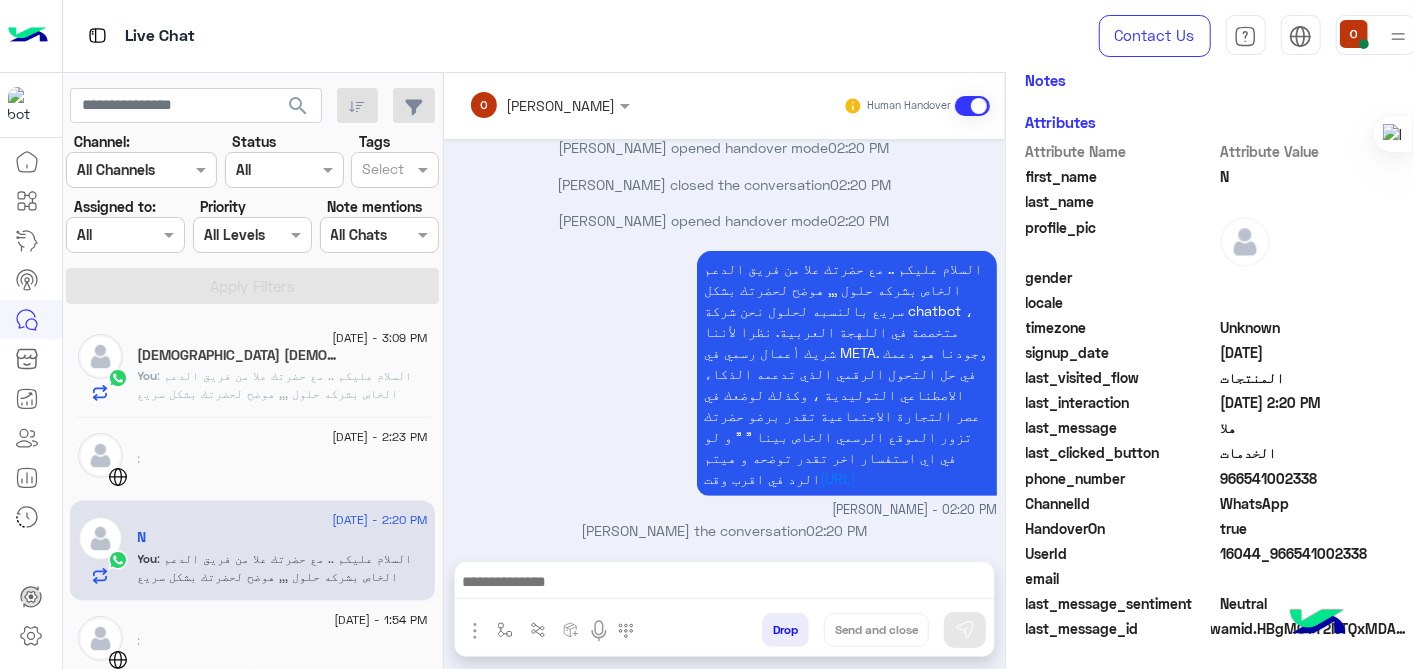 click on "الخدمات" 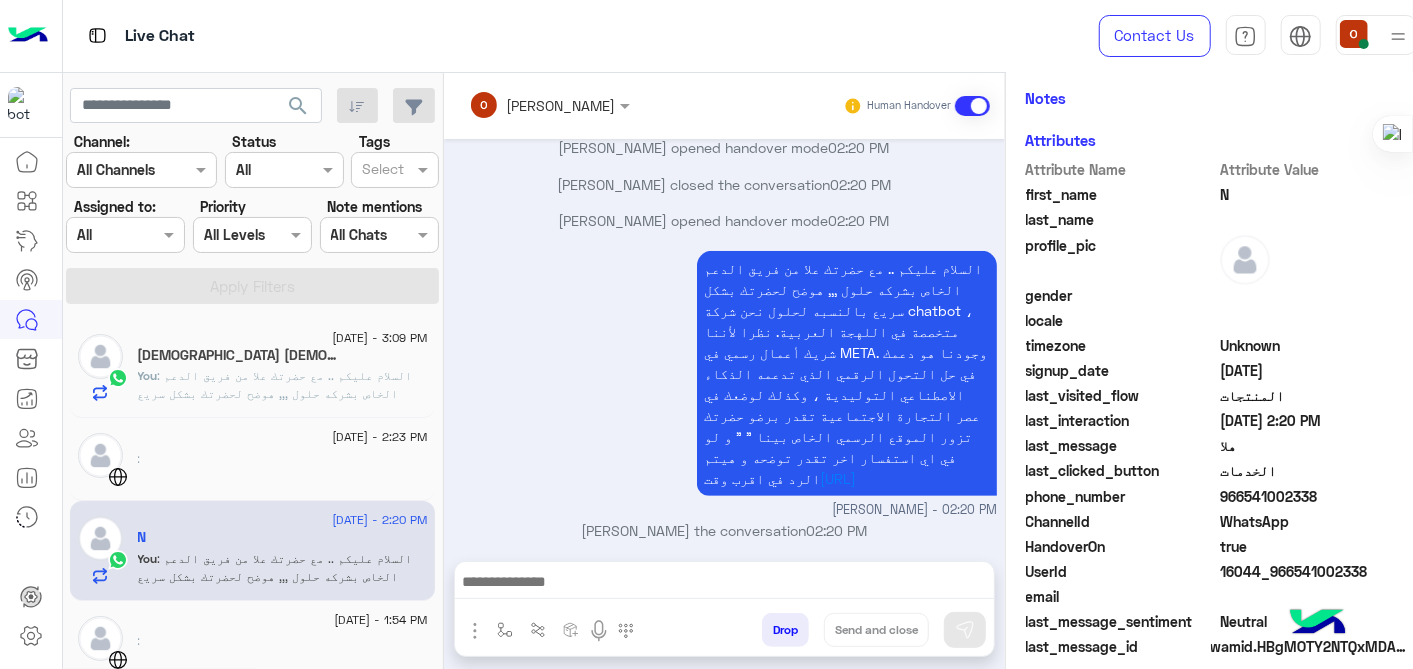 scroll, scrollTop: 460, scrollLeft: 0, axis: vertical 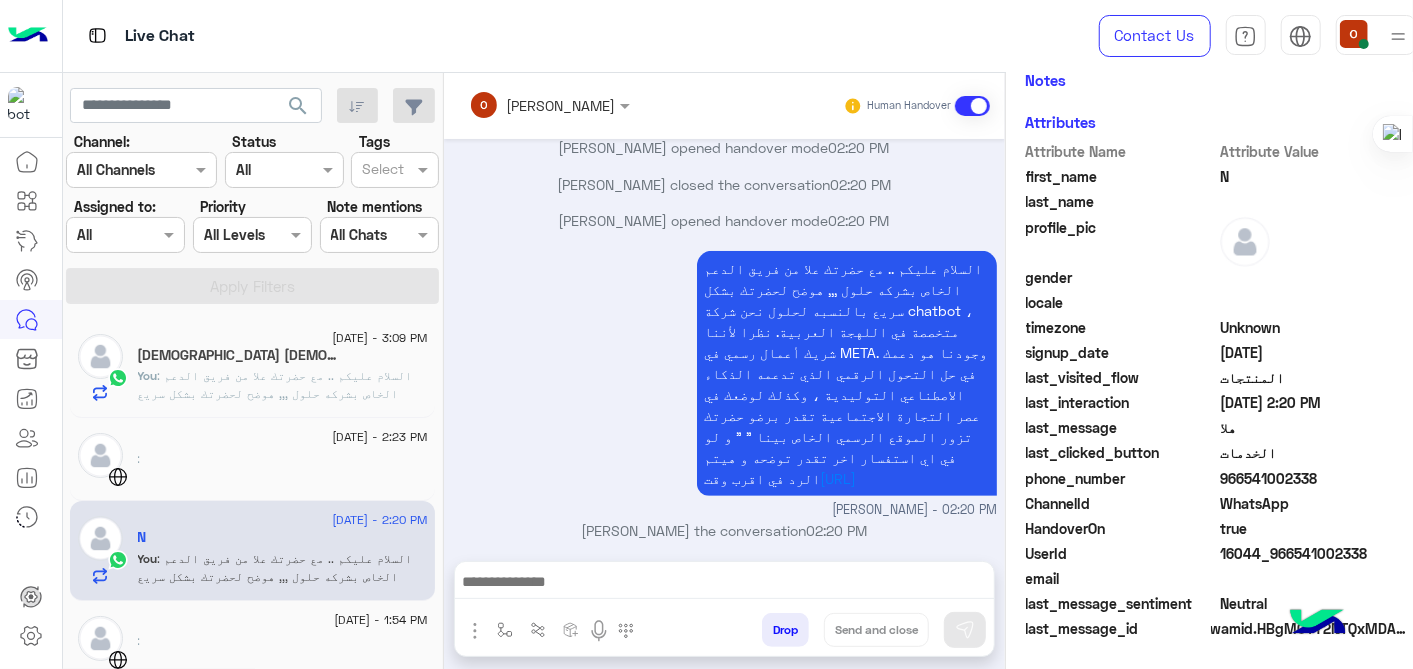 click on ":" 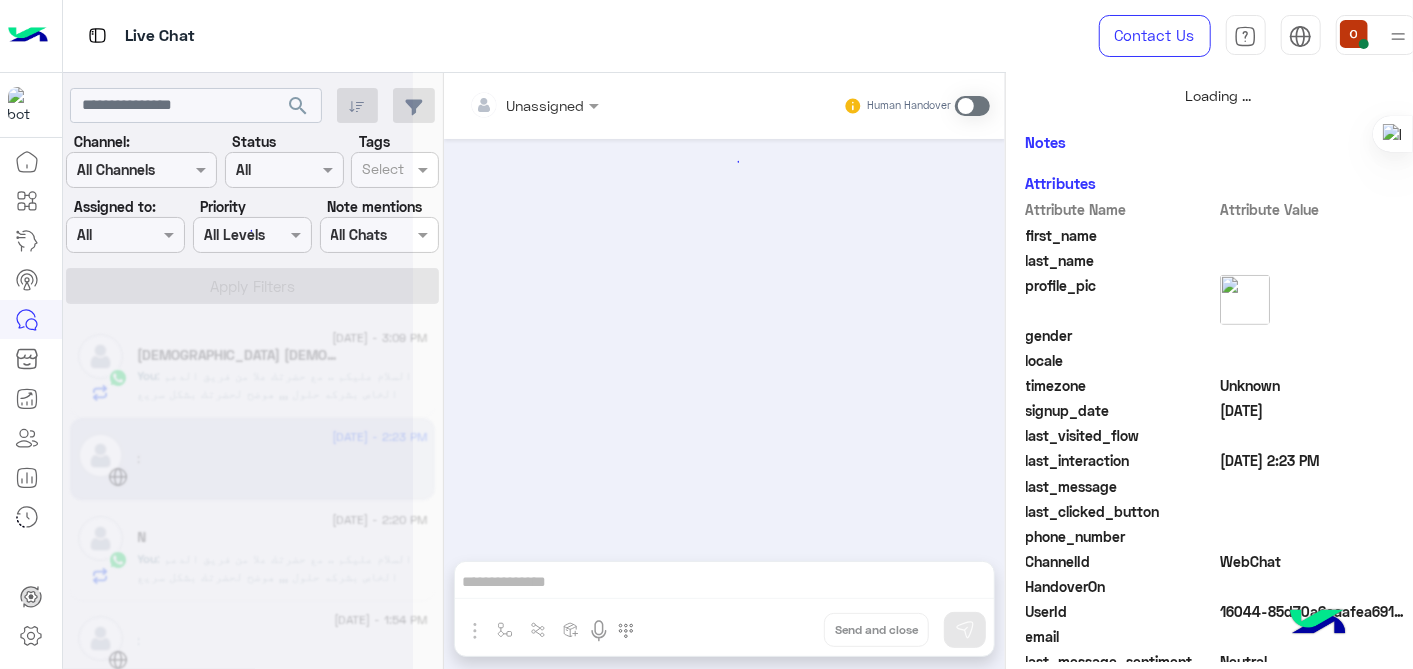 scroll, scrollTop: 519, scrollLeft: 0, axis: vertical 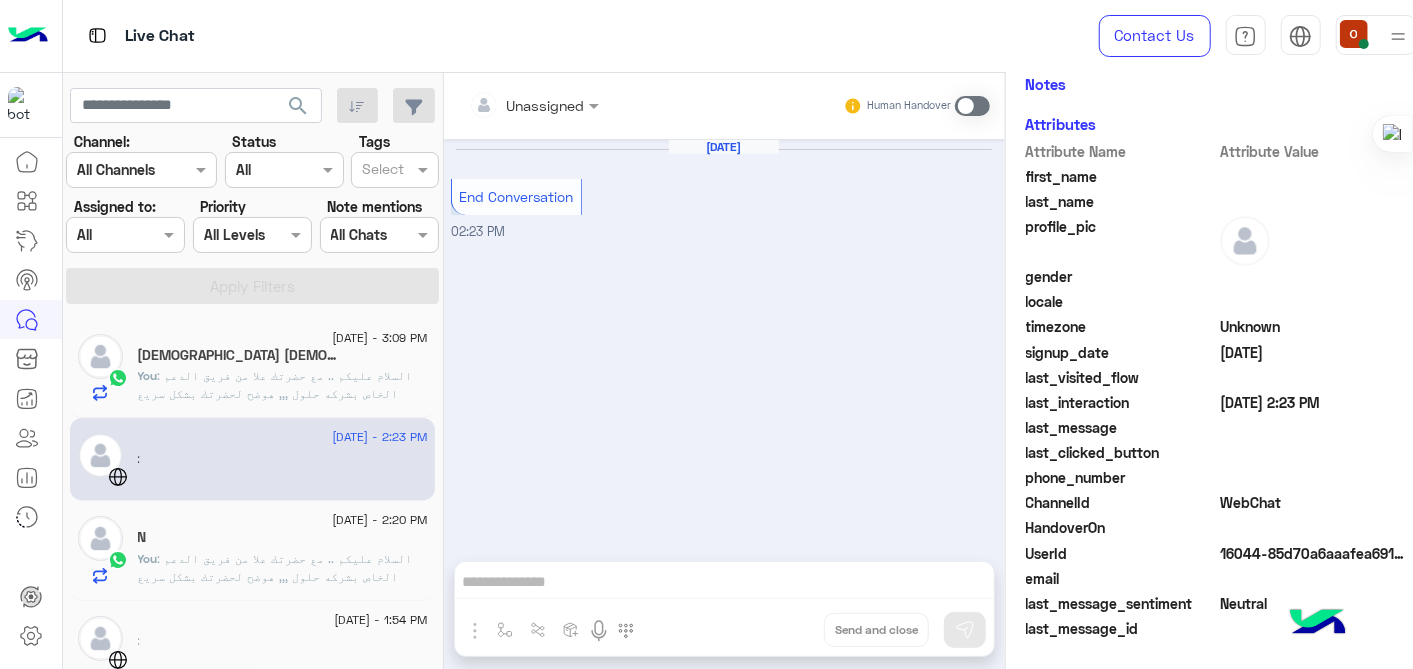 click on ": السلام عليكم .. مع حضرتك علا من فريق الدعم الخاص بشركه حلول ,,, هوضح لحضرتك بشكل سريع بالنسبه لحلول نحن شركة chatbot ، متخصصة في اللهجة العربية. نظرا لأننا شريك أعمال رسمي في META. وجودنا هو دعمك في حل التحول الرقمي الذي تدعمه الذكاء الاصطناعي التوليدية ، وكذلك لوضعك في عصر التجارة الاجتماعية تقدر برضو حضرتك تزور الموقع الرسمي الخاص بينا " " و لو في اي استفسار اخر تقدر توضحه و هيتم الرد في اقرب وقت [URL]" 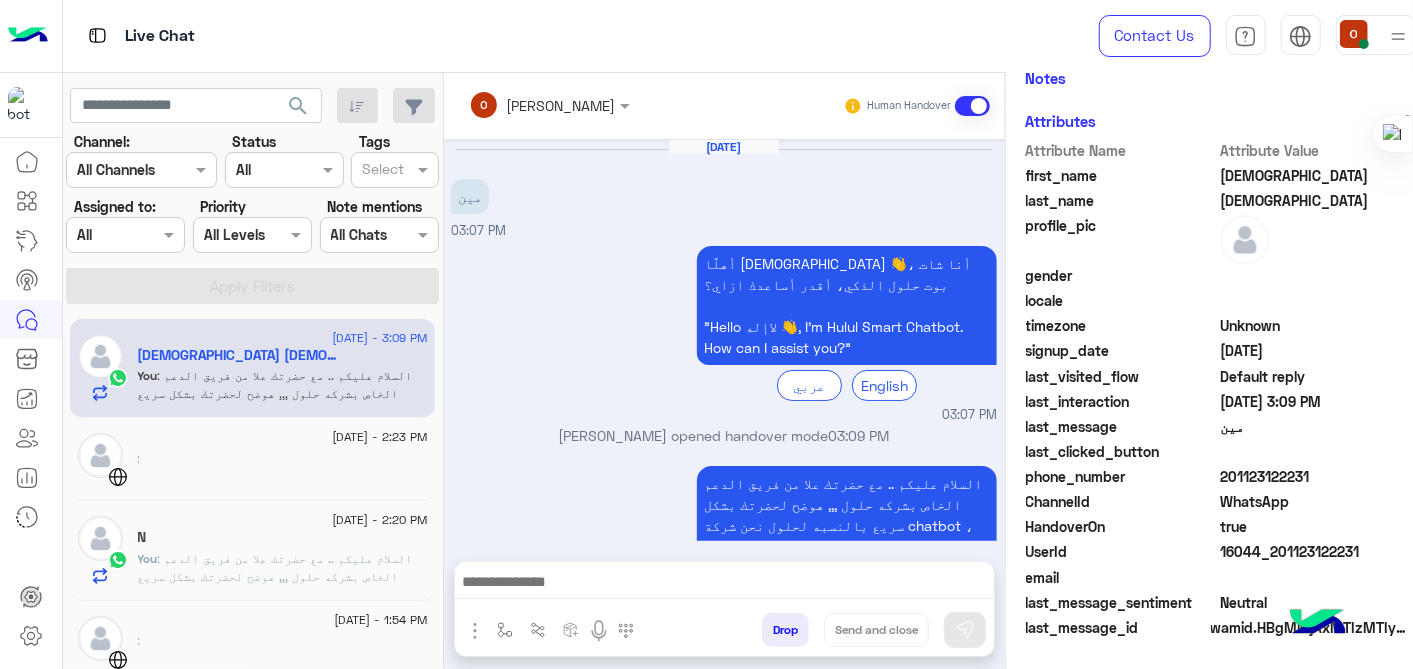 scroll, scrollTop: 460, scrollLeft: 0, axis: vertical 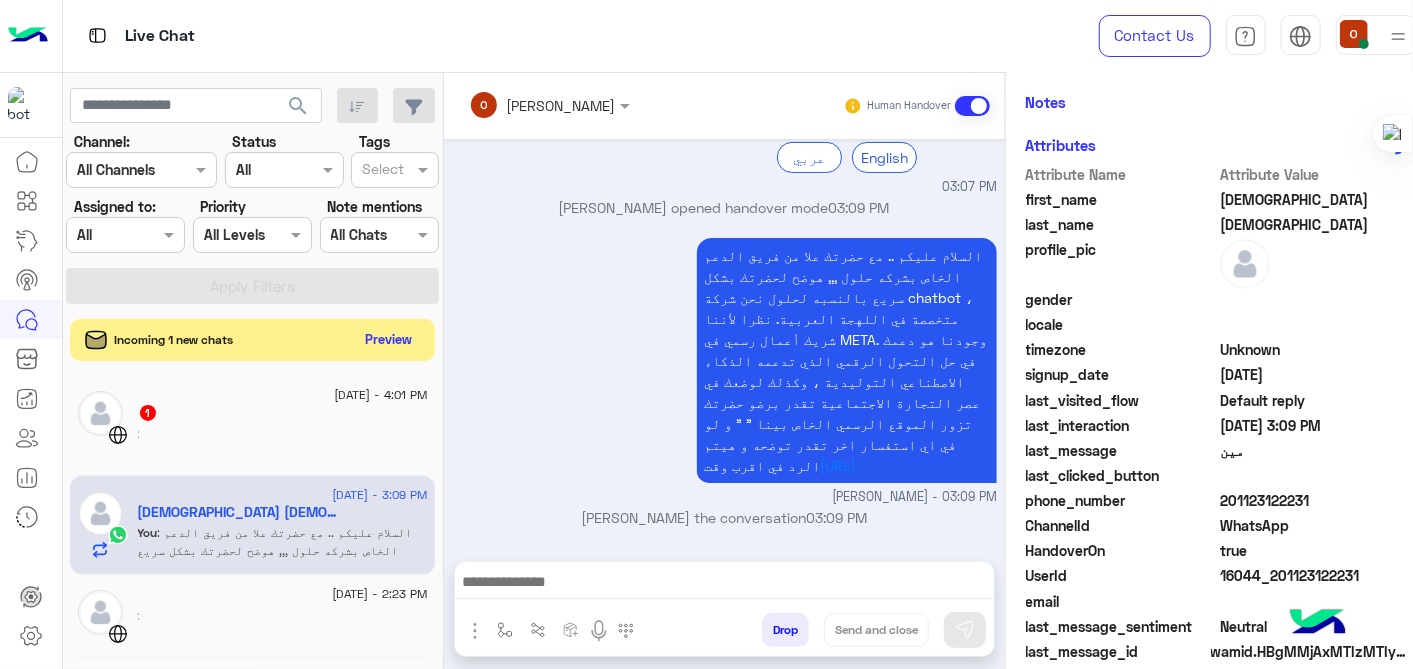click on "Preview" 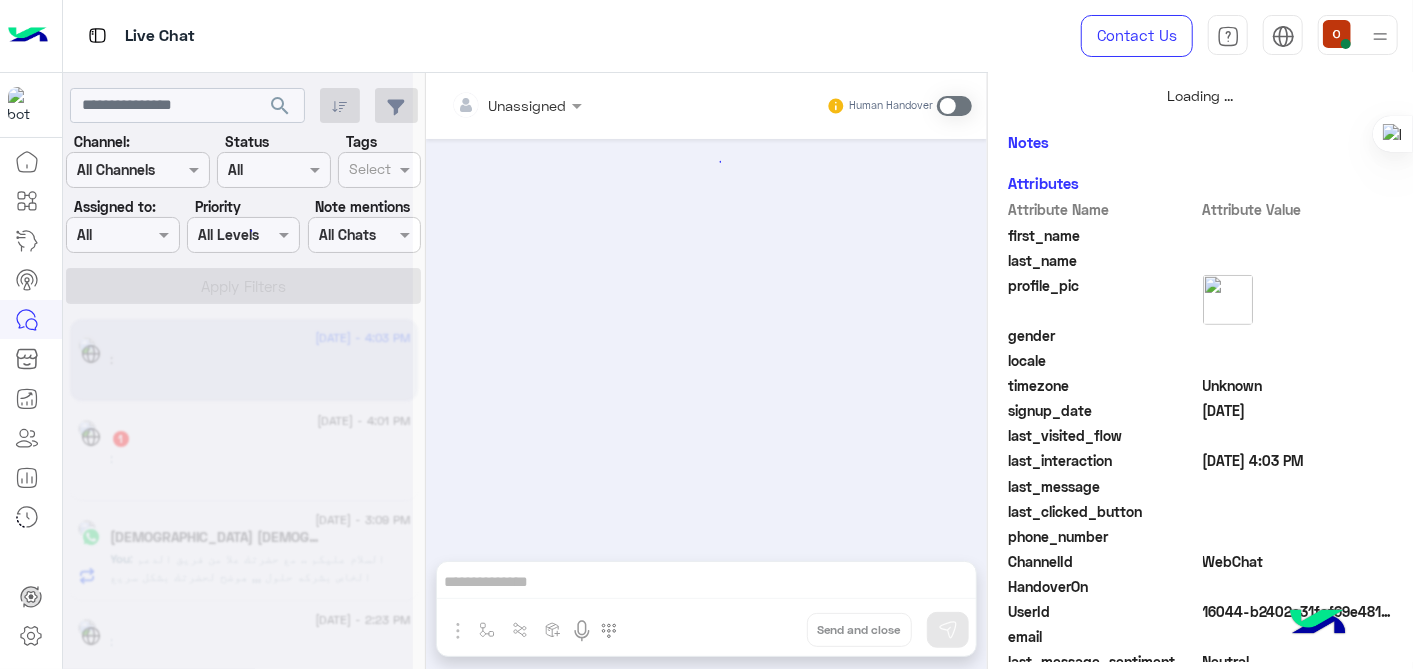 scroll, scrollTop: 519, scrollLeft: 0, axis: vertical 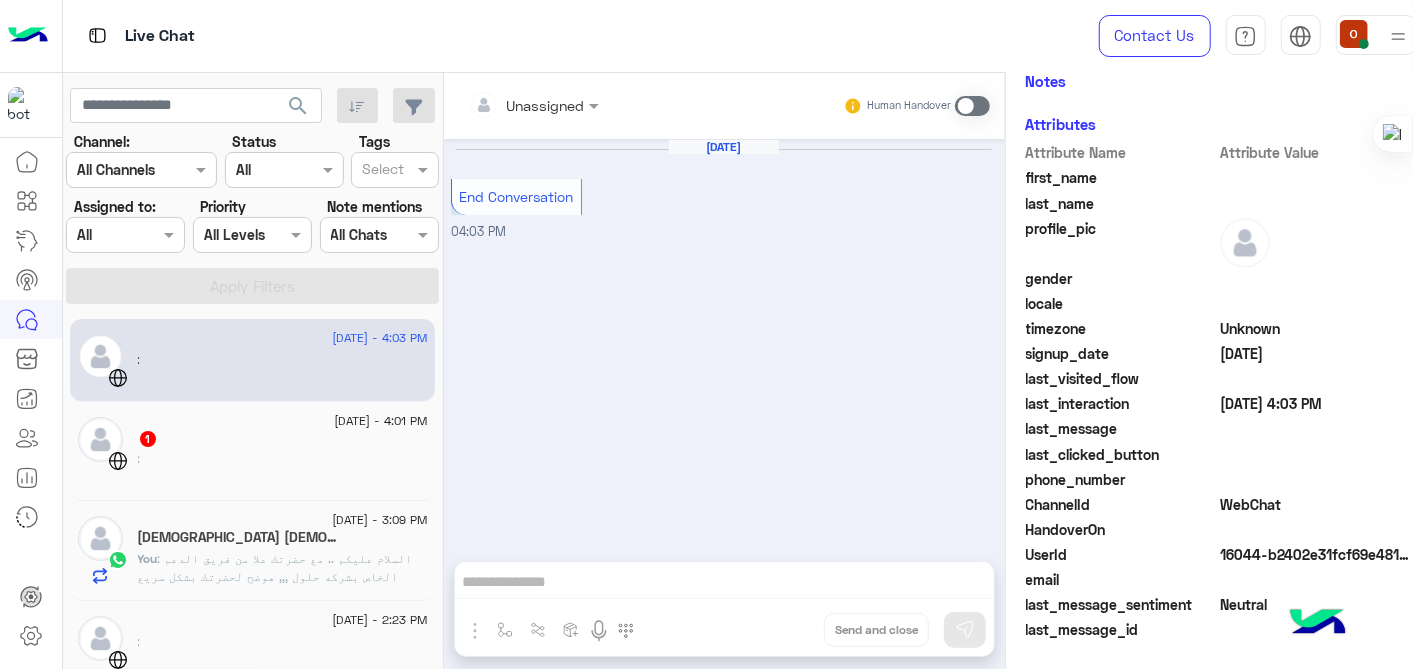 click on ":" 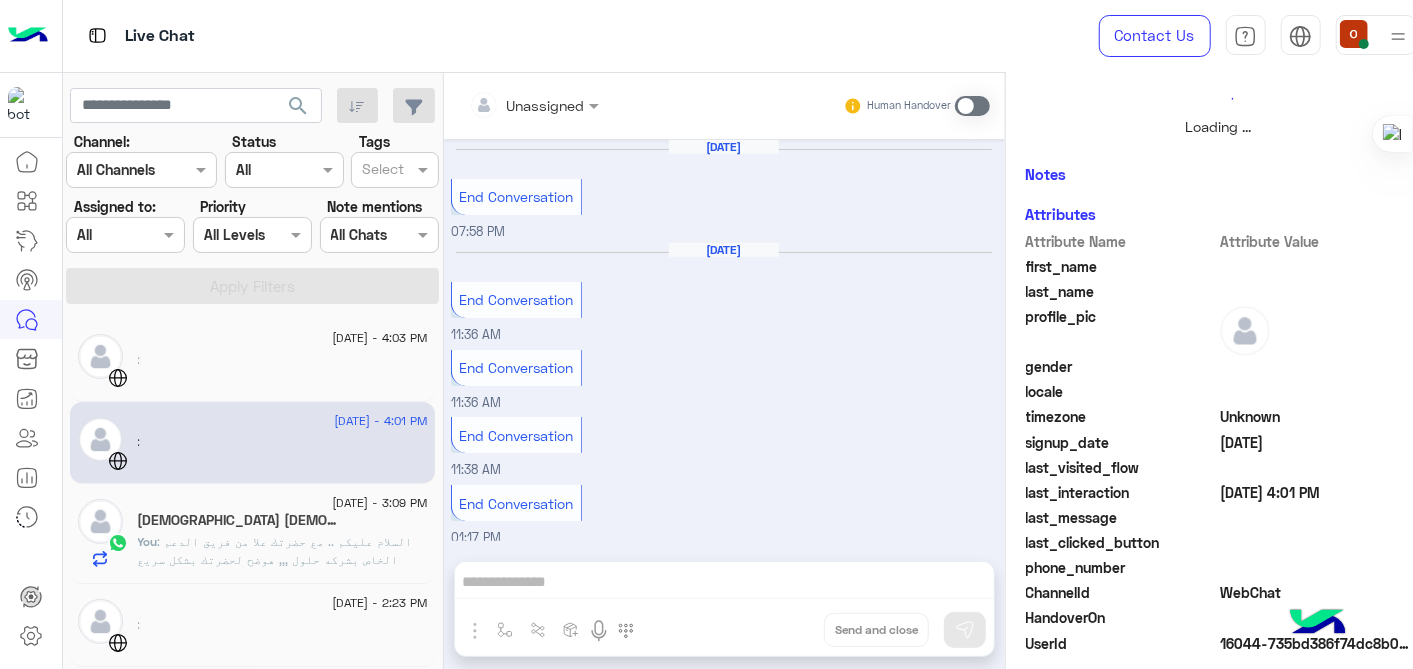 scroll, scrollTop: 486, scrollLeft: 0, axis: vertical 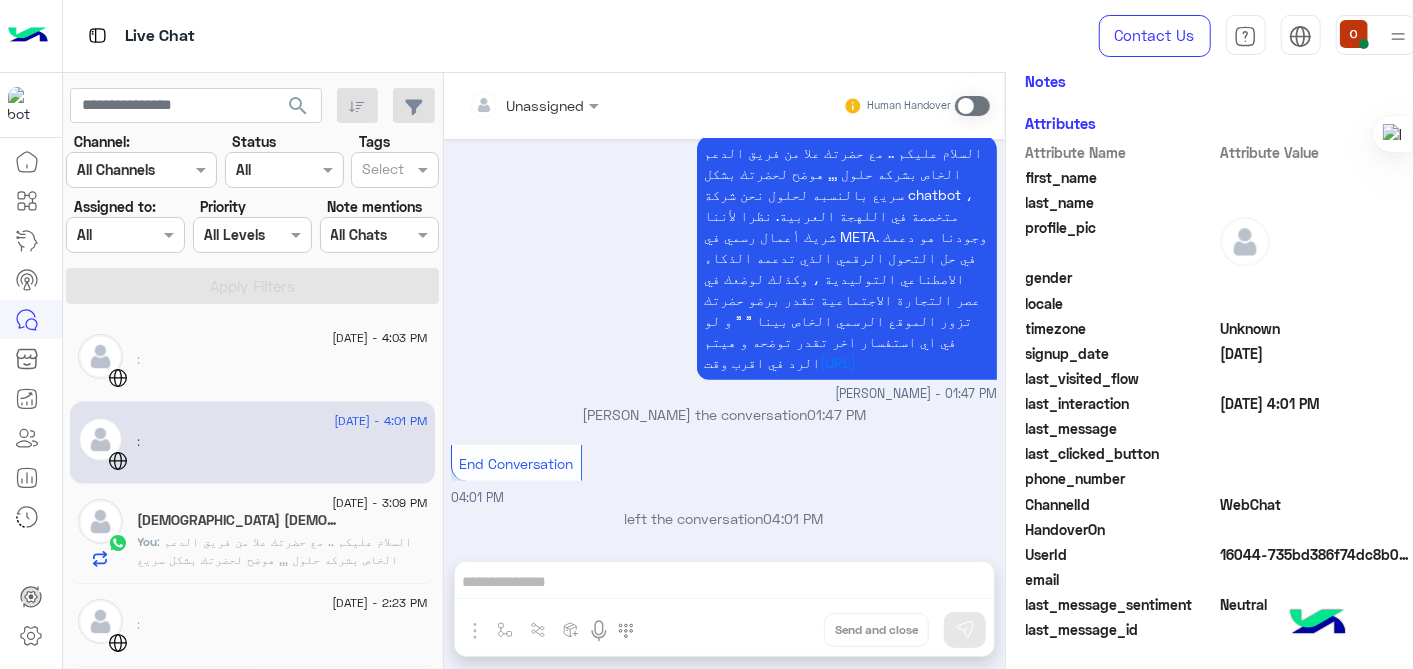 click on ":" 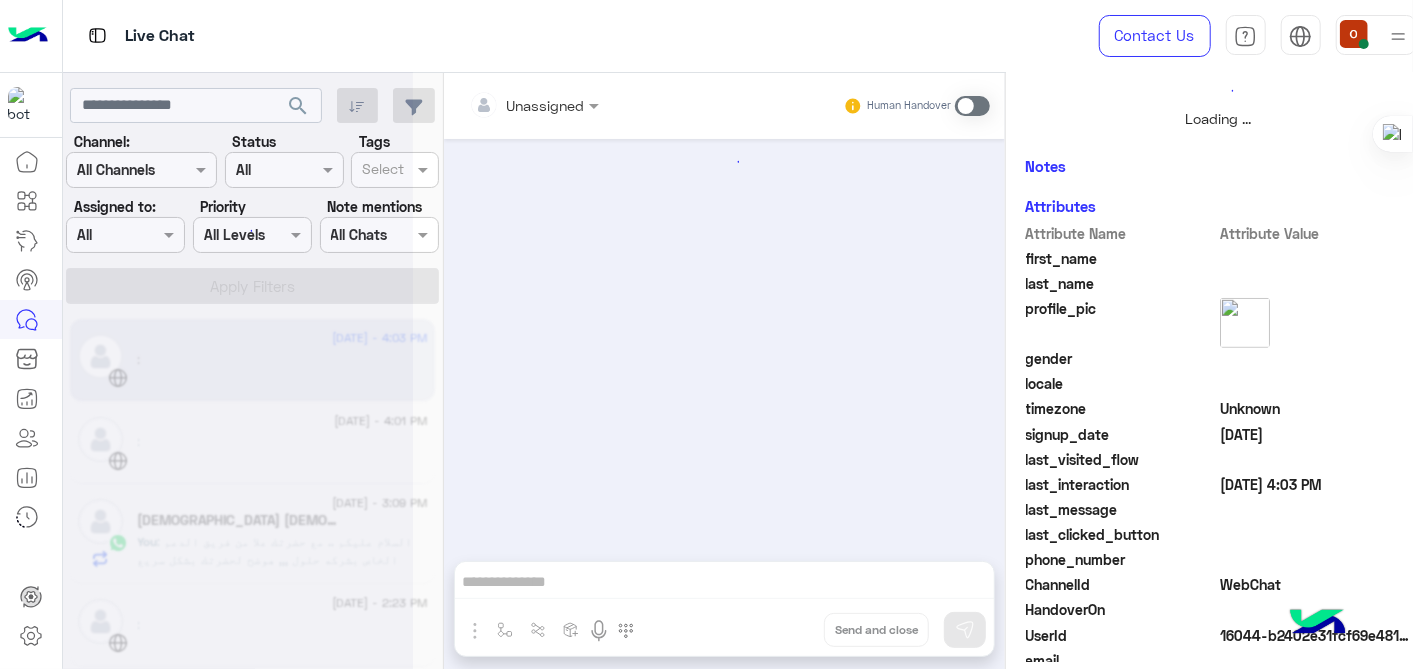 scroll, scrollTop: 572, scrollLeft: 0, axis: vertical 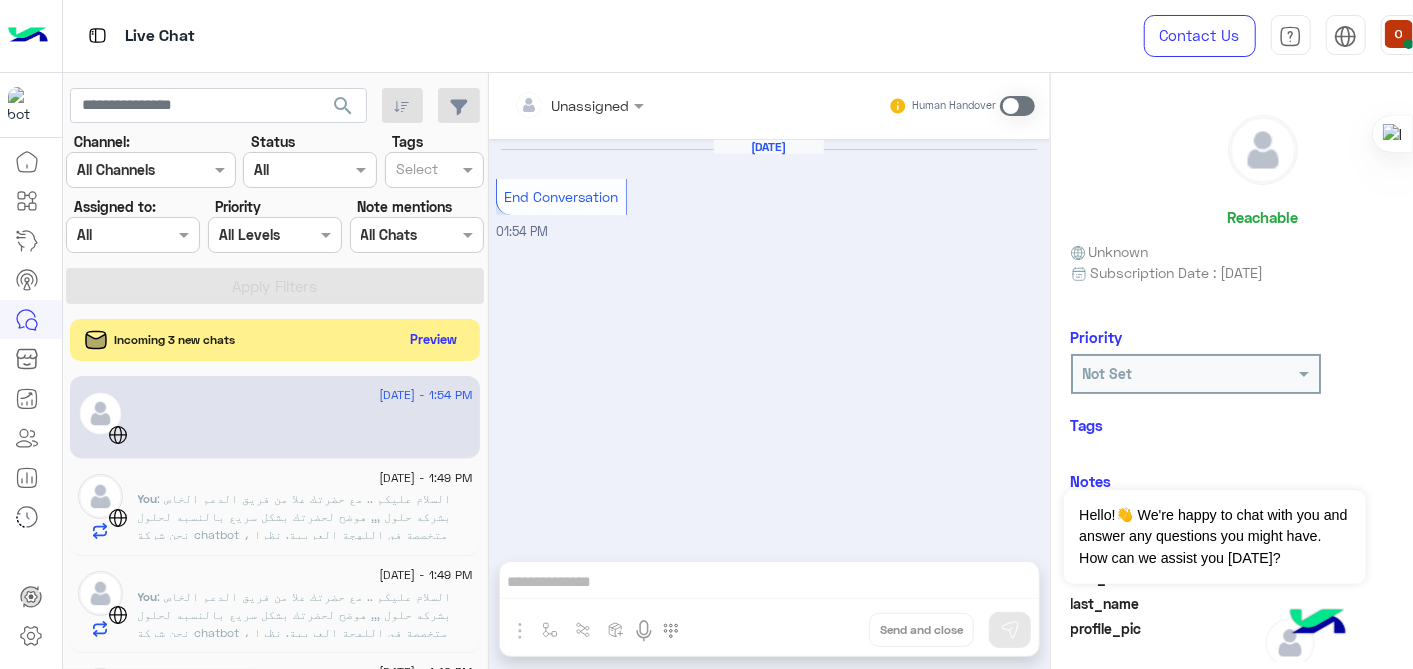 click on "Preview" 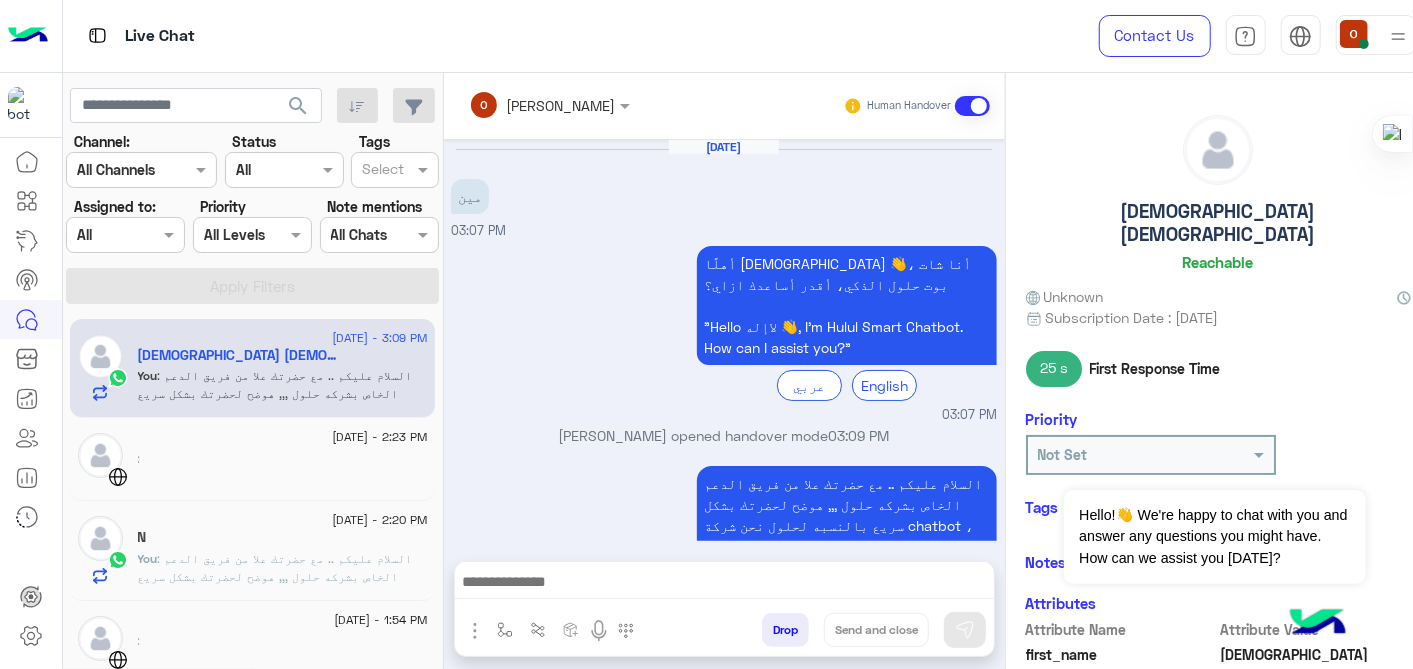 scroll, scrollTop: 0, scrollLeft: -94, axis: horizontal 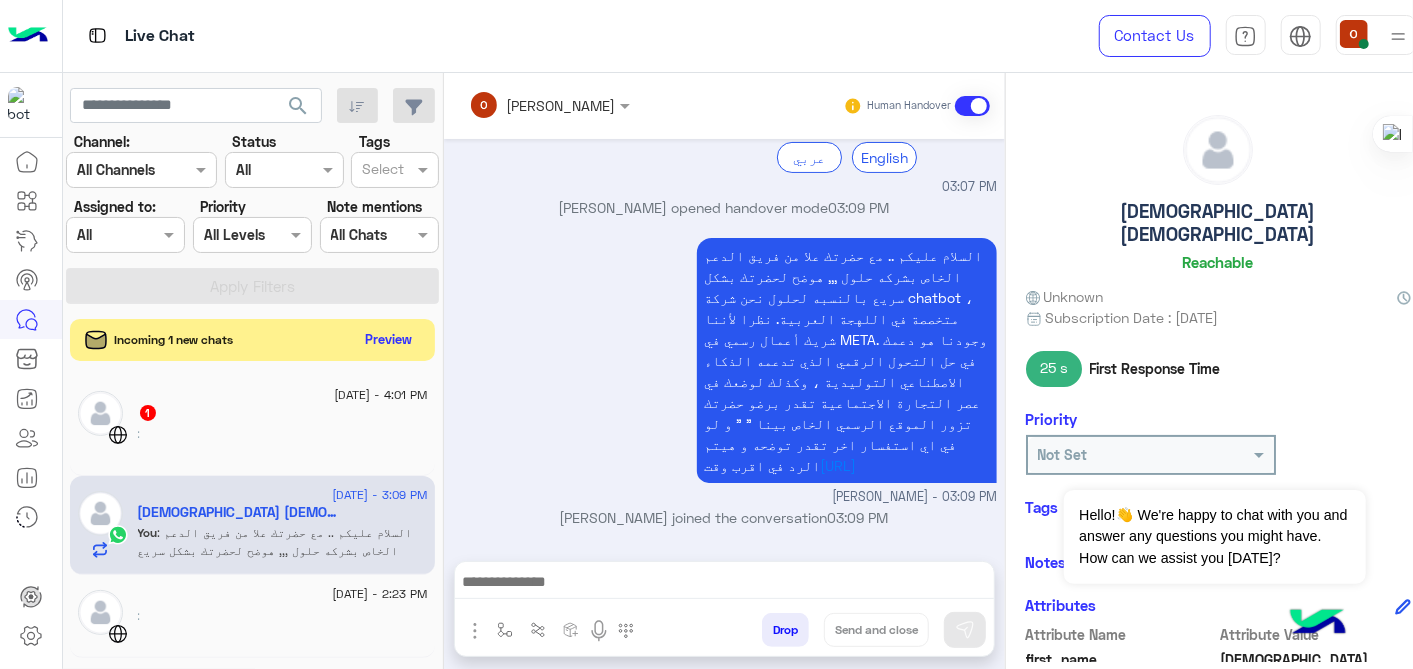 click on "Preview" 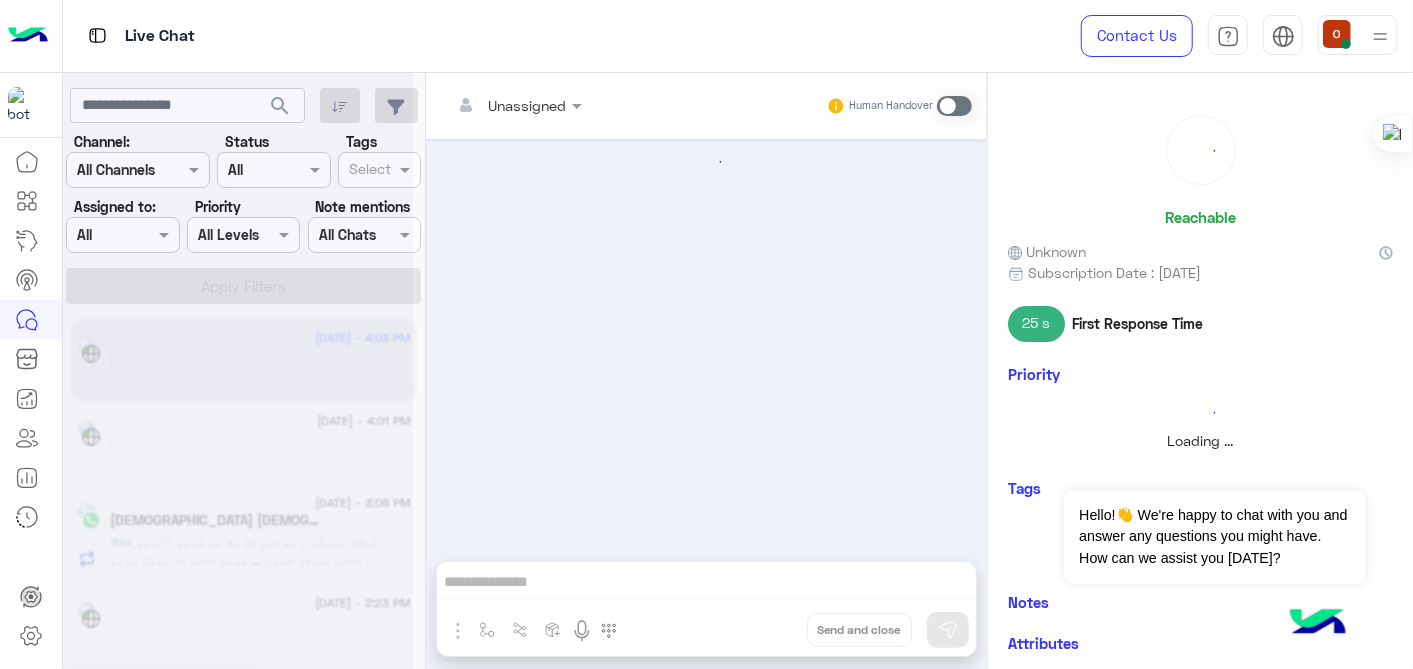 scroll, scrollTop: 0, scrollLeft: 0, axis: both 